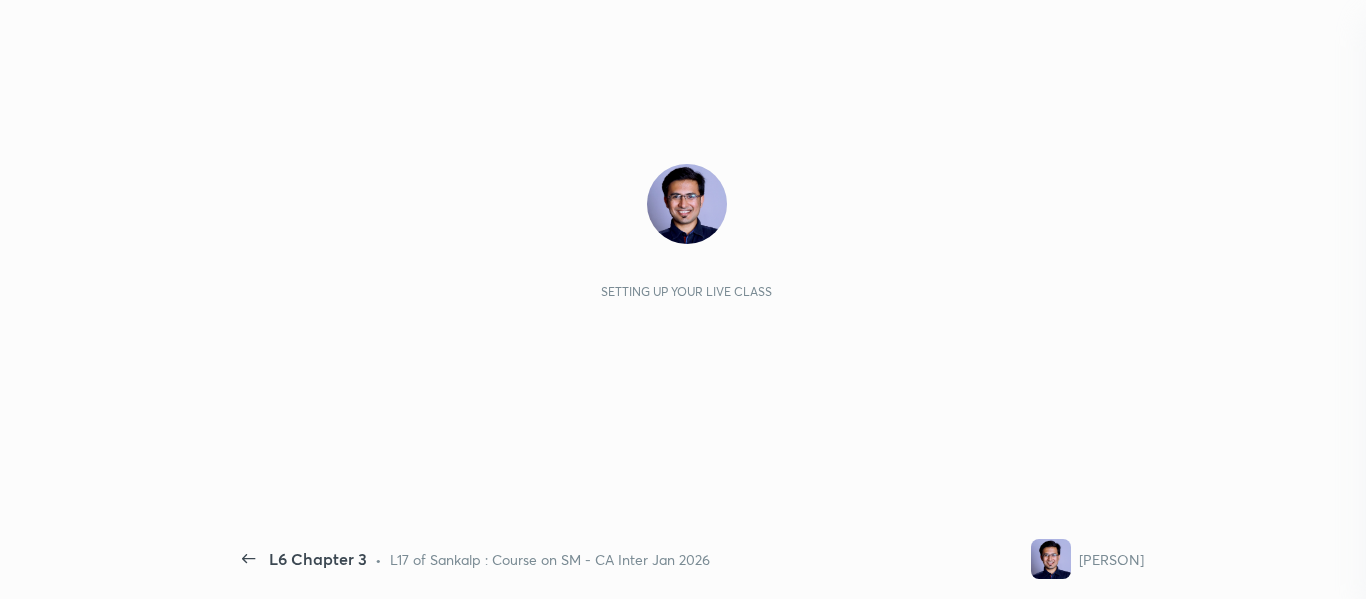 scroll, scrollTop: 0, scrollLeft: 0, axis: both 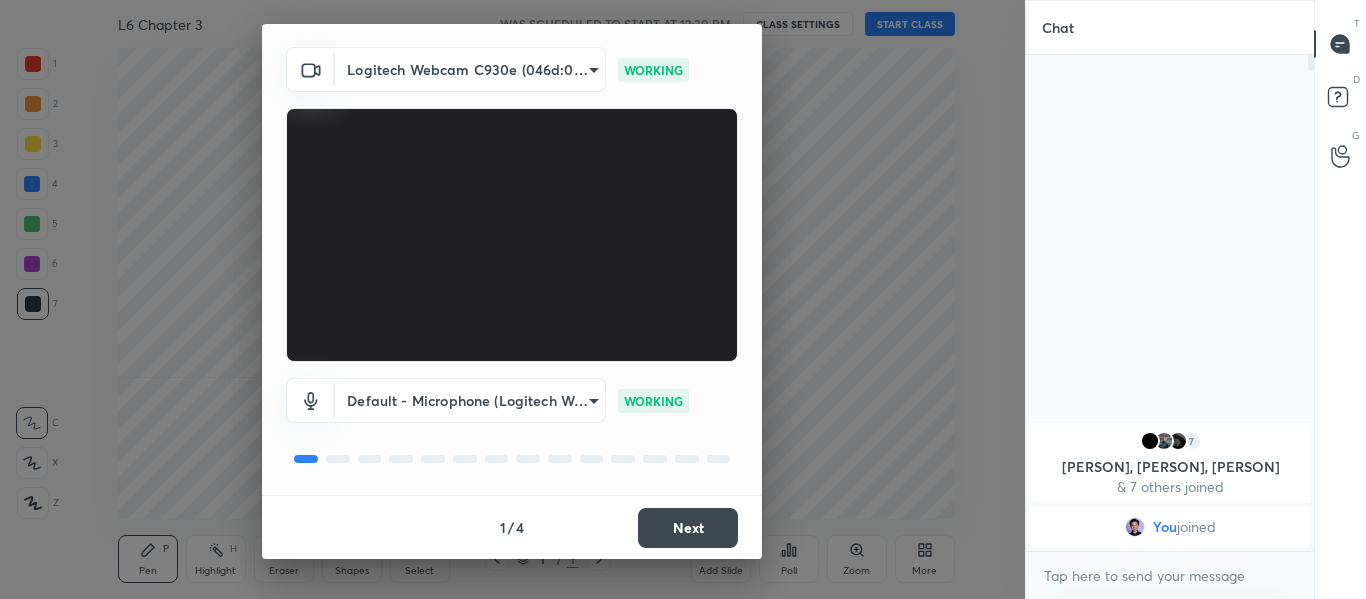drag, startPoint x: 679, startPoint y: 506, endPoint x: 685, endPoint y: 527, distance: 21.84033 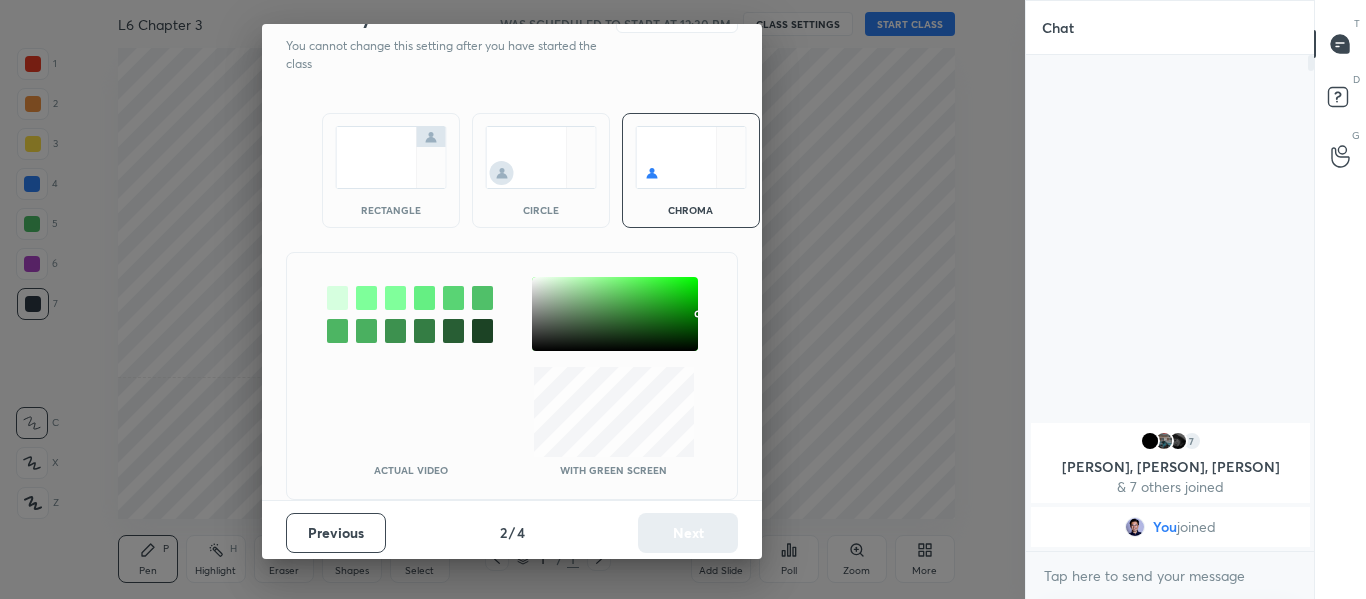 scroll, scrollTop: 0, scrollLeft: 0, axis: both 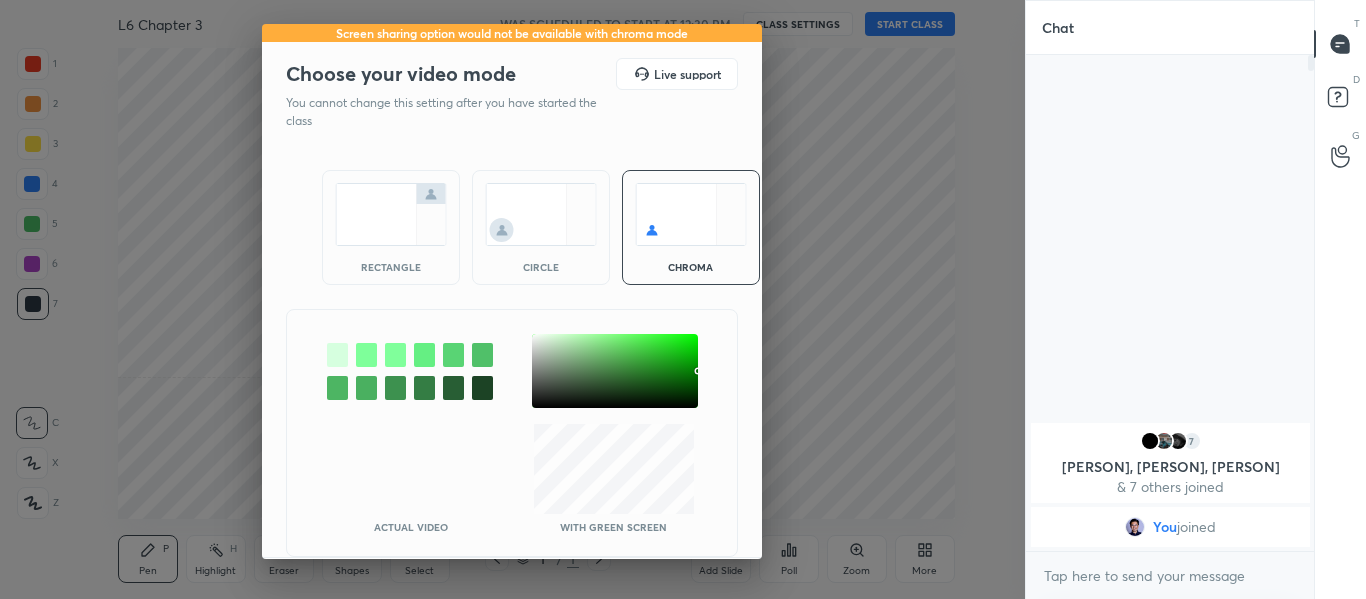 click on "With green screen" at bounding box center (614, 478) 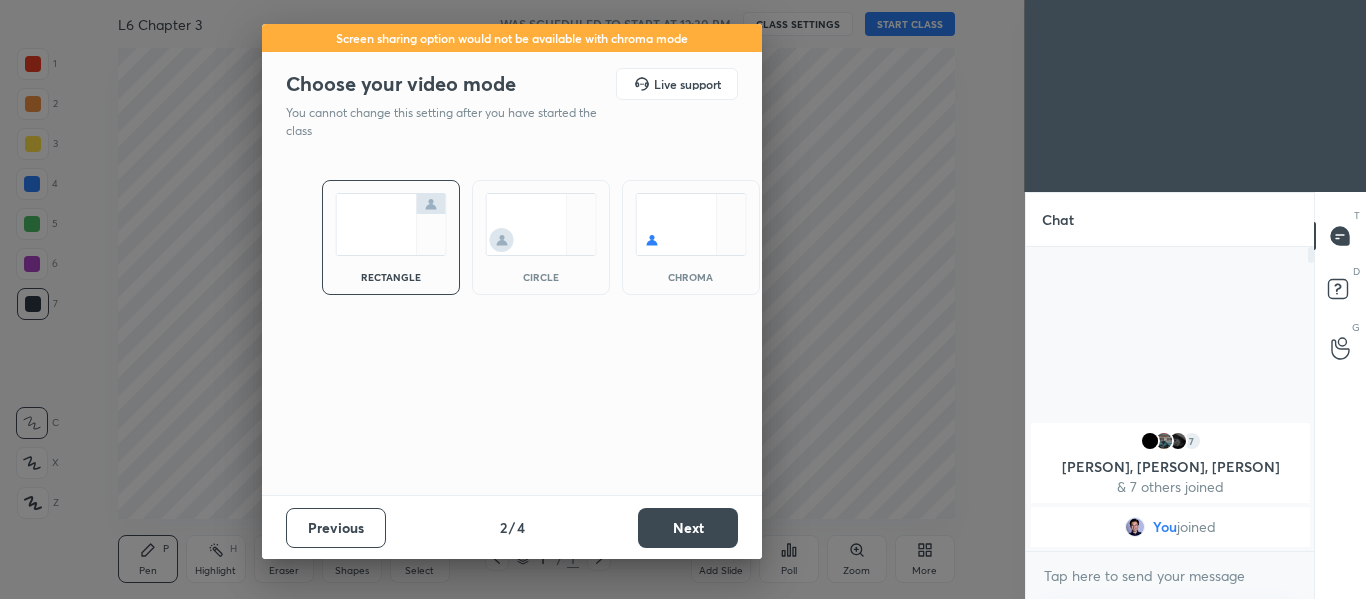 scroll, scrollTop: 298, scrollLeft: 282, axis: both 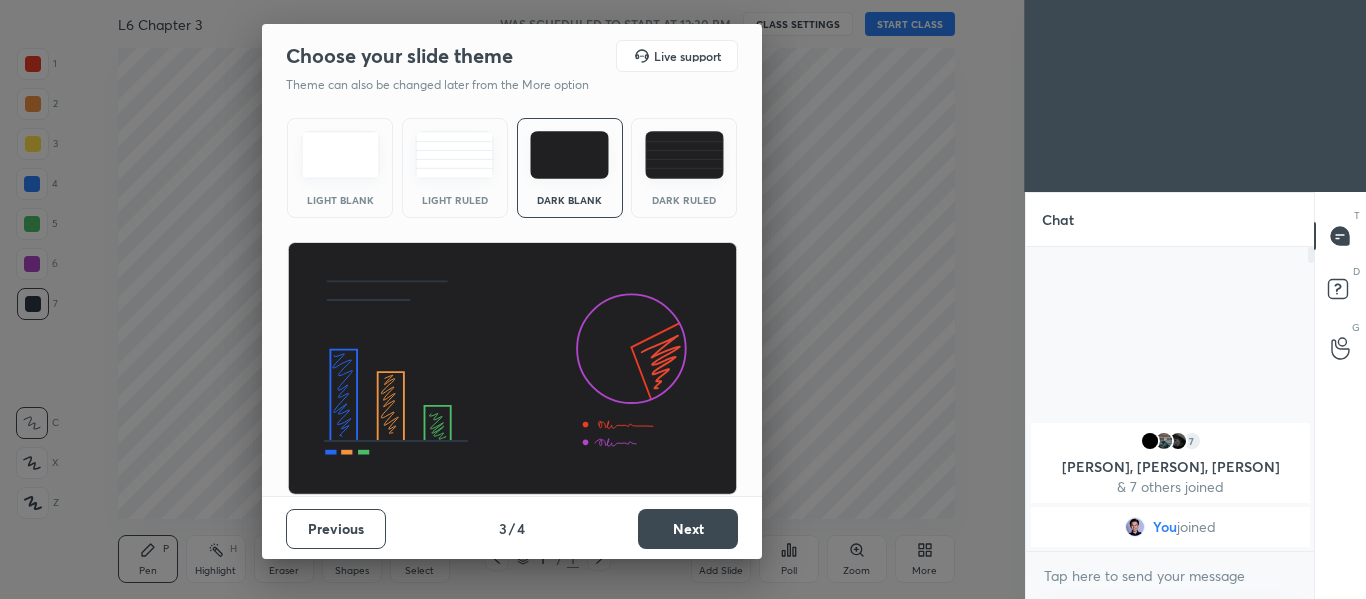 click on "Next" at bounding box center [688, 529] 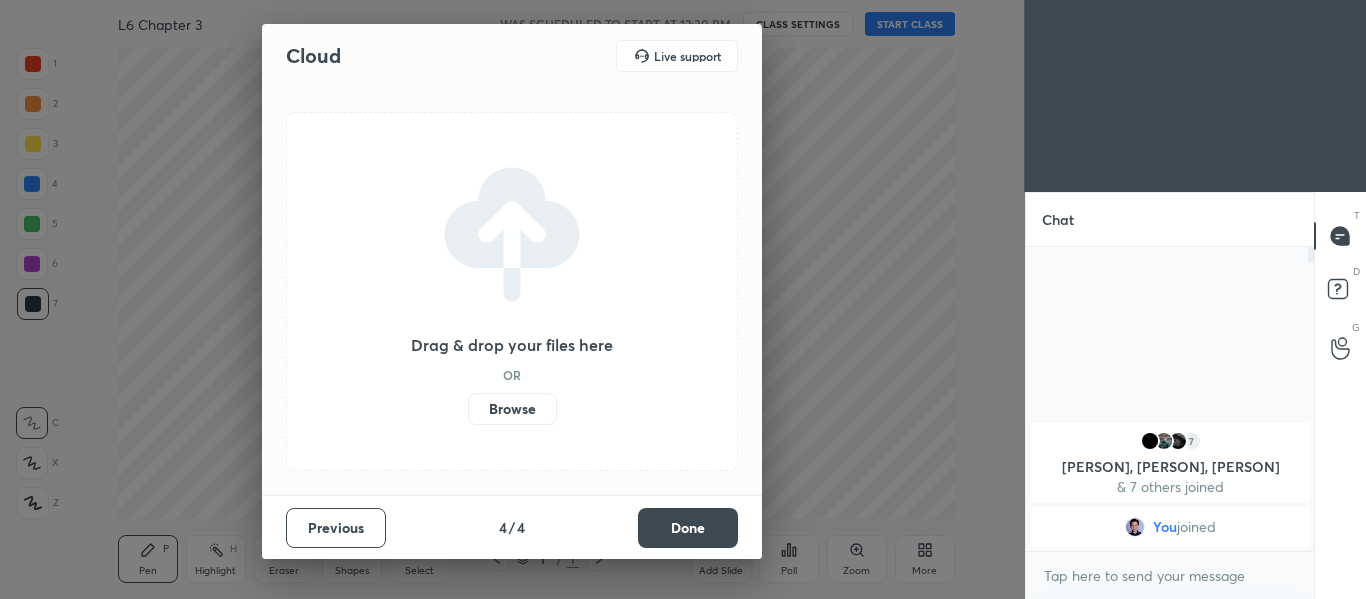 click on "Done" at bounding box center (688, 528) 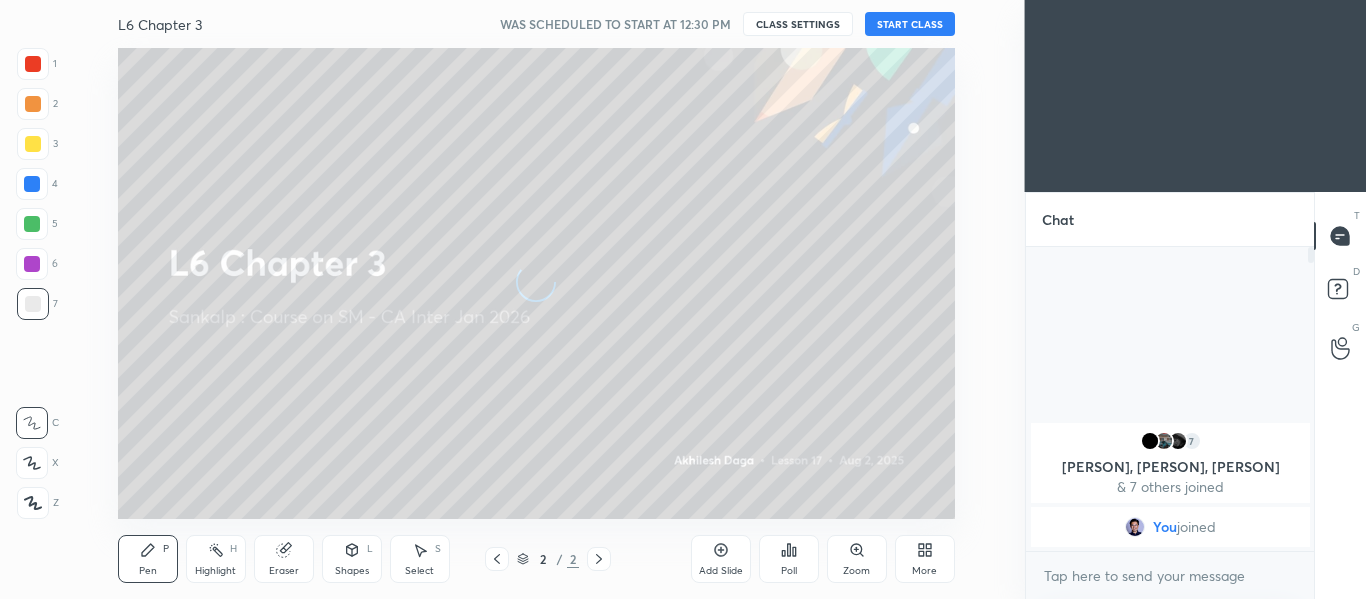 click on "START CLASS" at bounding box center (910, 24) 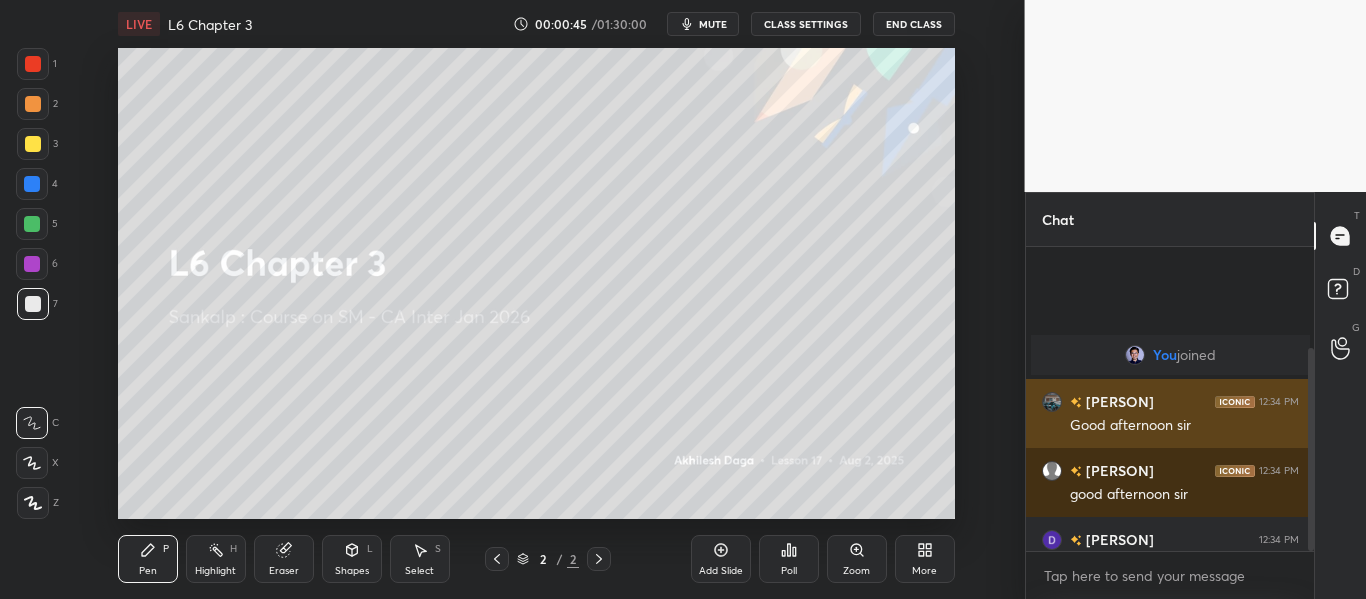 scroll, scrollTop: 152, scrollLeft: 0, axis: vertical 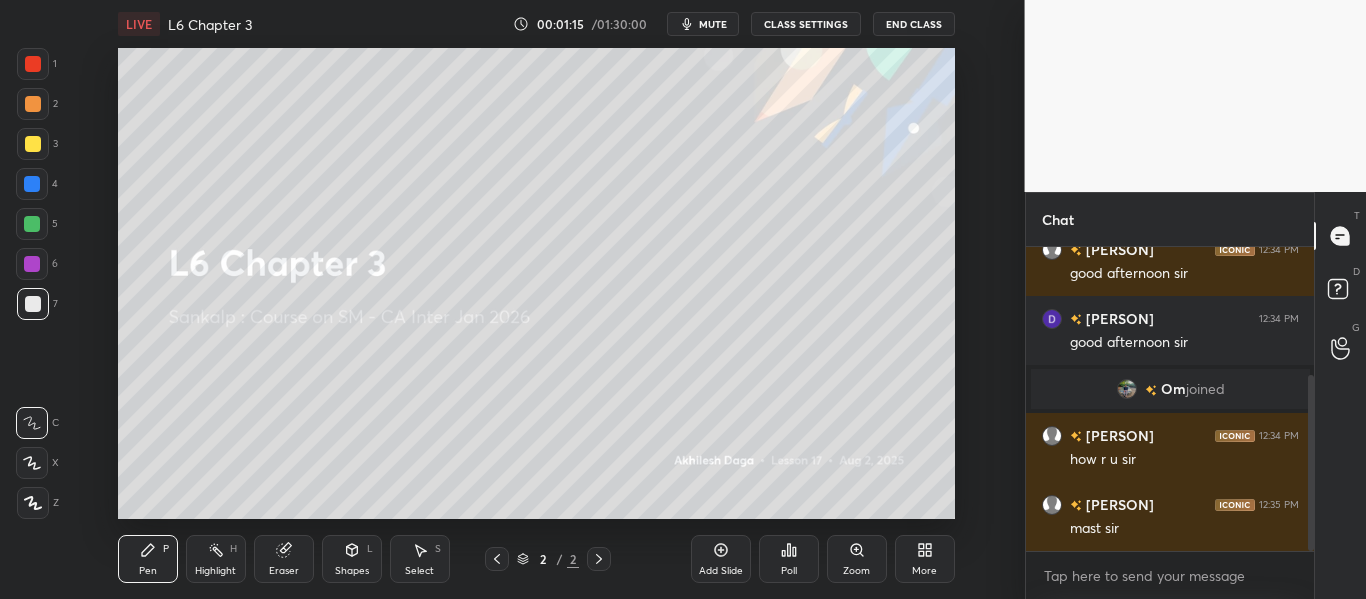 click 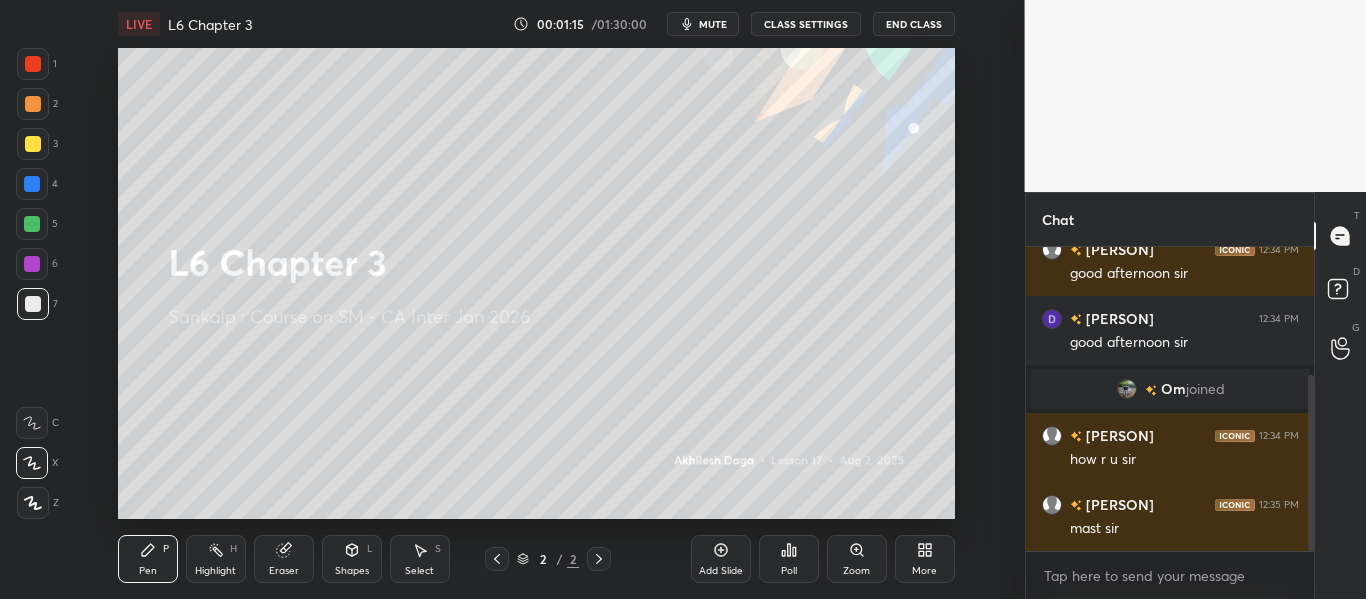 click 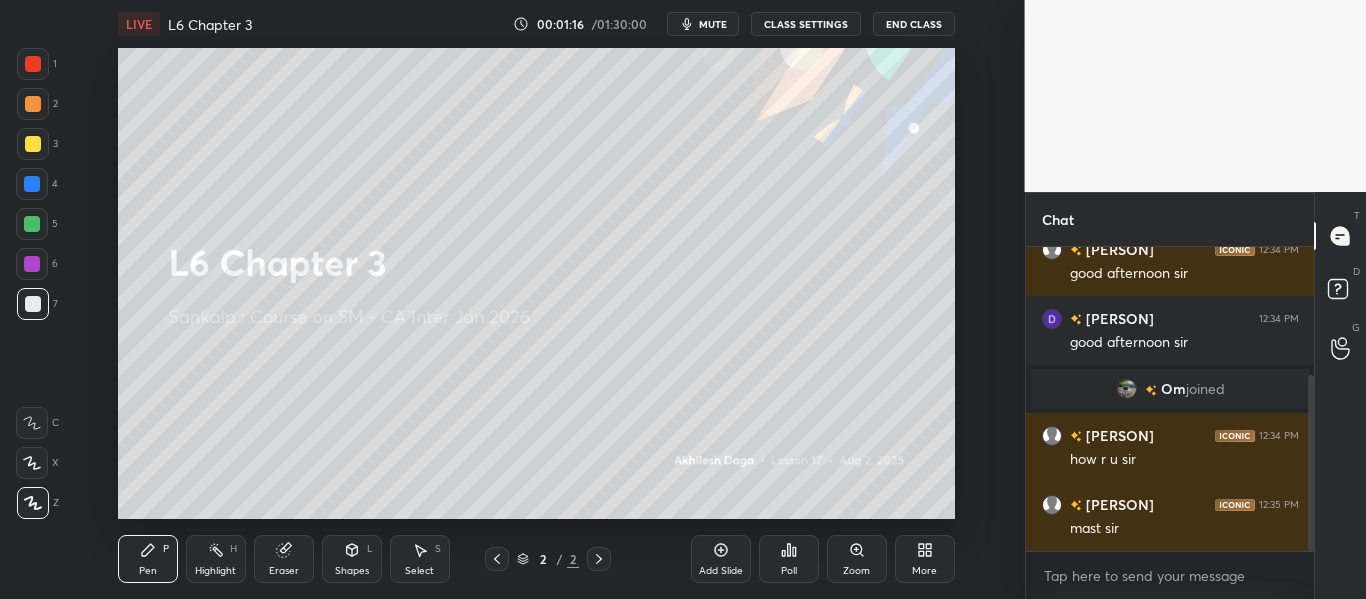 click at bounding box center (33, 64) 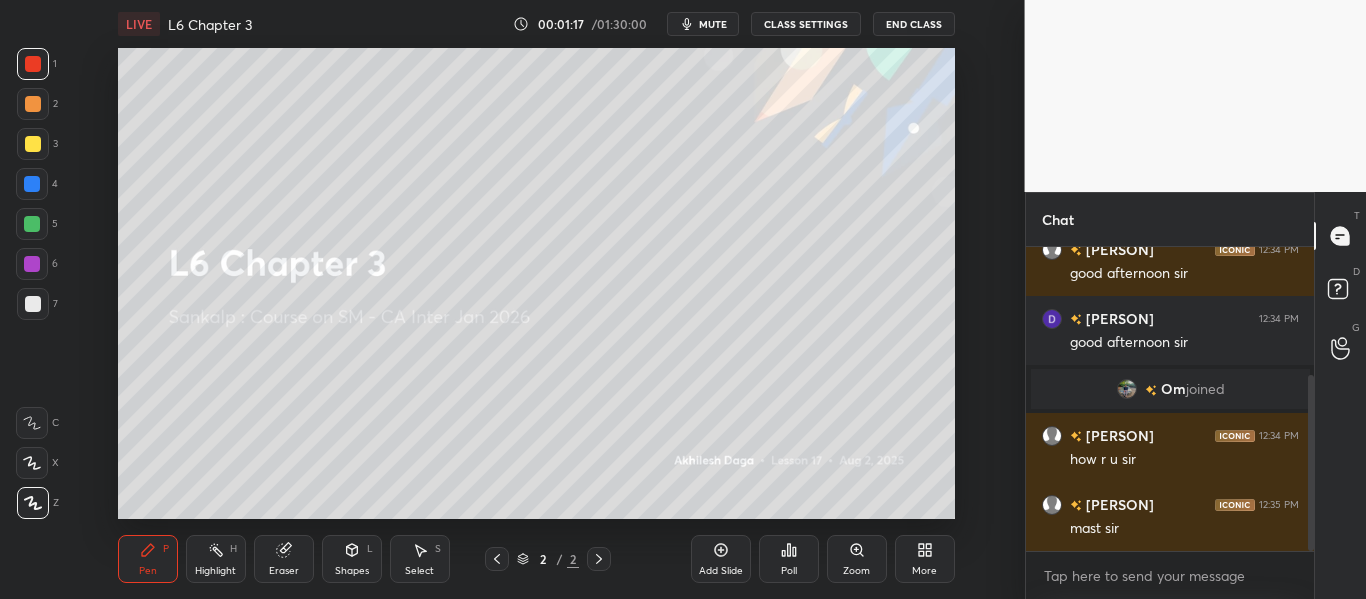 drag, startPoint x: 34, startPoint y: 104, endPoint x: 34, endPoint y: 116, distance: 12 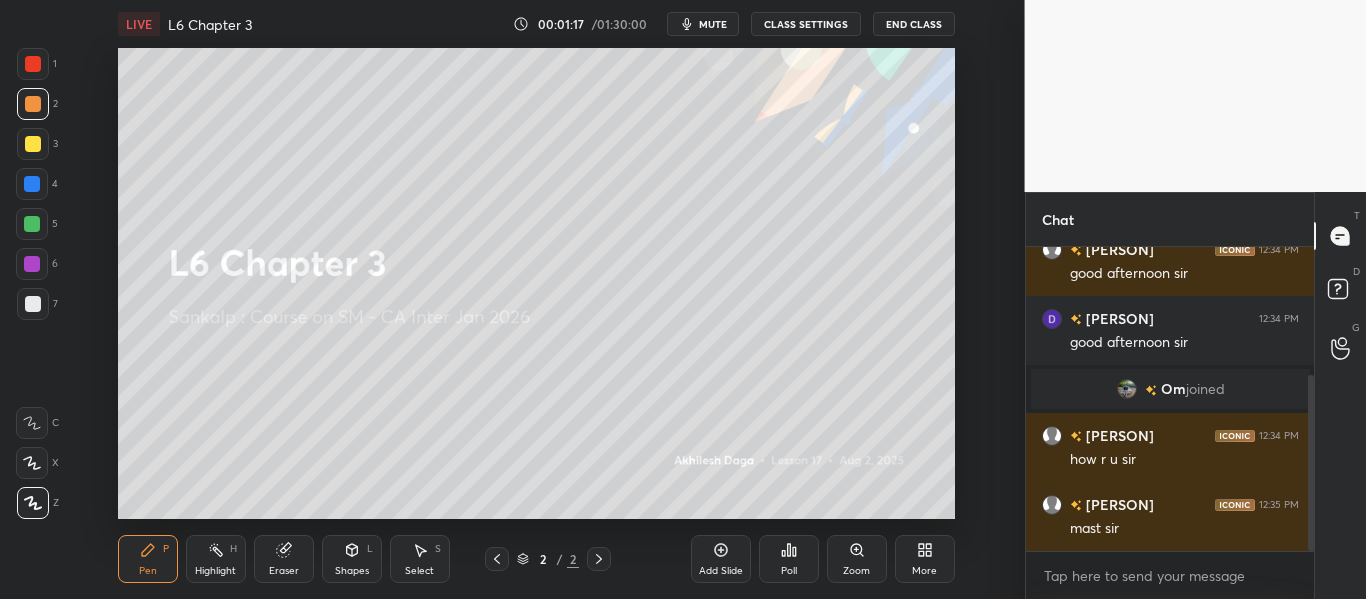 click at bounding box center (33, 144) 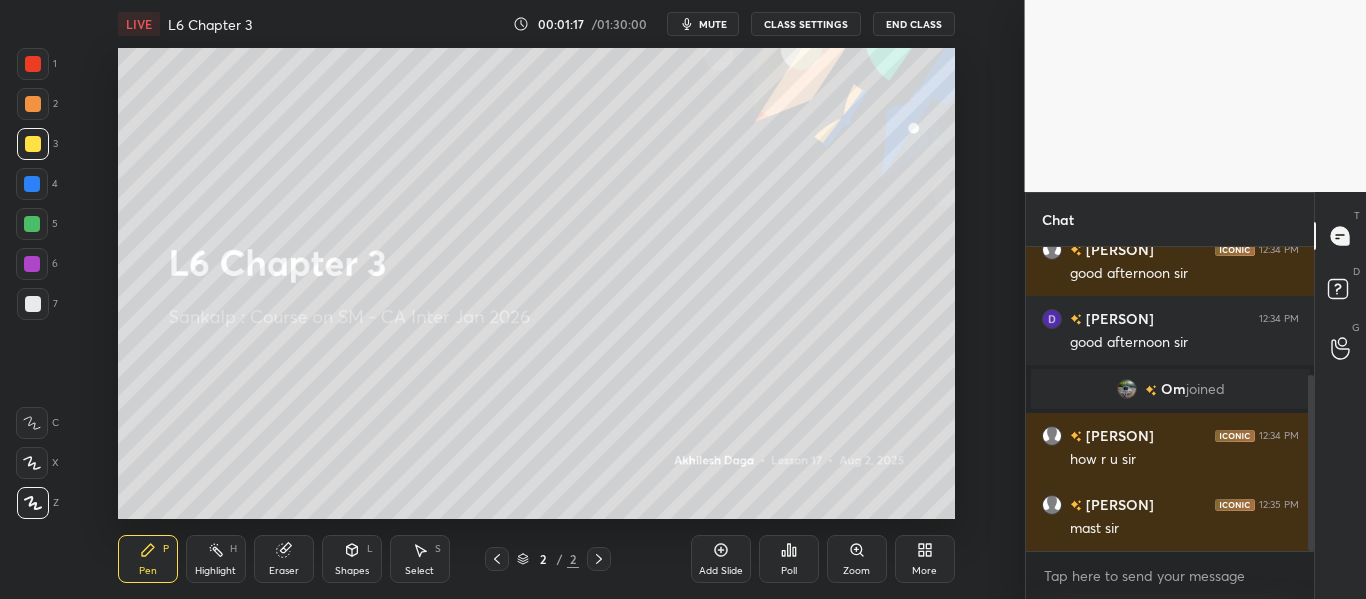 drag, startPoint x: 34, startPoint y: 180, endPoint x: 33, endPoint y: 191, distance: 11.045361 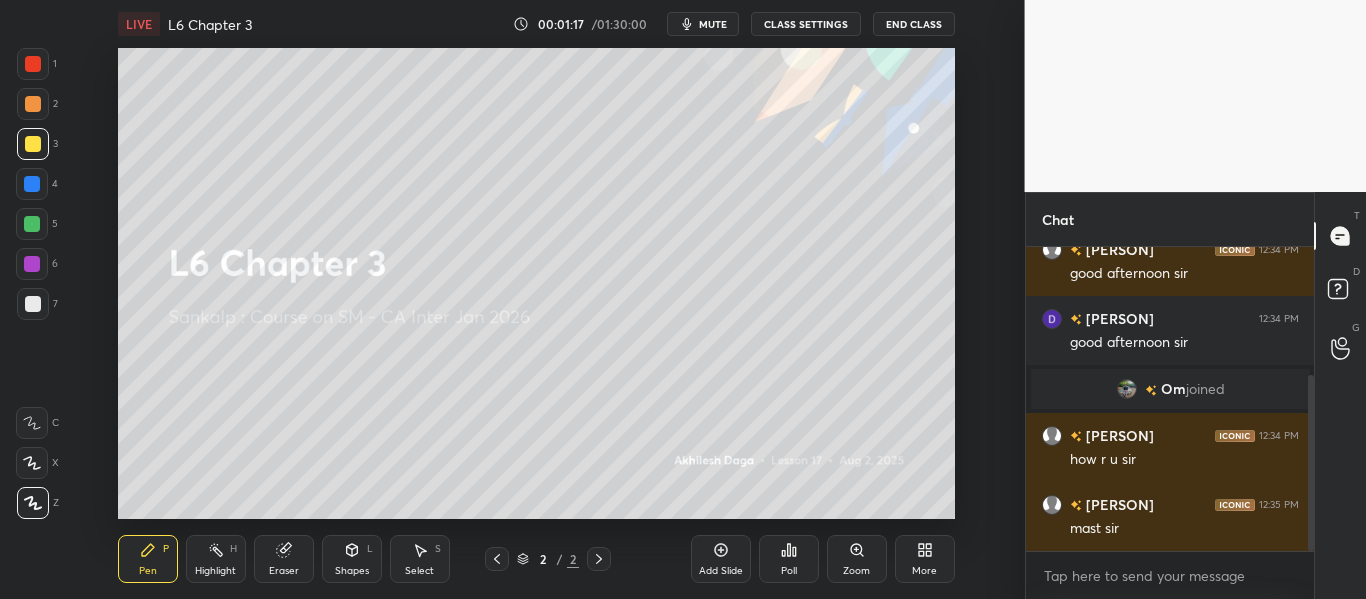 click at bounding box center (32, 184) 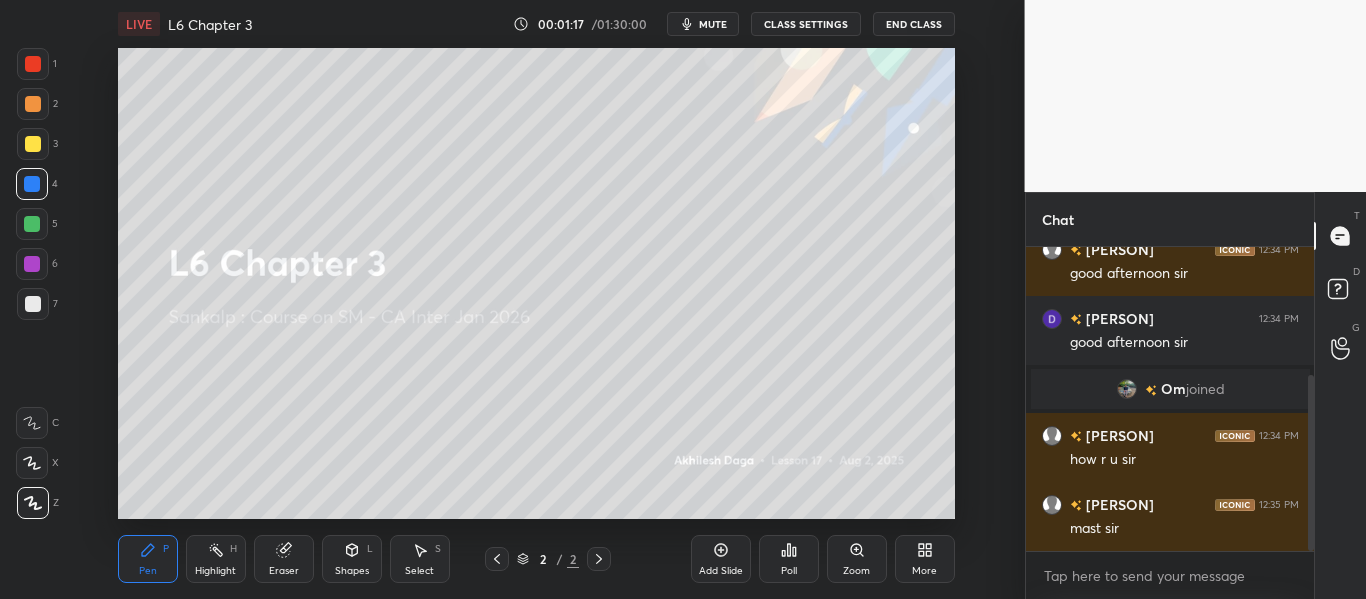 click at bounding box center (32, 224) 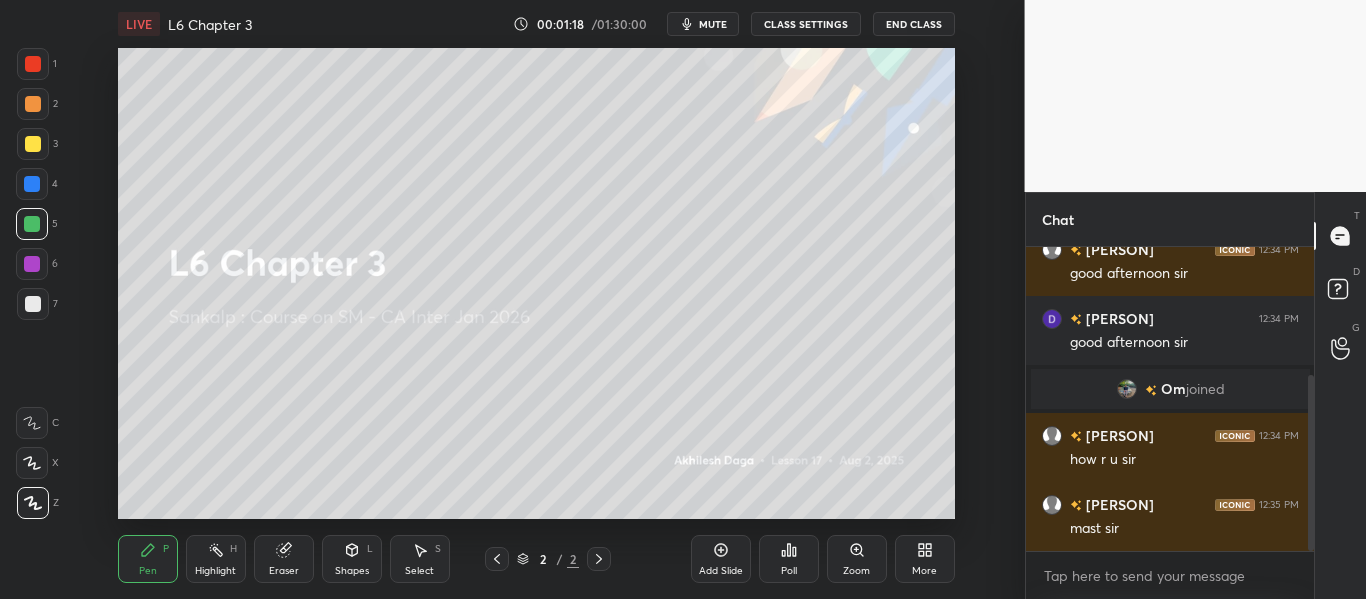 click at bounding box center [32, 264] 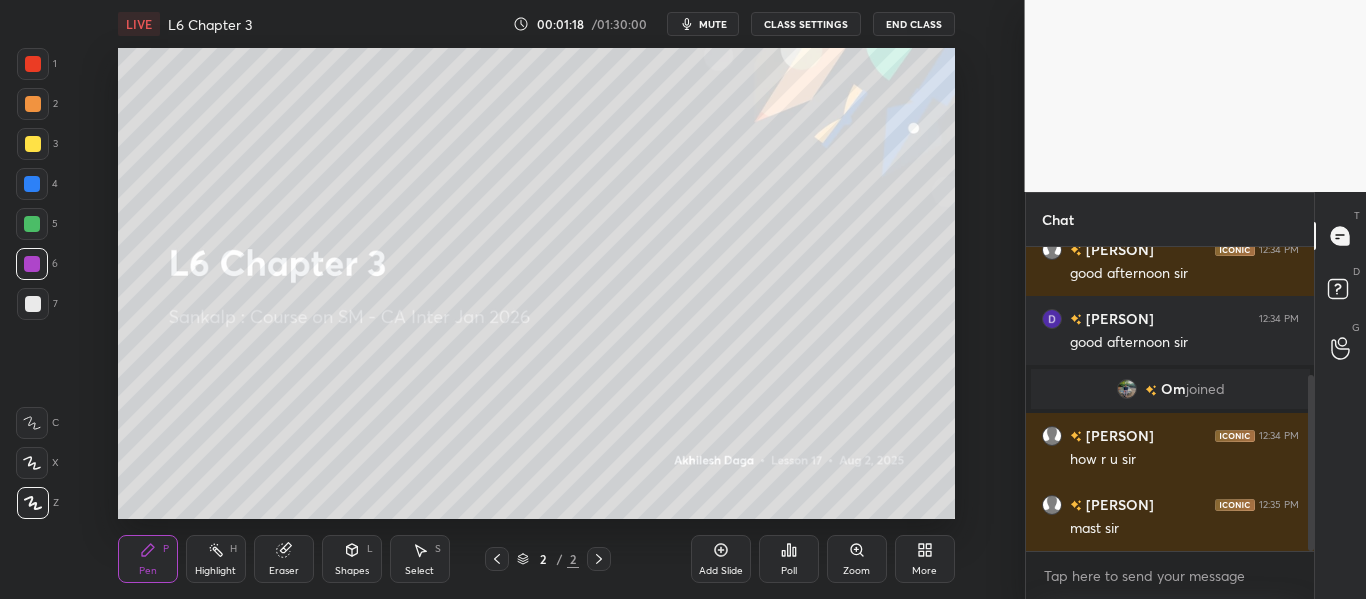 click at bounding box center (33, 304) 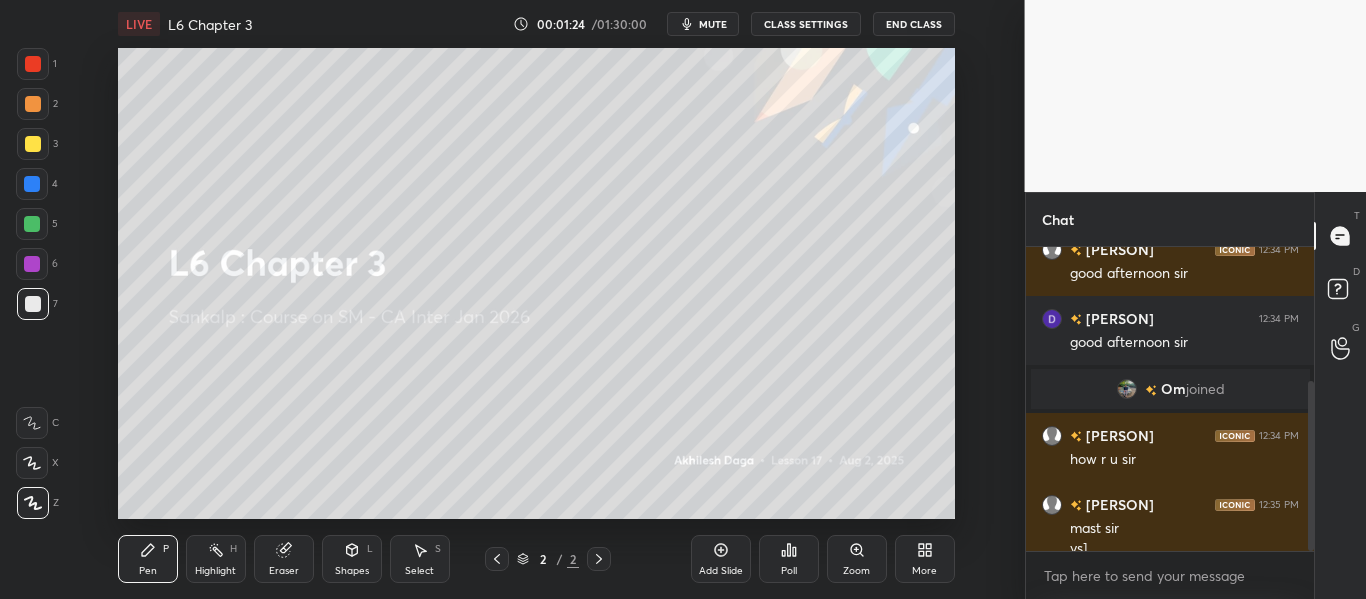 scroll, scrollTop: 241, scrollLeft: 0, axis: vertical 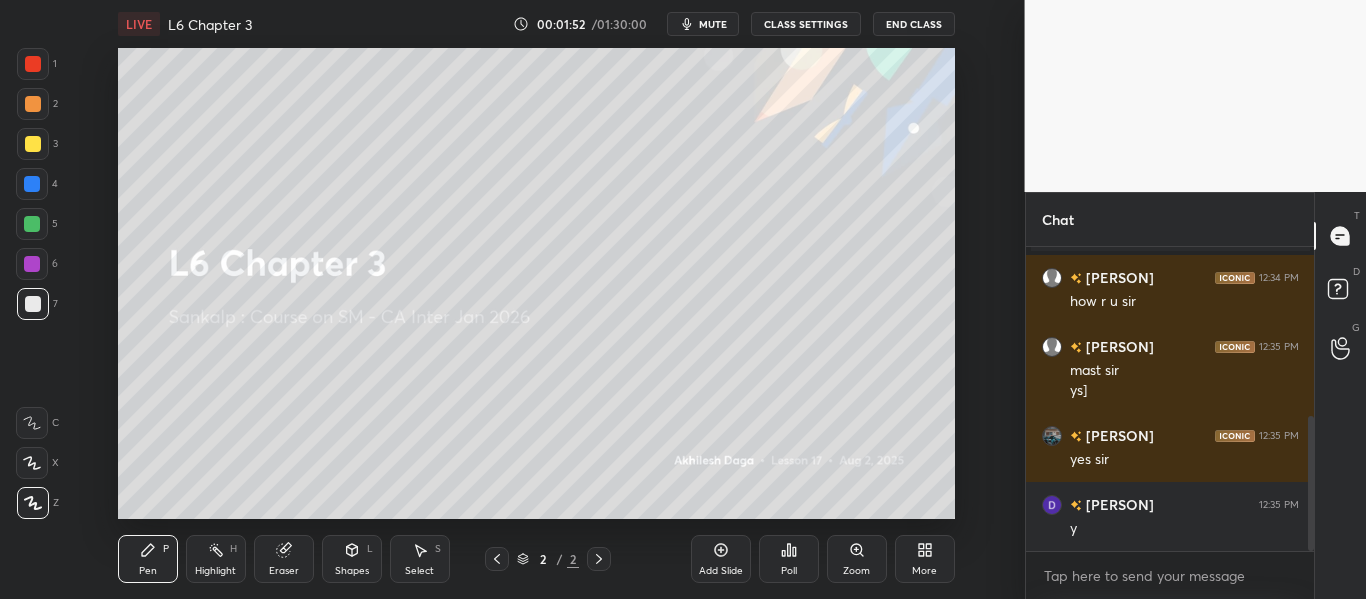 click on "More" at bounding box center (924, 571) 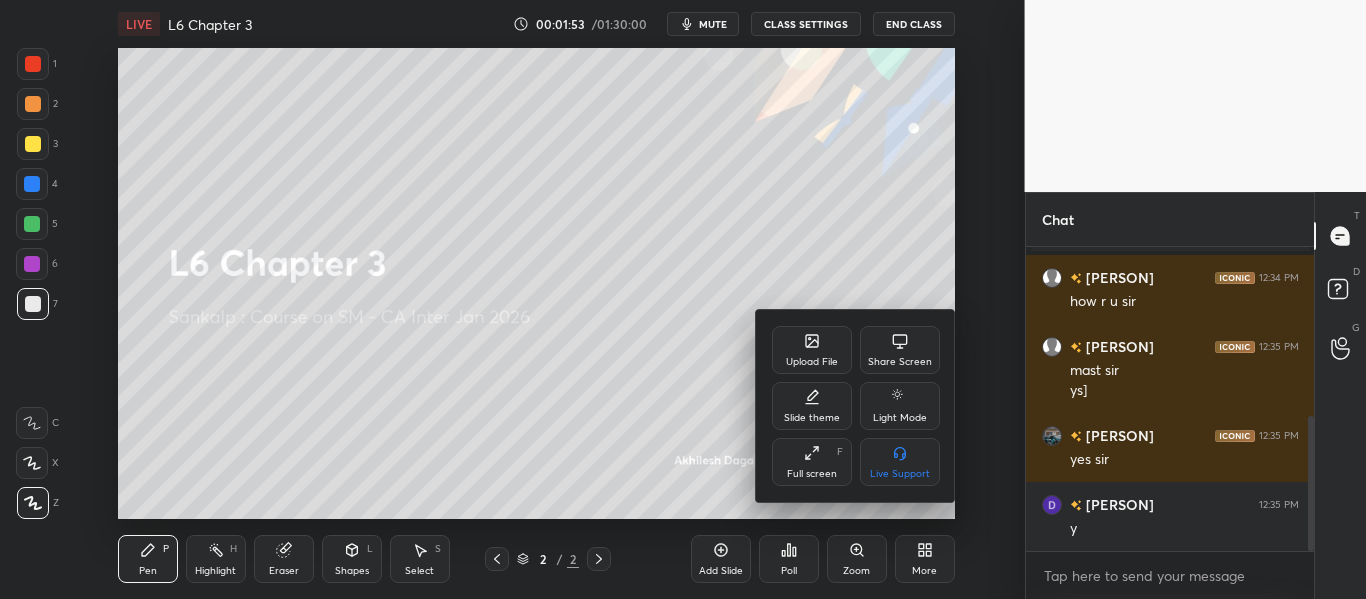 click on "Upload File" at bounding box center (812, 350) 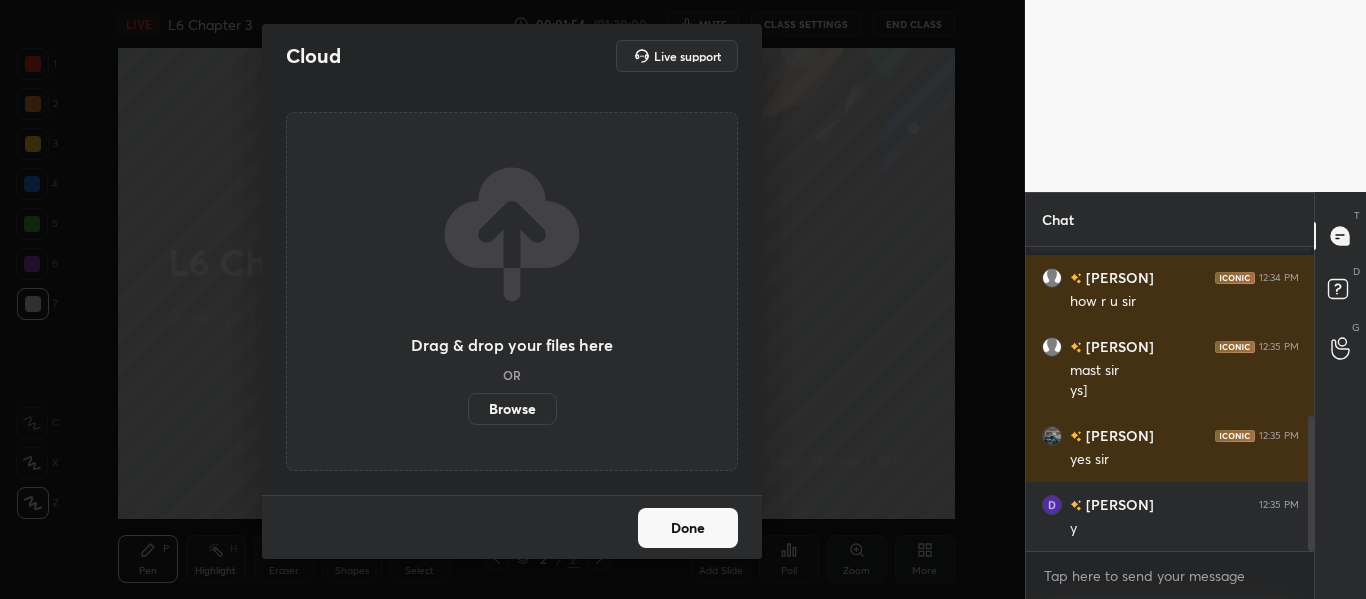 click on "Browse" at bounding box center [512, 409] 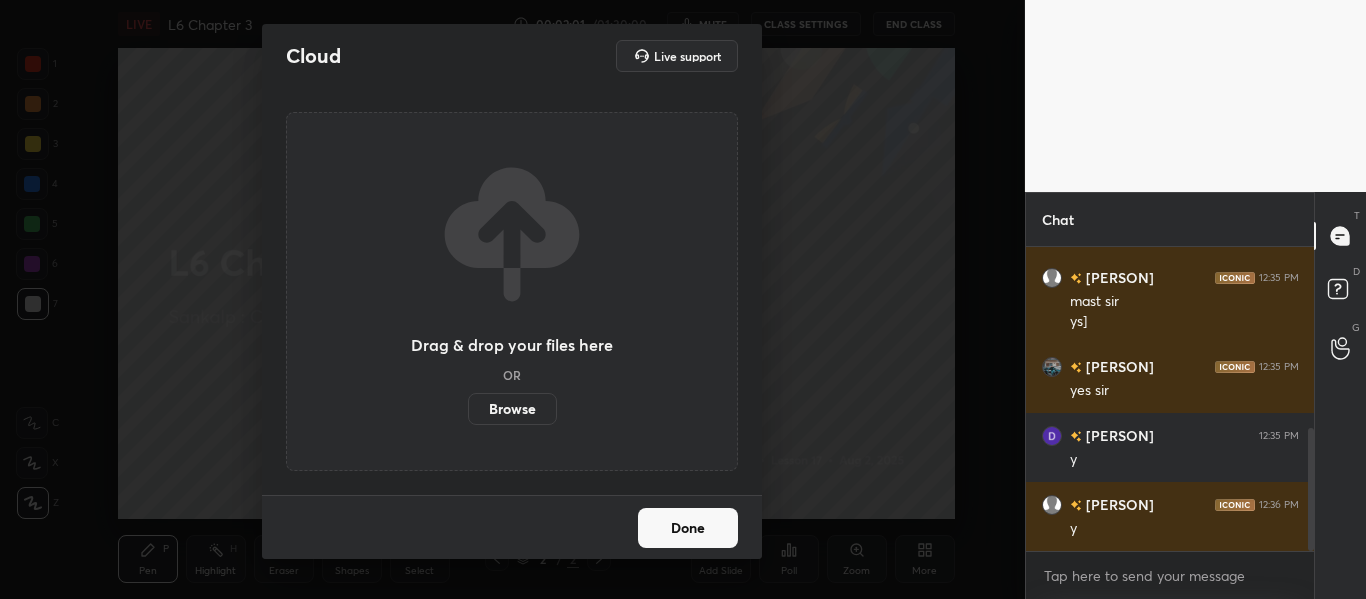 scroll, scrollTop: 517, scrollLeft: 0, axis: vertical 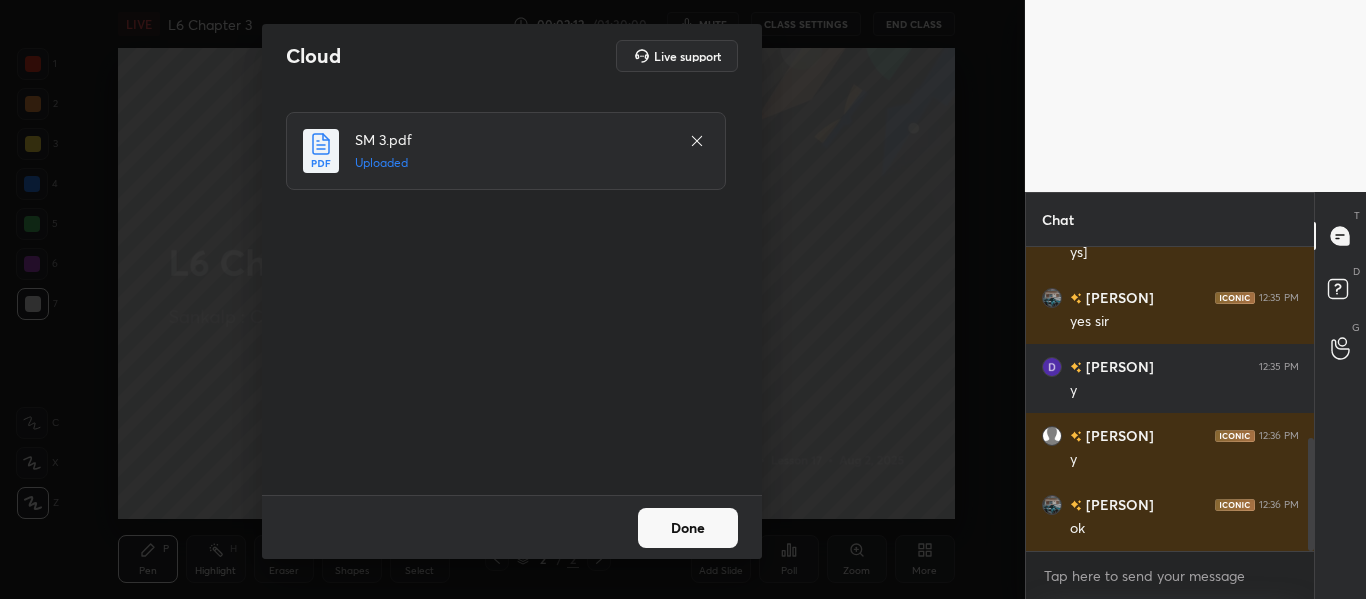 click on "Done" at bounding box center [688, 528] 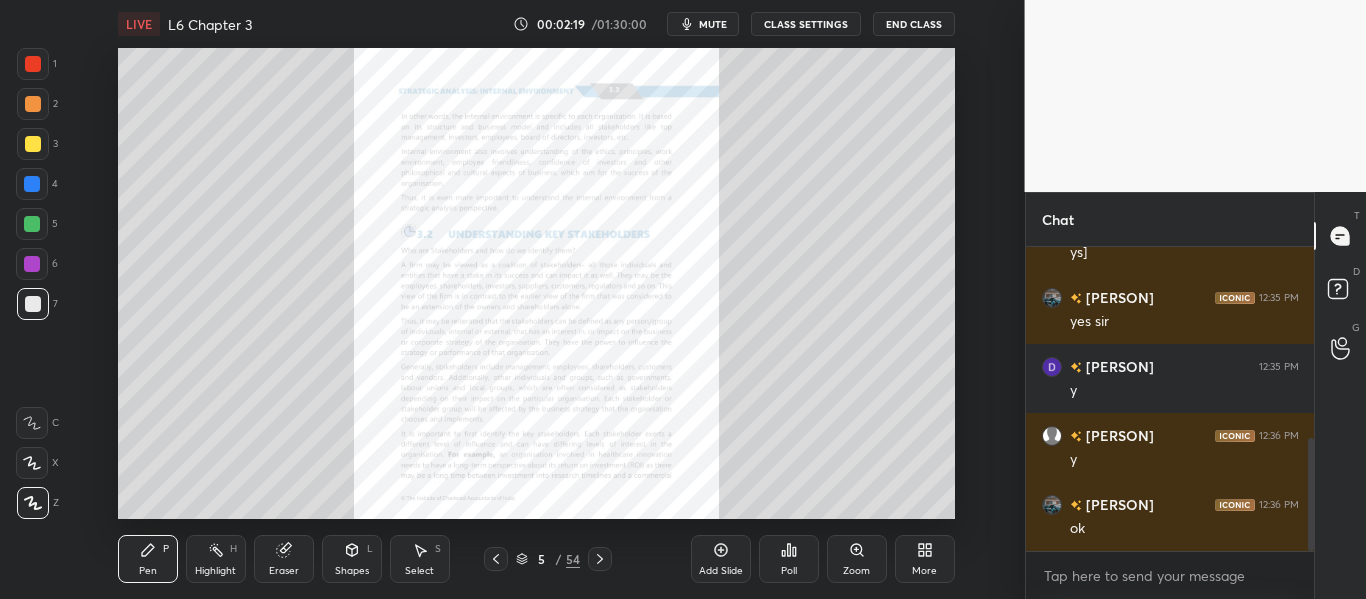 click 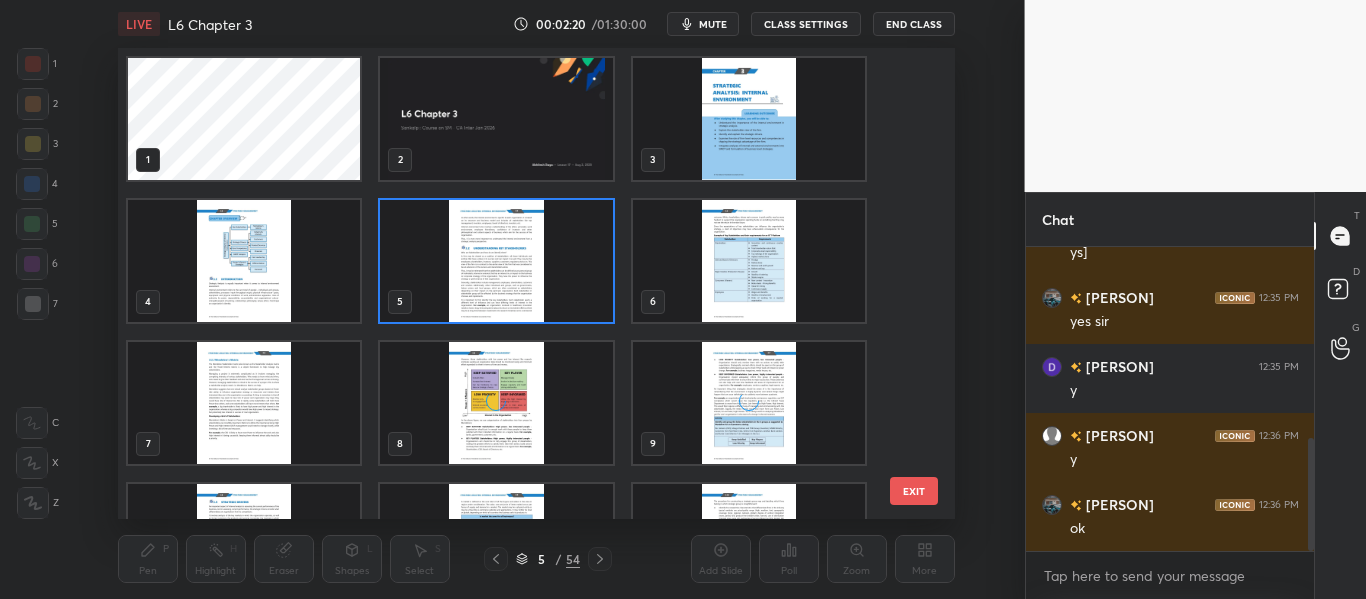 scroll, scrollTop: 7, scrollLeft: 11, axis: both 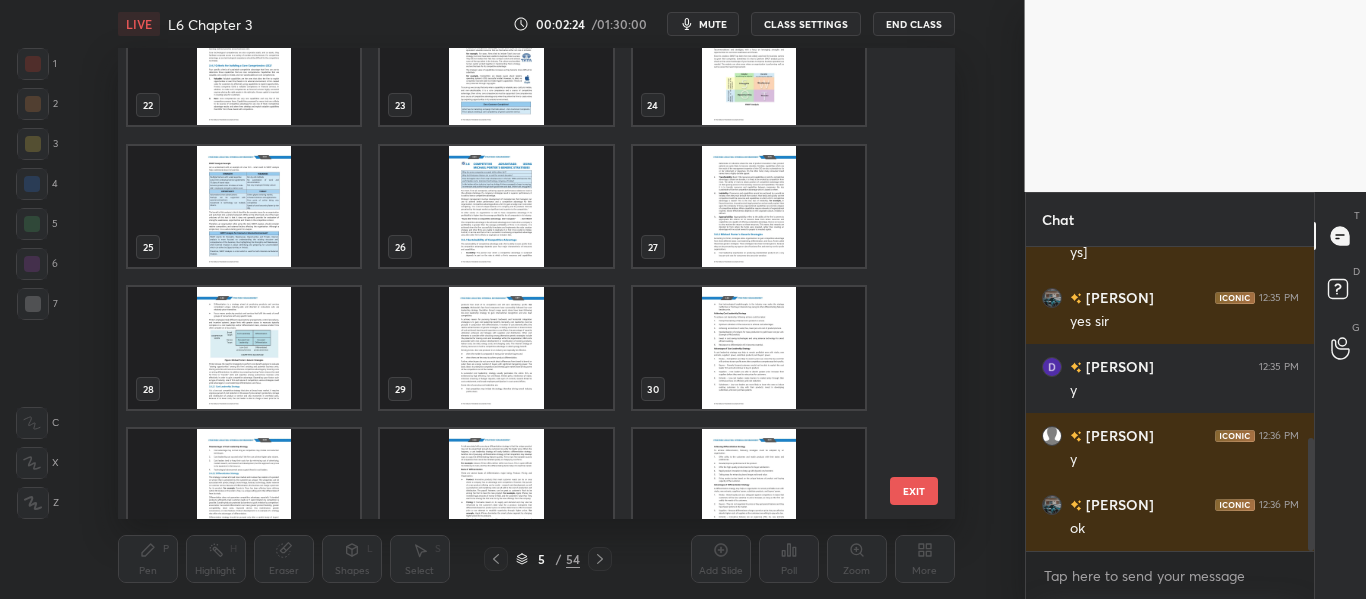 click at bounding box center (496, 348) 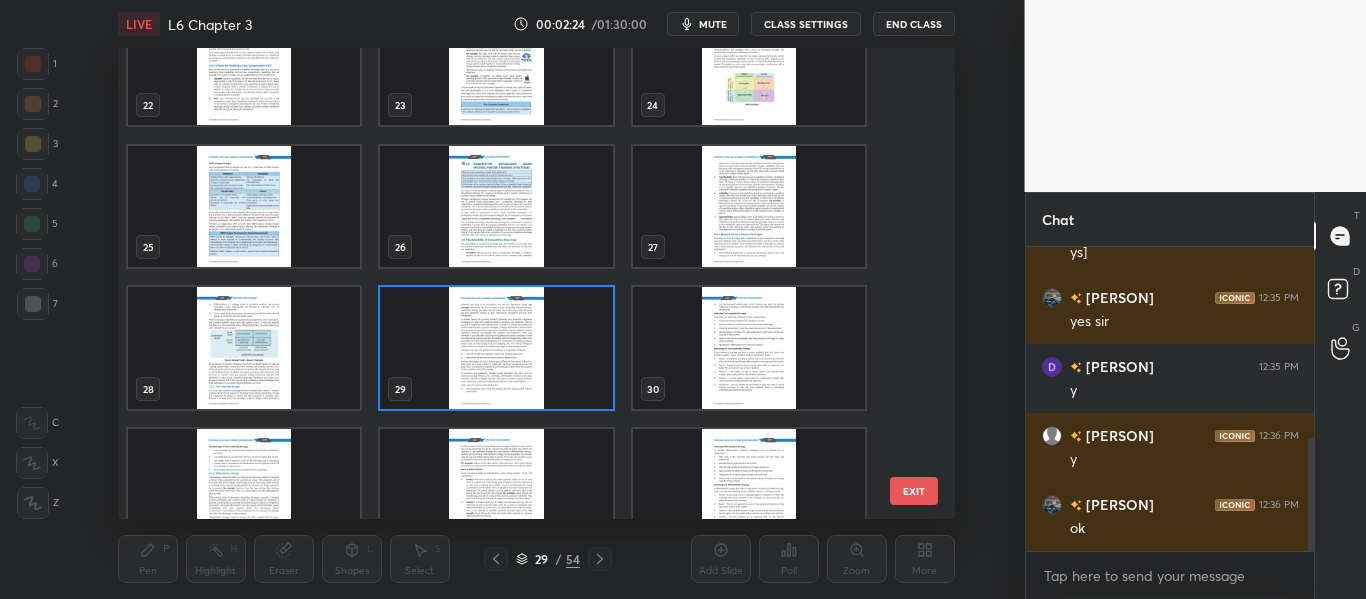 click at bounding box center (496, 348) 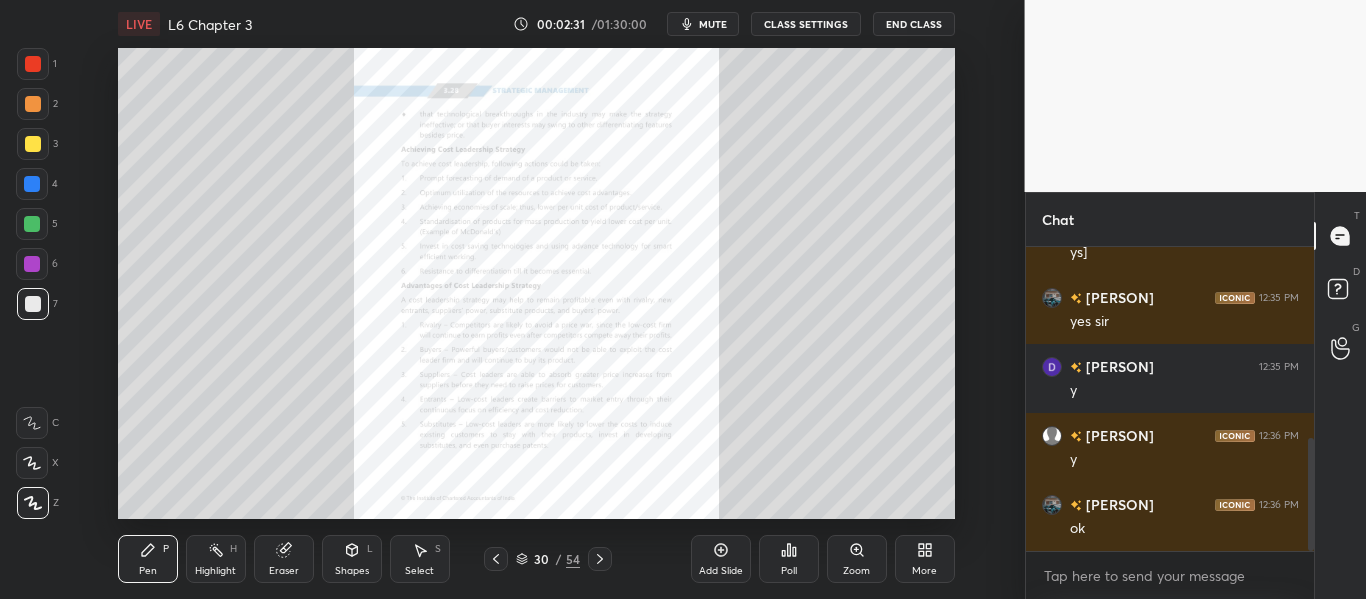 click on "Zoom" at bounding box center [857, 559] 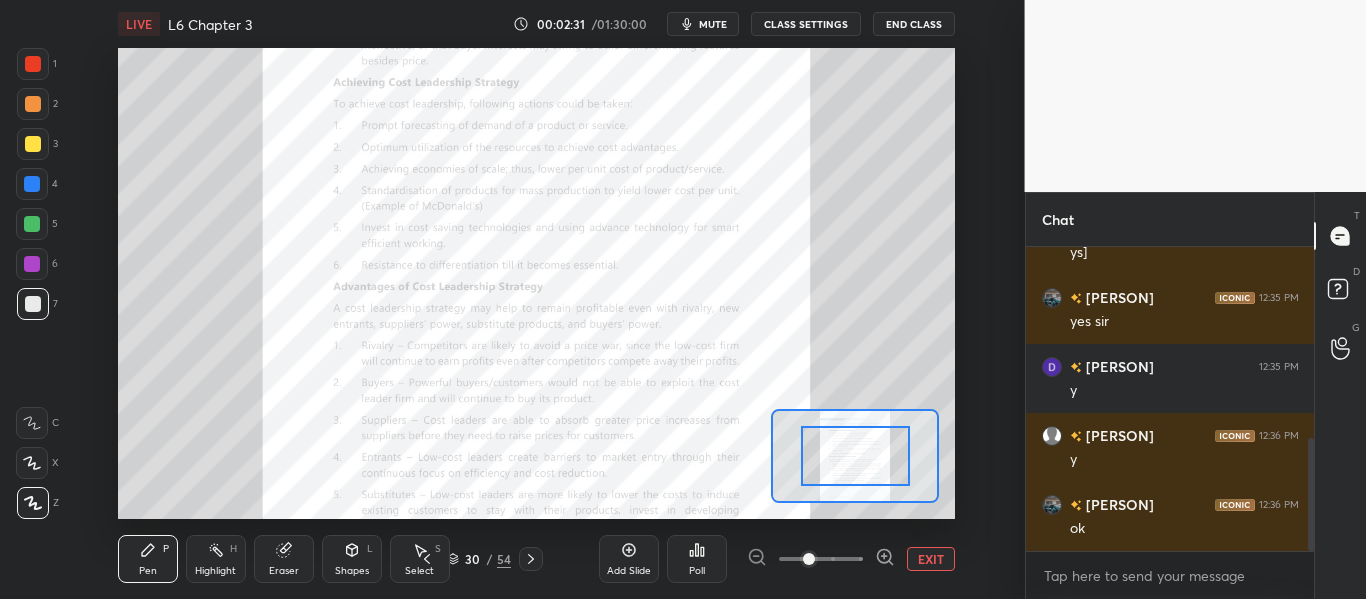click at bounding box center (821, 559) 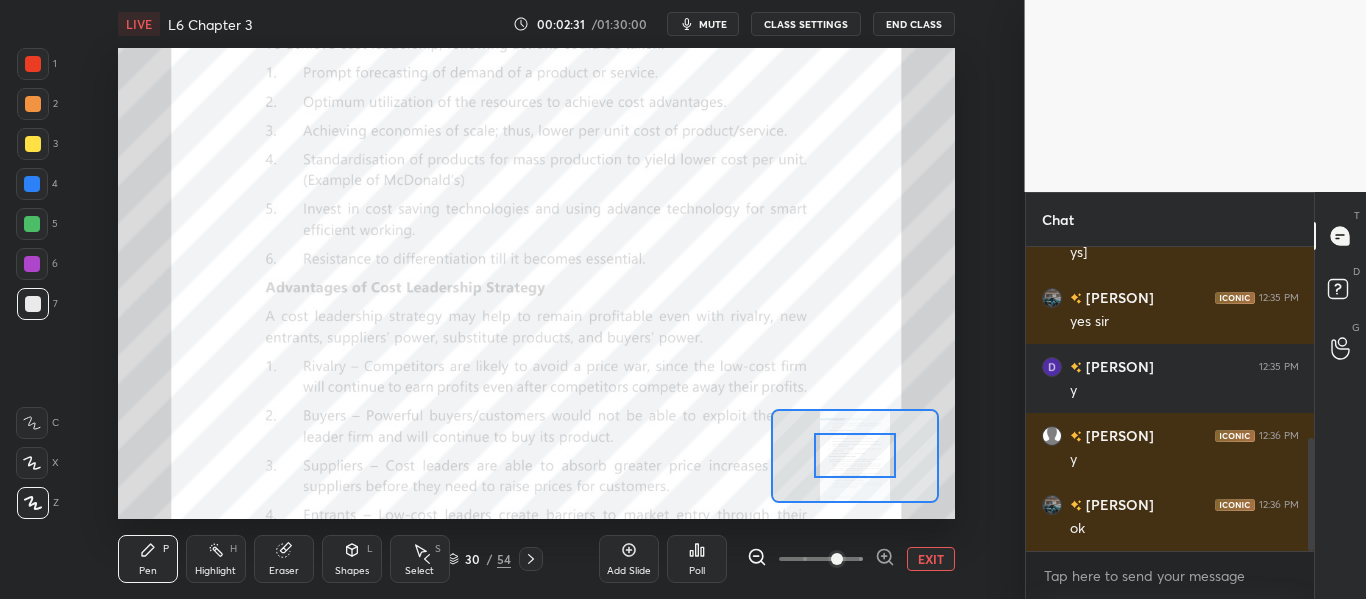 click at bounding box center (837, 559) 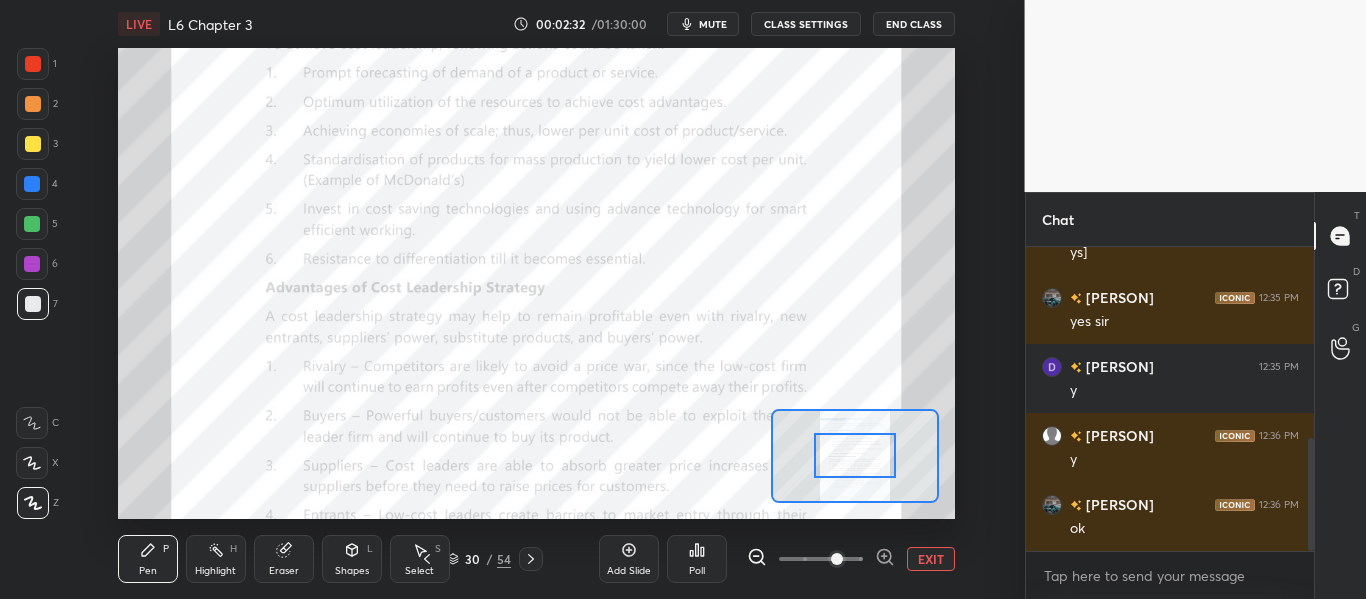 drag, startPoint x: 848, startPoint y: 562, endPoint x: 862, endPoint y: 576, distance: 19.79899 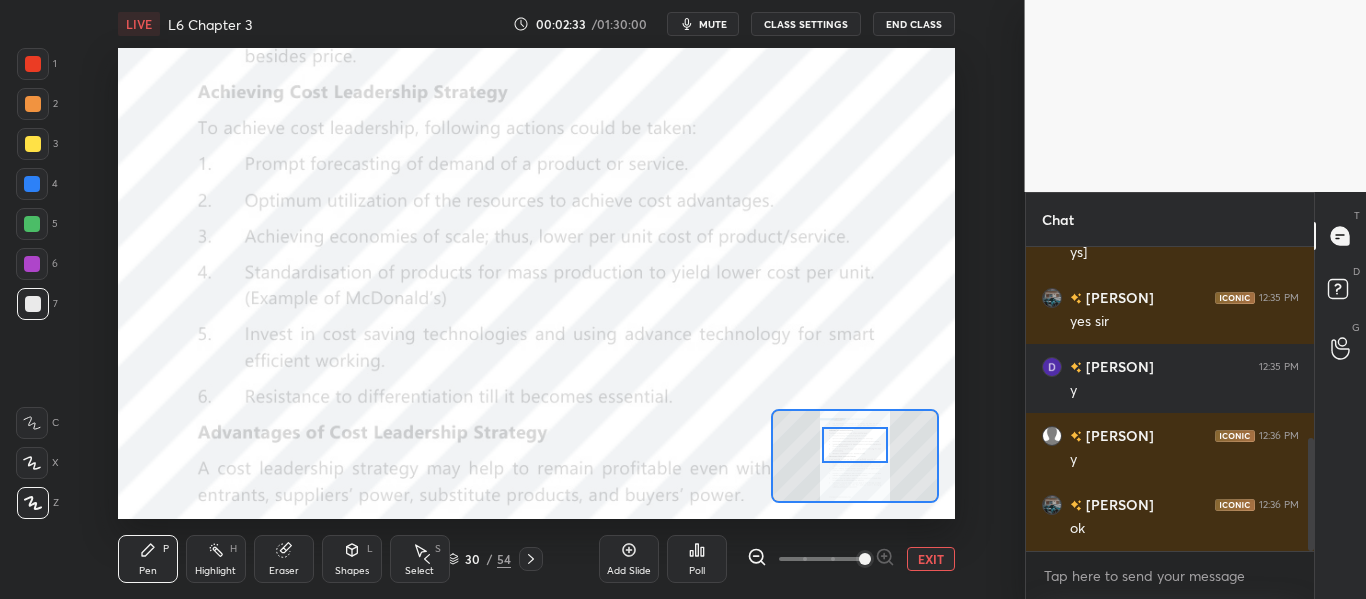 drag, startPoint x: 865, startPoint y: 459, endPoint x: 865, endPoint y: 448, distance: 11 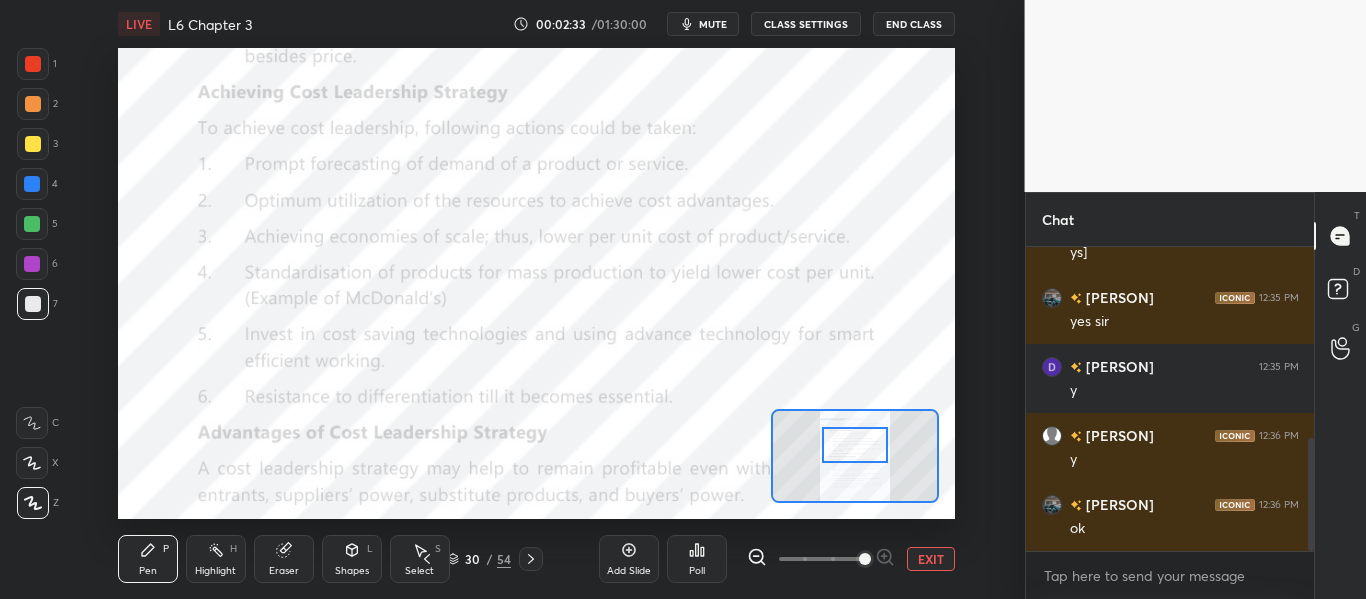 click at bounding box center (854, 445) 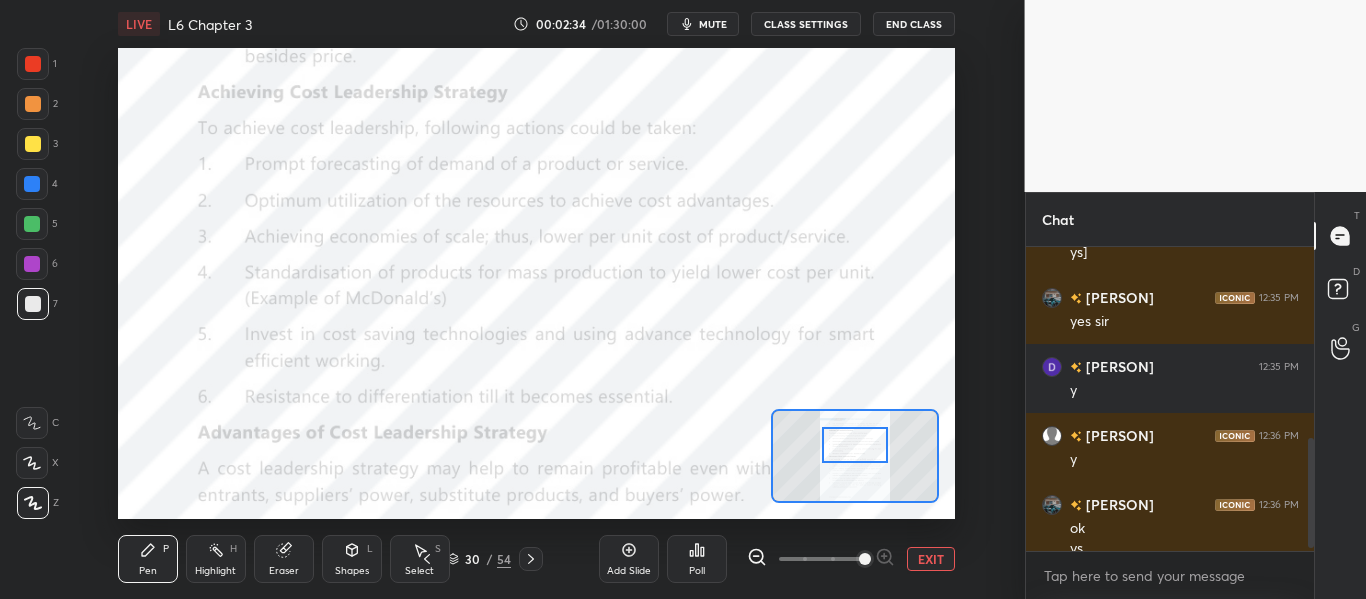 scroll, scrollTop: 537, scrollLeft: 0, axis: vertical 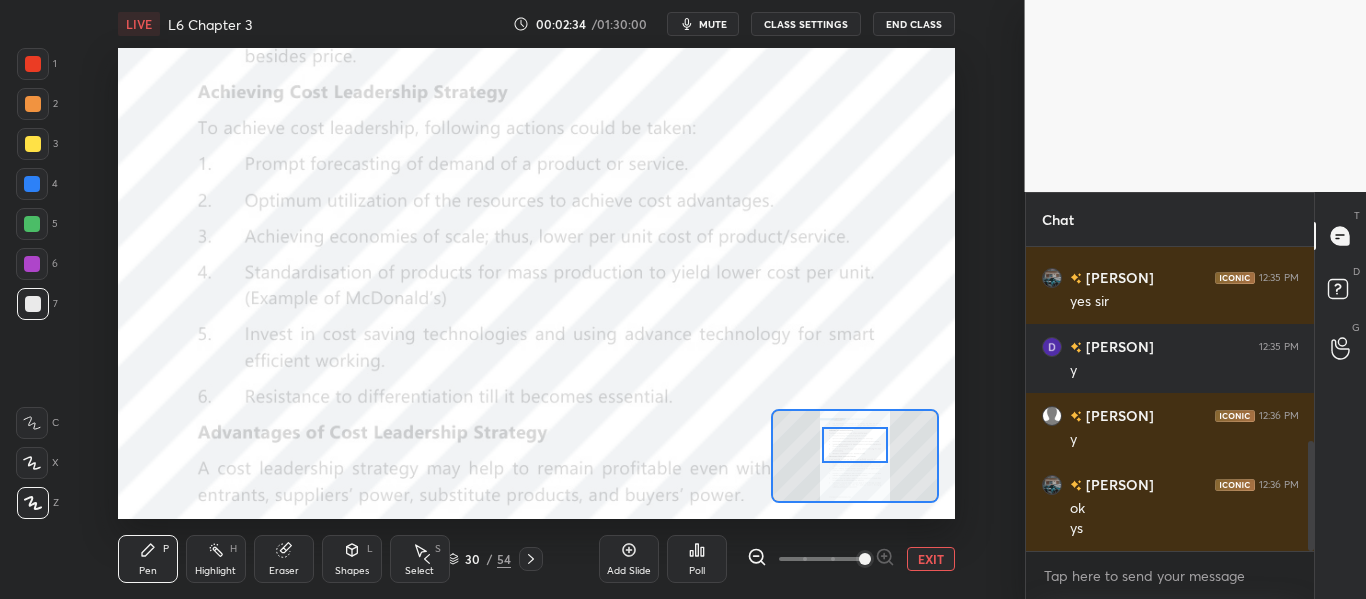 click at bounding box center (33, 64) 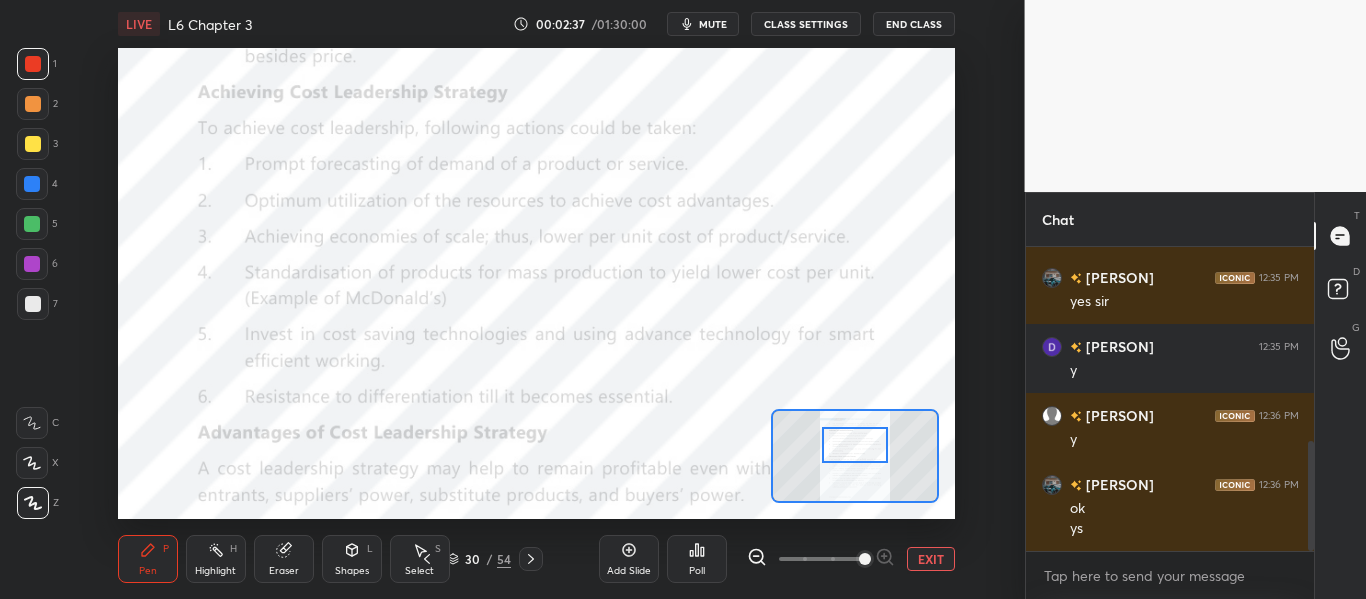 click on "Shapes L" at bounding box center [352, 559] 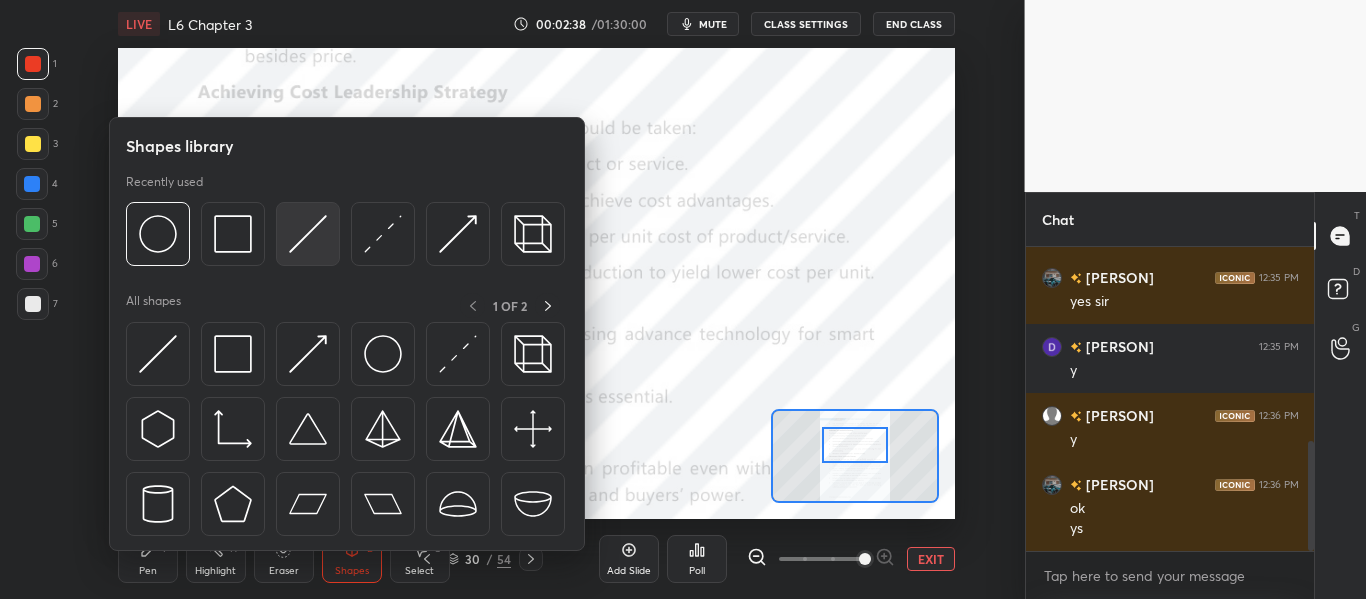 click at bounding box center (308, 234) 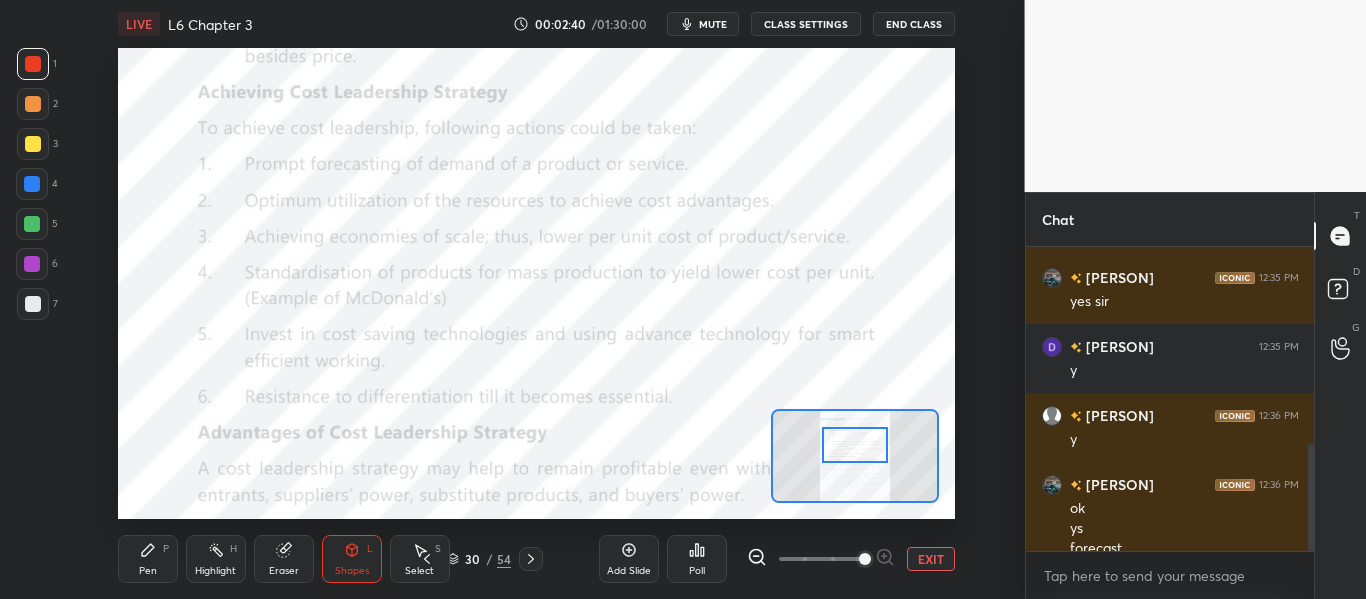 scroll, scrollTop: 557, scrollLeft: 0, axis: vertical 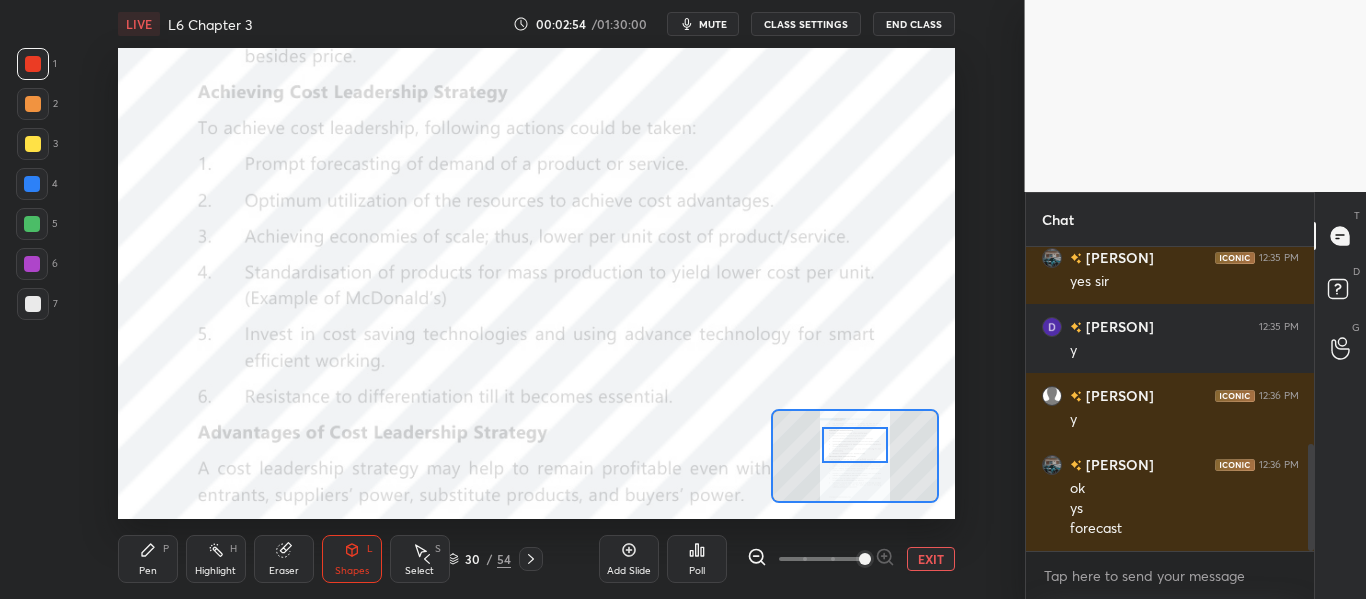 click on "1 2 3 4 5 6 7 C X Z C X Z E E Erase all   H H" at bounding box center (32, 283) 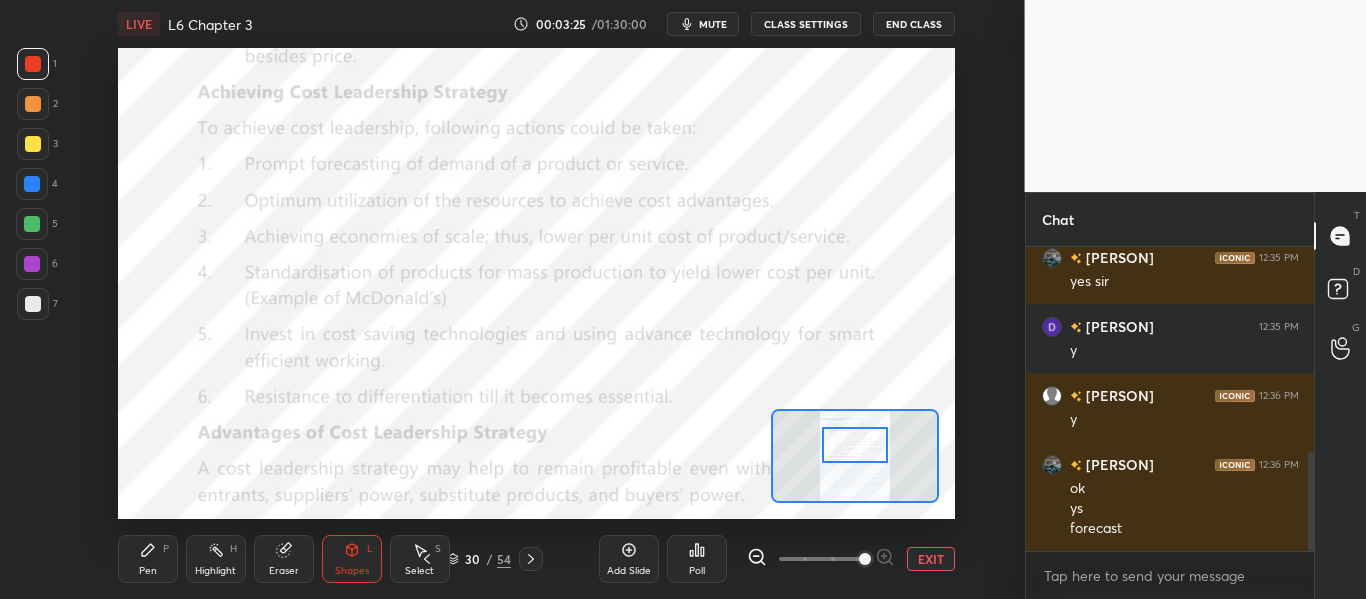 scroll, scrollTop: 626, scrollLeft: 0, axis: vertical 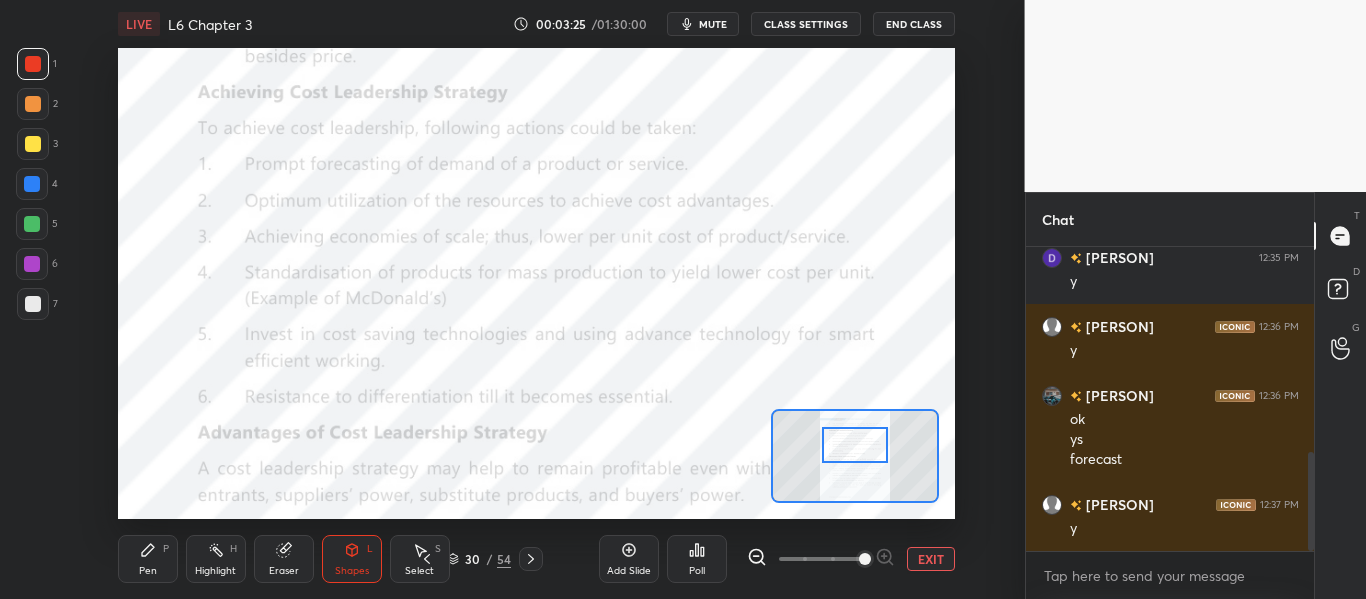 click on "Pen P" at bounding box center [148, 559] 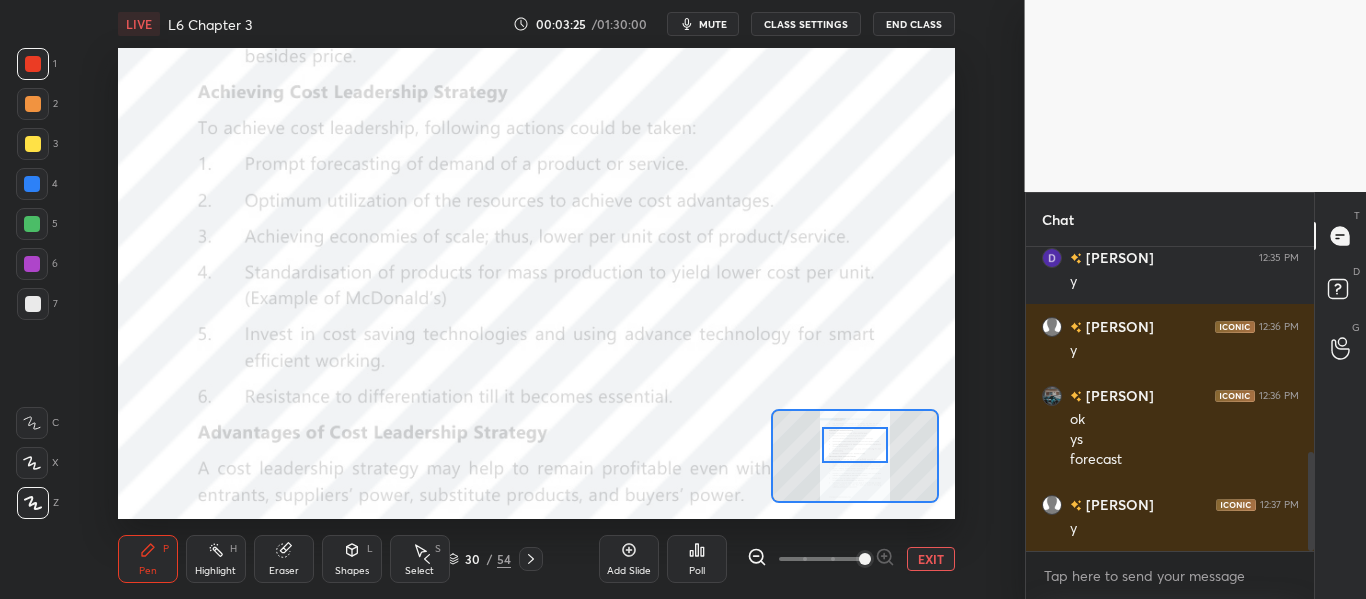 click on "Pen P" at bounding box center [148, 559] 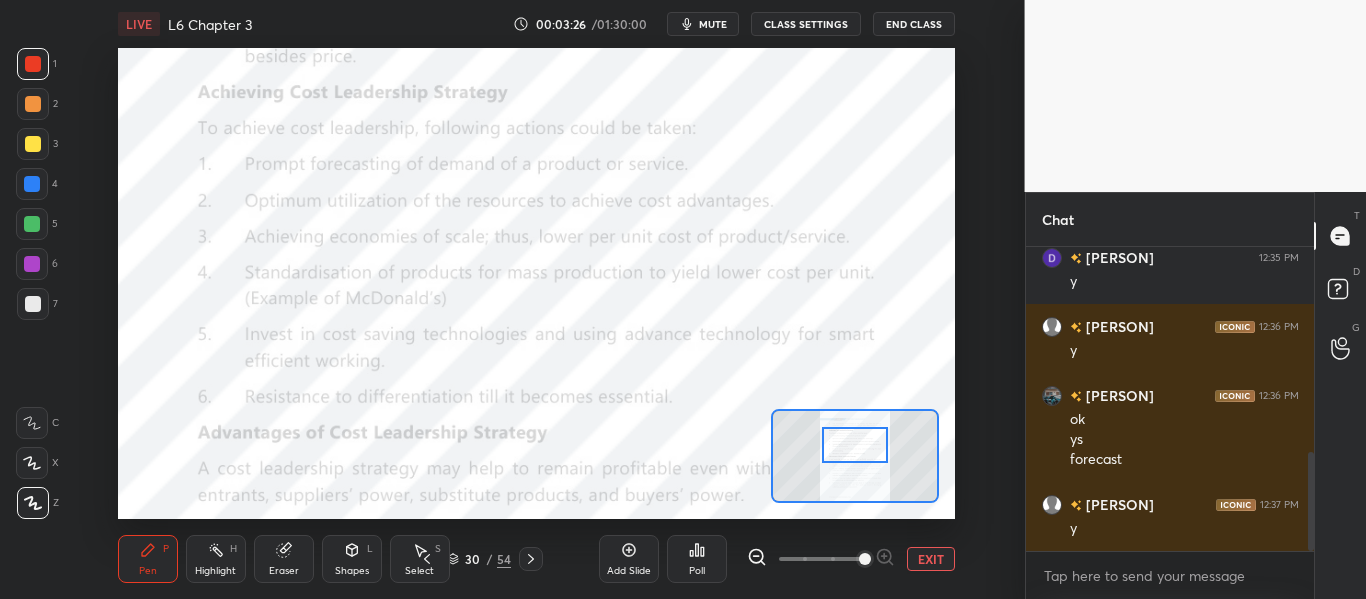 scroll, scrollTop: 695, scrollLeft: 0, axis: vertical 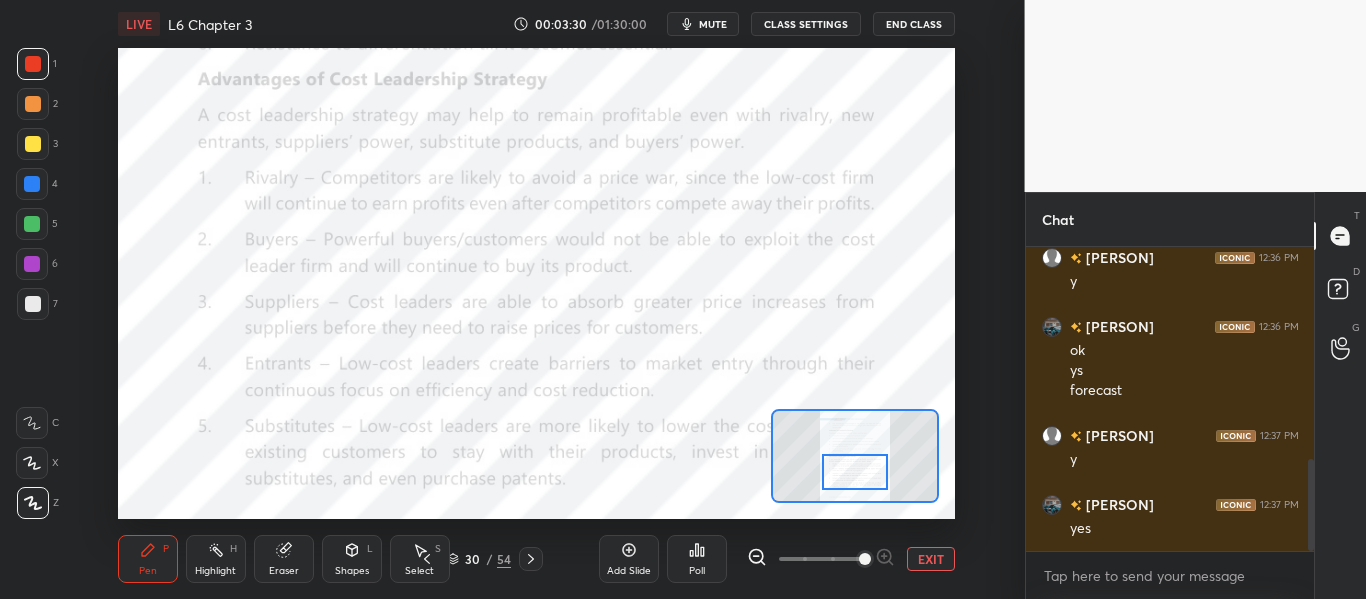 drag, startPoint x: 852, startPoint y: 455, endPoint x: 852, endPoint y: 481, distance: 26 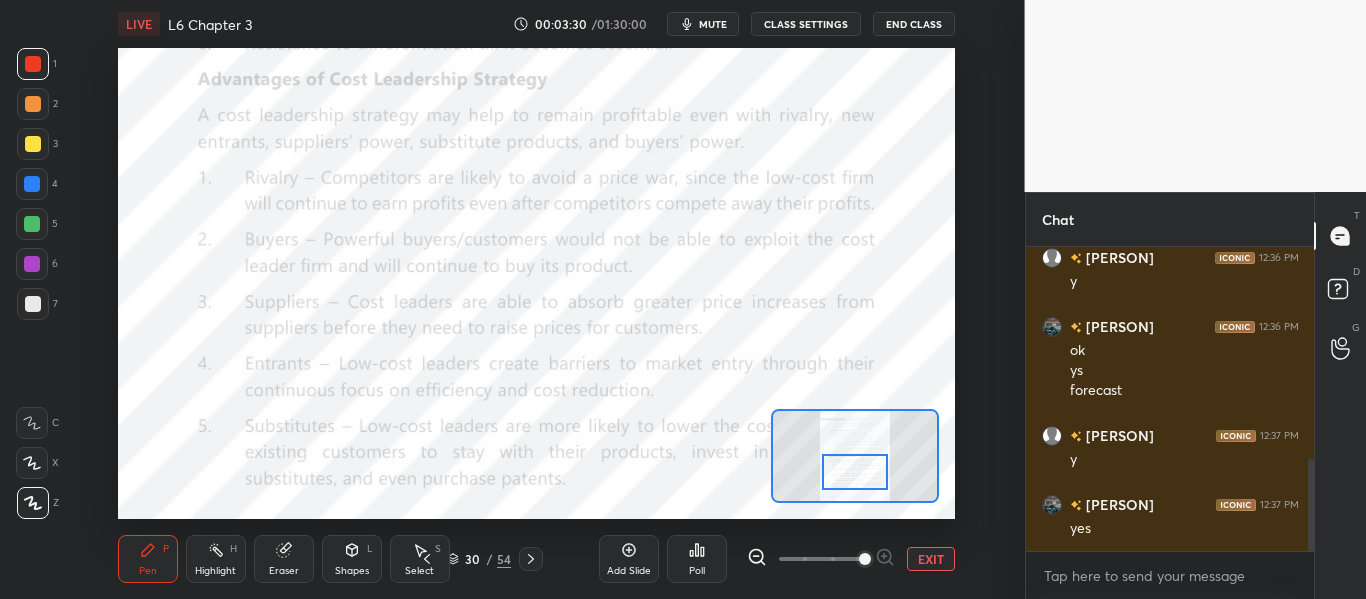 click at bounding box center (854, 472) 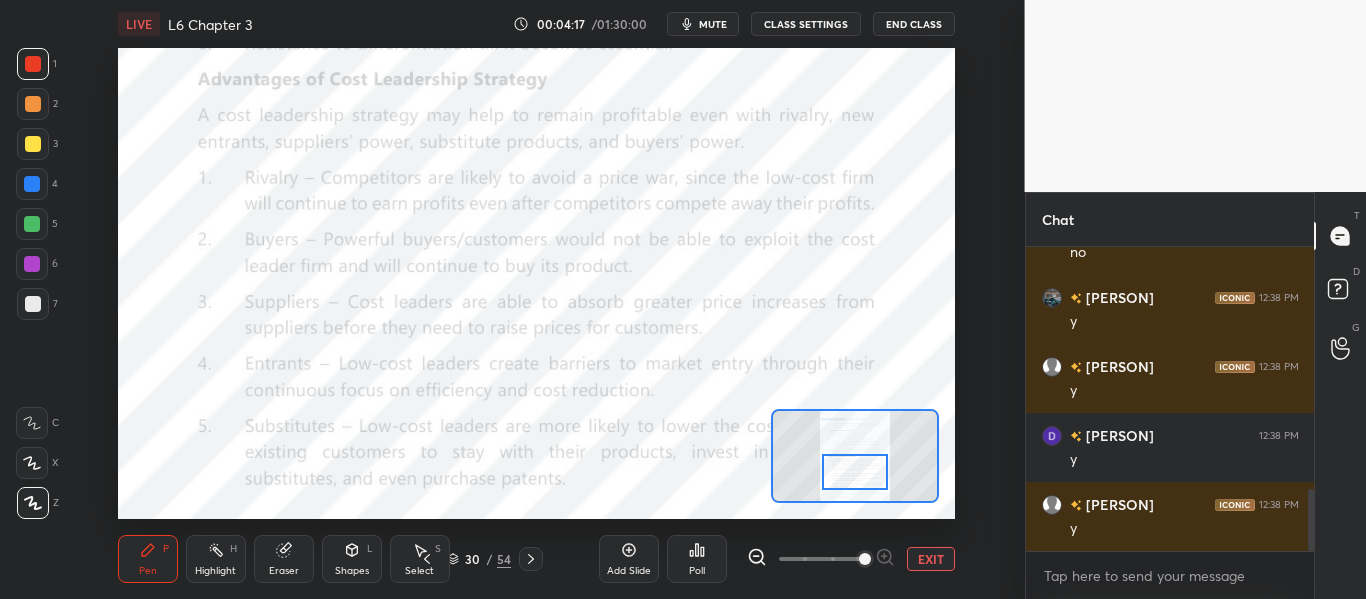 scroll, scrollTop: 1247, scrollLeft: 0, axis: vertical 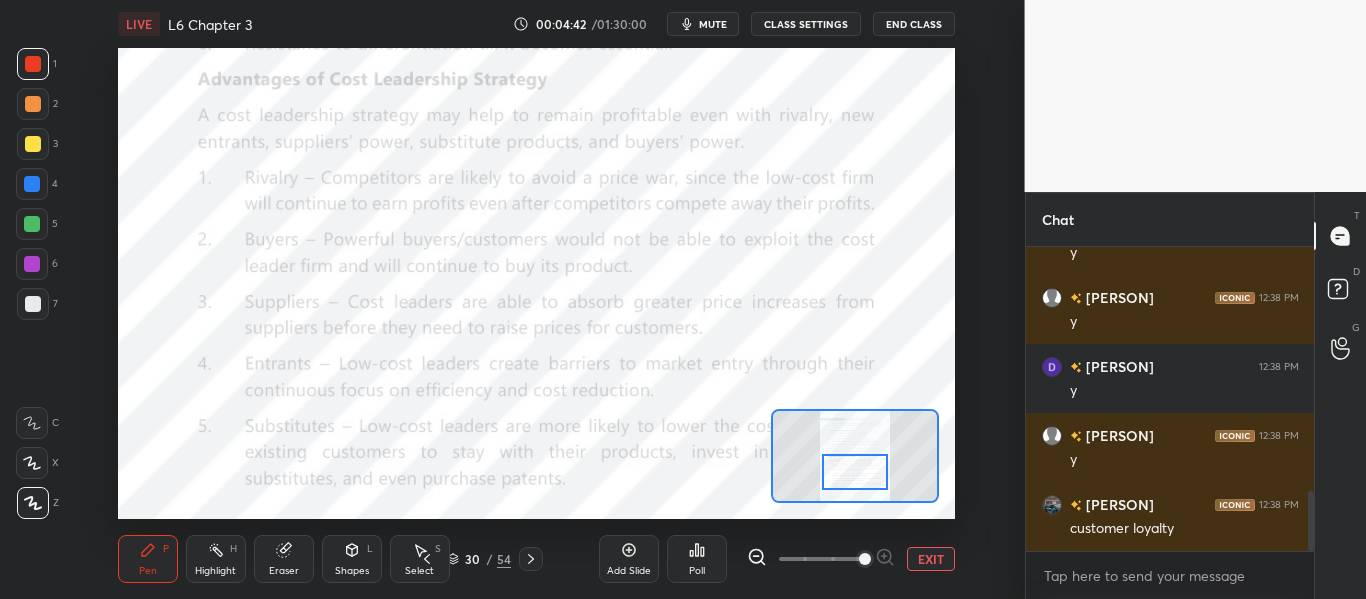 click 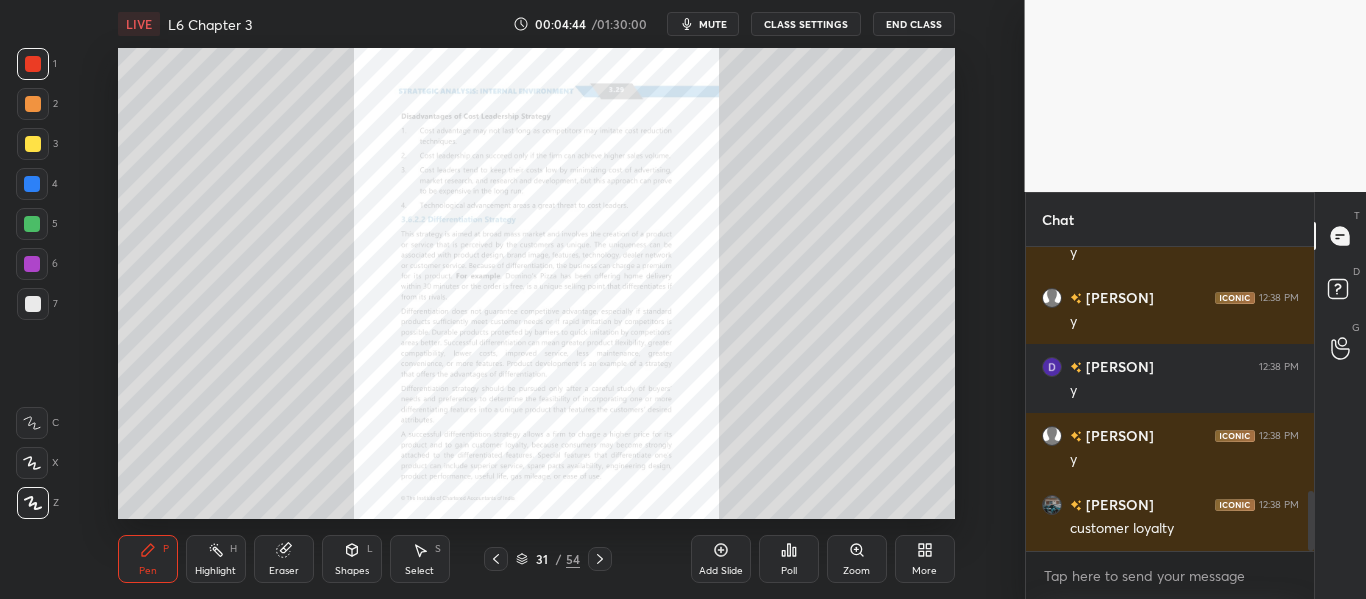 click on "Zoom" at bounding box center [856, 571] 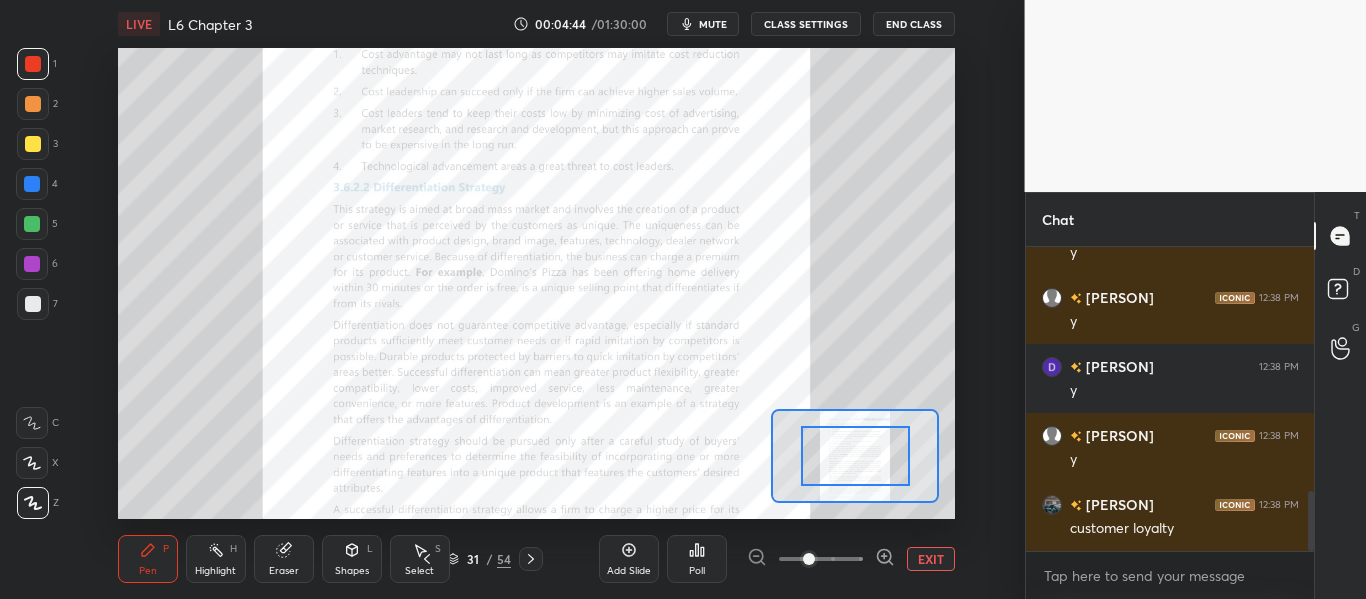 click at bounding box center [821, 559] 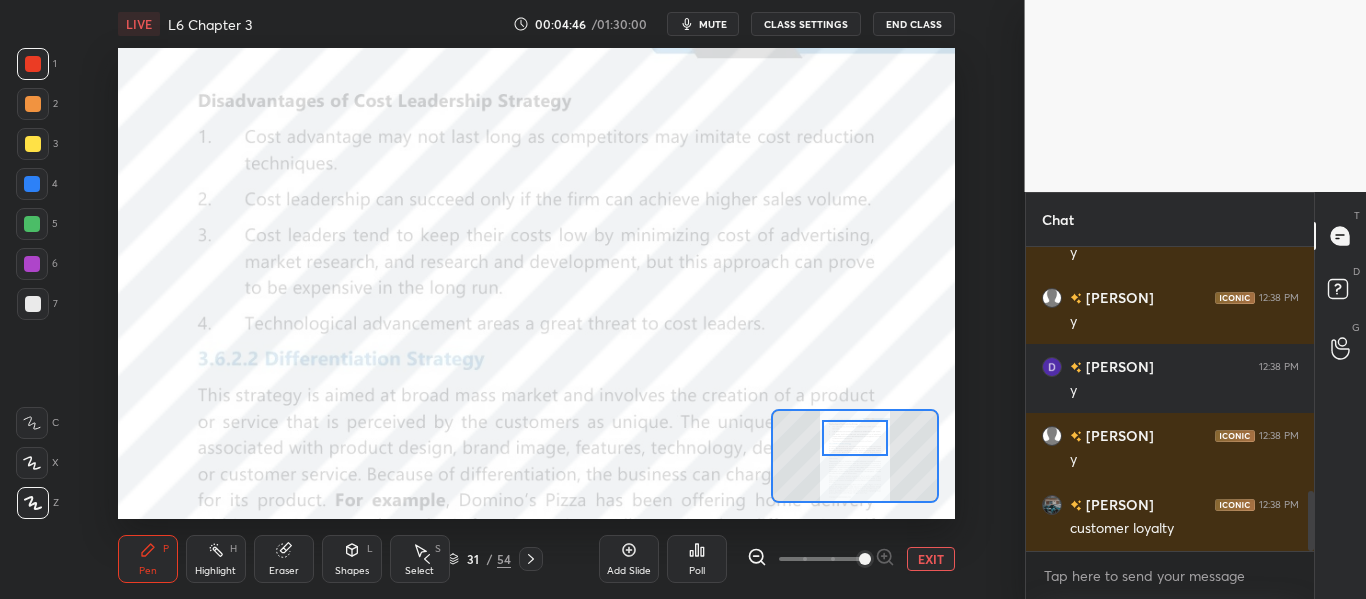 drag, startPoint x: 868, startPoint y: 444, endPoint x: 868, endPoint y: 430, distance: 14 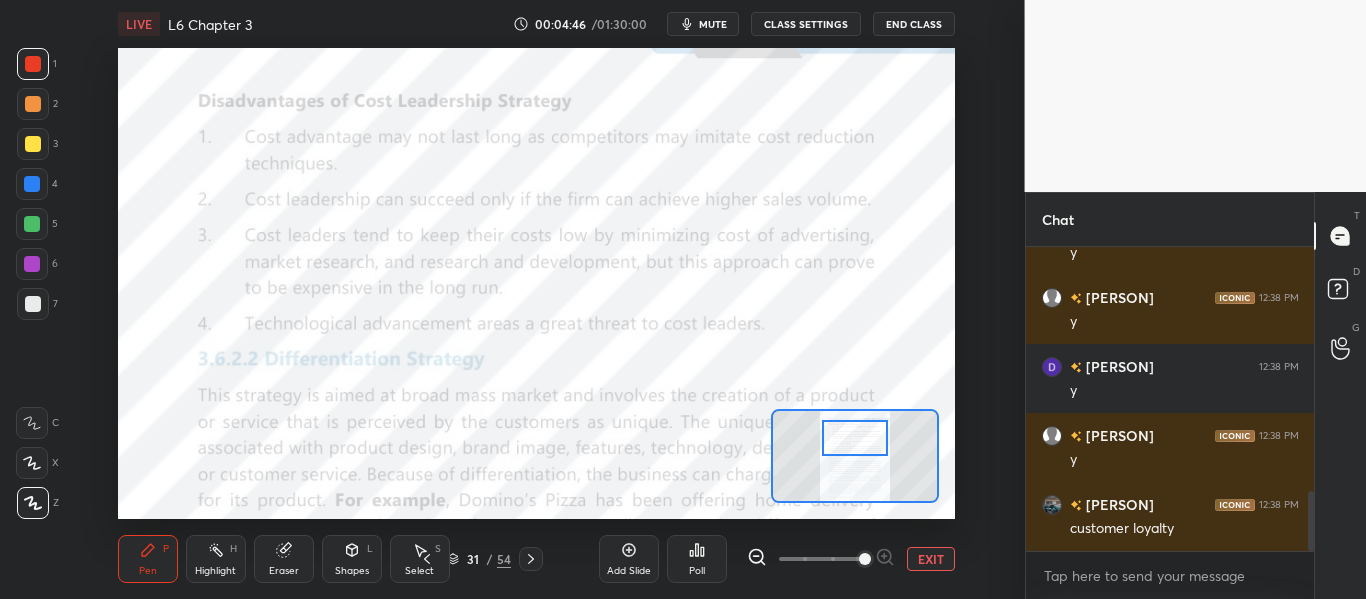 click at bounding box center [854, 438] 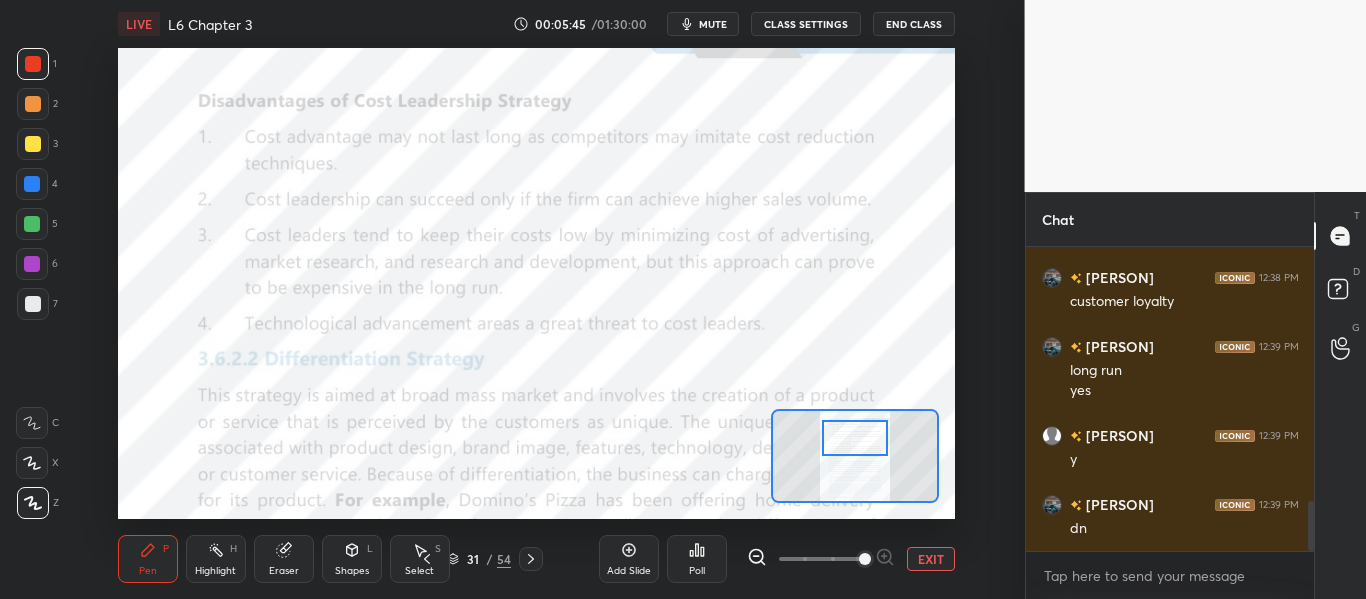 scroll, scrollTop: 1543, scrollLeft: 0, axis: vertical 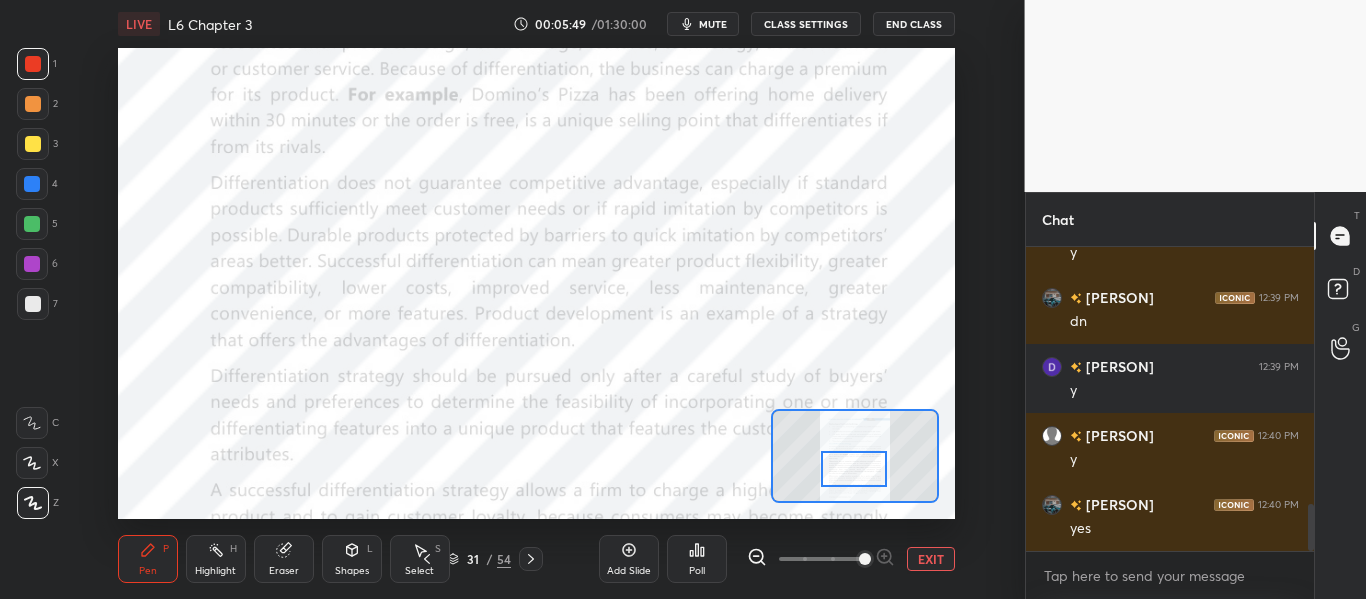 drag, startPoint x: 861, startPoint y: 440, endPoint x: 860, endPoint y: 471, distance: 31.016125 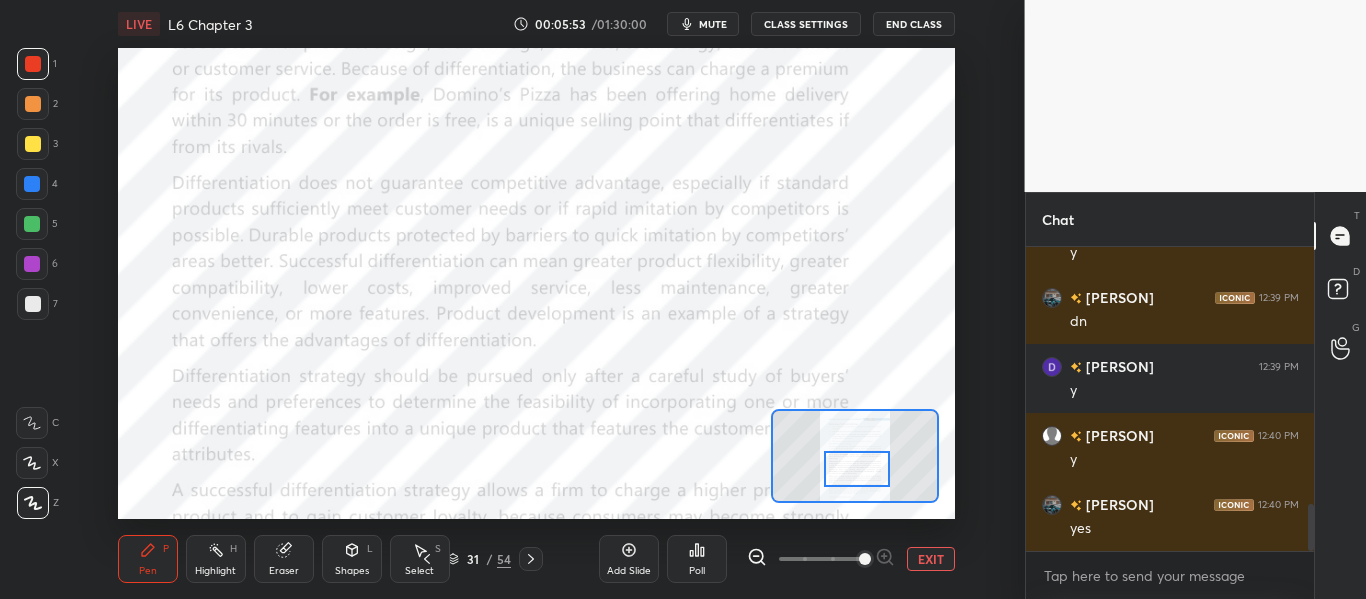 click at bounding box center (856, 469) 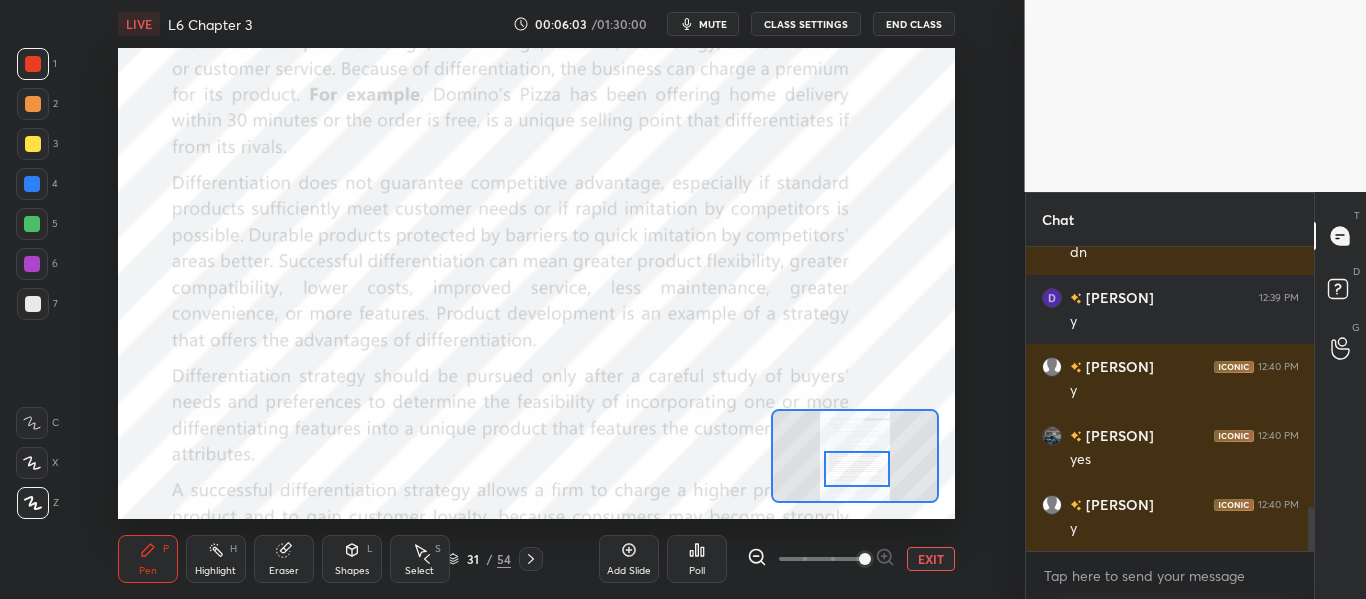 scroll, scrollTop: 1819, scrollLeft: 0, axis: vertical 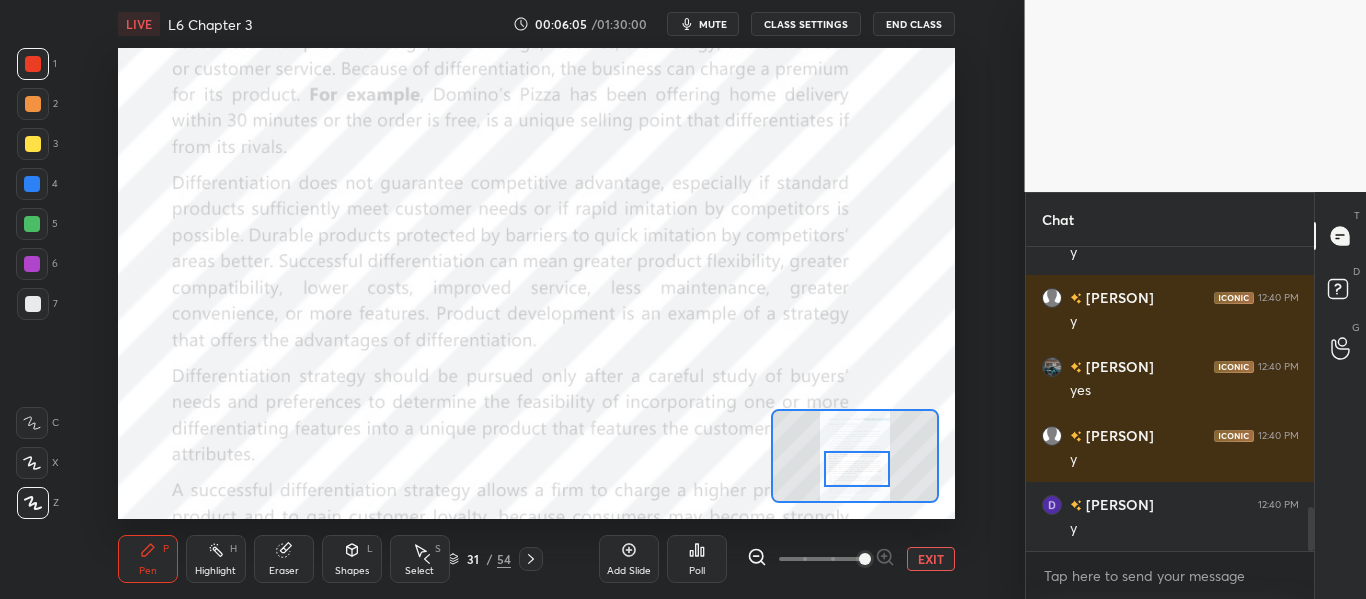 click 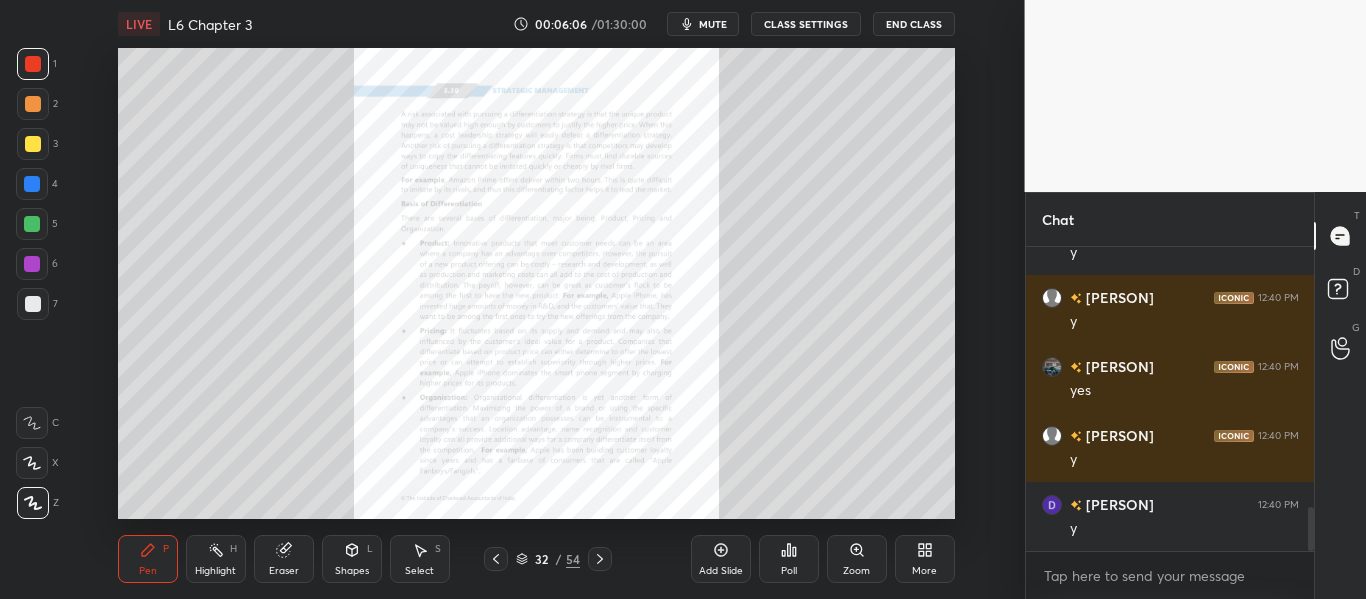 click on "Zoom" at bounding box center (857, 559) 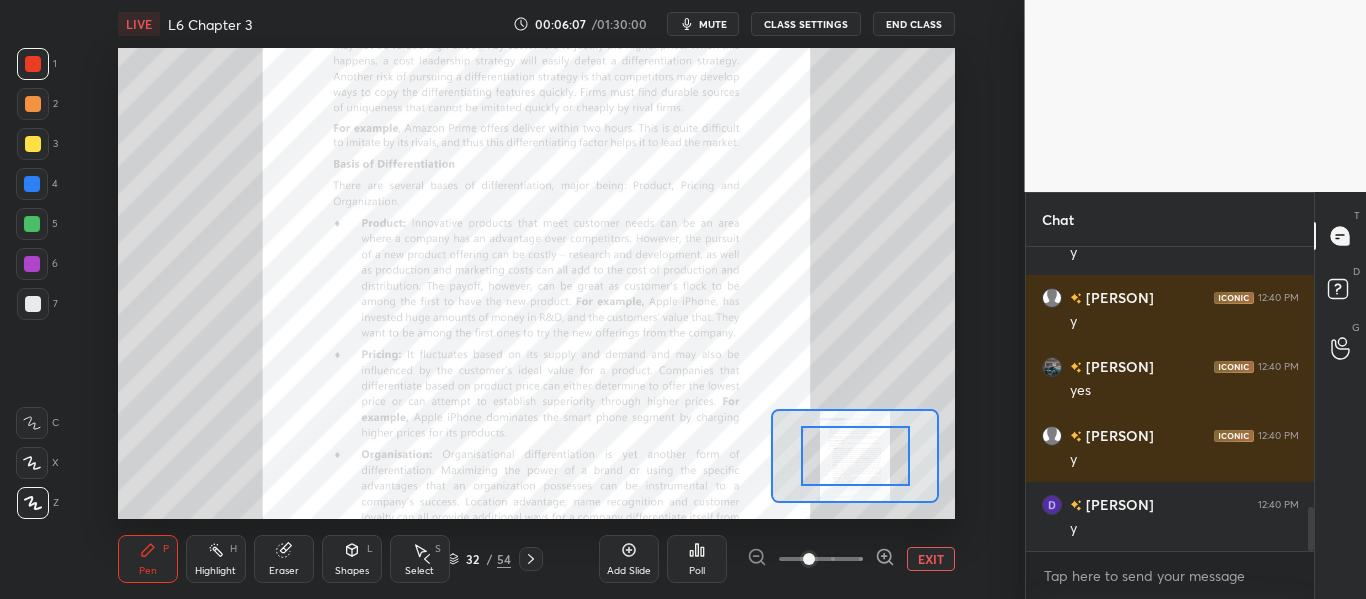 click at bounding box center [821, 559] 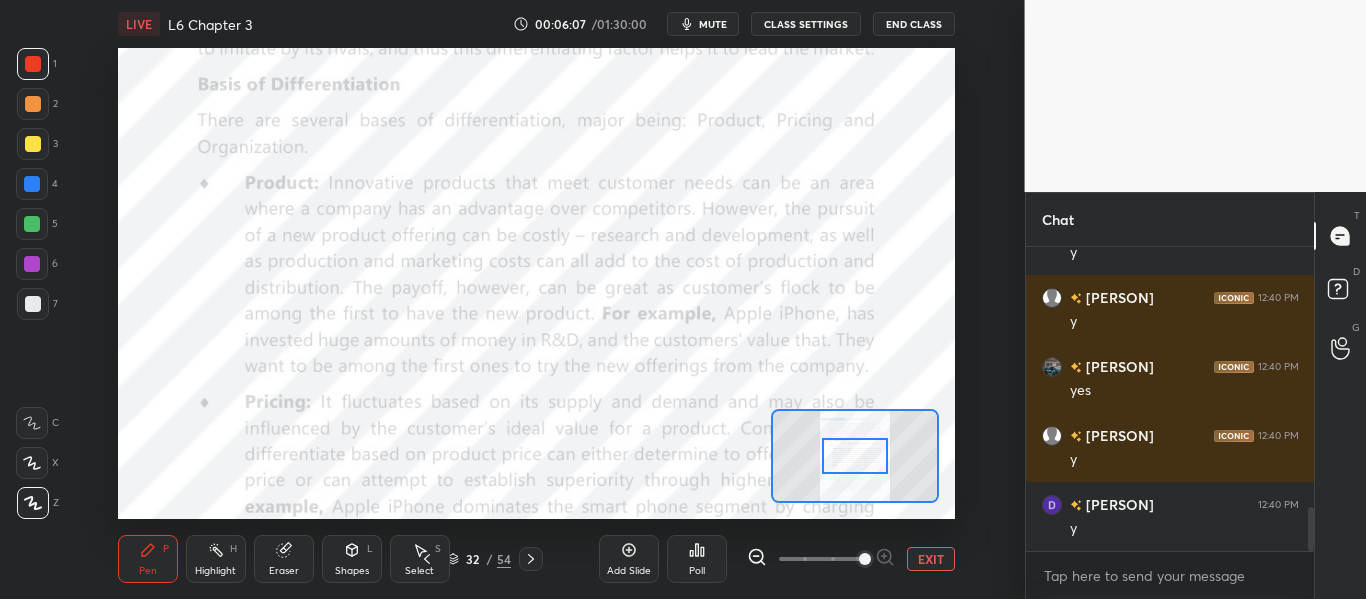 click at bounding box center [865, 559] 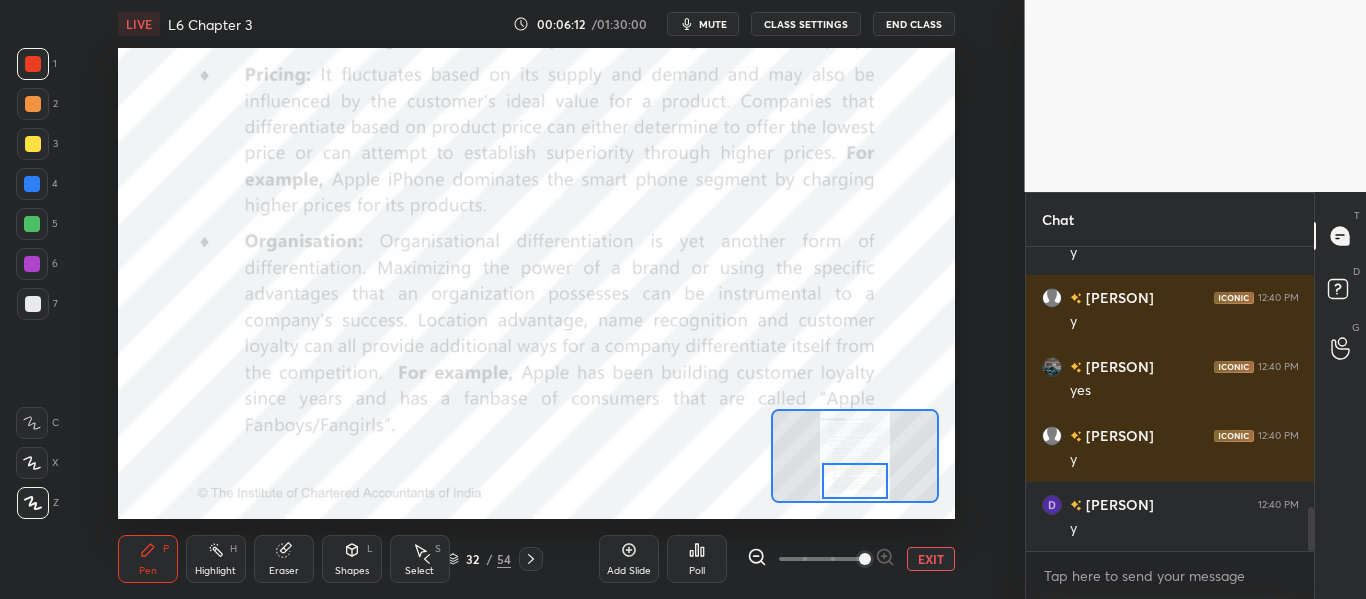 drag, startPoint x: 863, startPoint y: 457, endPoint x: 863, endPoint y: 482, distance: 25 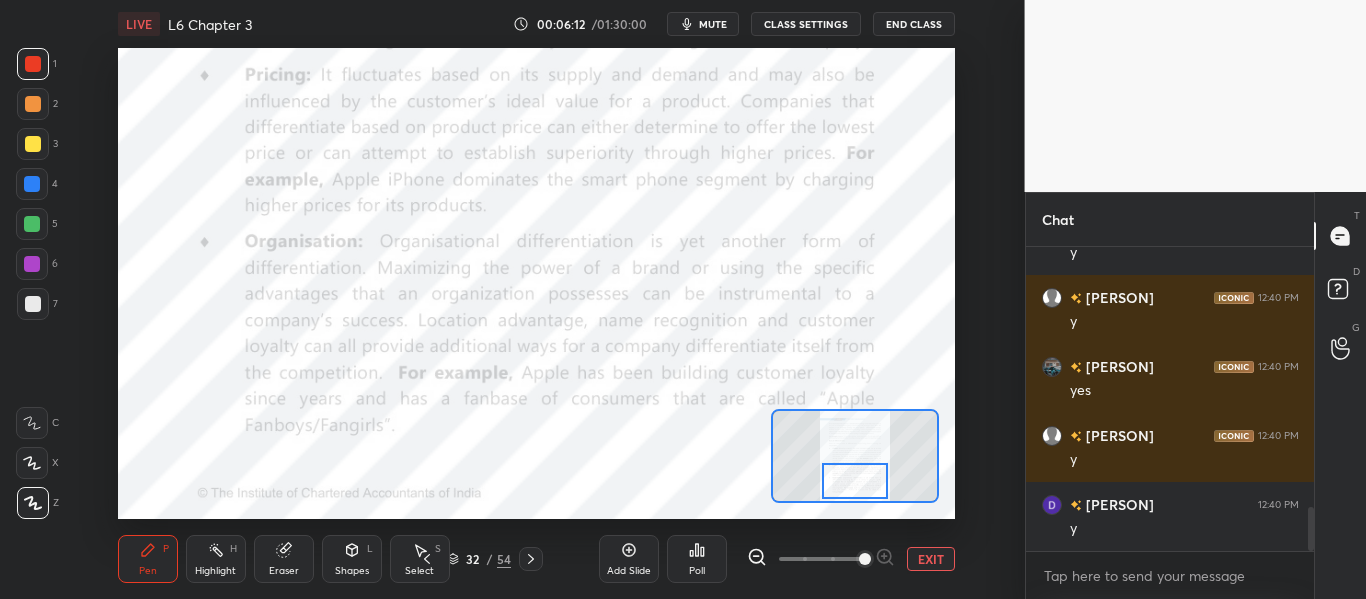 click at bounding box center (854, 481) 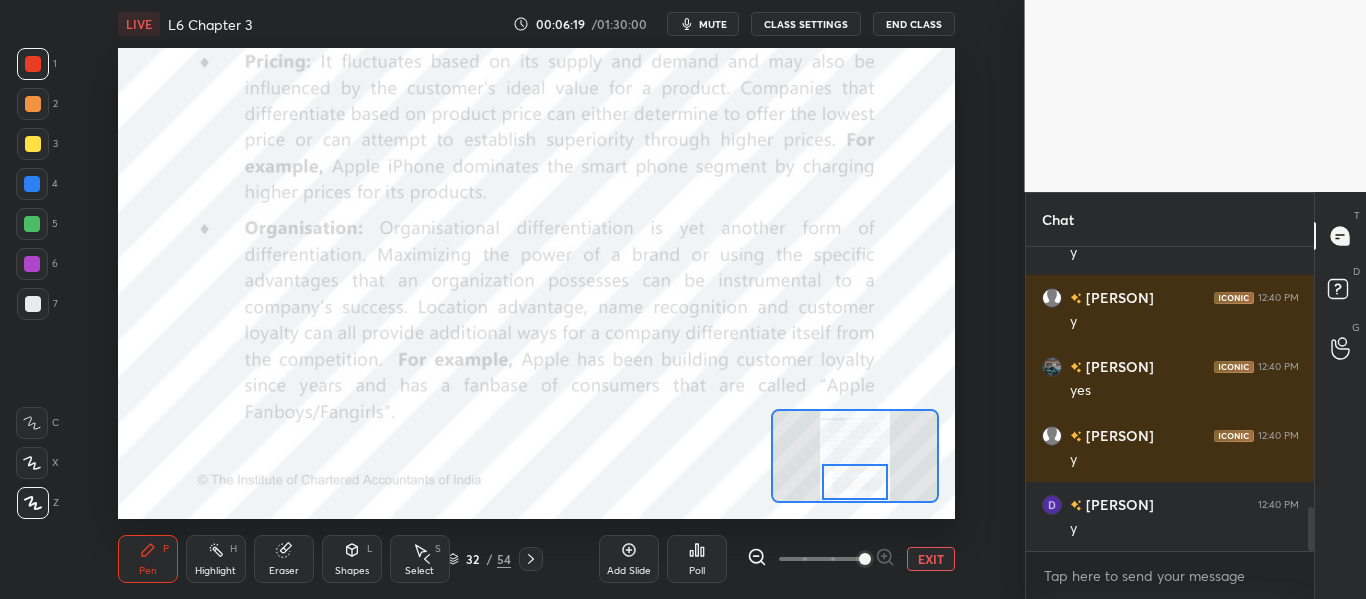 click 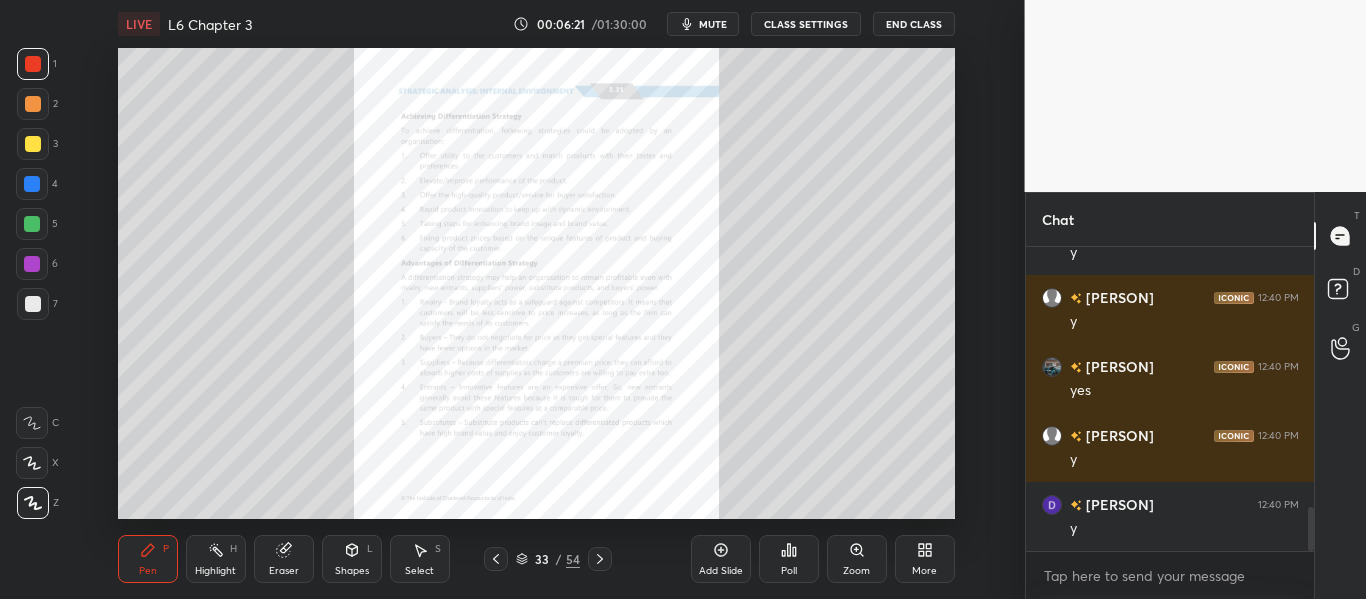 click on "Zoom" at bounding box center [857, 559] 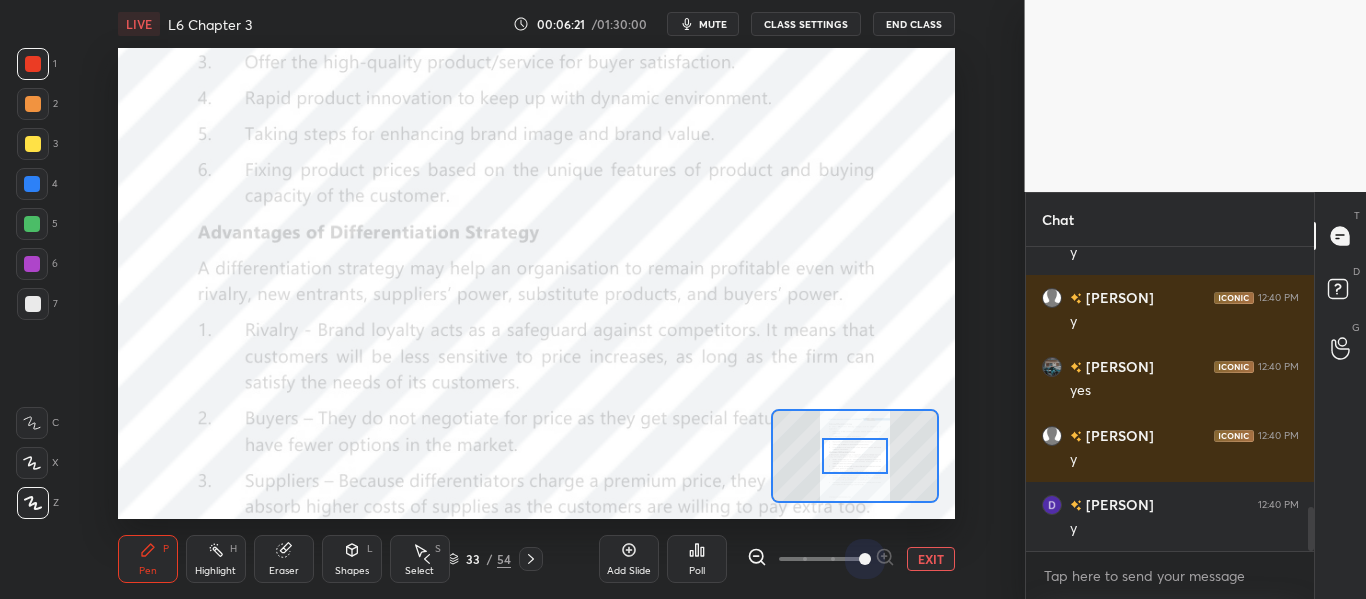 click at bounding box center [821, 559] 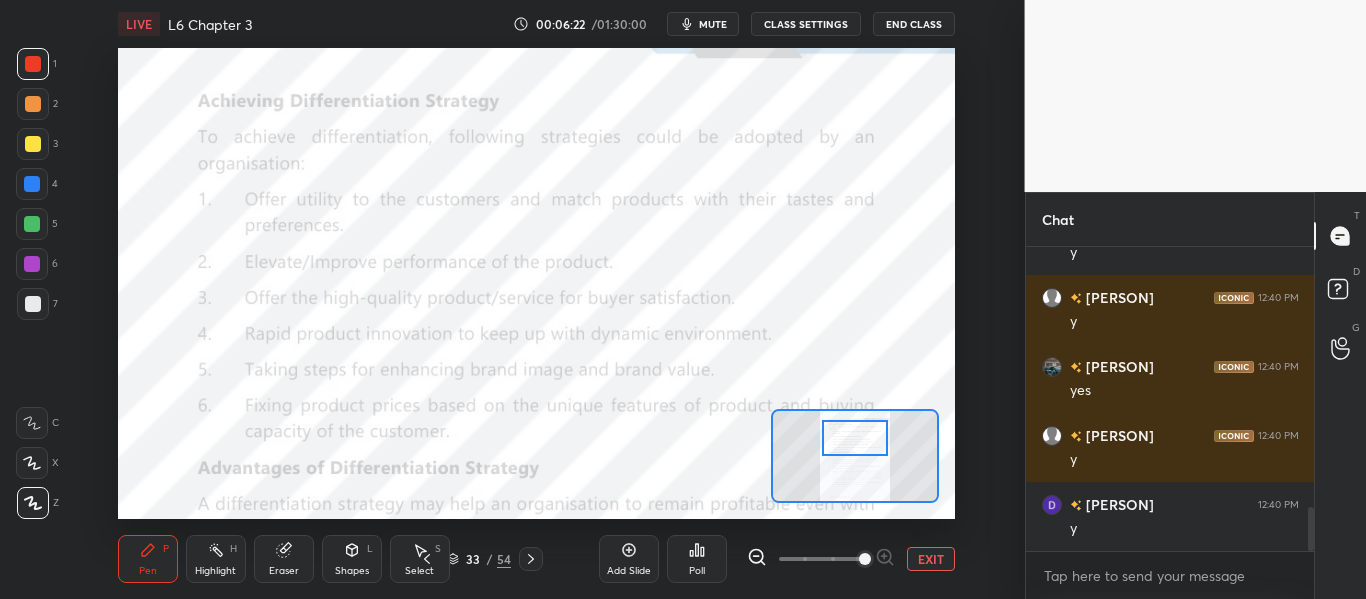drag, startPoint x: 861, startPoint y: 454, endPoint x: 861, endPoint y: 436, distance: 18 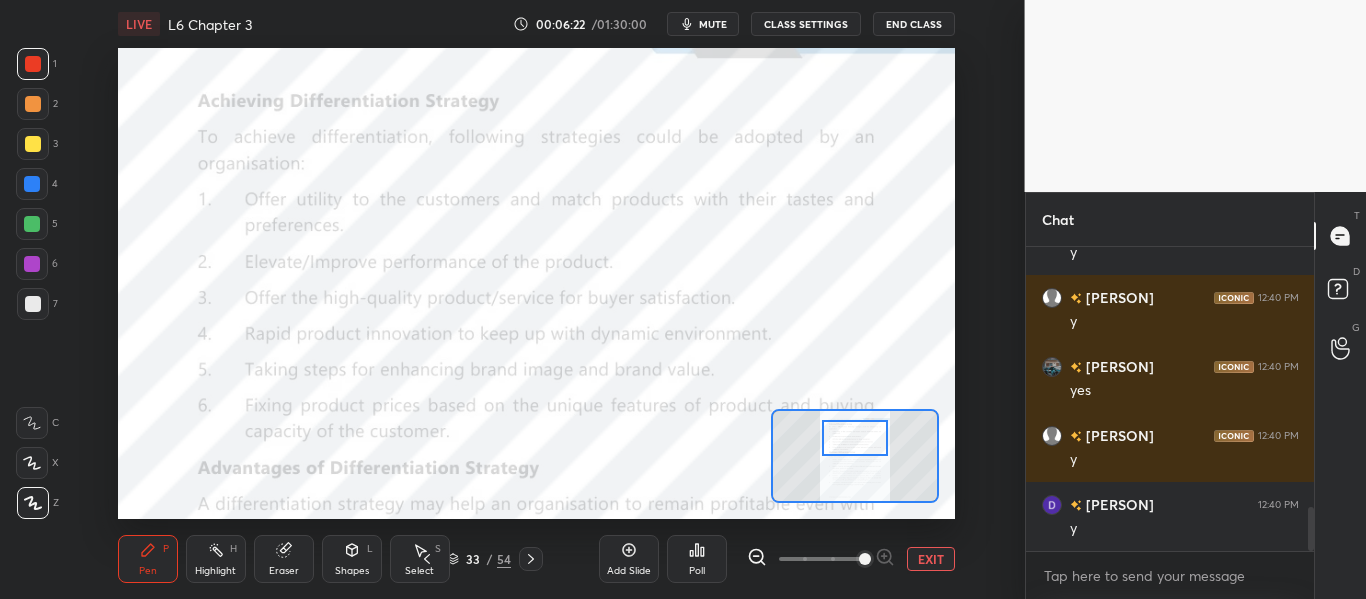 click at bounding box center [854, 438] 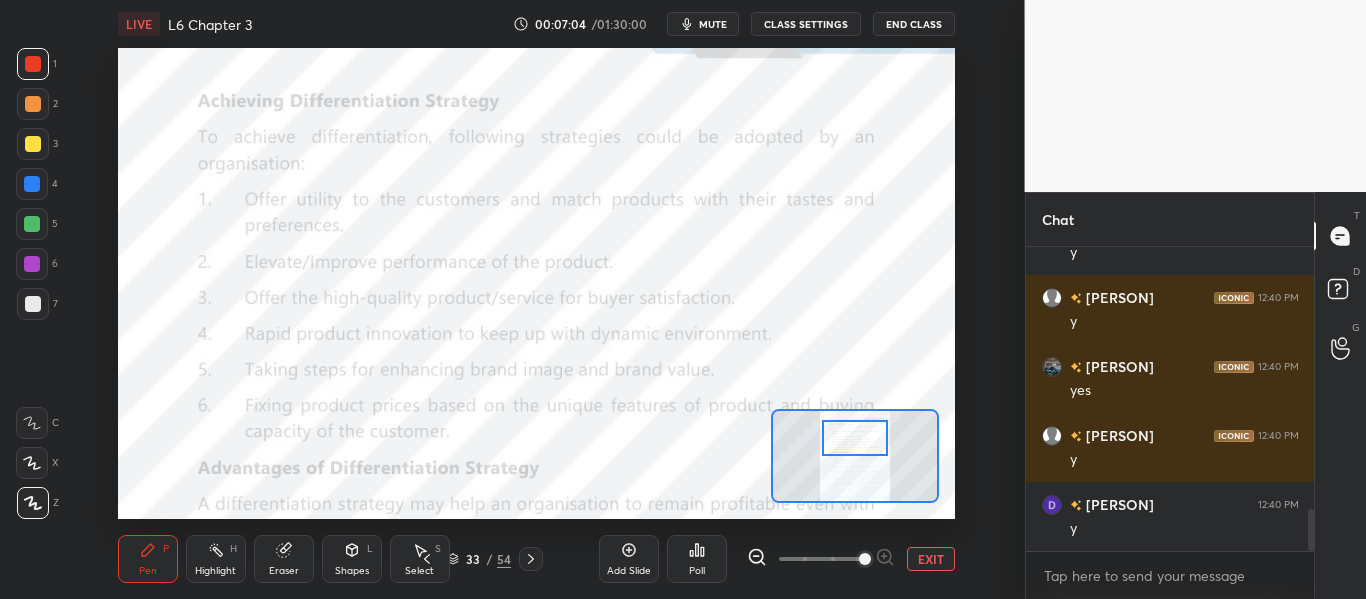 scroll, scrollTop: 1888, scrollLeft: 0, axis: vertical 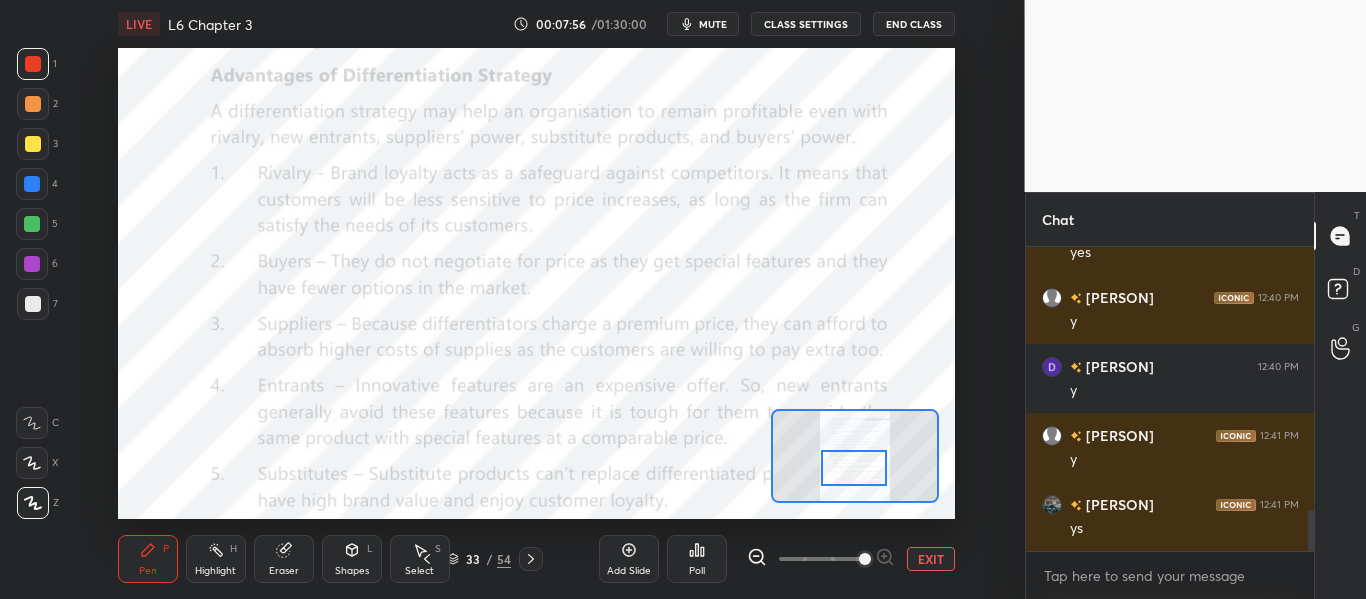 drag, startPoint x: 850, startPoint y: 453, endPoint x: 852, endPoint y: 475, distance: 22.090721 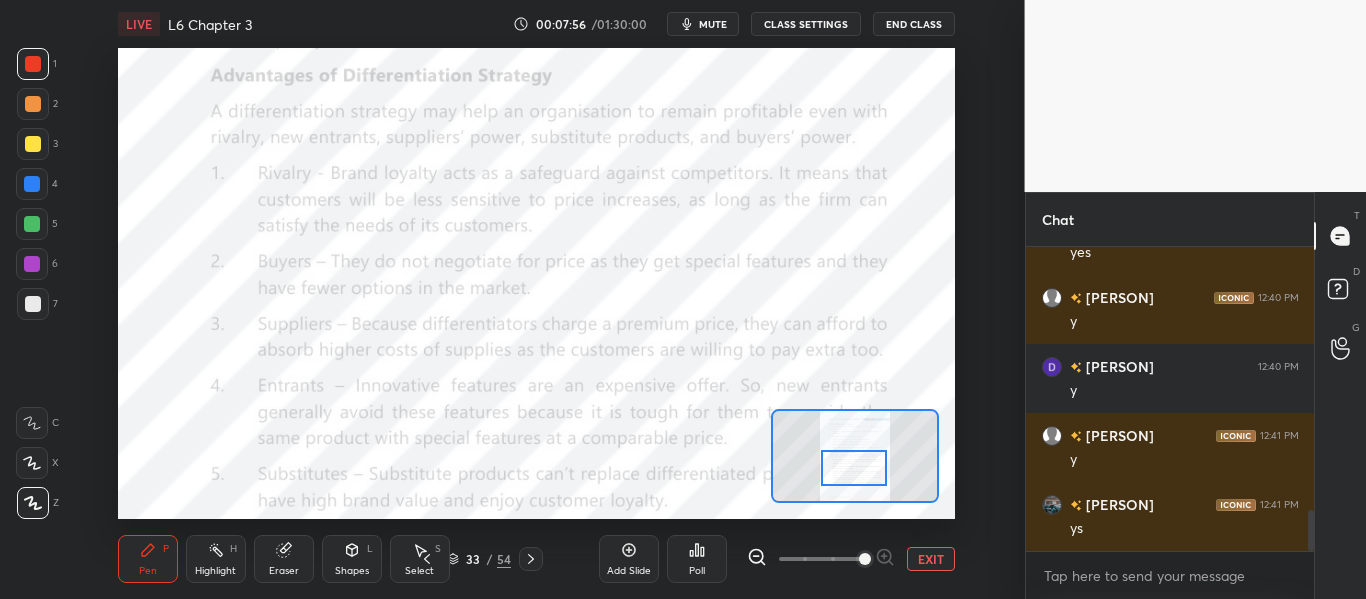 click at bounding box center (853, 468) 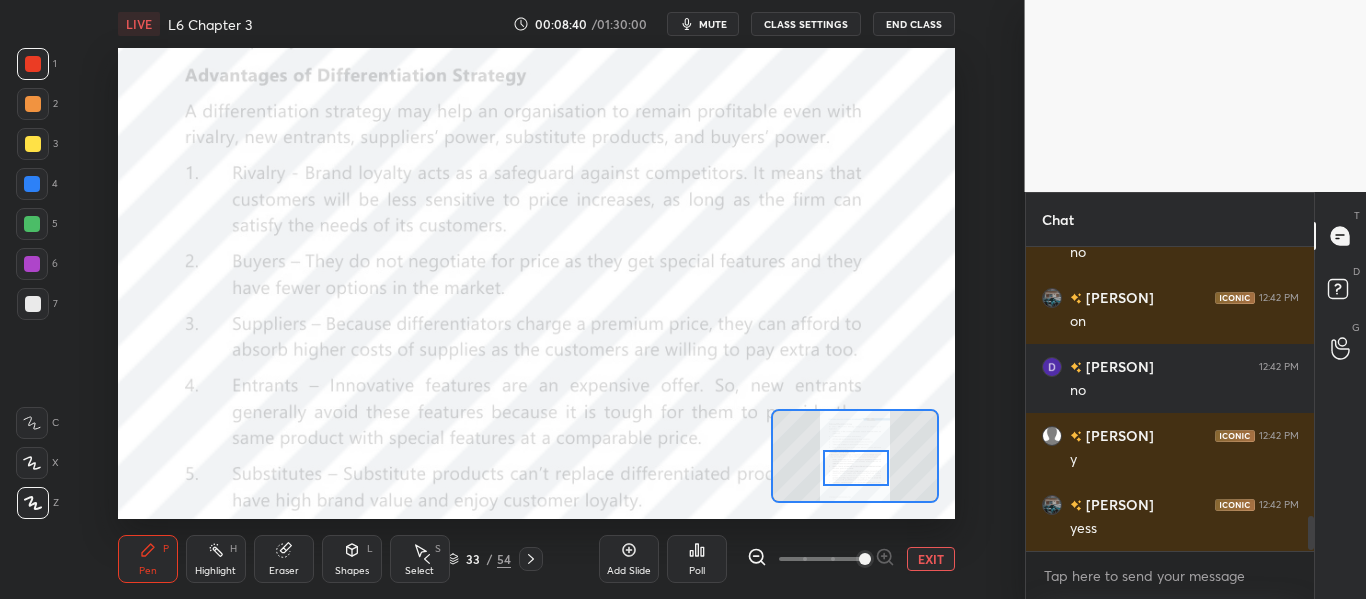 scroll, scrollTop: 2371, scrollLeft: 0, axis: vertical 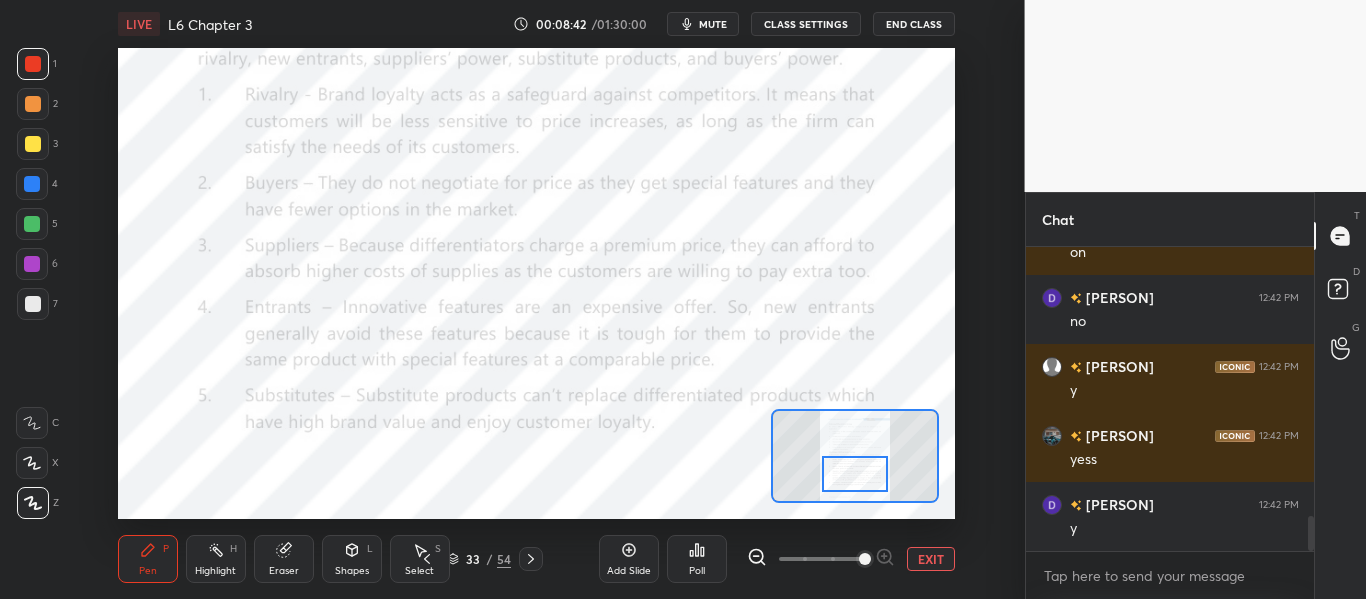click at bounding box center (854, 474) 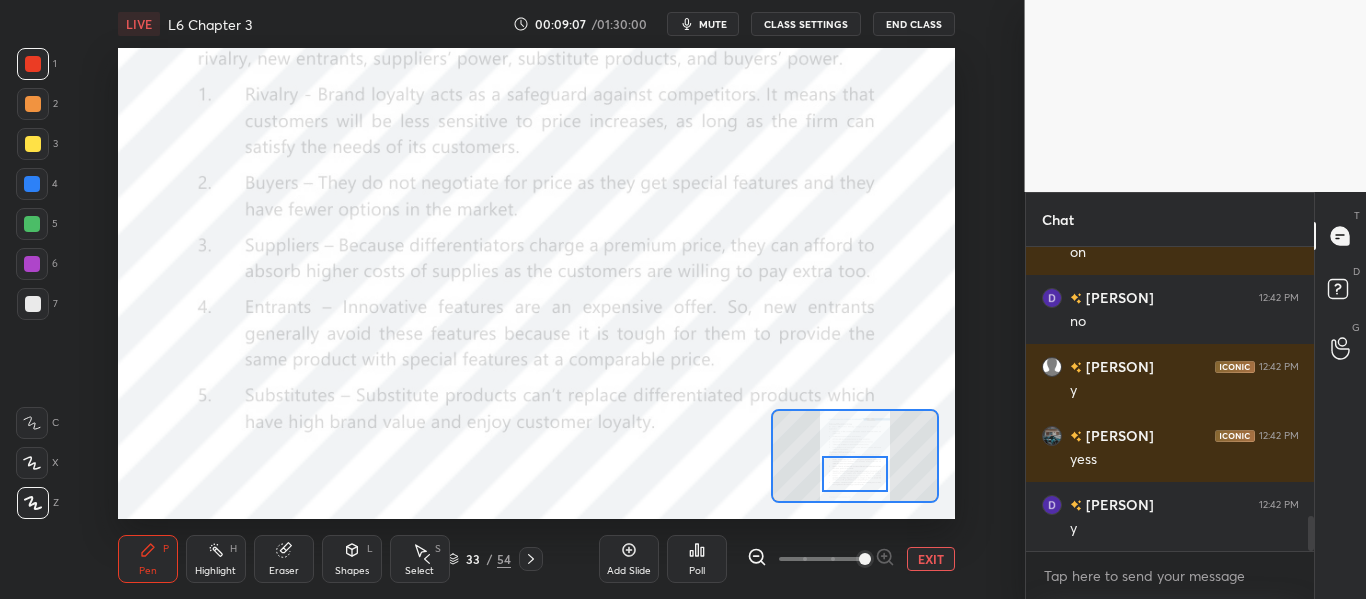 click at bounding box center [531, 559] 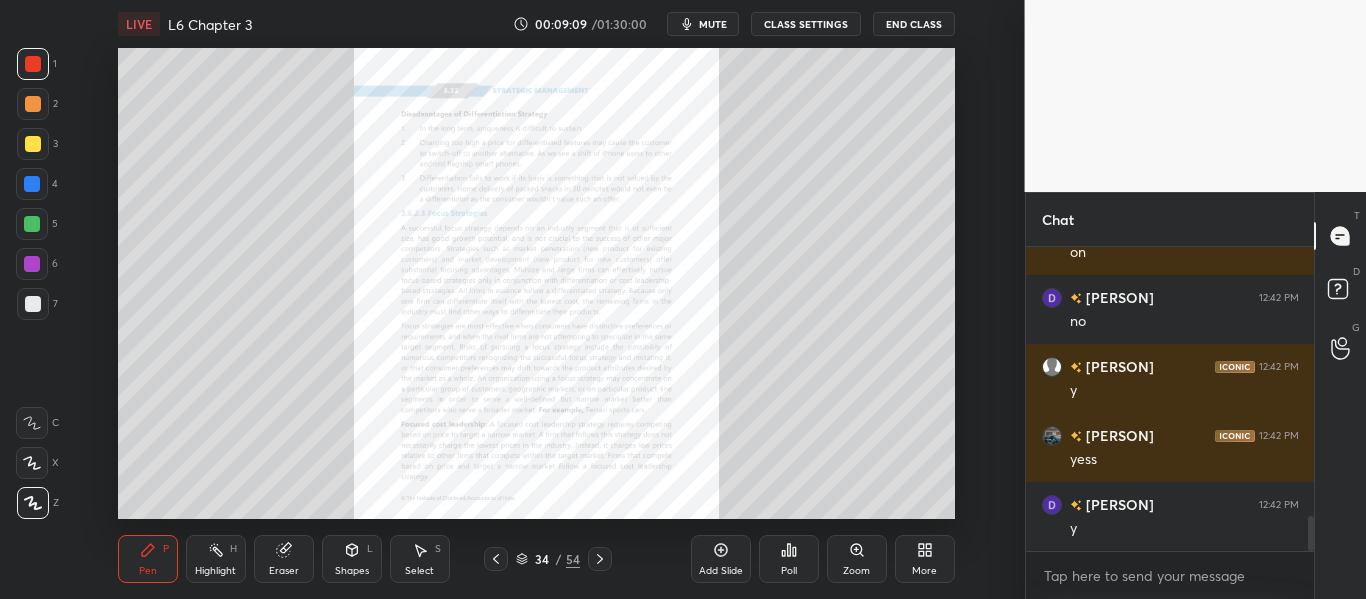 click 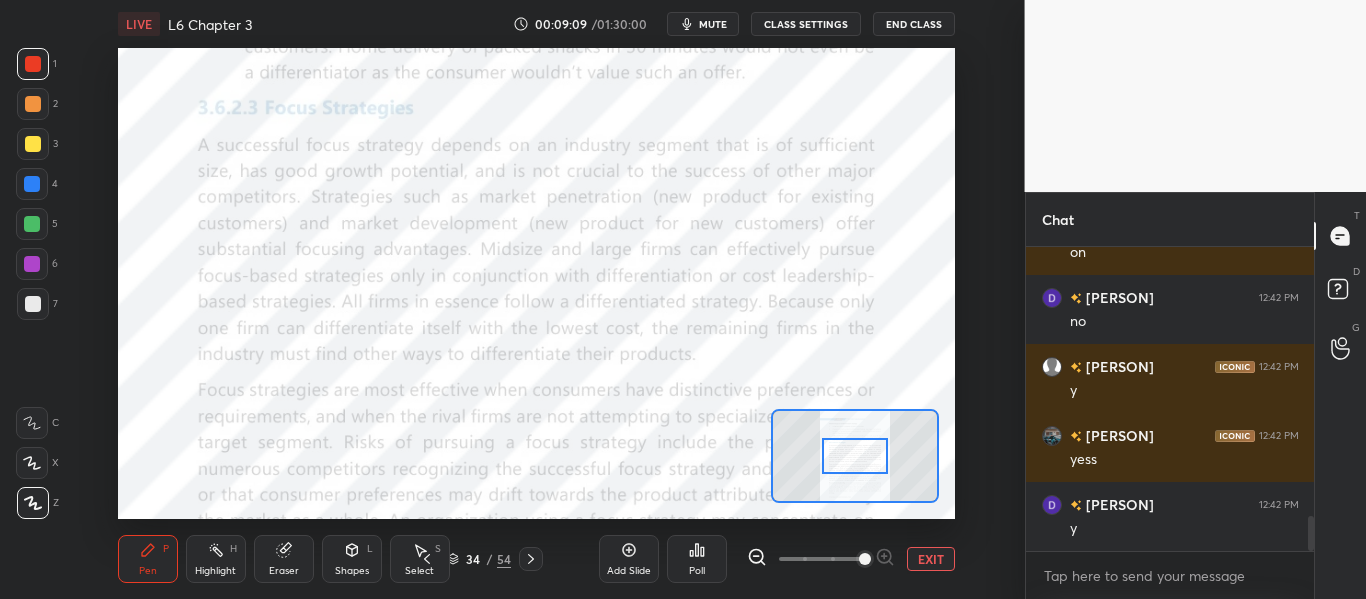 click at bounding box center [865, 559] 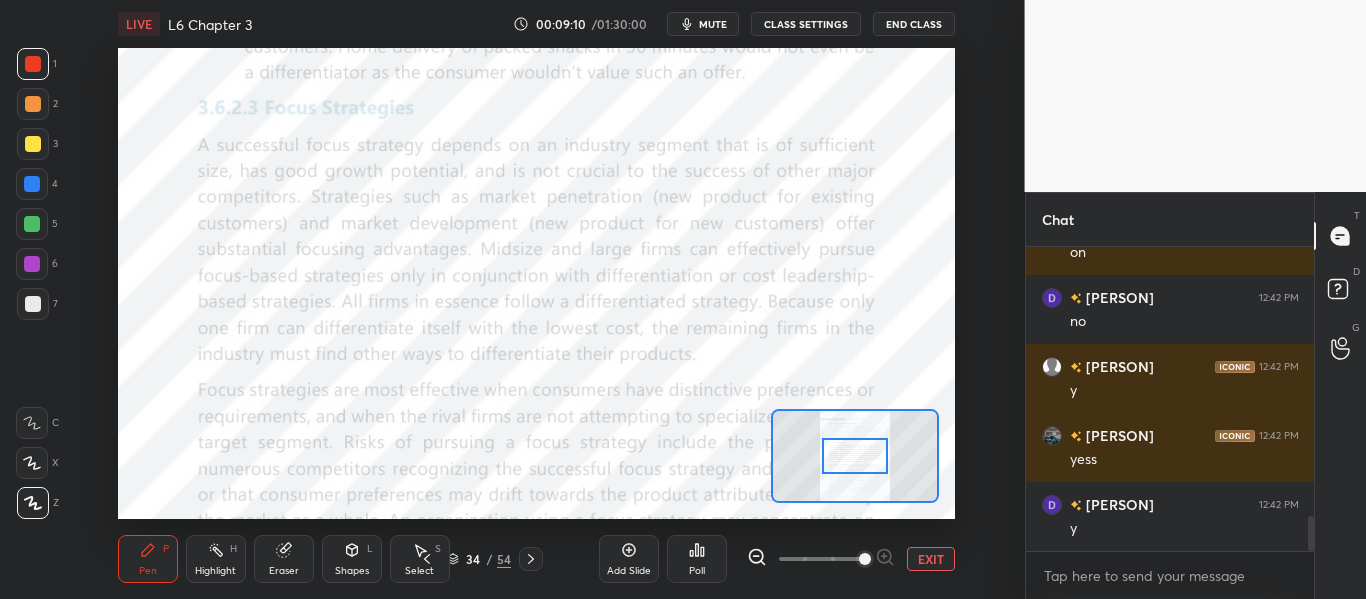 scroll, scrollTop: 2440, scrollLeft: 0, axis: vertical 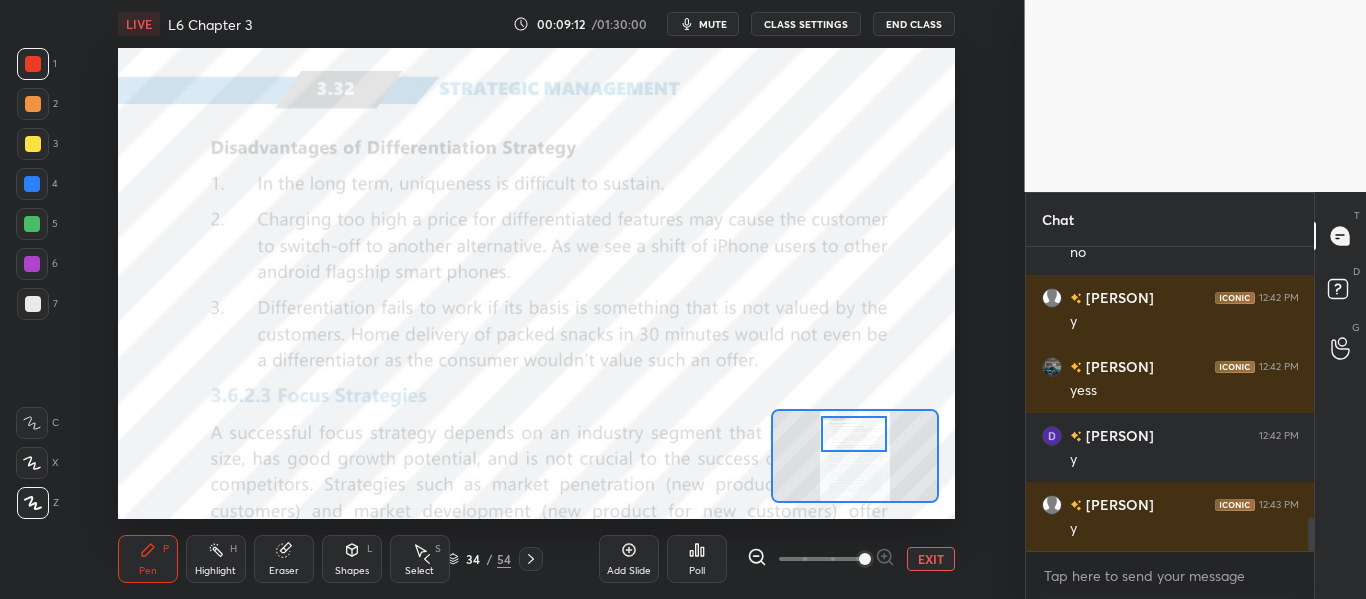 drag, startPoint x: 853, startPoint y: 463, endPoint x: 852, endPoint y: 442, distance: 21.023796 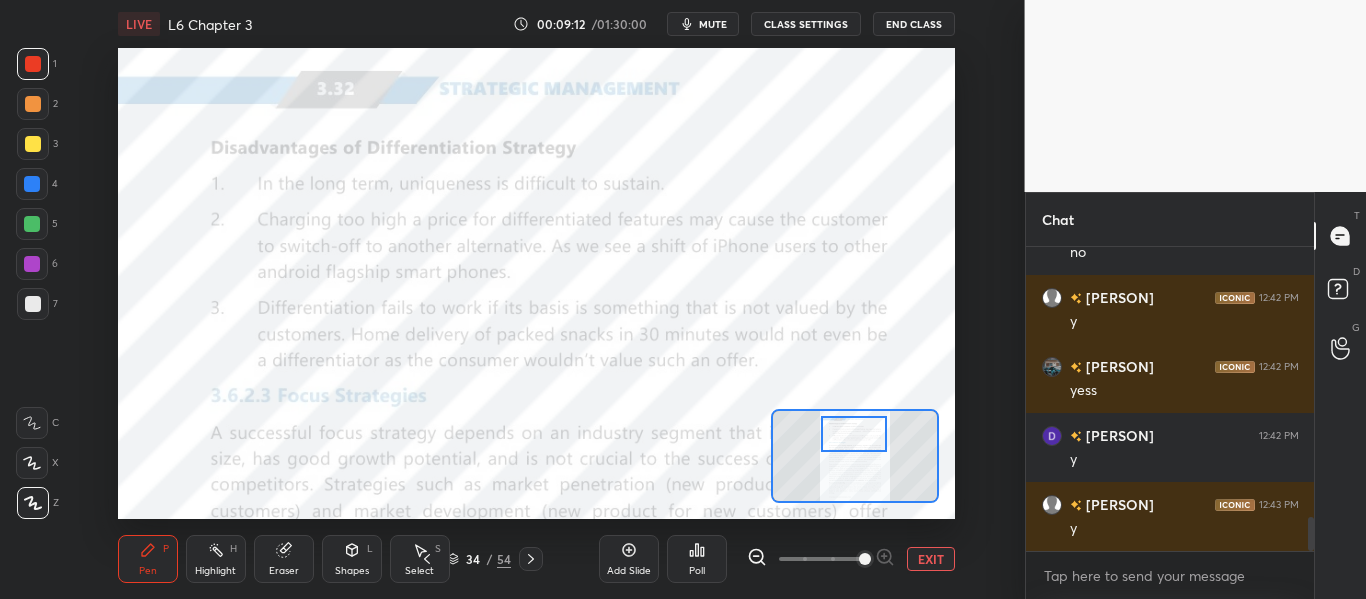 click at bounding box center (853, 434) 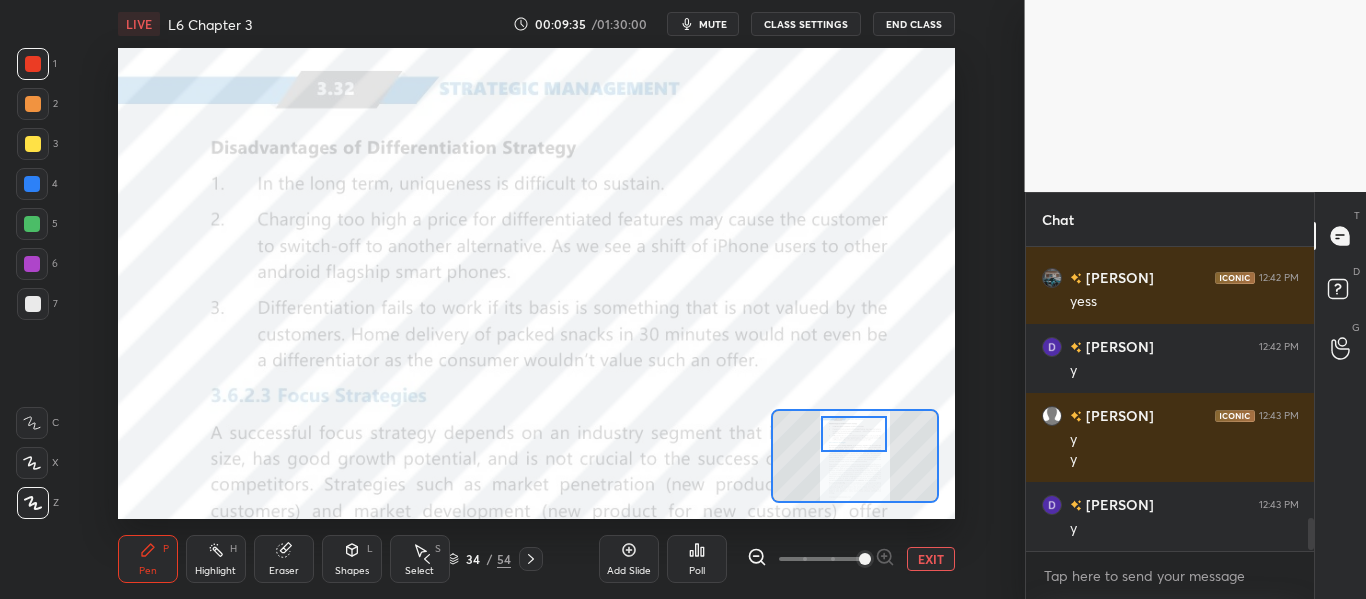 scroll, scrollTop: 2598, scrollLeft: 0, axis: vertical 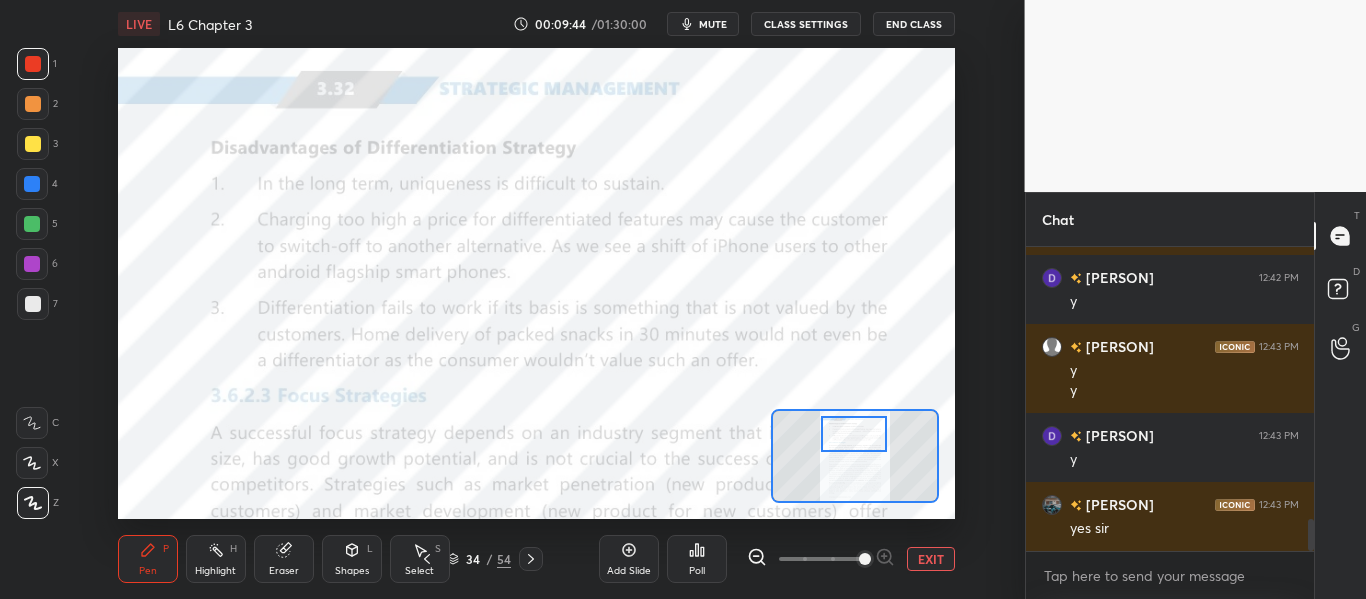 click 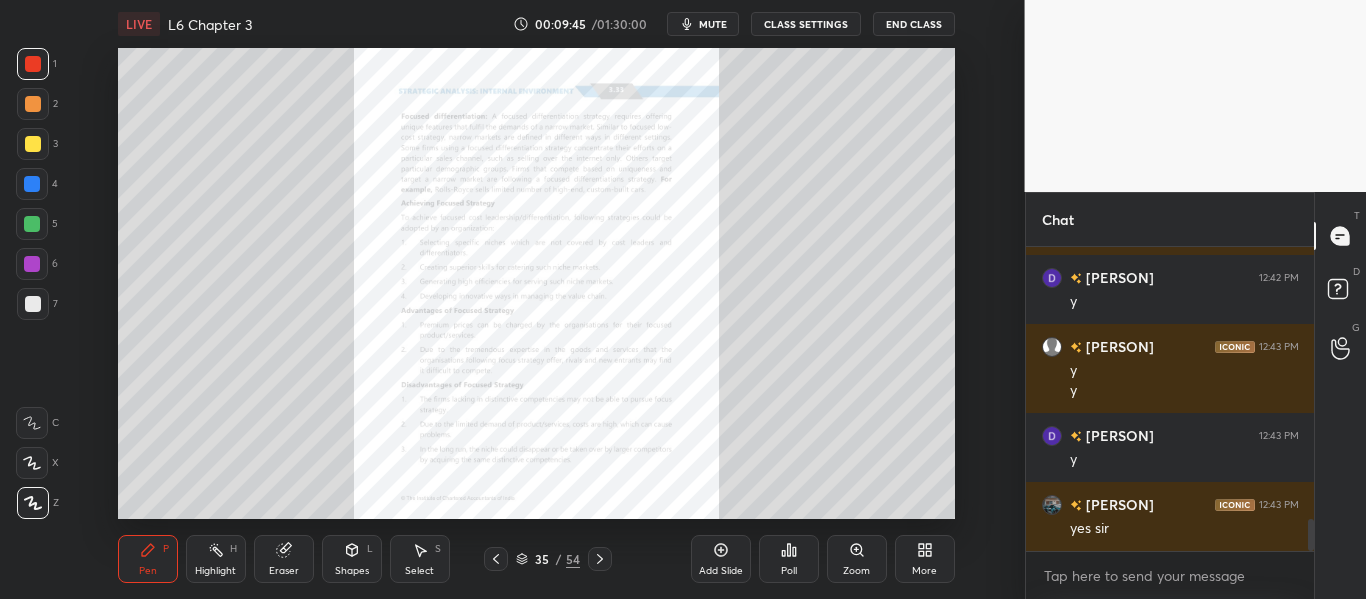 click 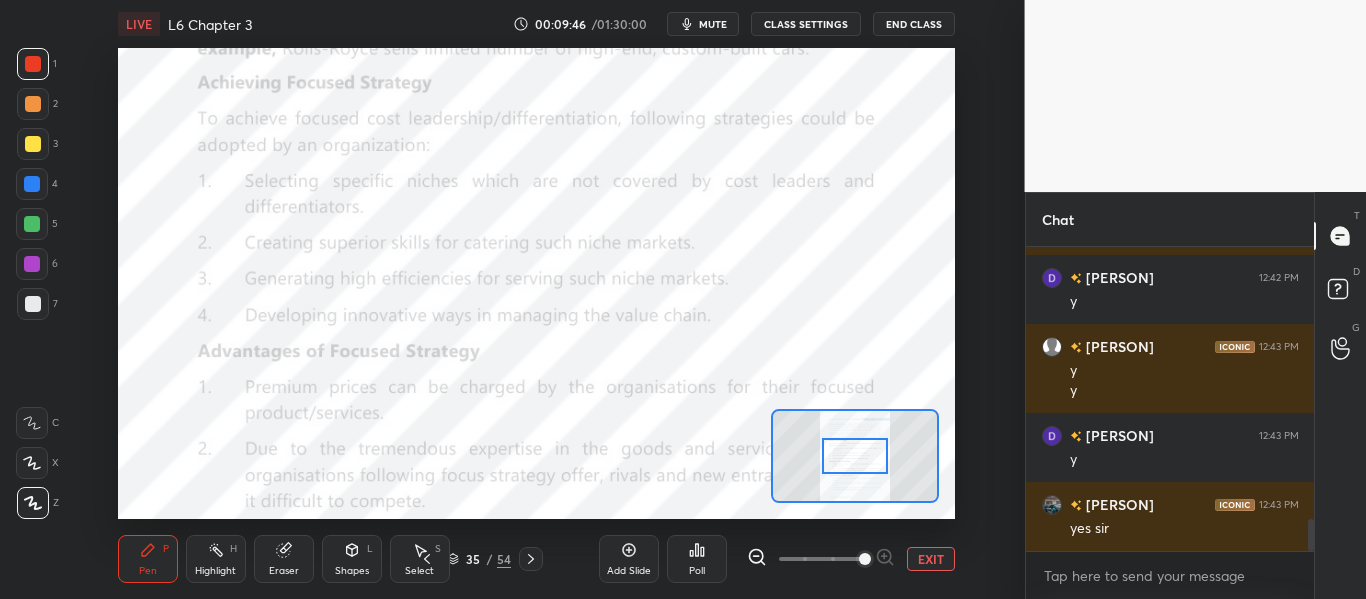 click at bounding box center [865, 559] 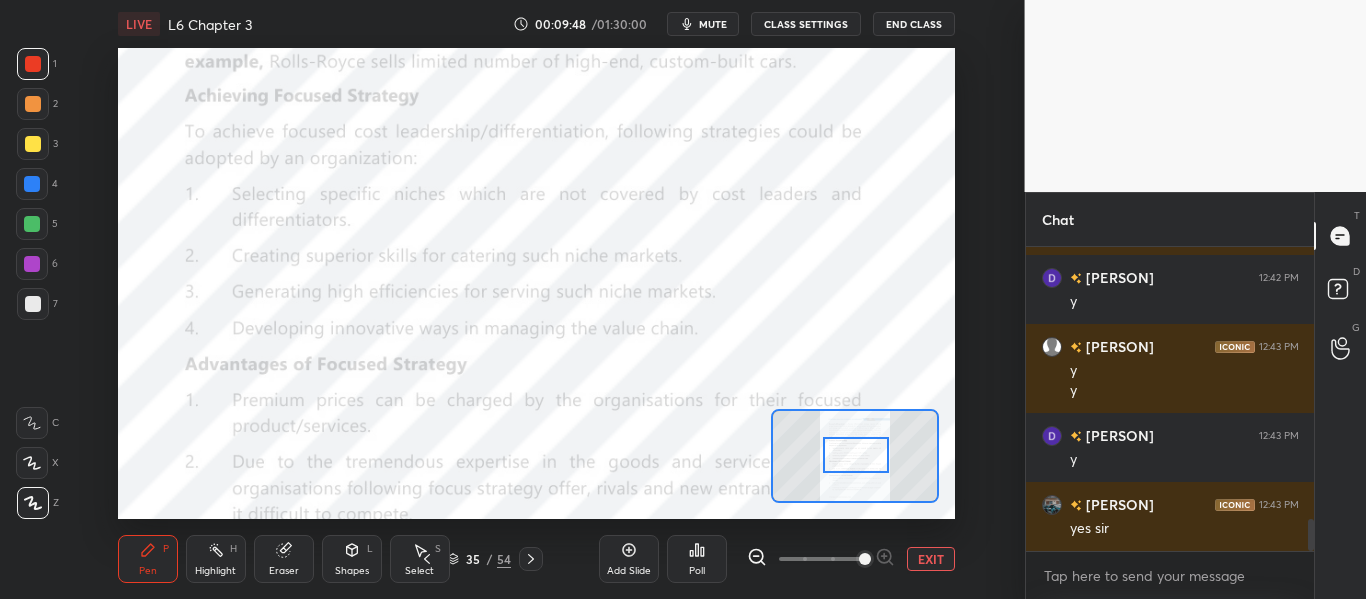 click at bounding box center [855, 455] 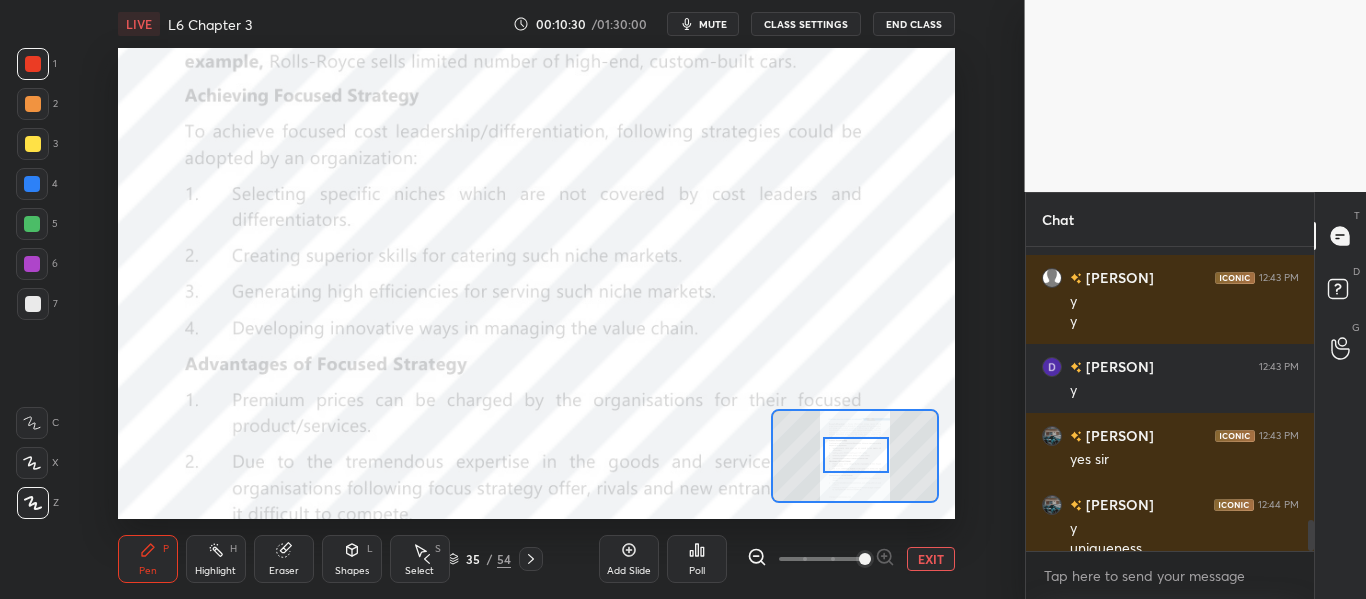 scroll, scrollTop: 2687, scrollLeft: 0, axis: vertical 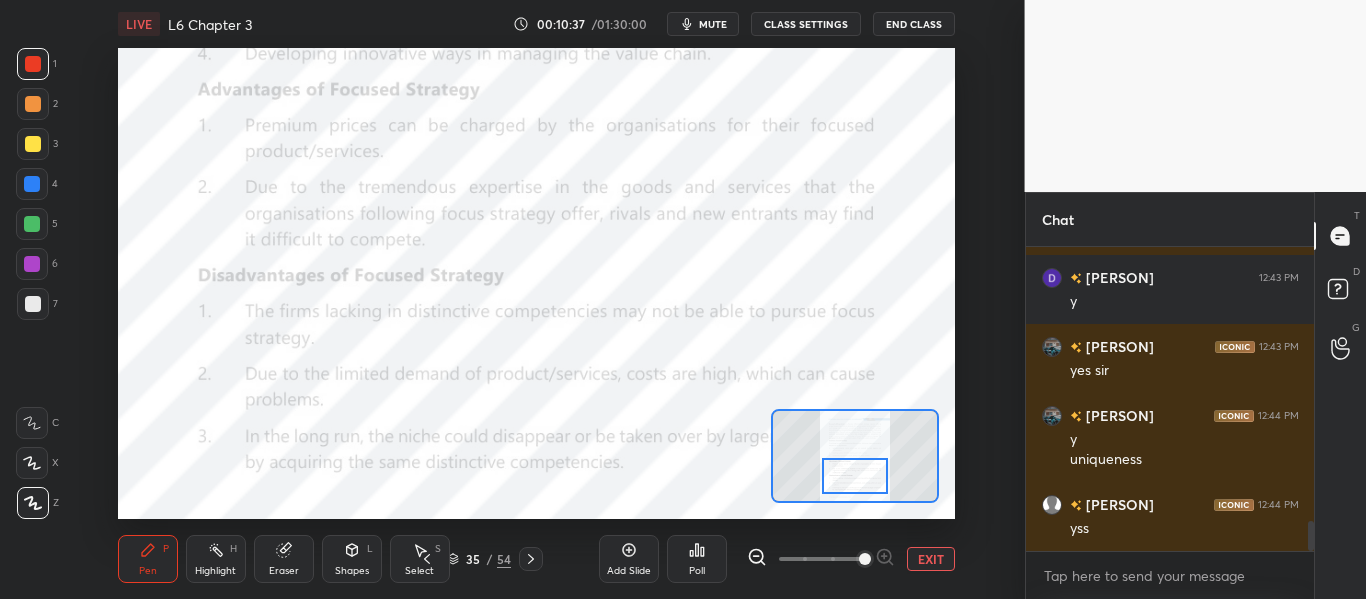 drag, startPoint x: 860, startPoint y: 456, endPoint x: 859, endPoint y: 477, distance: 21.023796 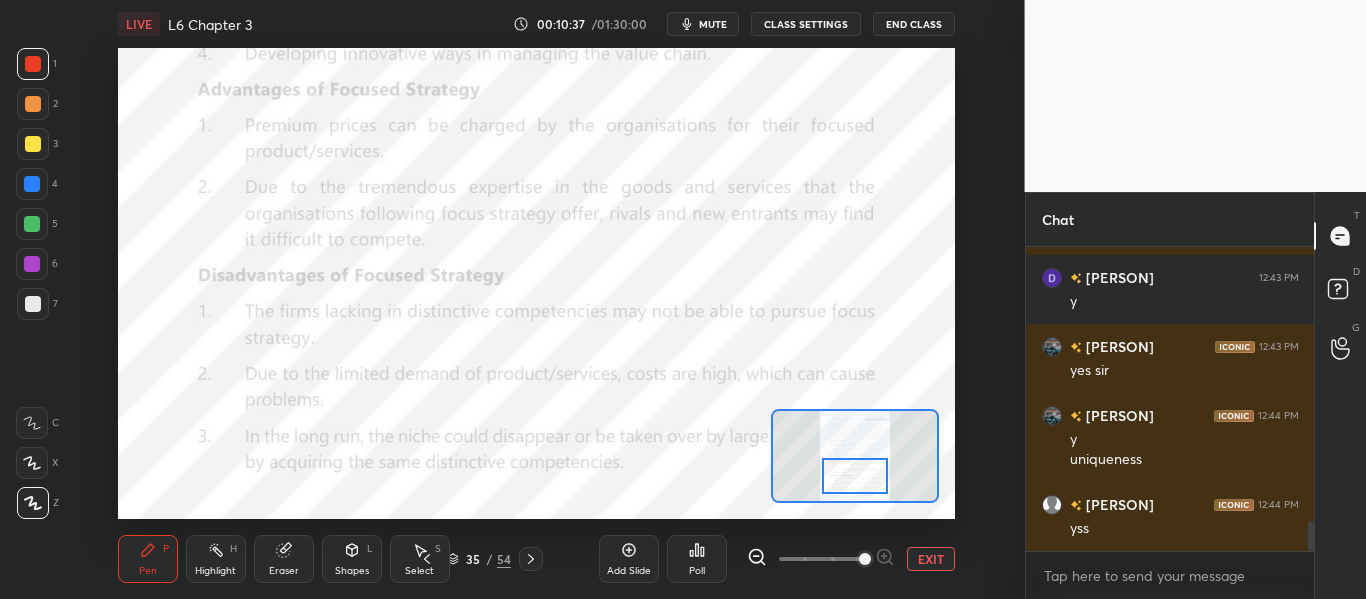 click at bounding box center (854, 476) 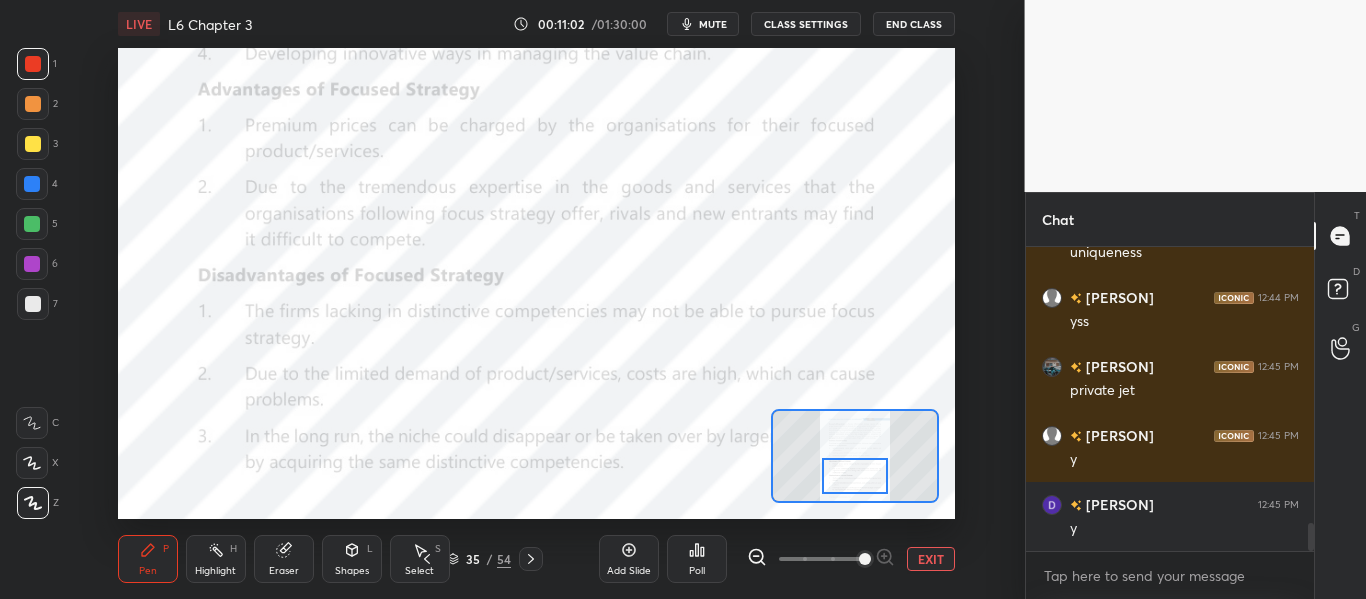 scroll, scrollTop: 3032, scrollLeft: 0, axis: vertical 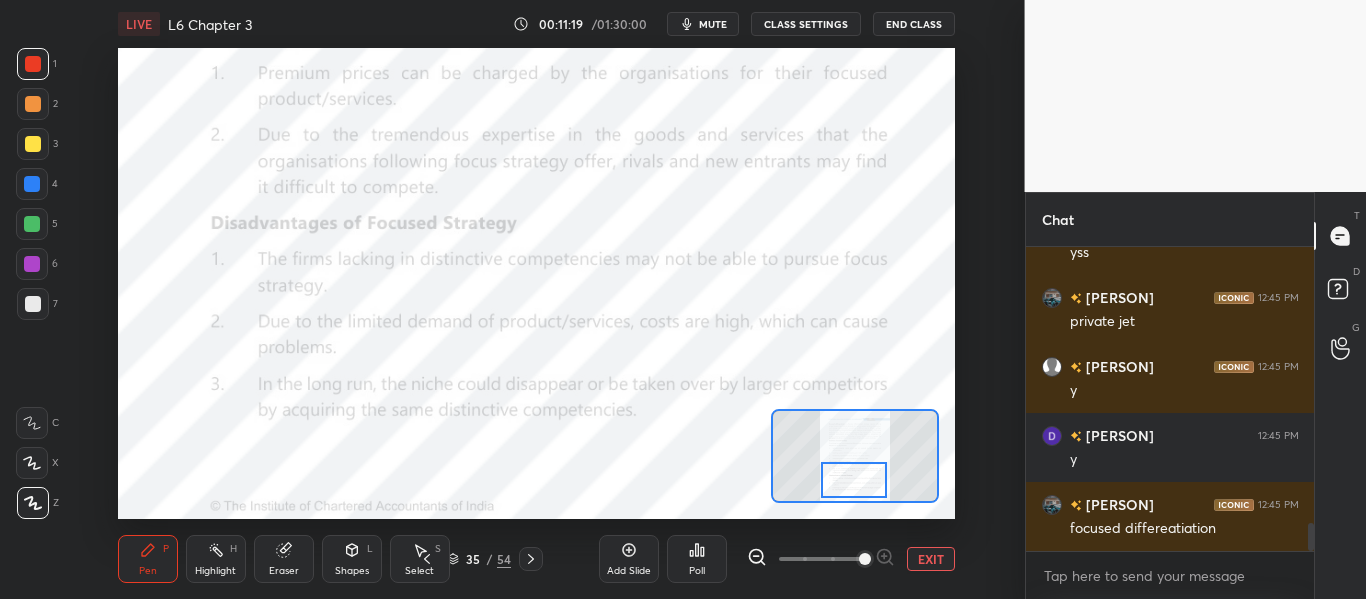 click at bounding box center [853, 480] 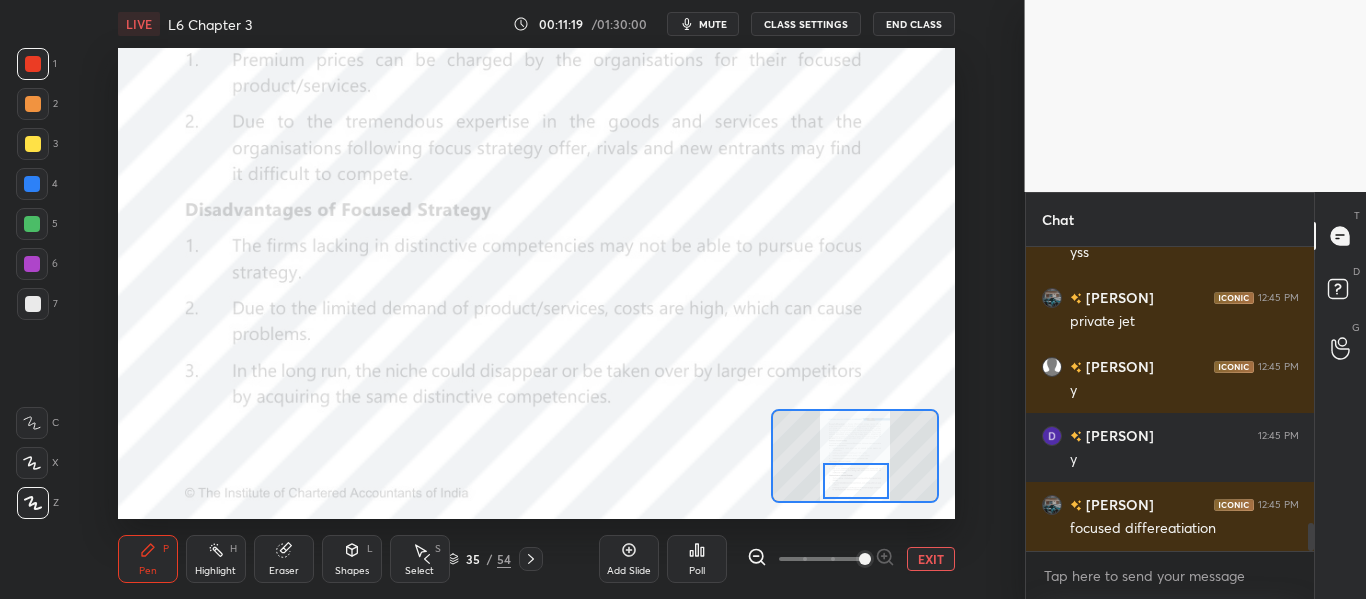 click at bounding box center (855, 481) 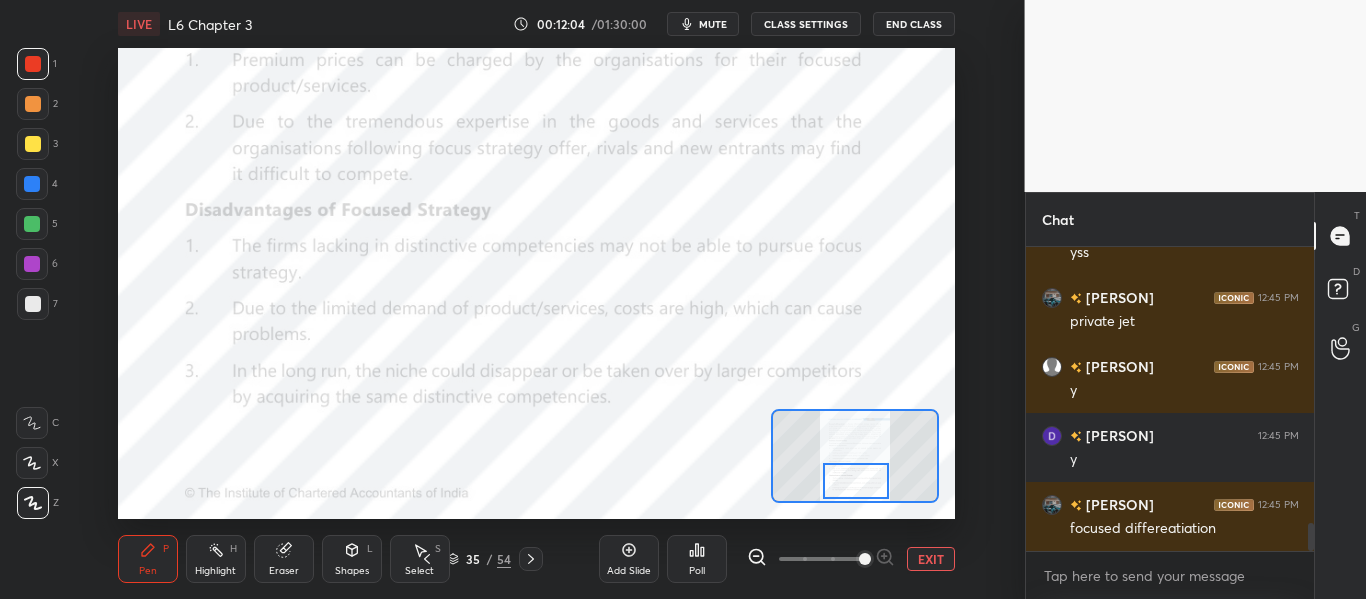 click on "mute" at bounding box center [713, 24] 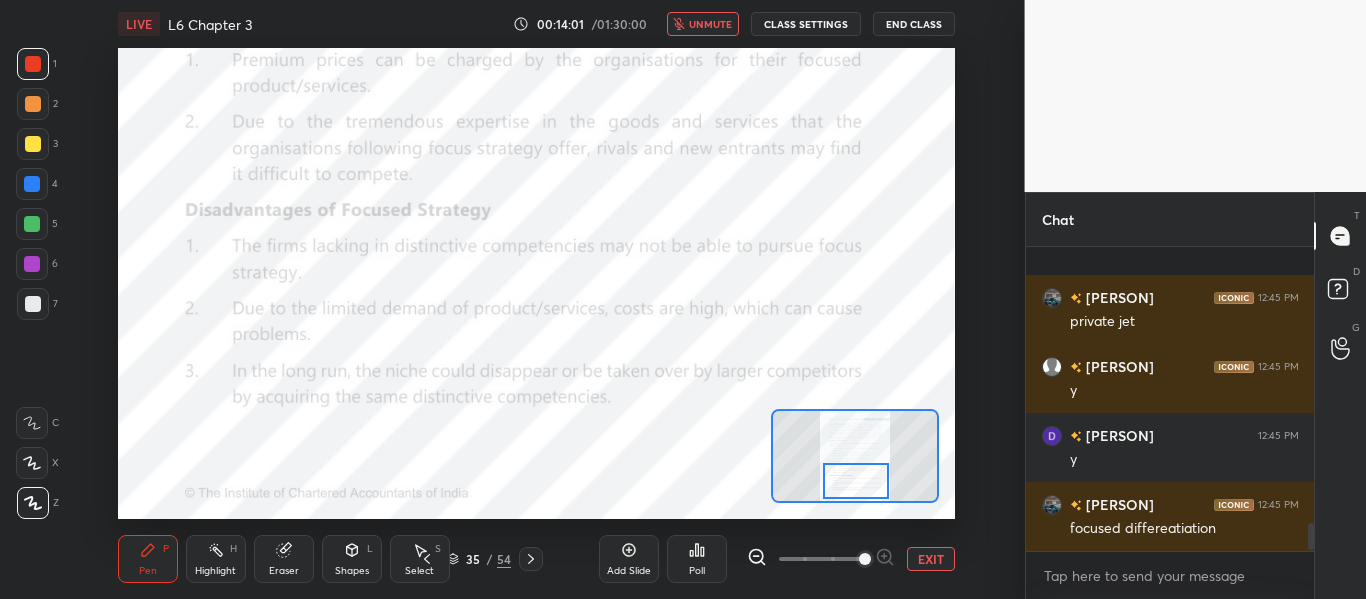 scroll, scrollTop: 3170, scrollLeft: 0, axis: vertical 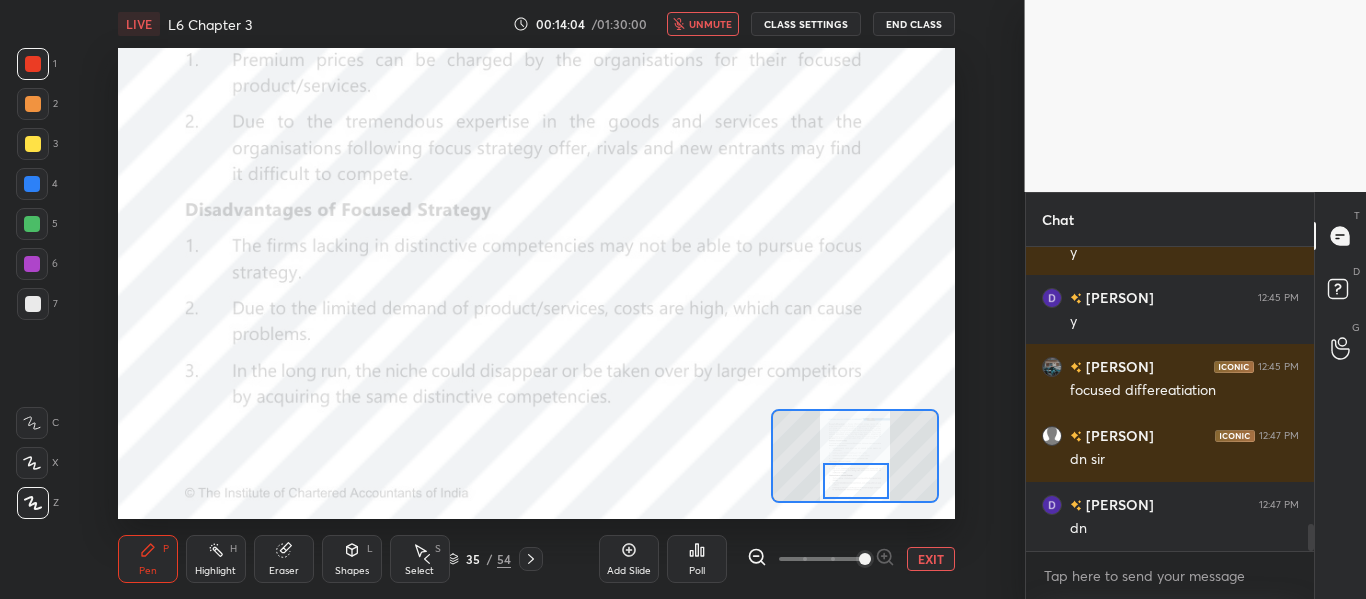 click on "unmute" at bounding box center (710, 24) 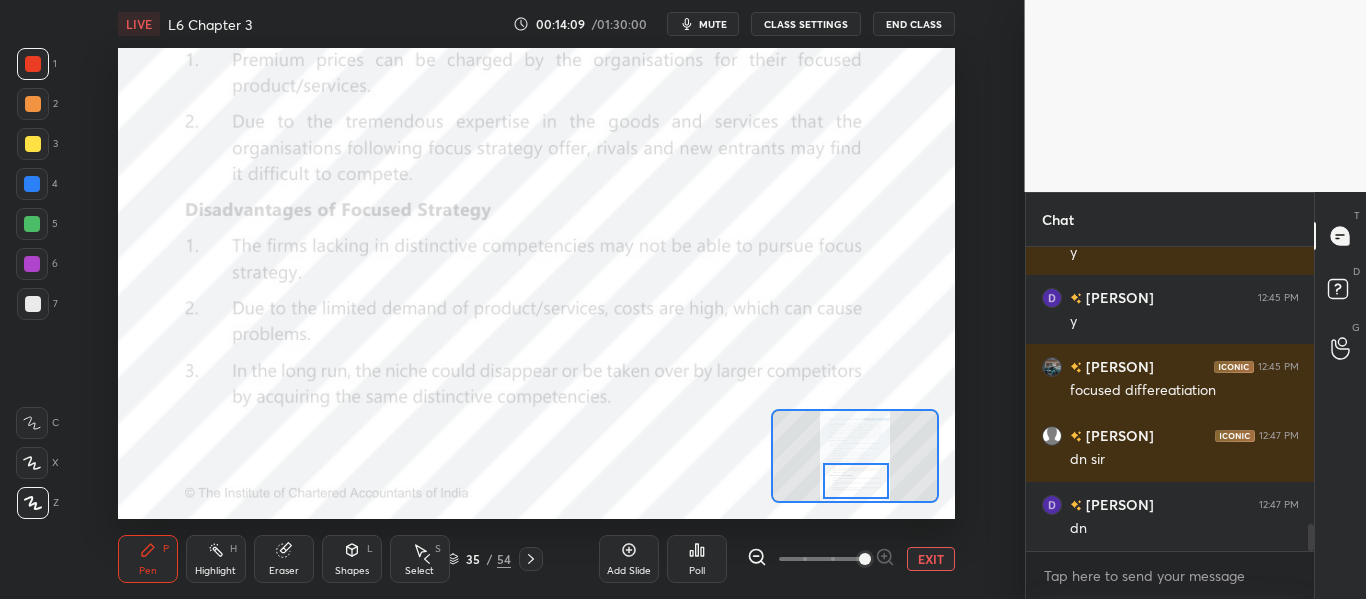 scroll, scrollTop: 3239, scrollLeft: 0, axis: vertical 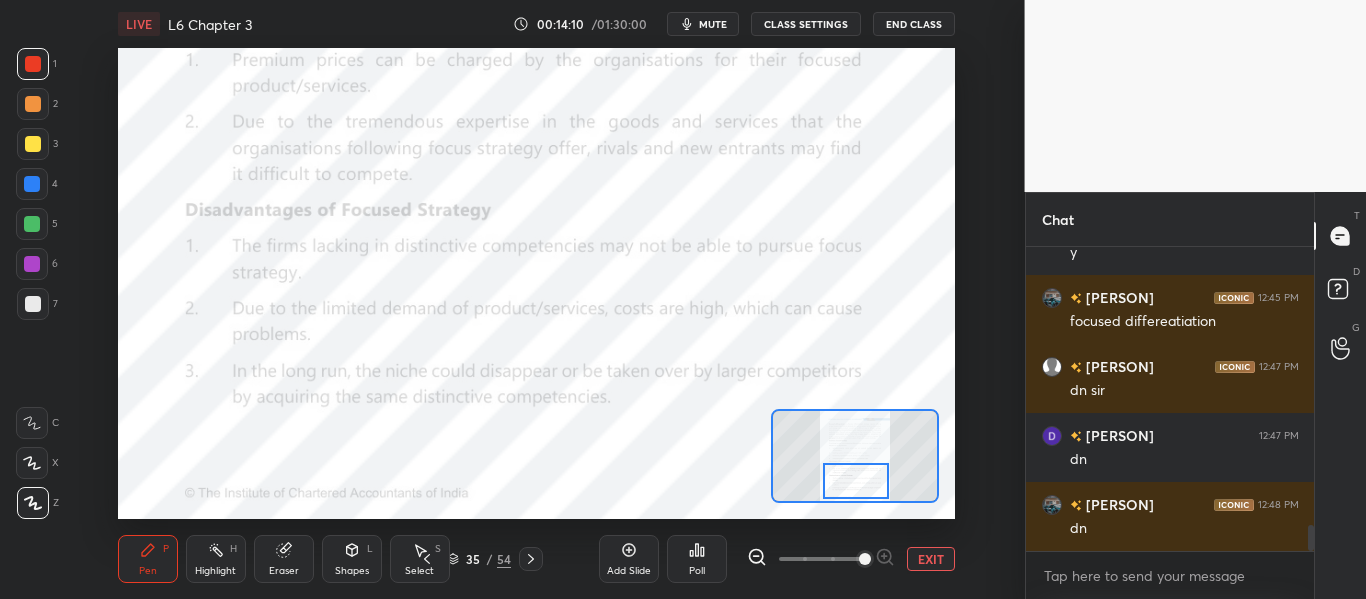 click 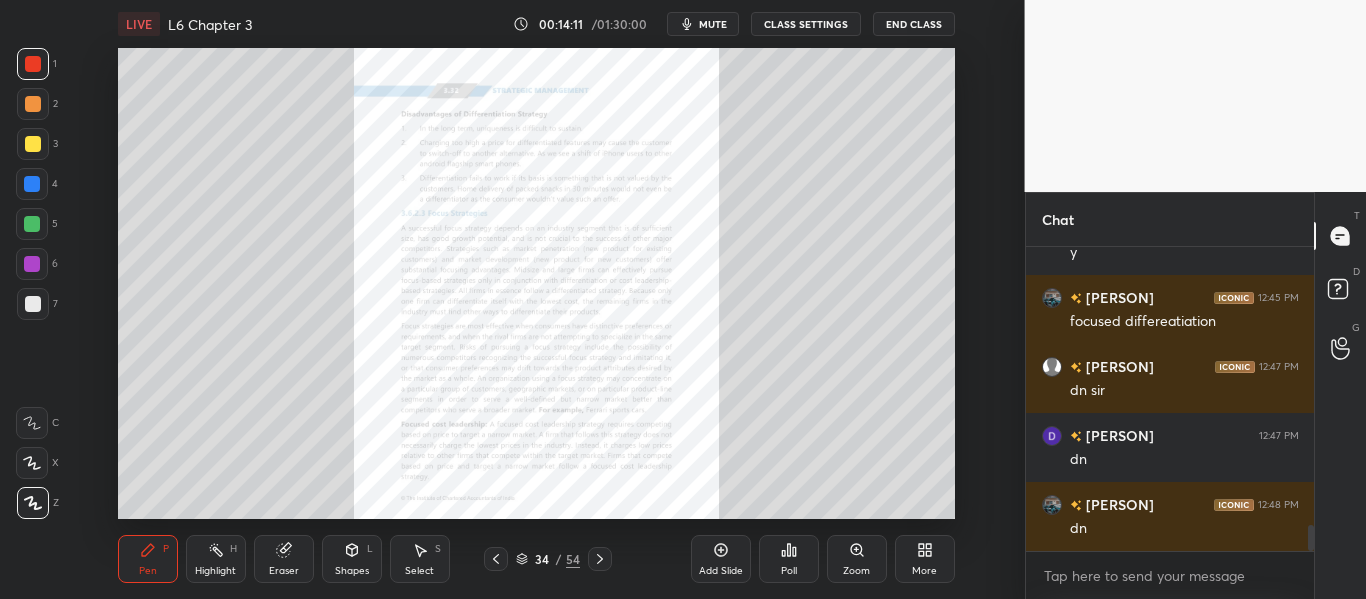 click 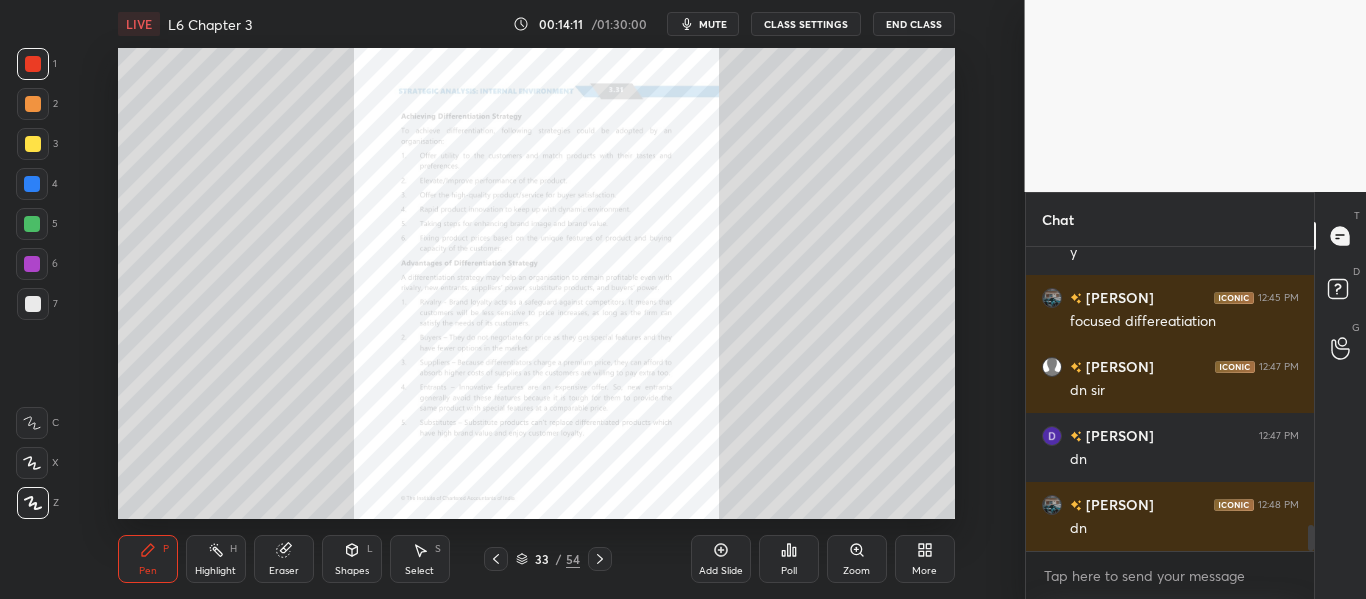 click 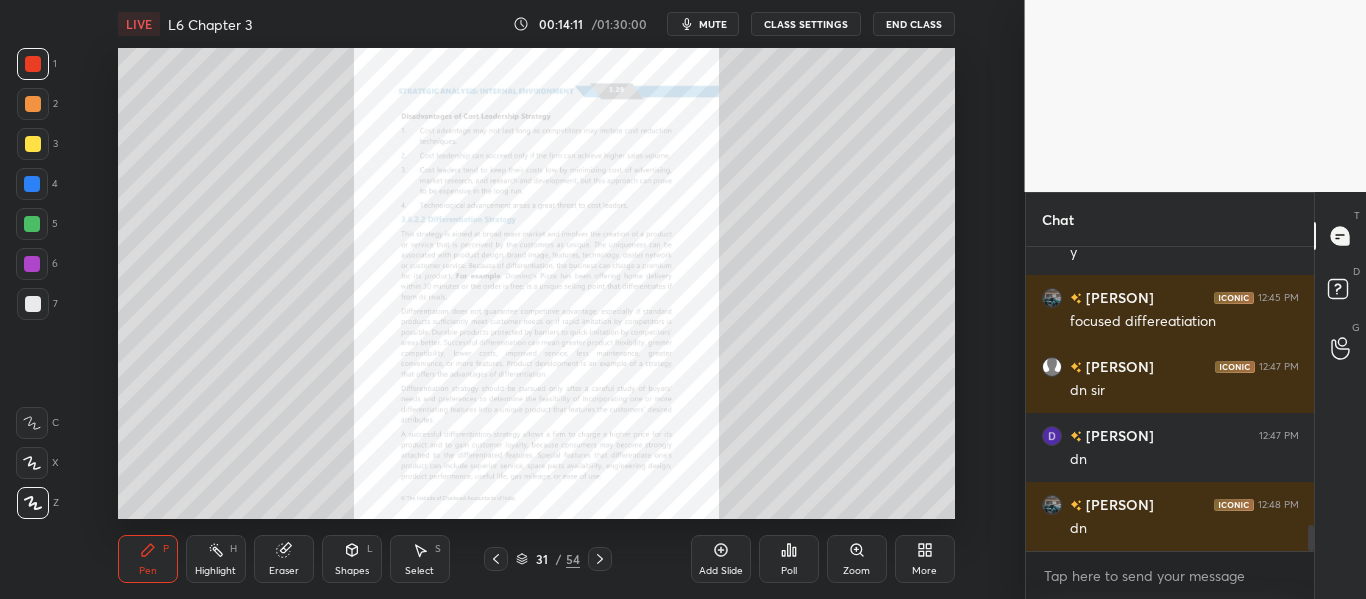 click 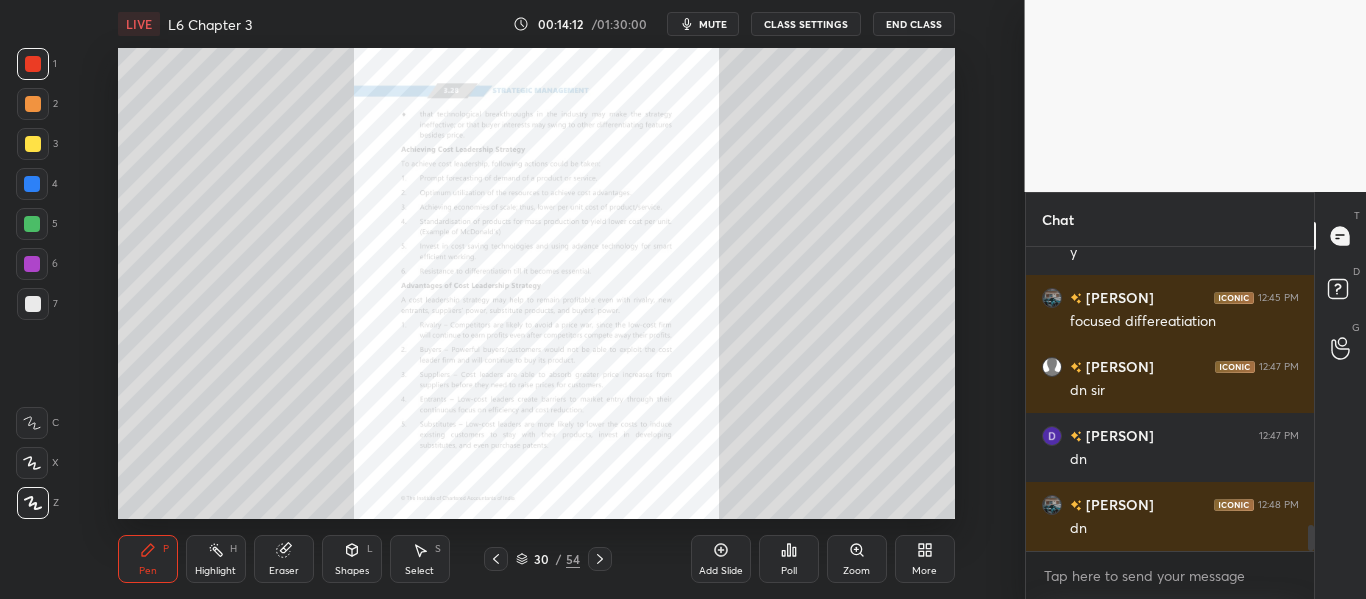 click 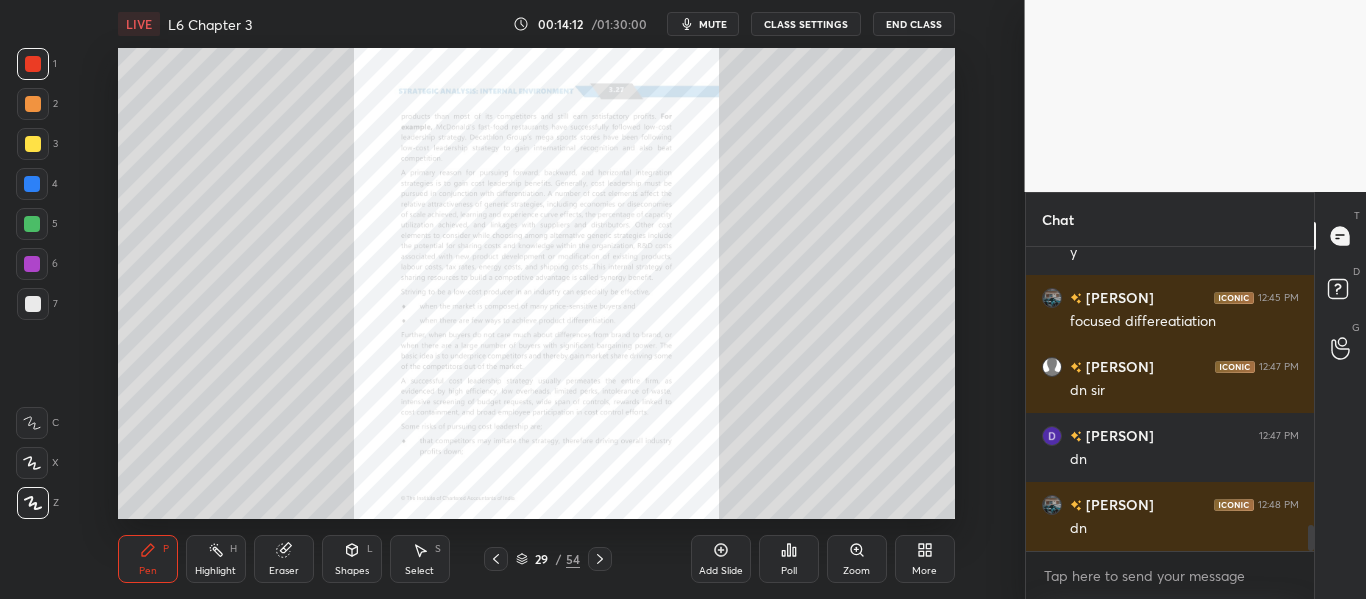 click 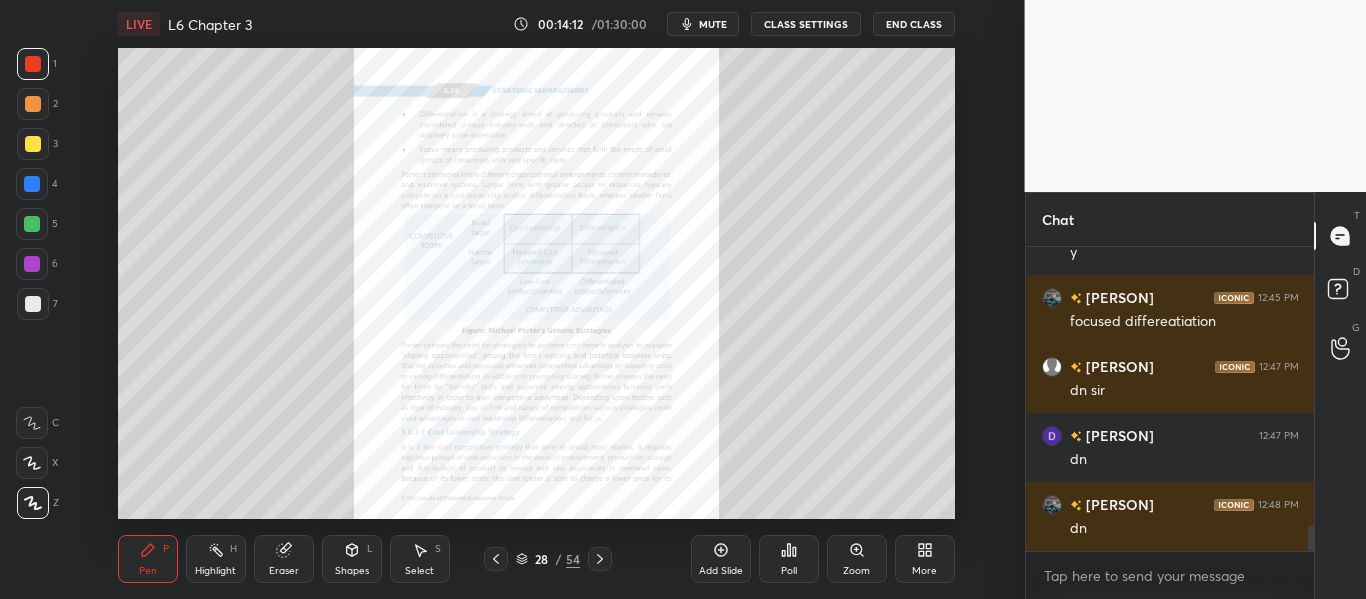 click 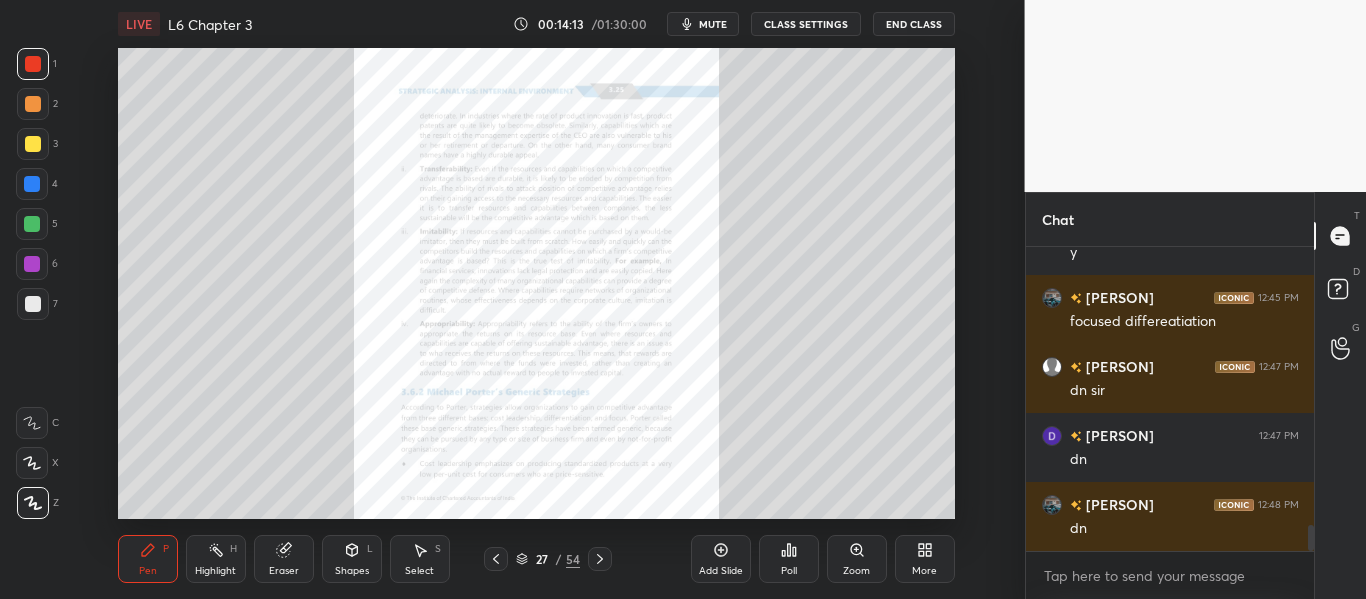 click 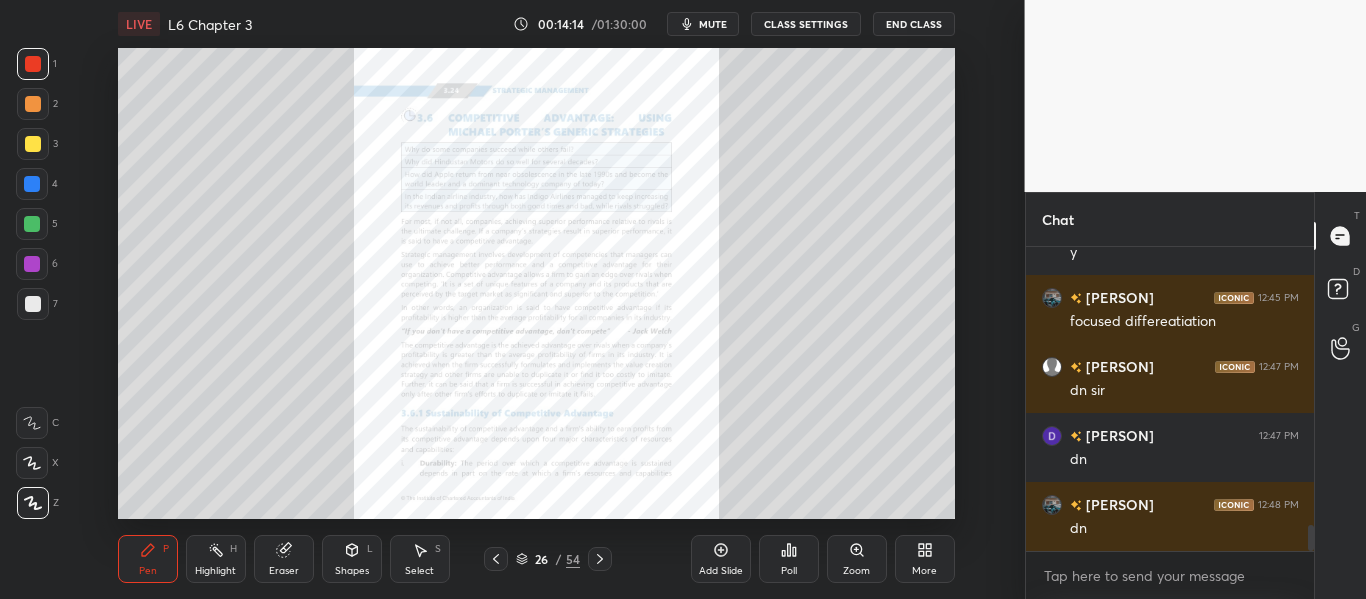 click 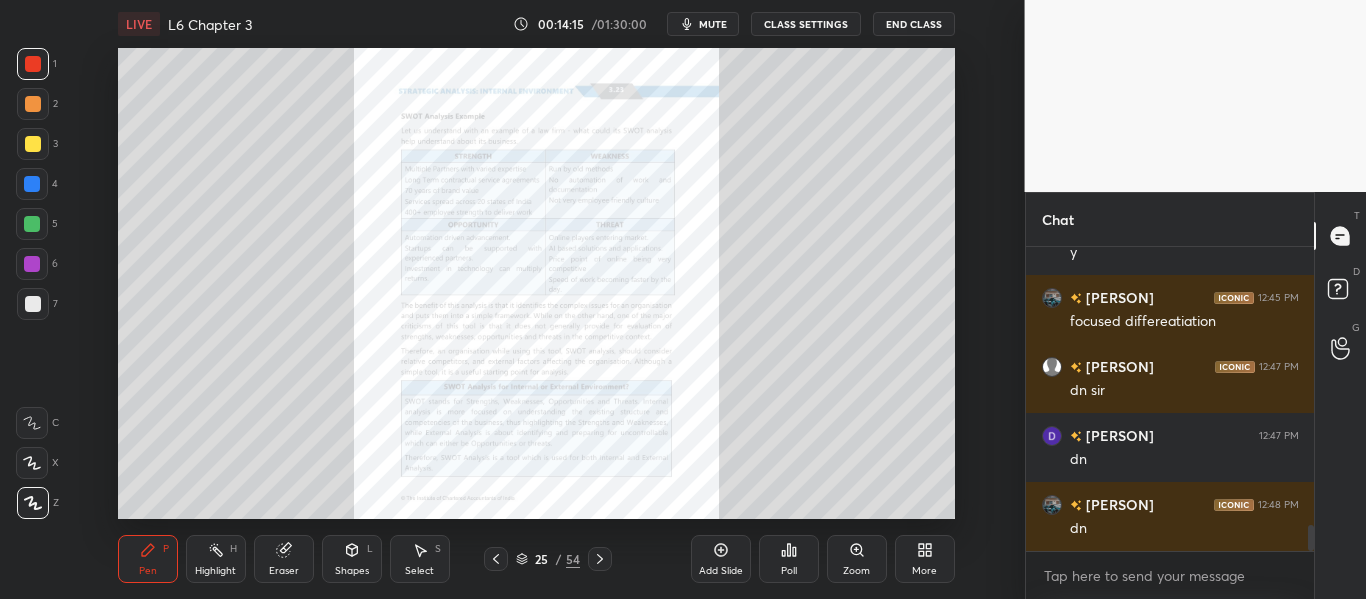 click 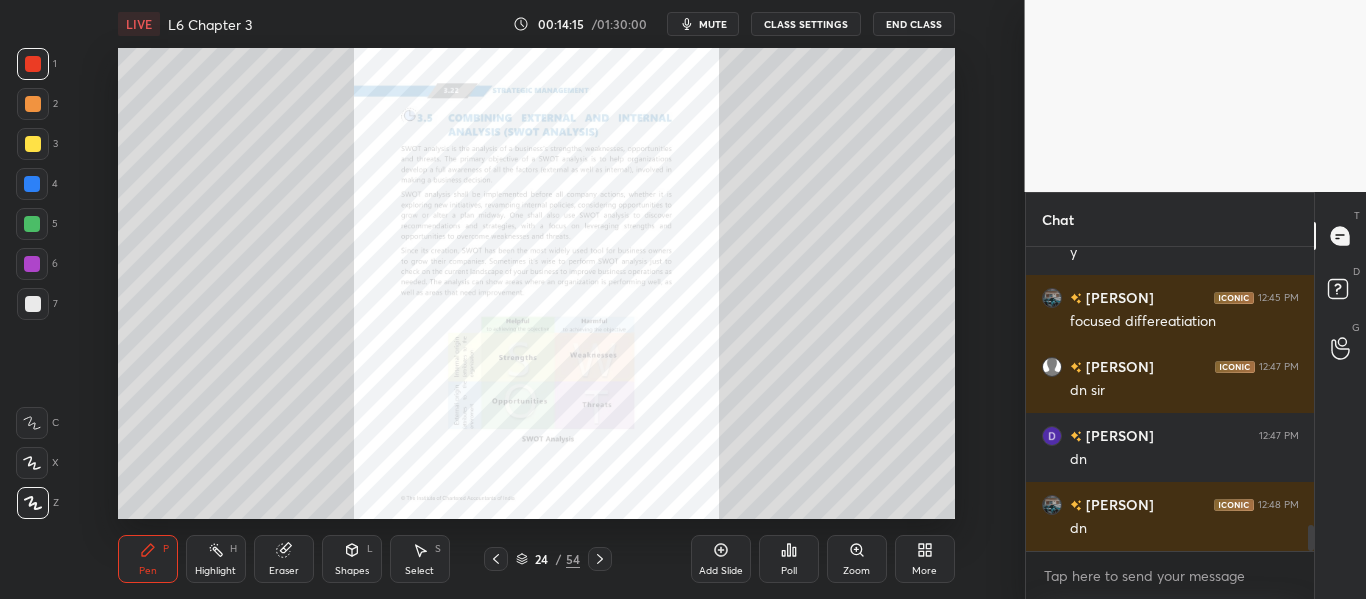 click 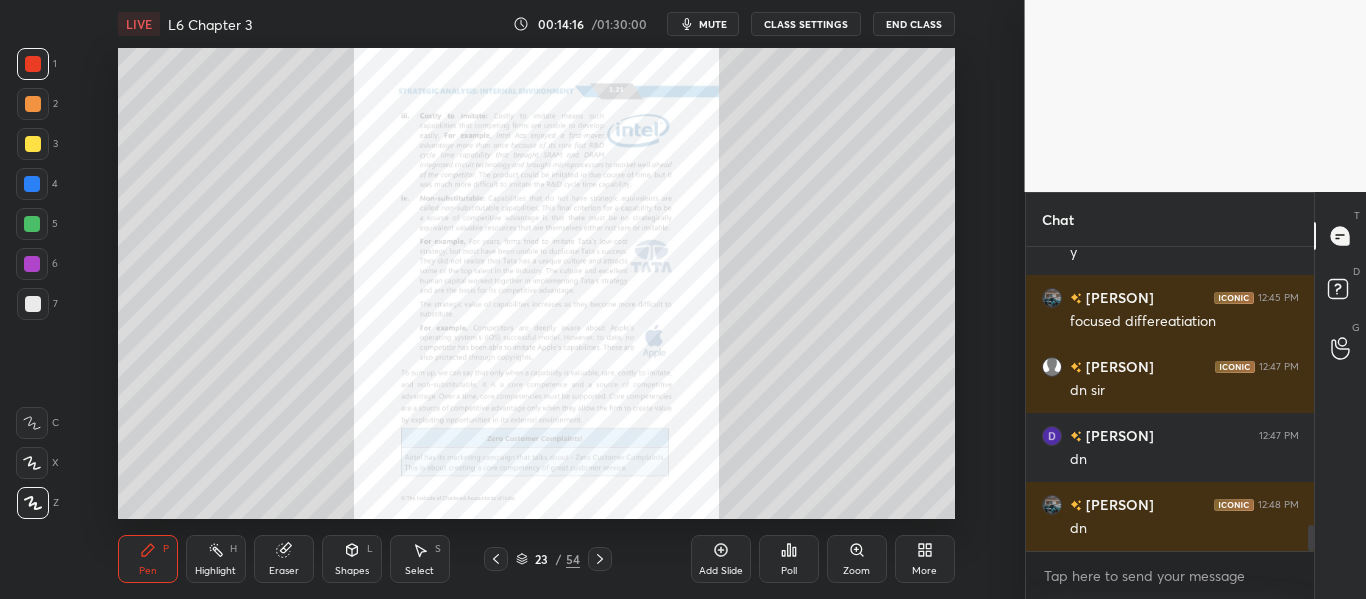 click 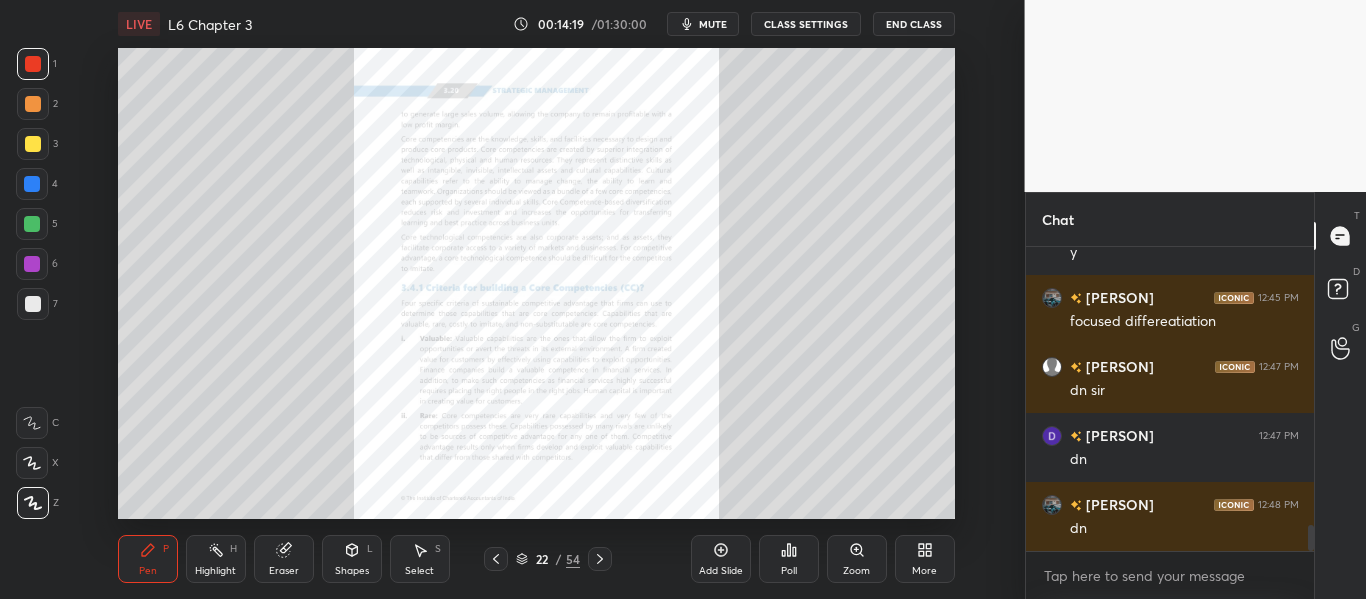 click 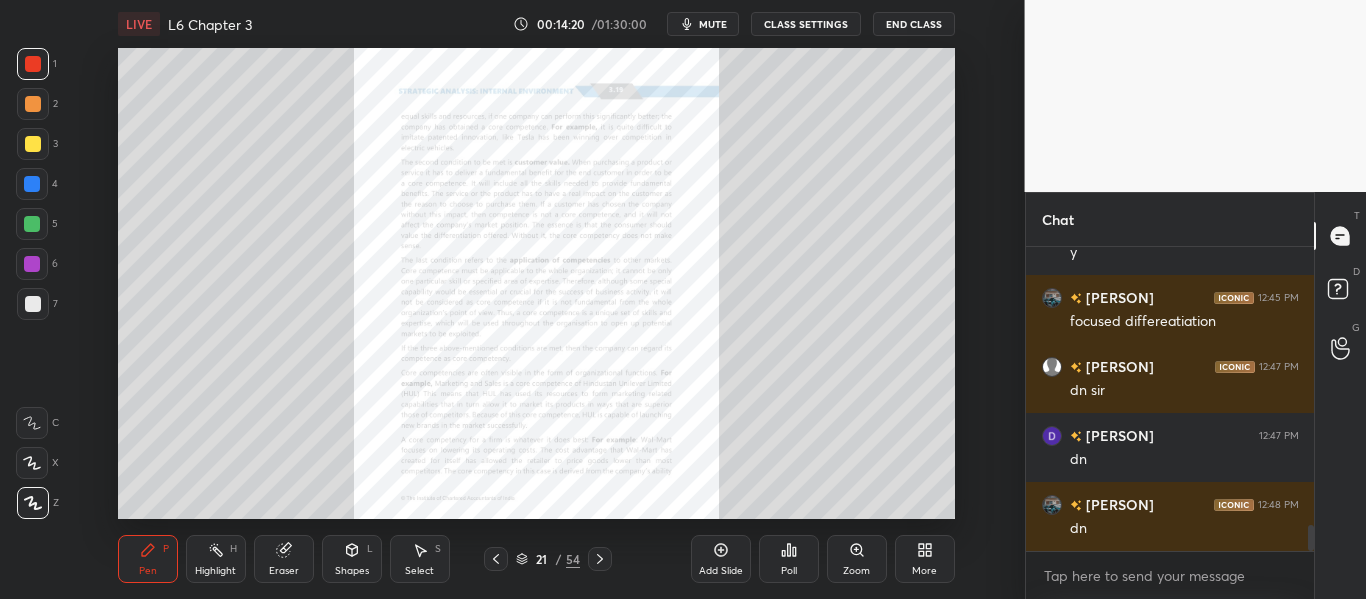 click 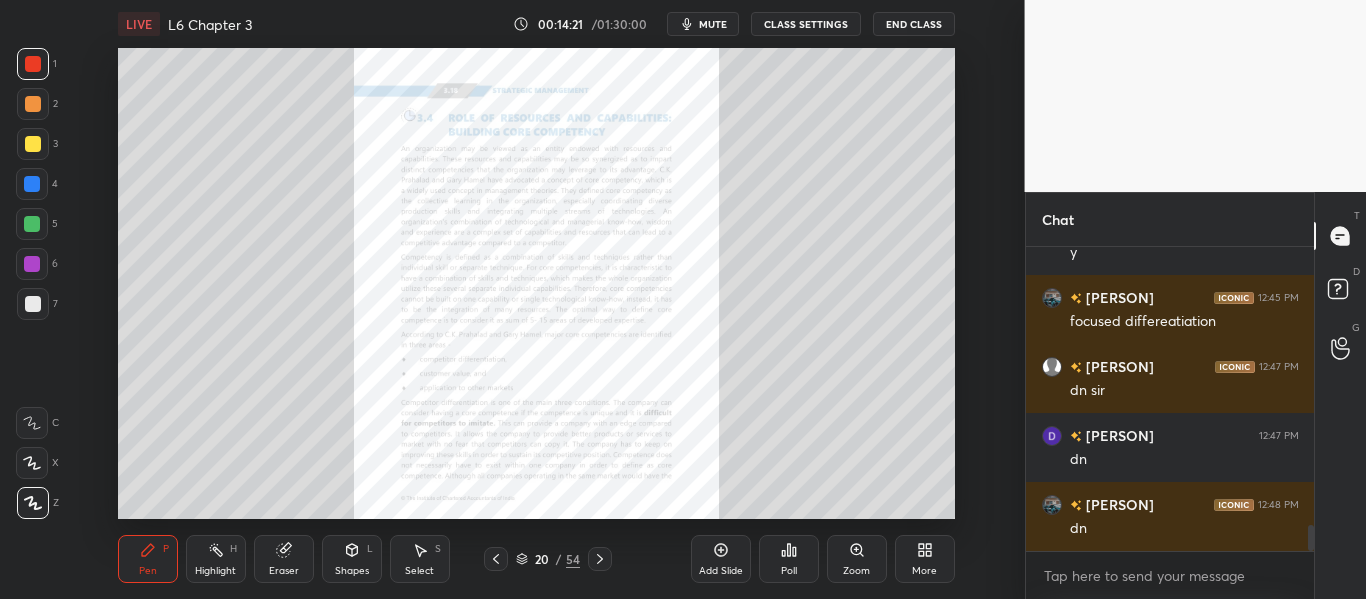 click on "Zoom" at bounding box center [857, 559] 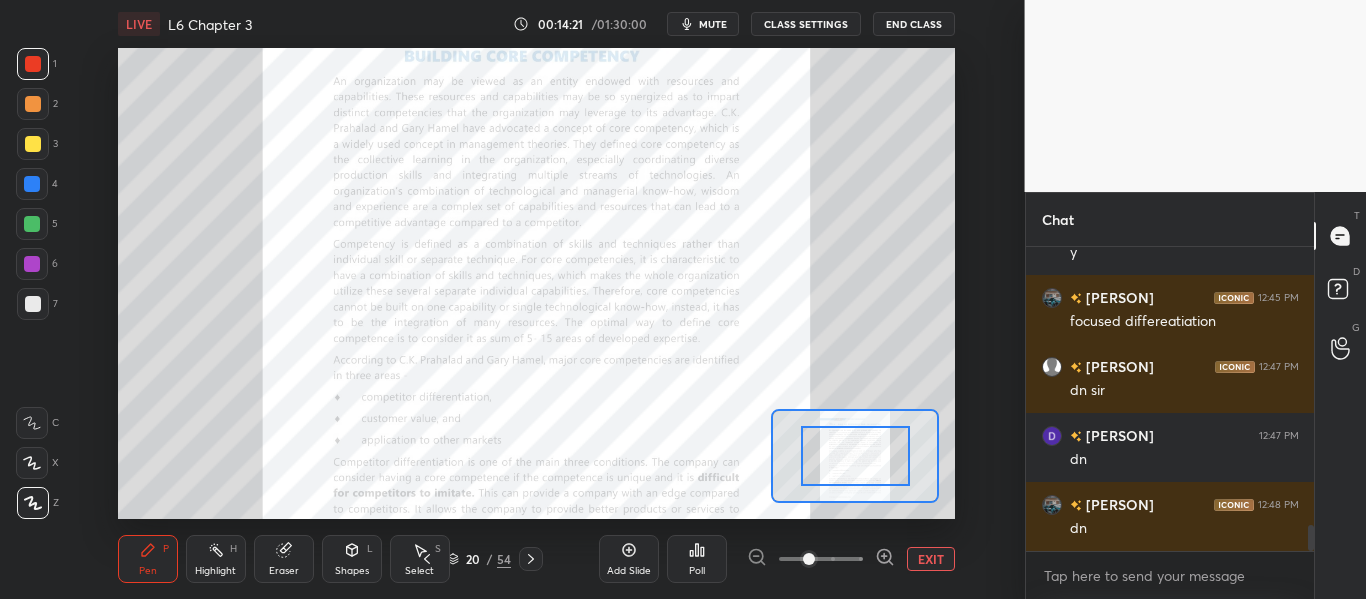 click at bounding box center [821, 559] 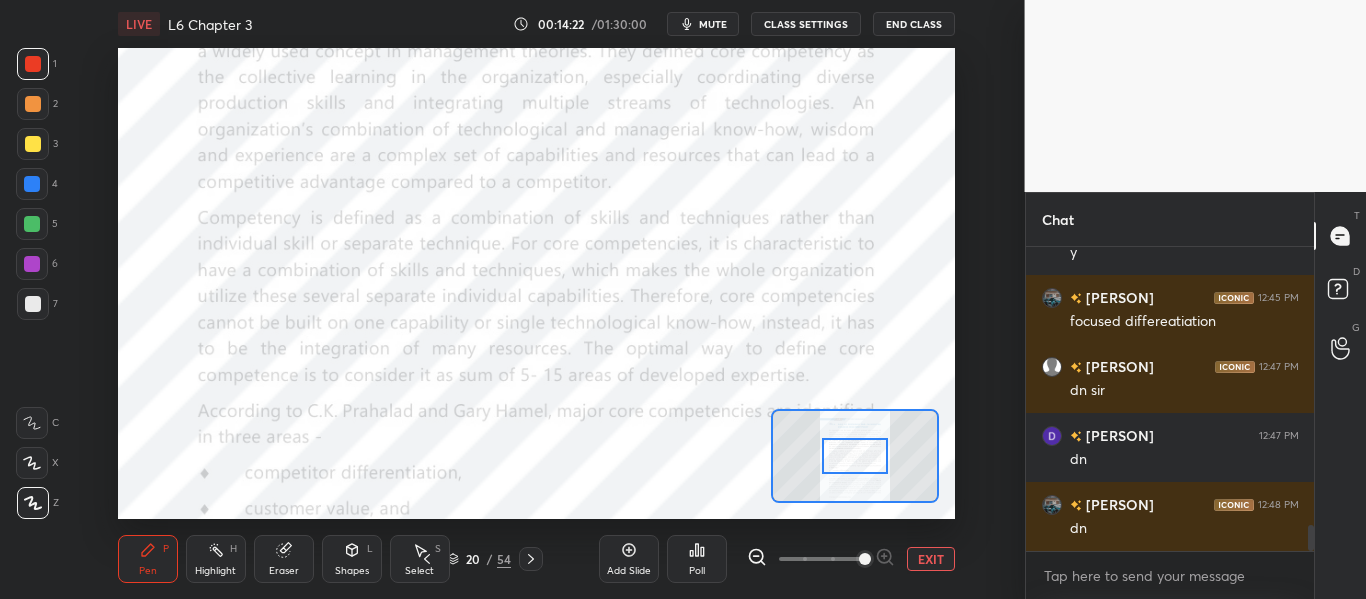 click at bounding box center (865, 559) 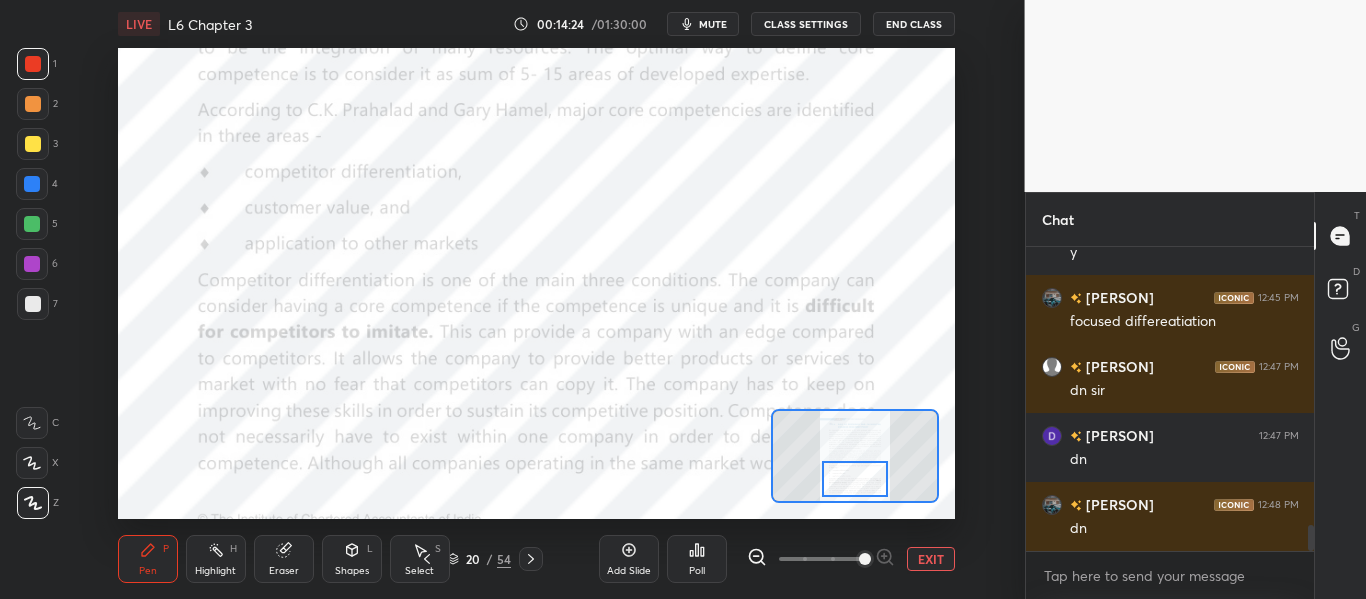 drag, startPoint x: 859, startPoint y: 462, endPoint x: 856, endPoint y: 485, distance: 23.194826 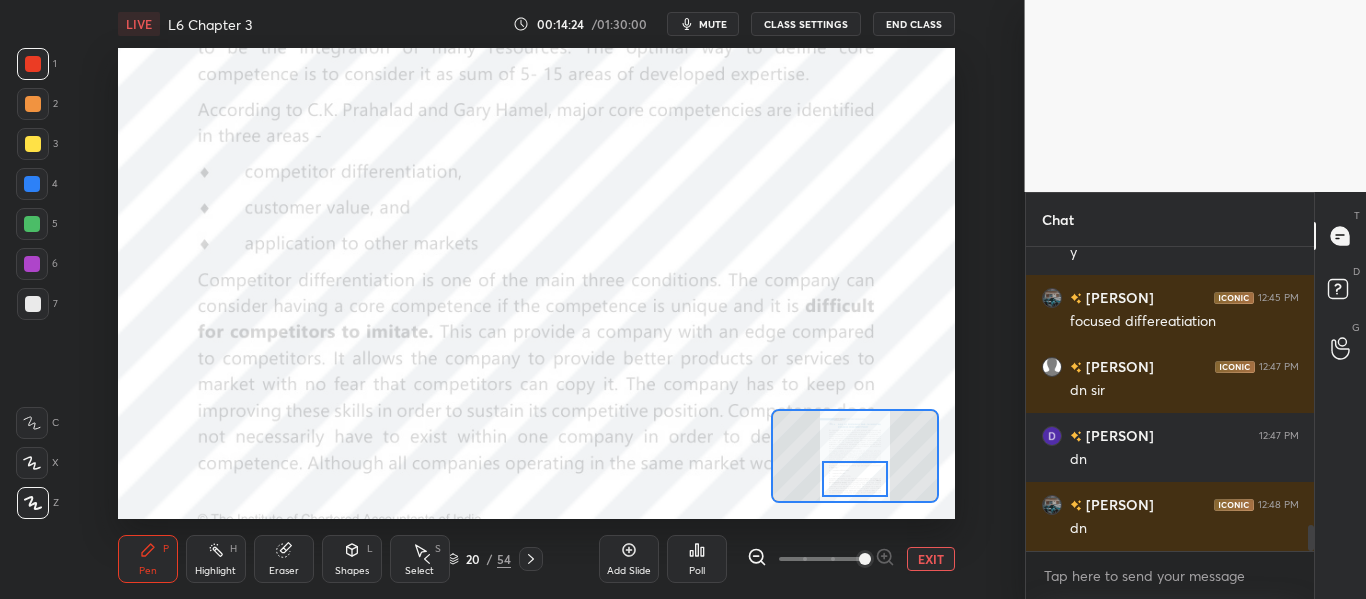 click at bounding box center (854, 479) 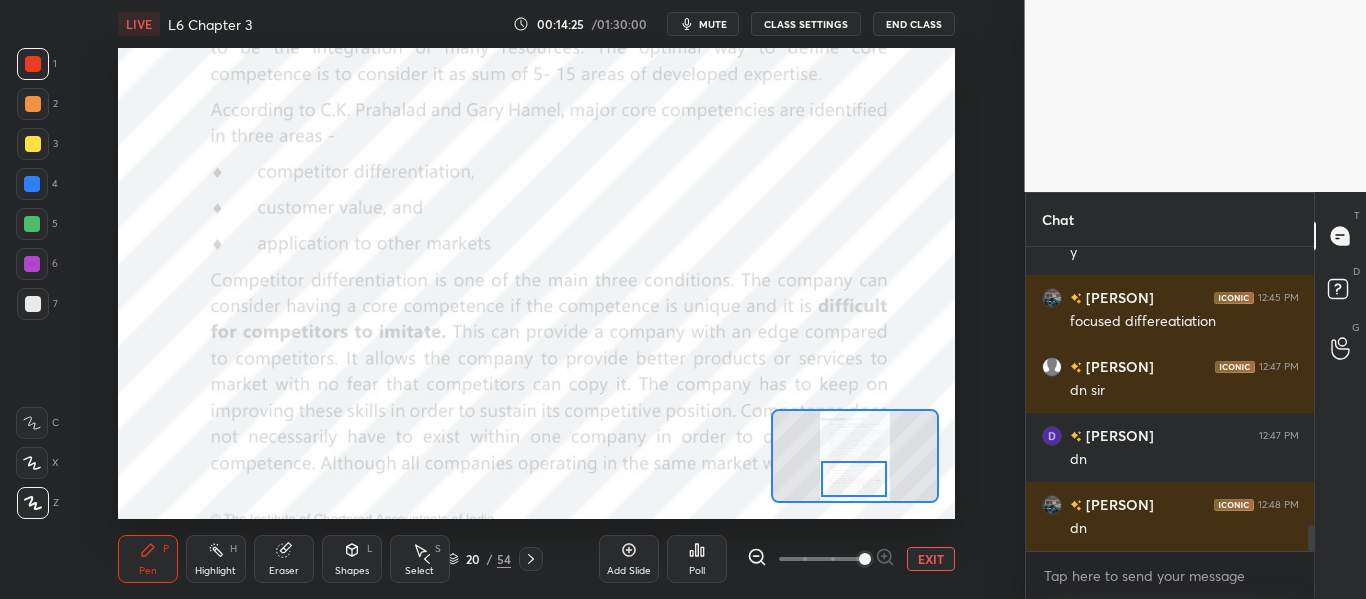 scroll, scrollTop: 3308, scrollLeft: 0, axis: vertical 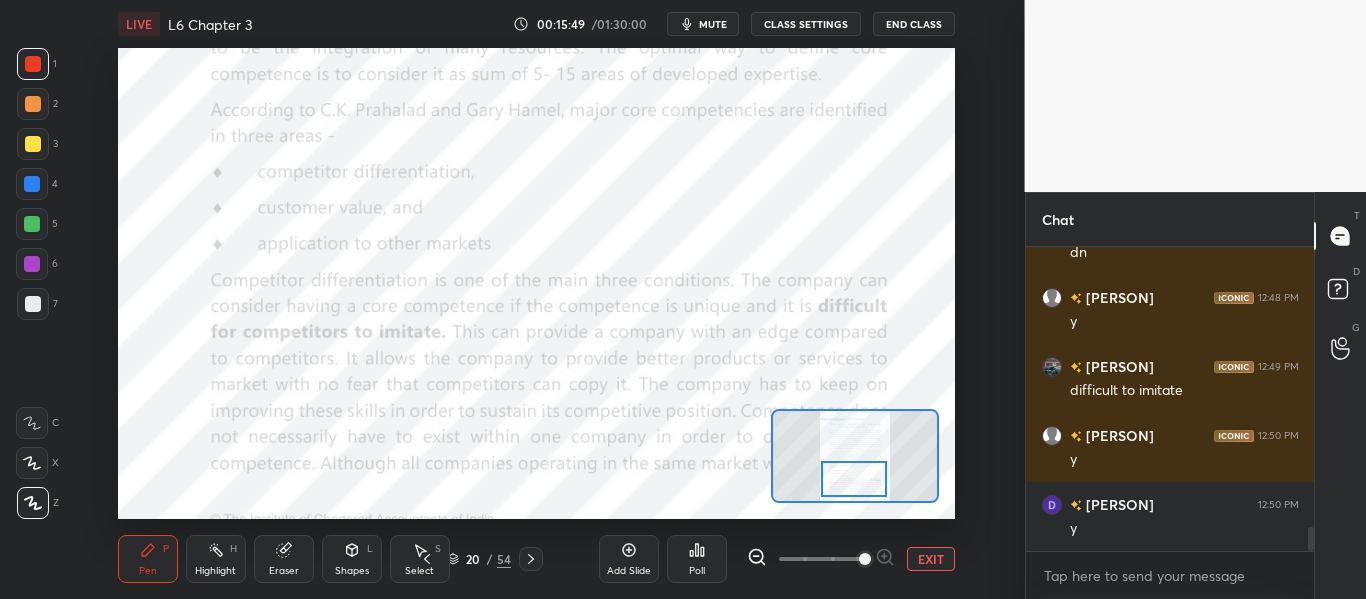 click 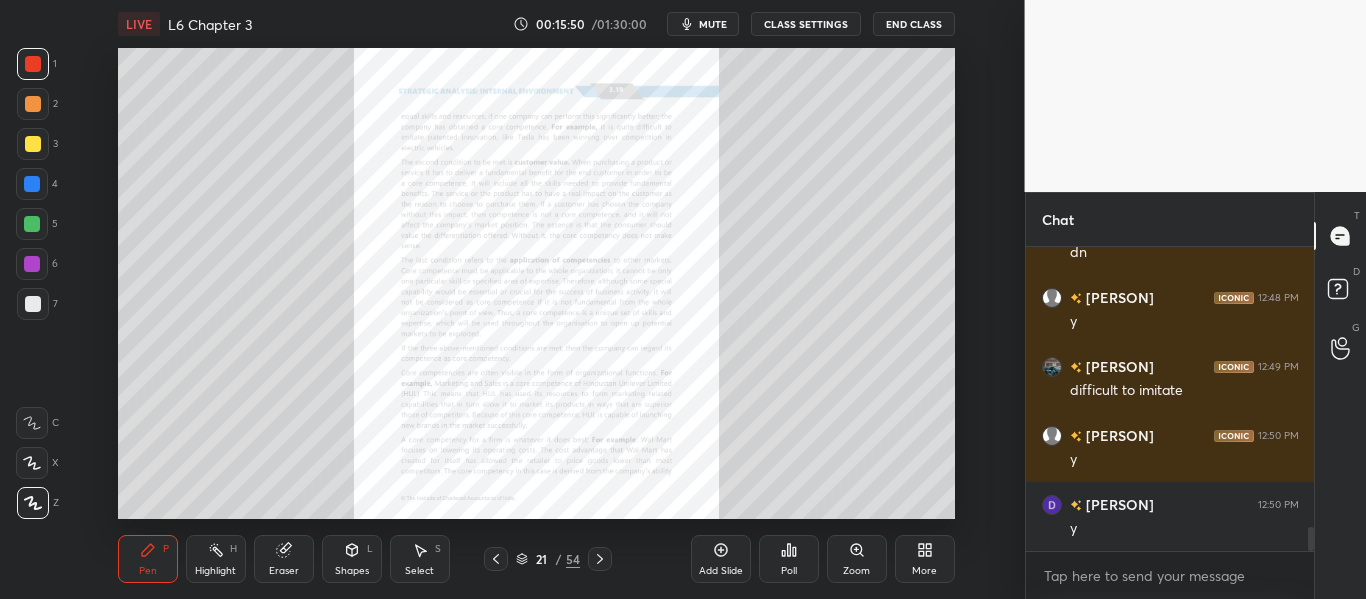 click at bounding box center (600, 559) 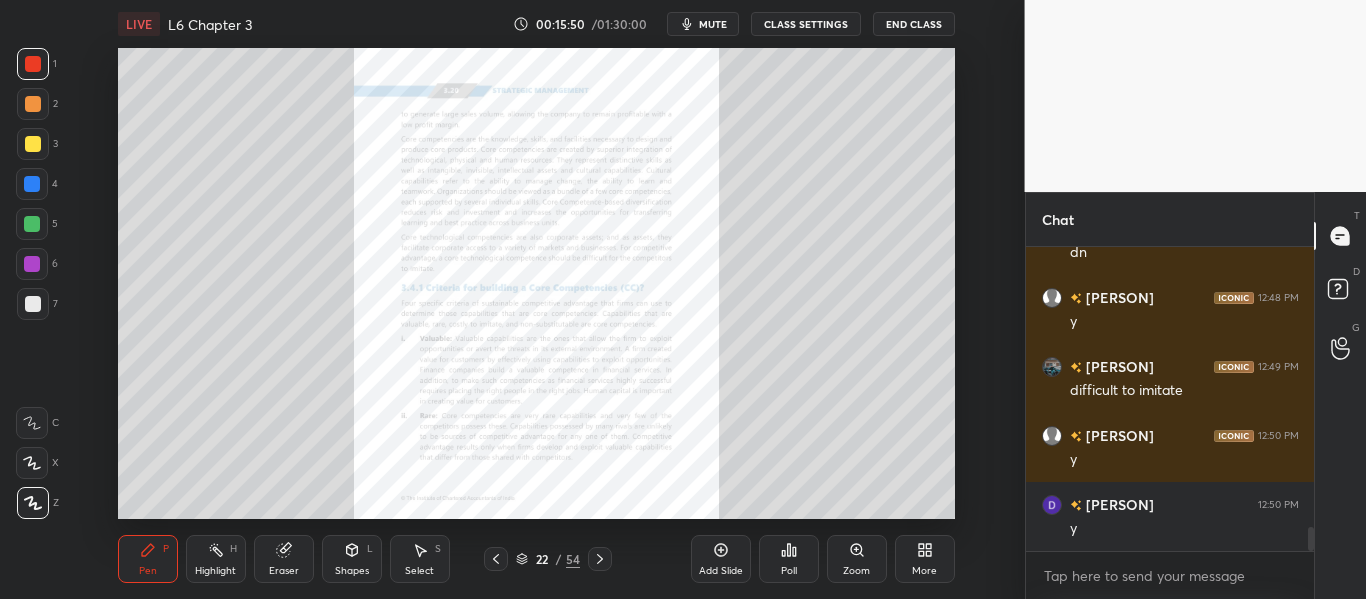click 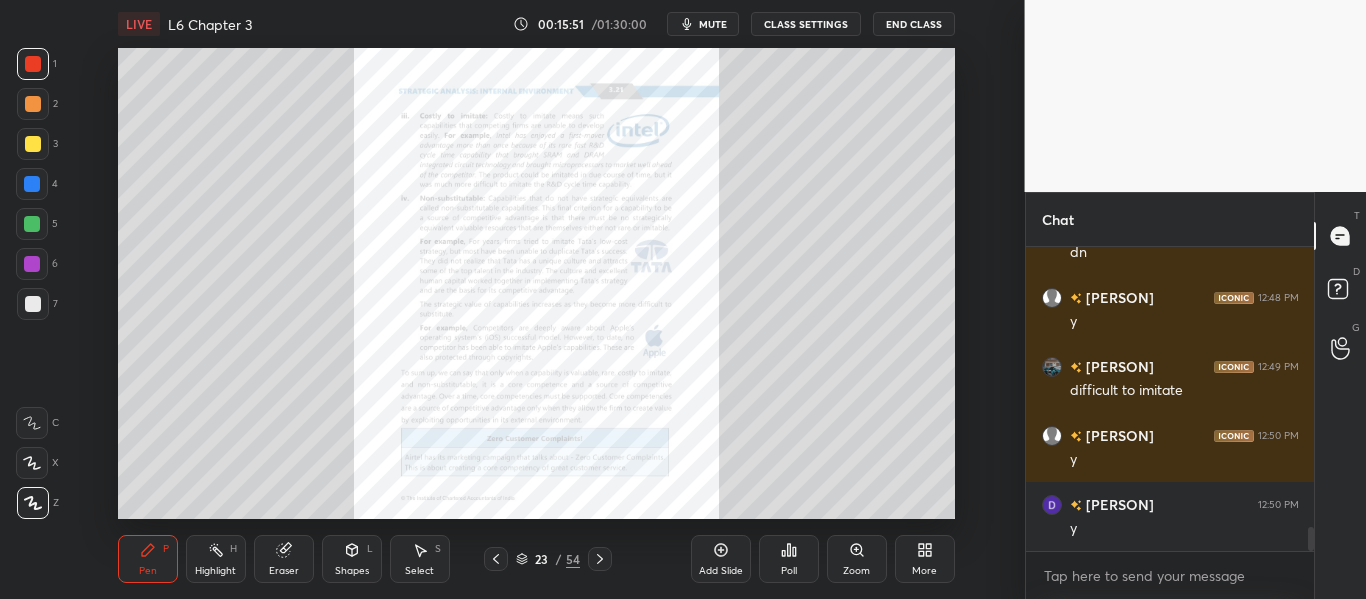click 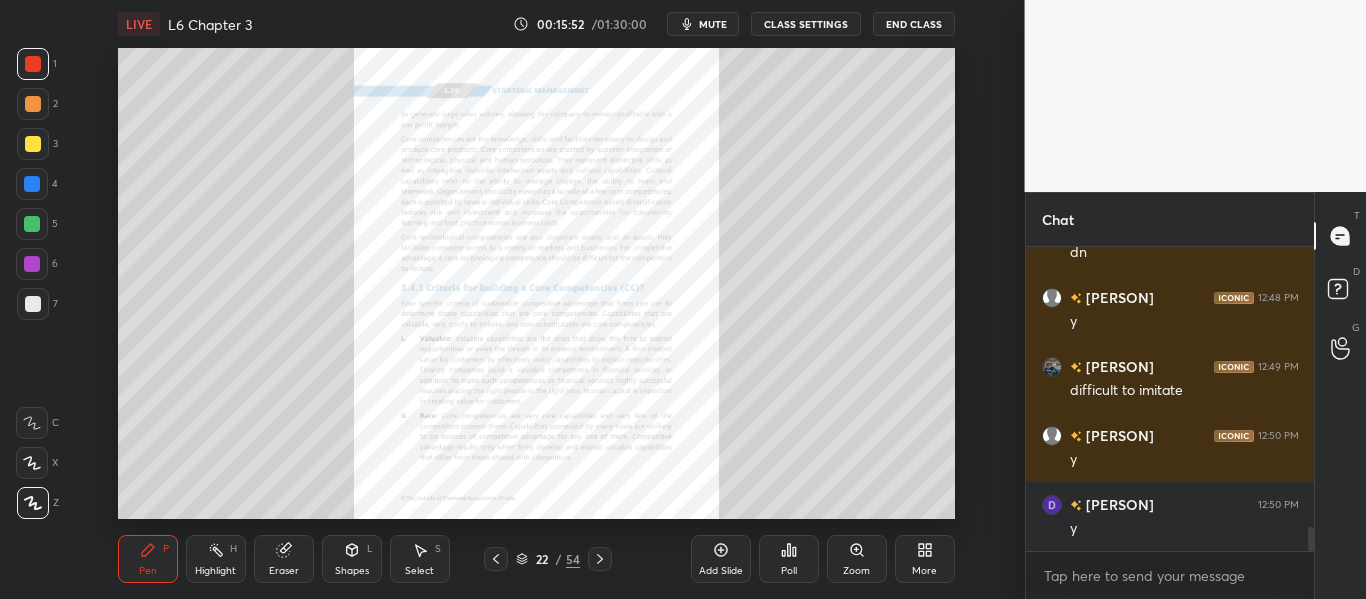 click on "Zoom" at bounding box center [857, 559] 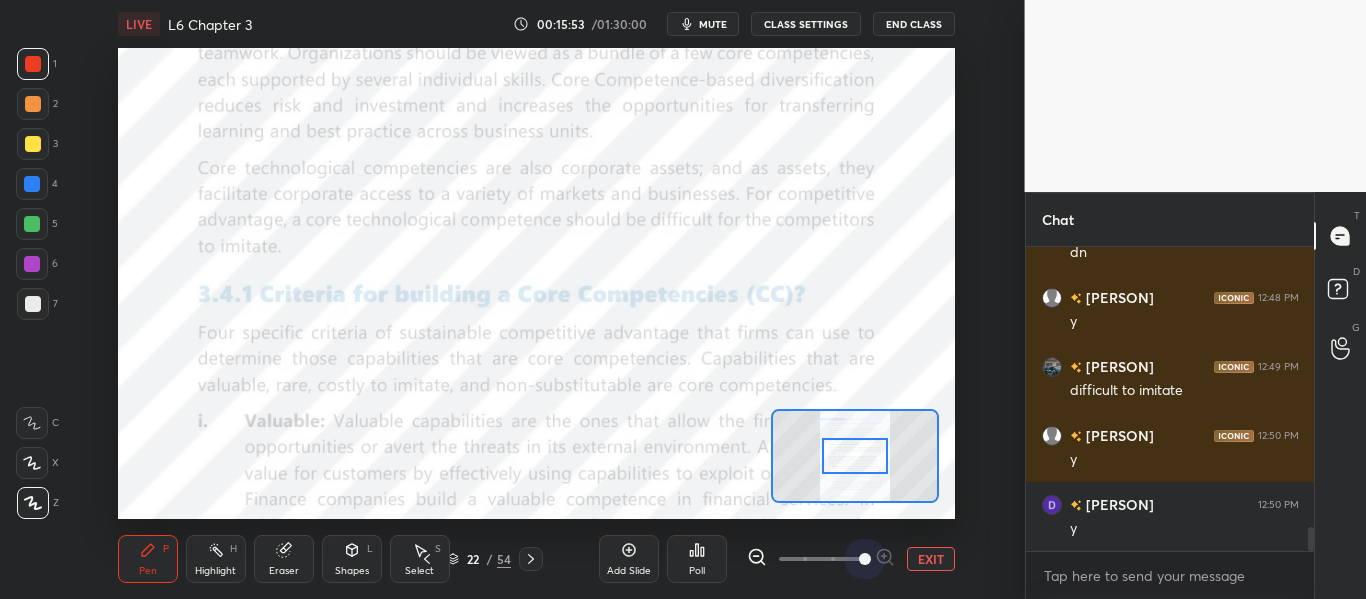 click at bounding box center [821, 559] 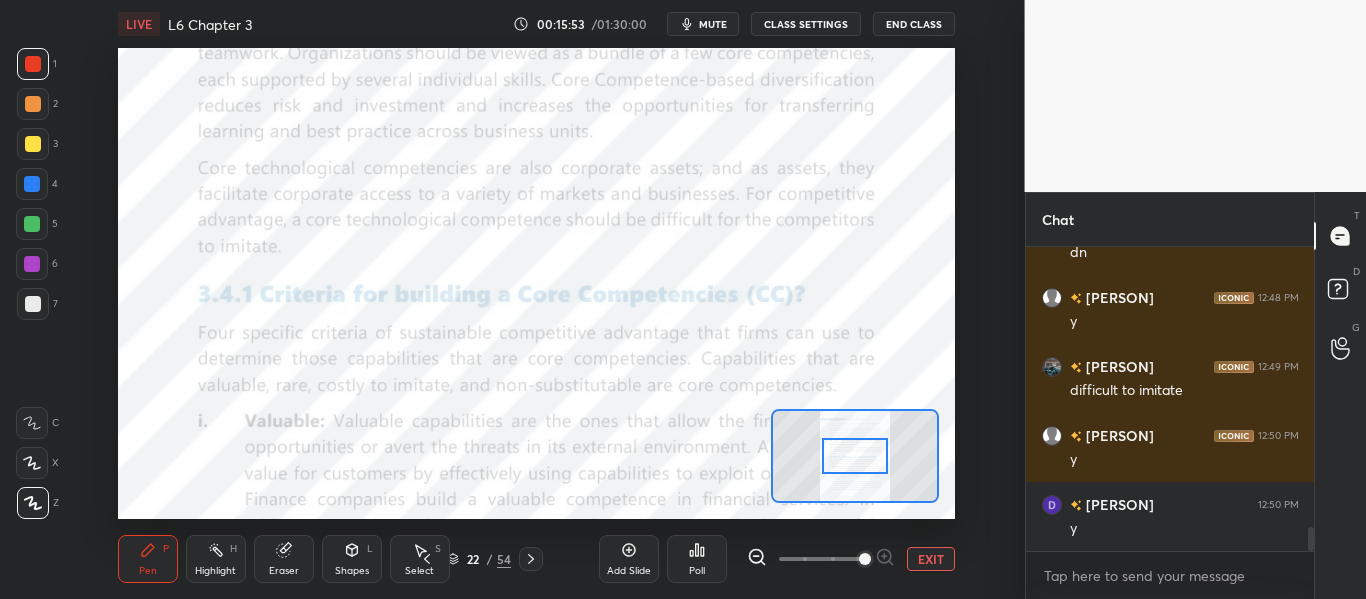 scroll, scrollTop: 3584, scrollLeft: 0, axis: vertical 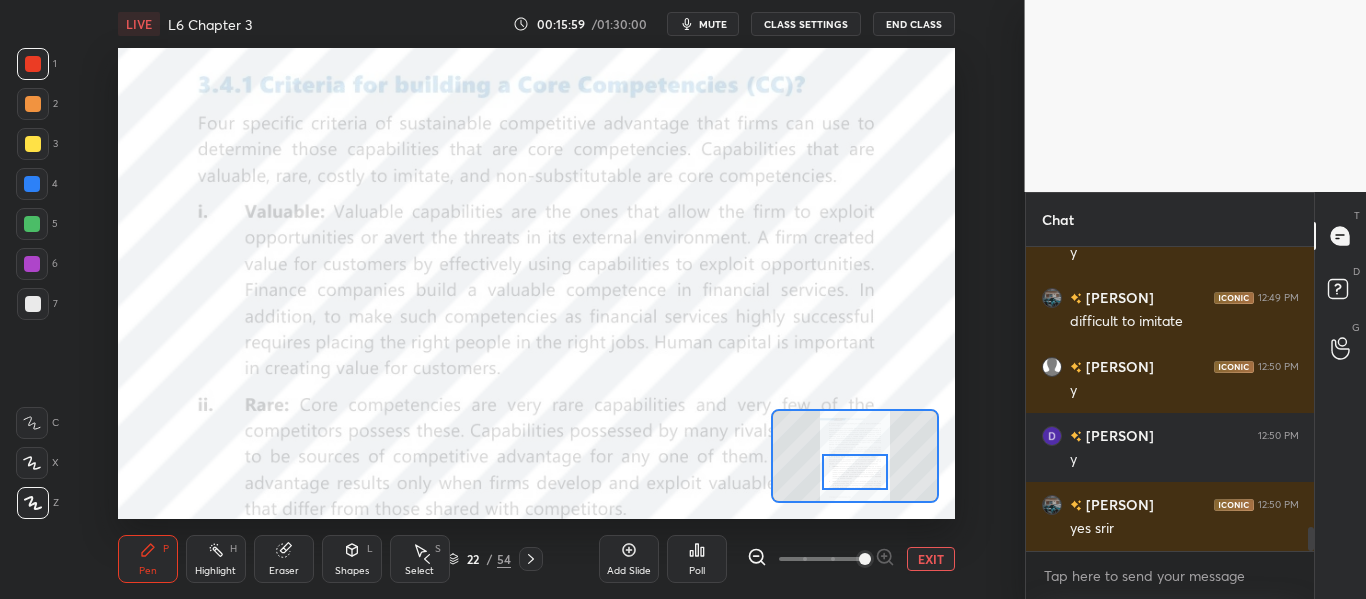 drag, startPoint x: 856, startPoint y: 459, endPoint x: 856, endPoint y: 475, distance: 16 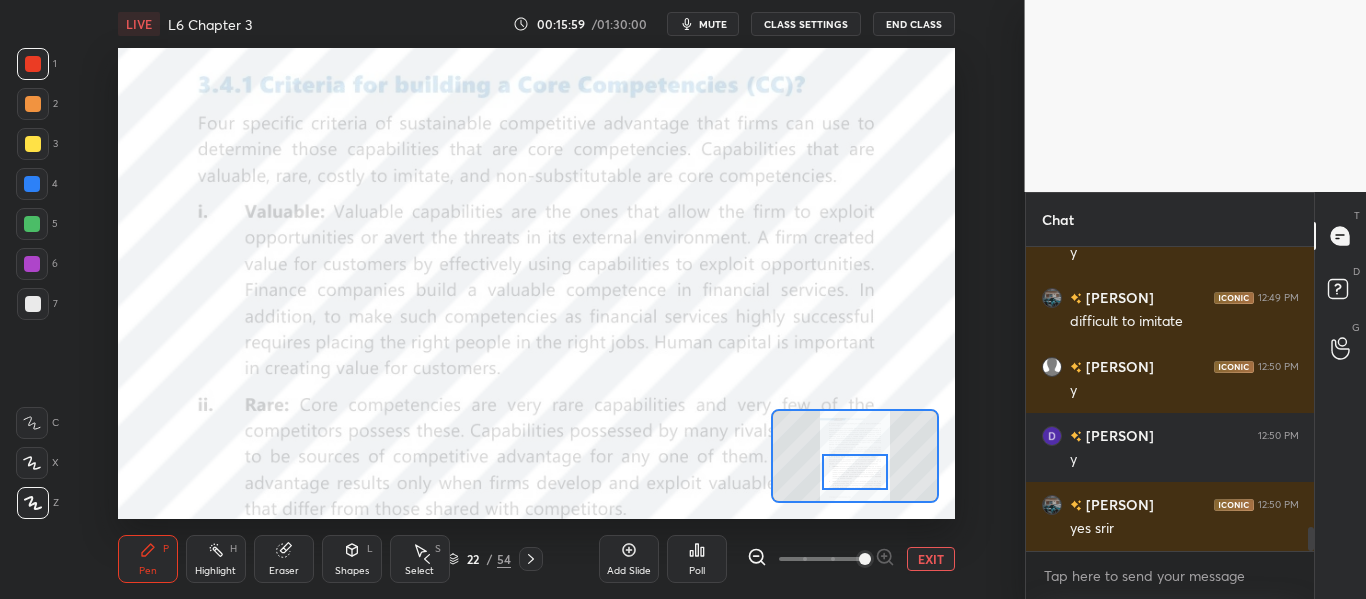click at bounding box center (854, 472) 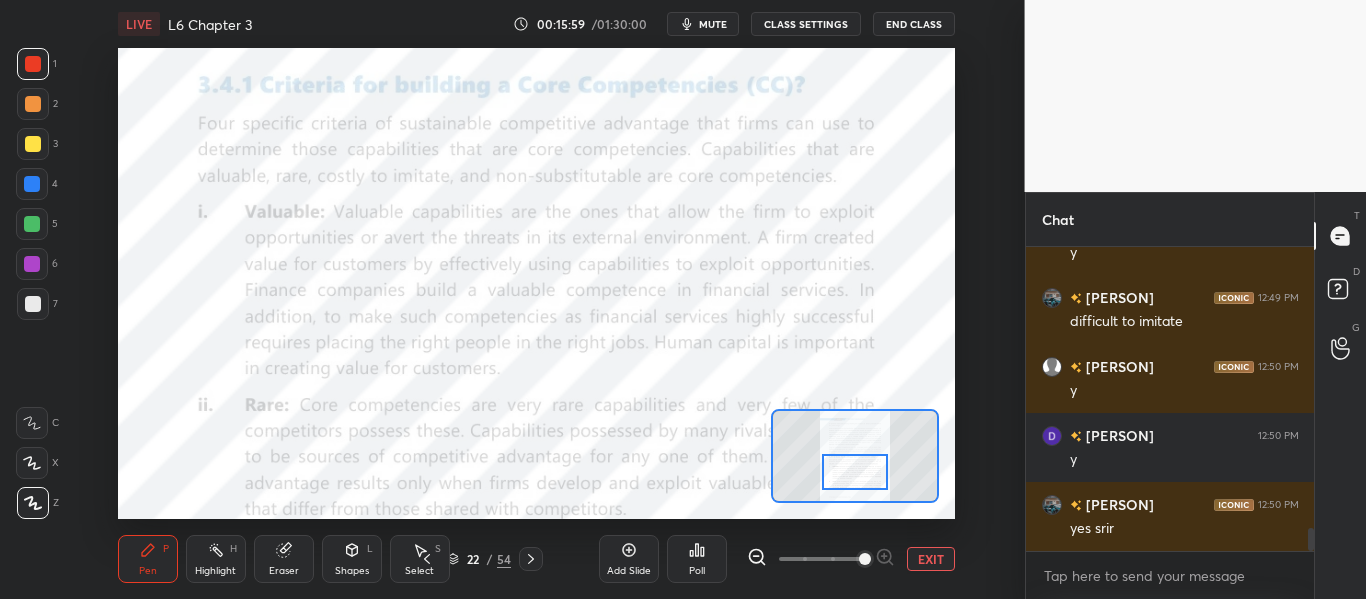 scroll, scrollTop: 3653, scrollLeft: 0, axis: vertical 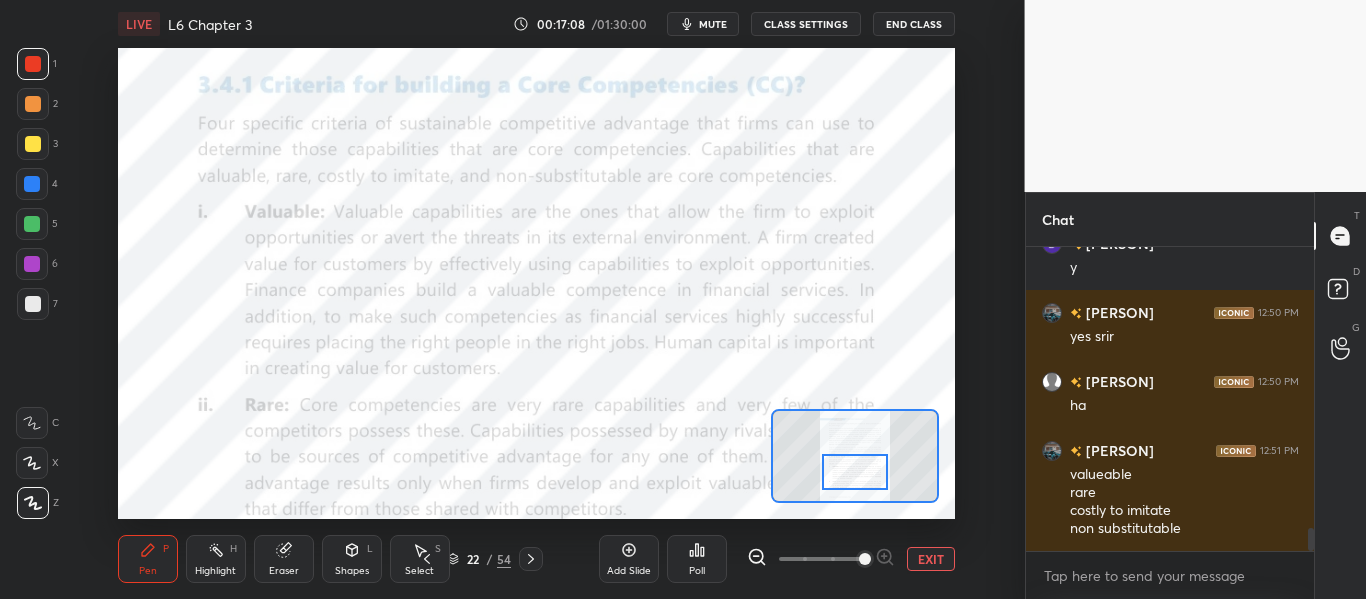 click at bounding box center (854, 472) 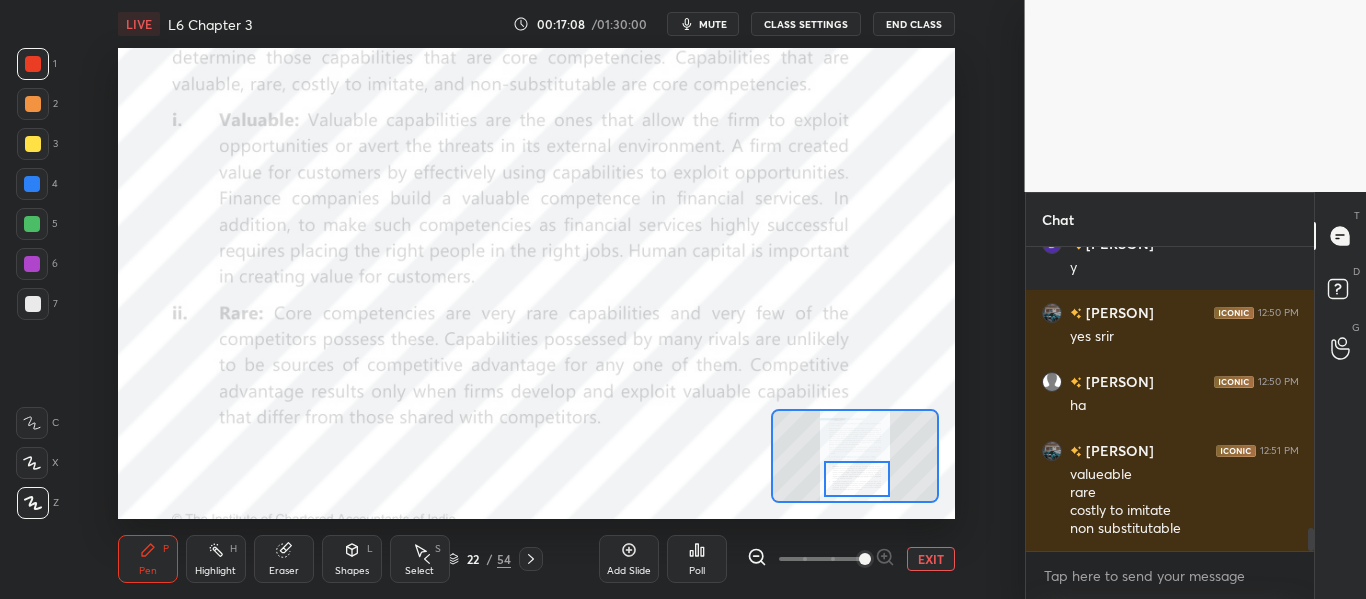 drag, startPoint x: 837, startPoint y: 478, endPoint x: 836, endPoint y: 495, distance: 17.029387 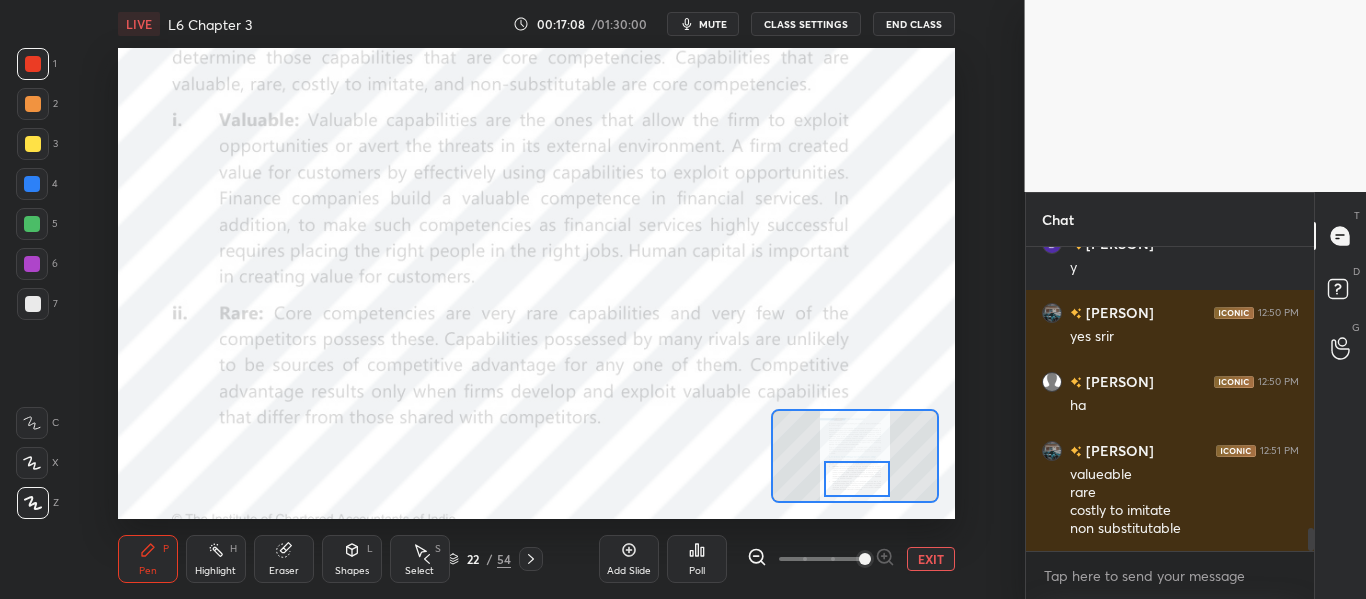 click at bounding box center [856, 479] 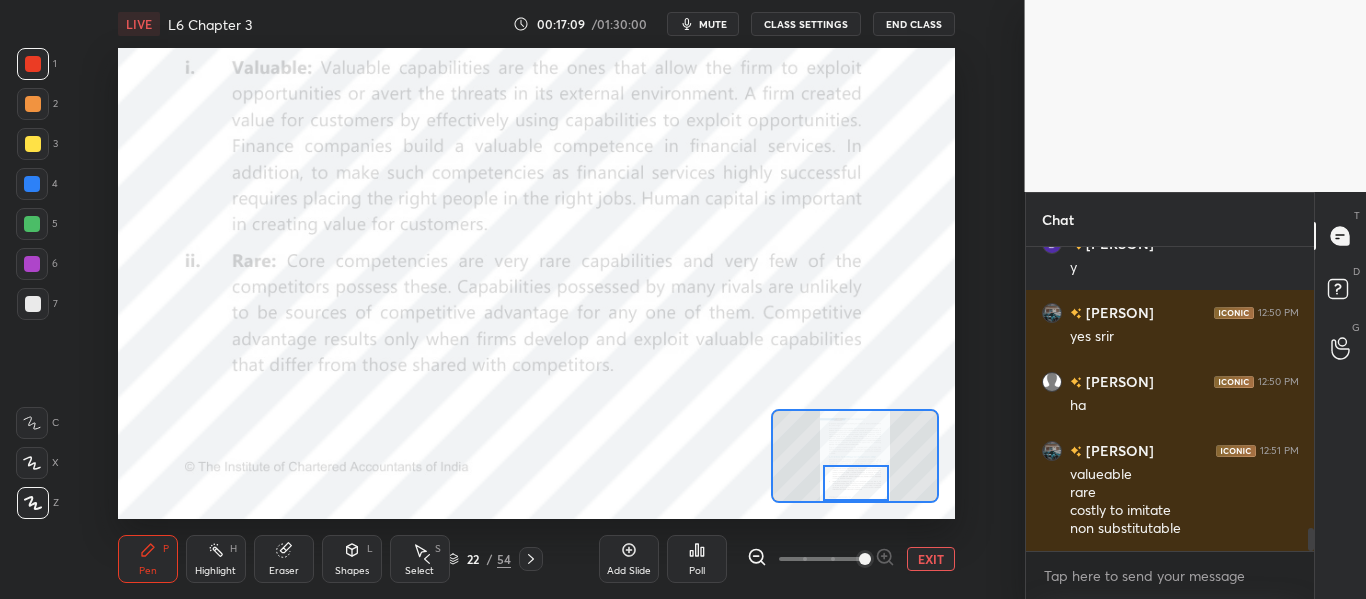 click 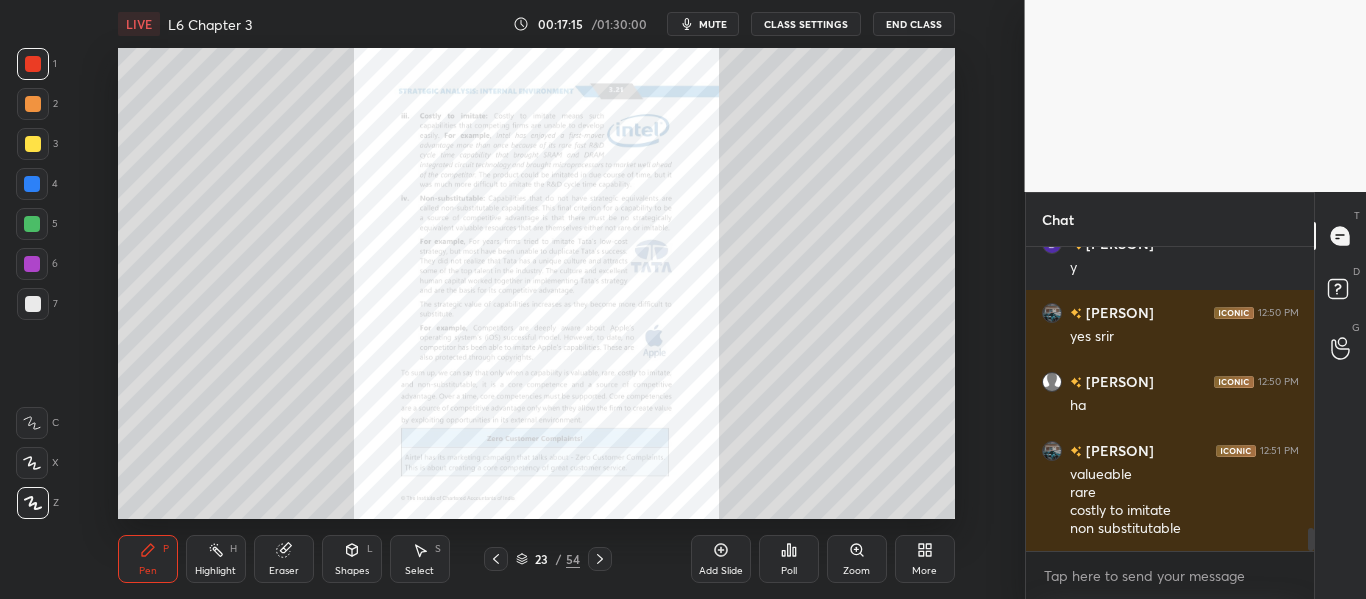 click 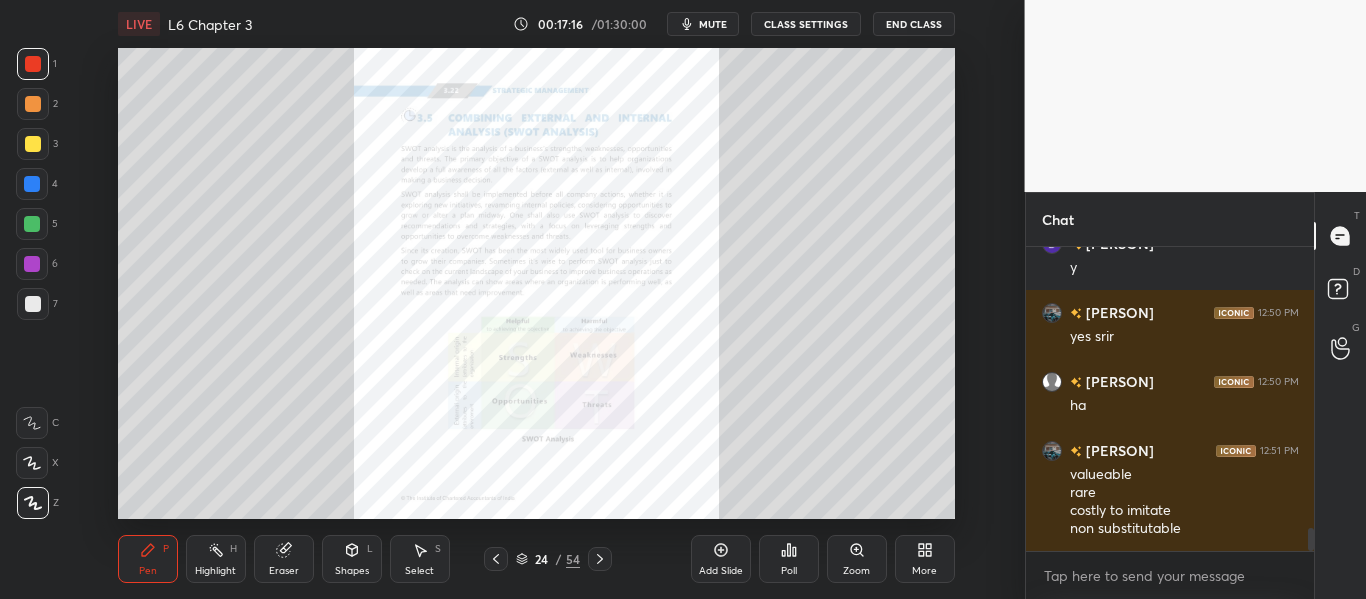 click 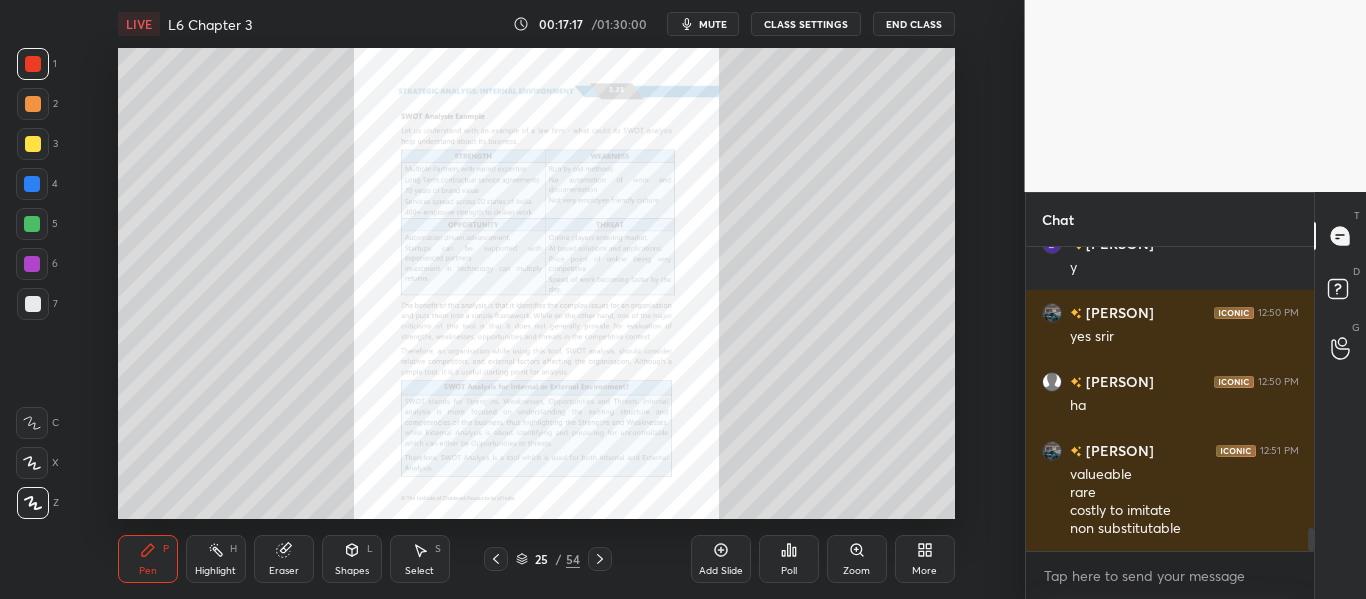 click 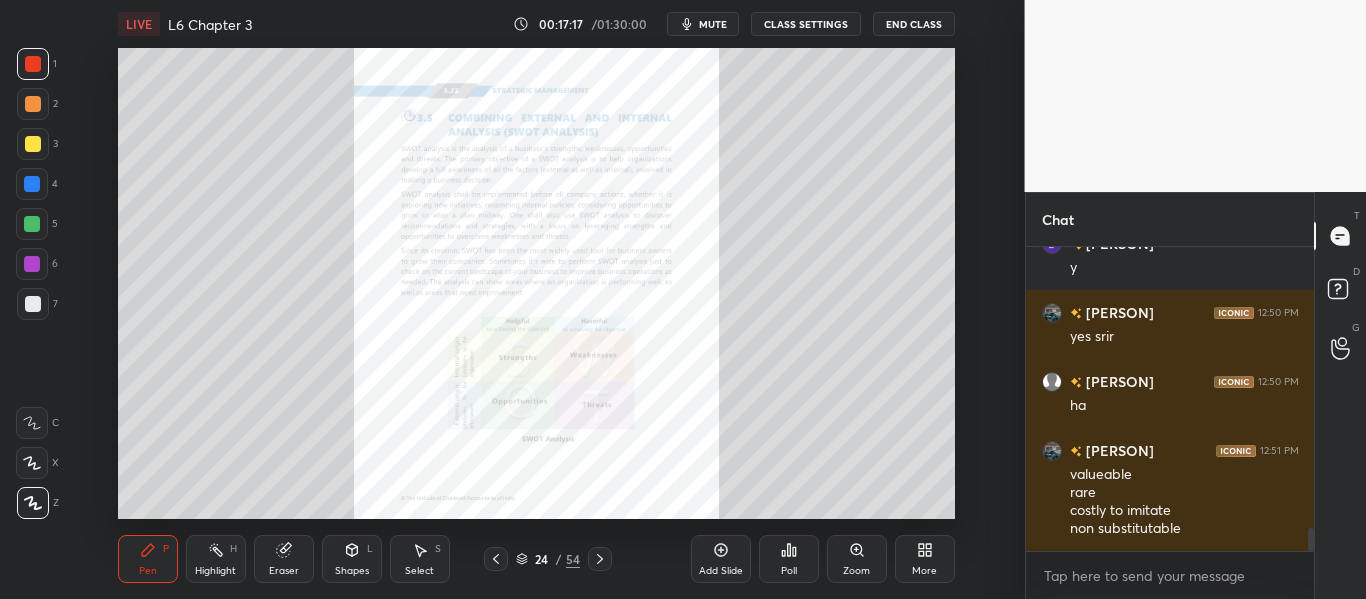 click 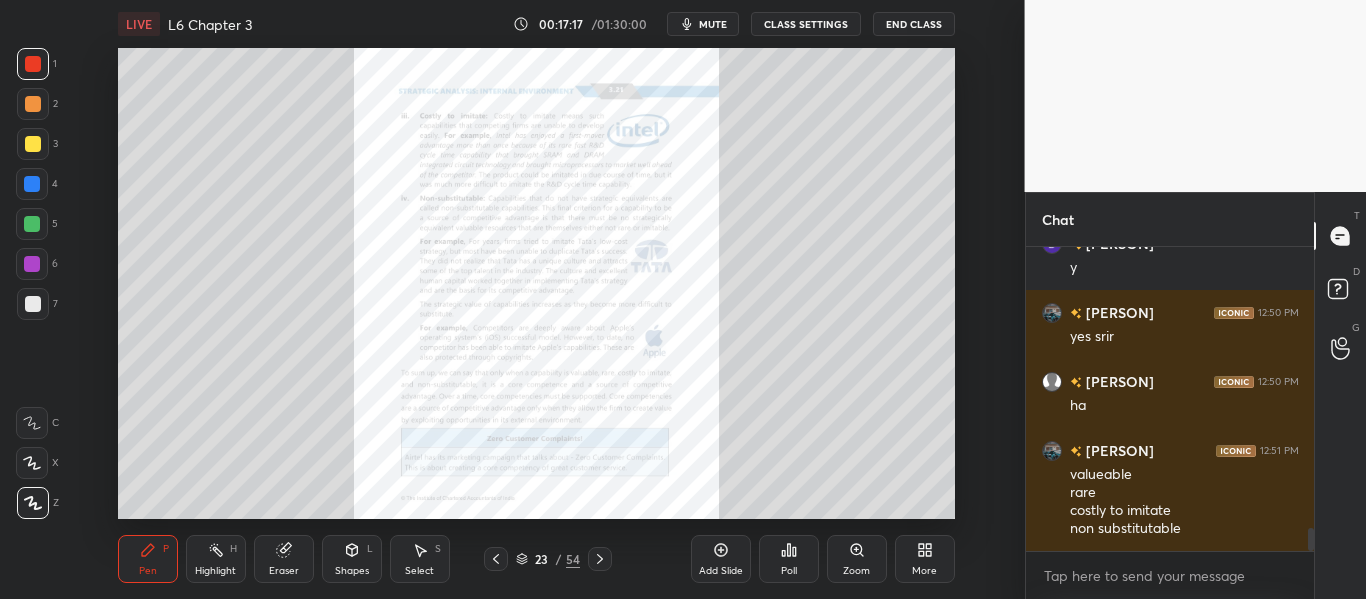 click 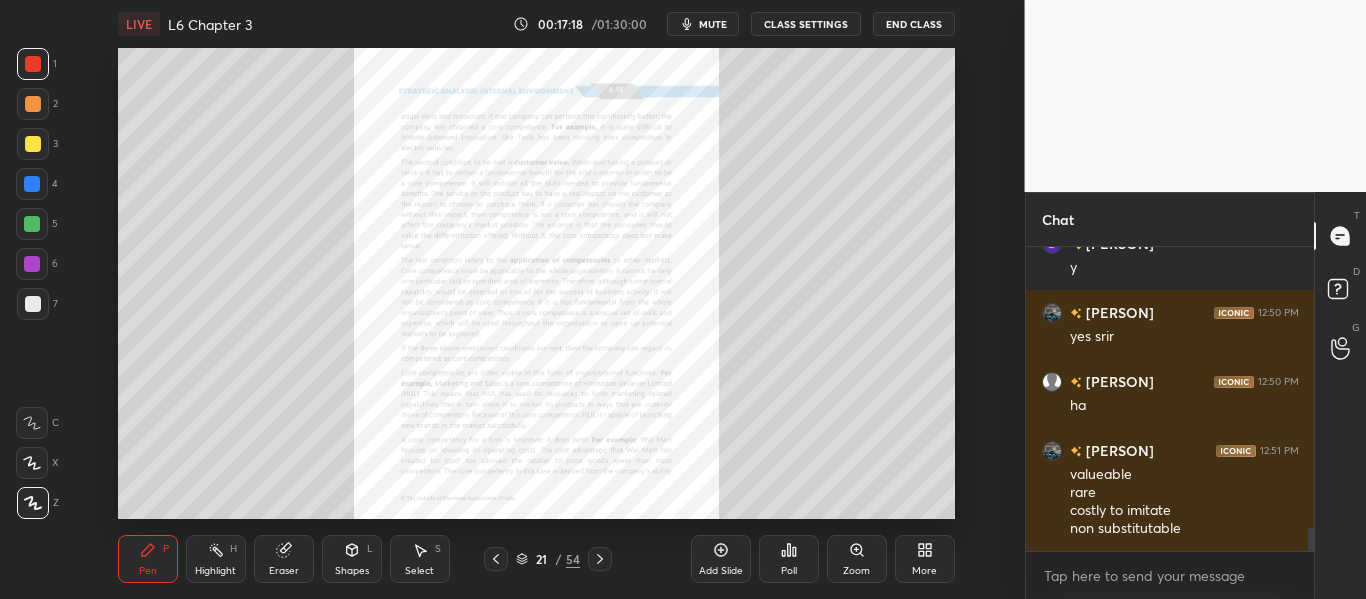 click 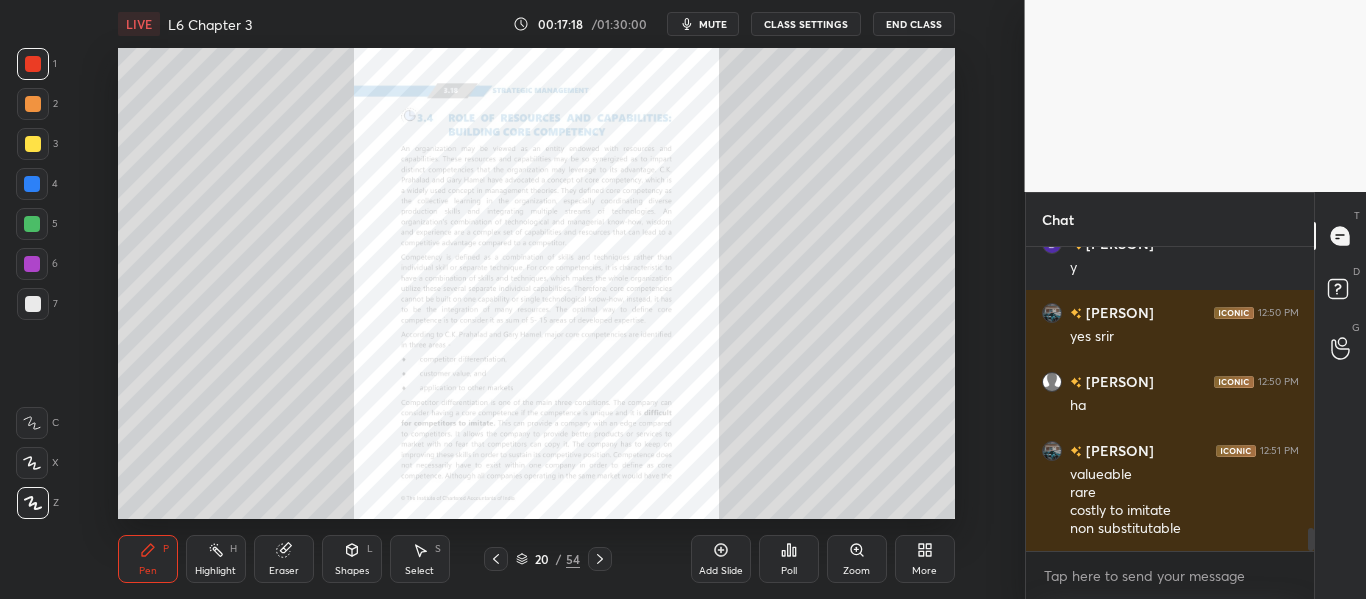 click 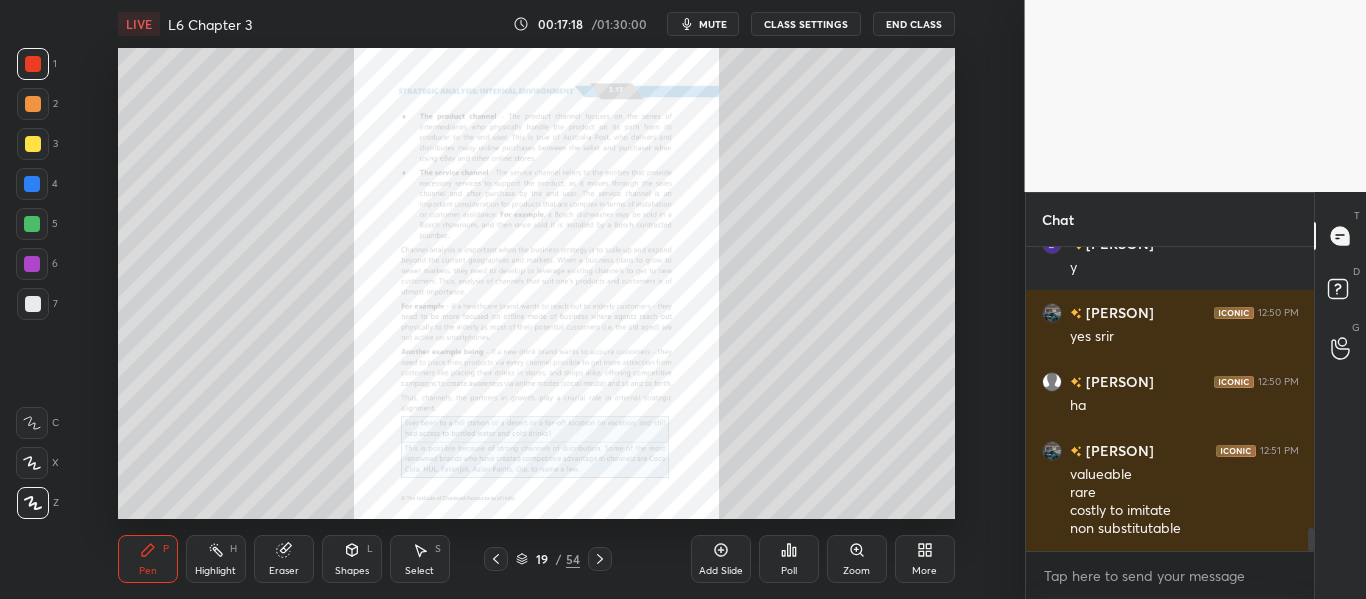 click 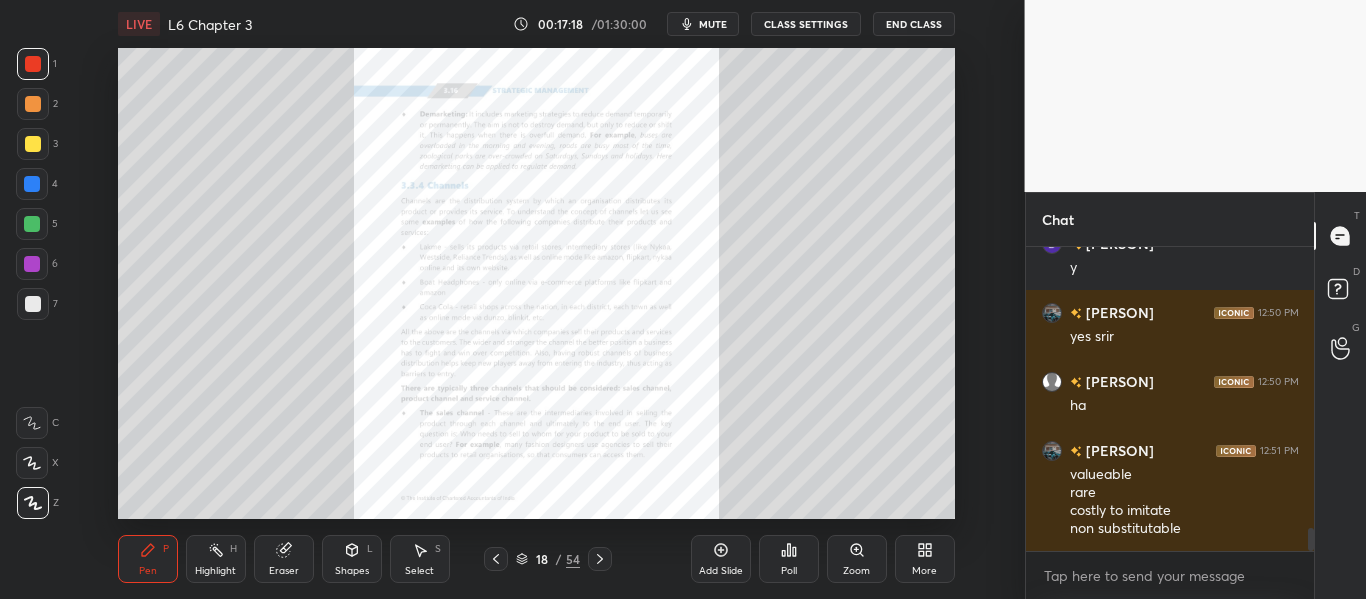 click 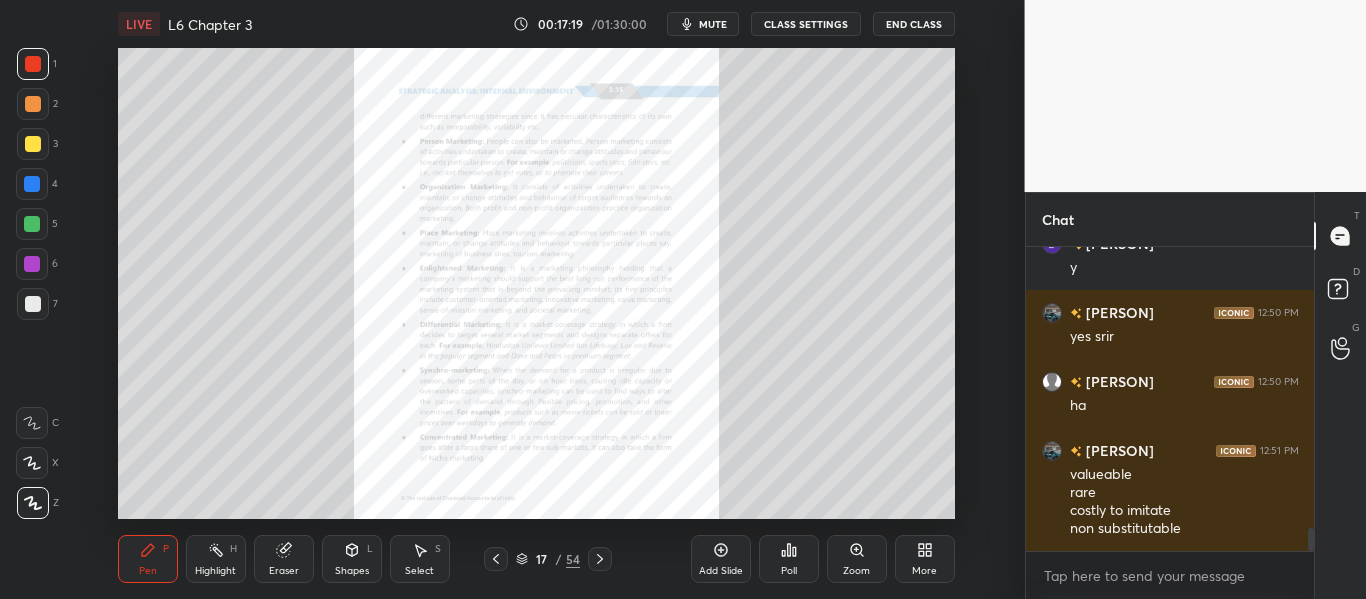 click 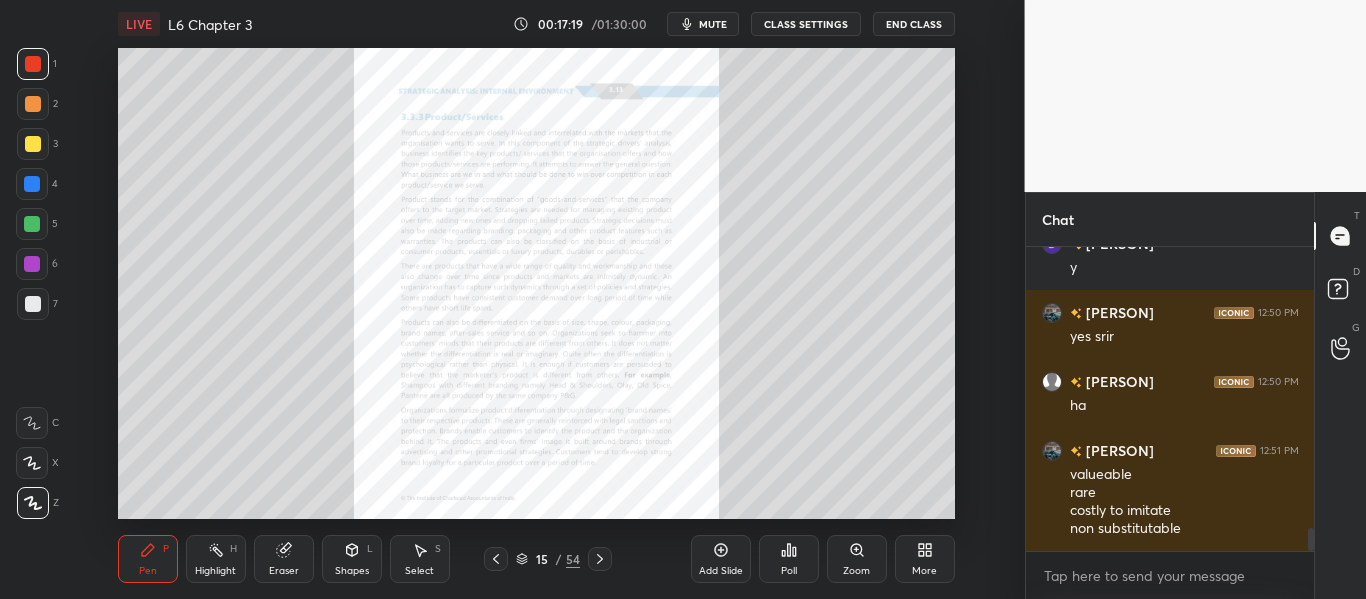 click 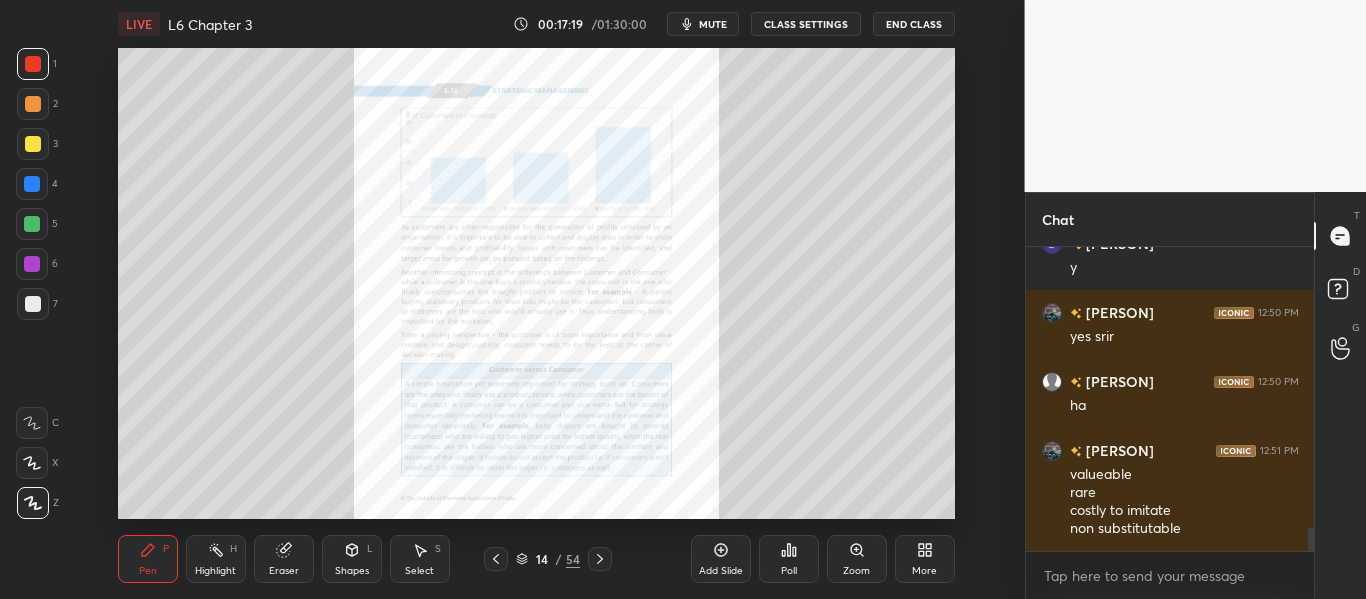 click 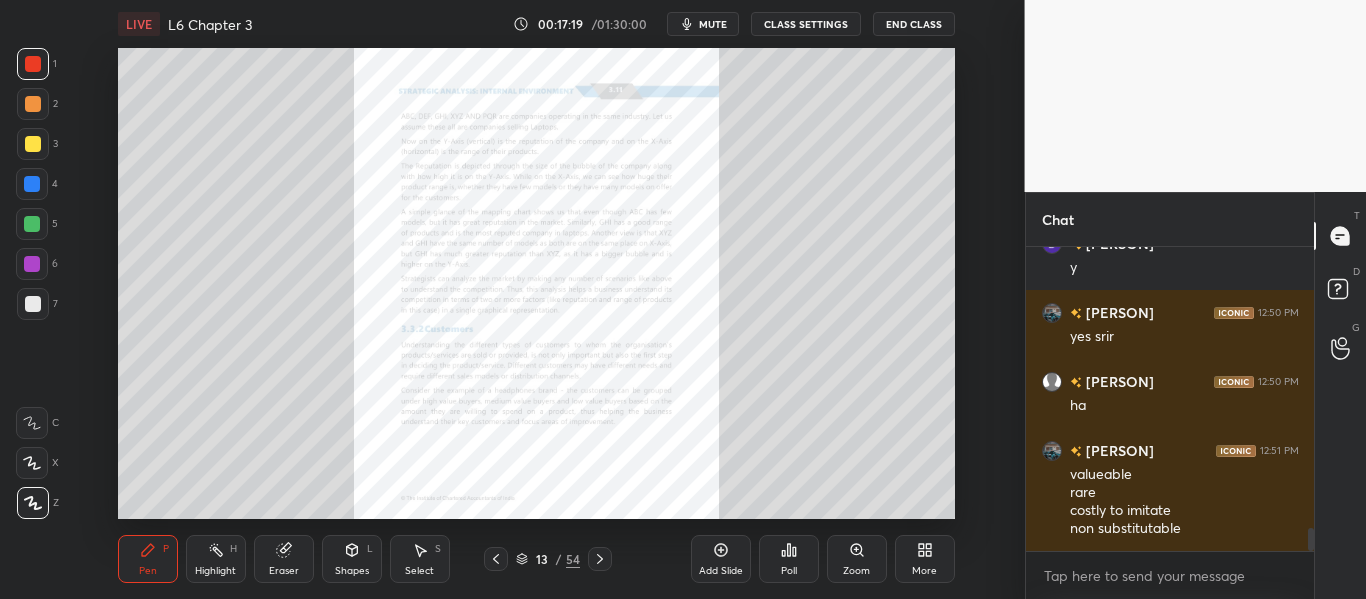 click 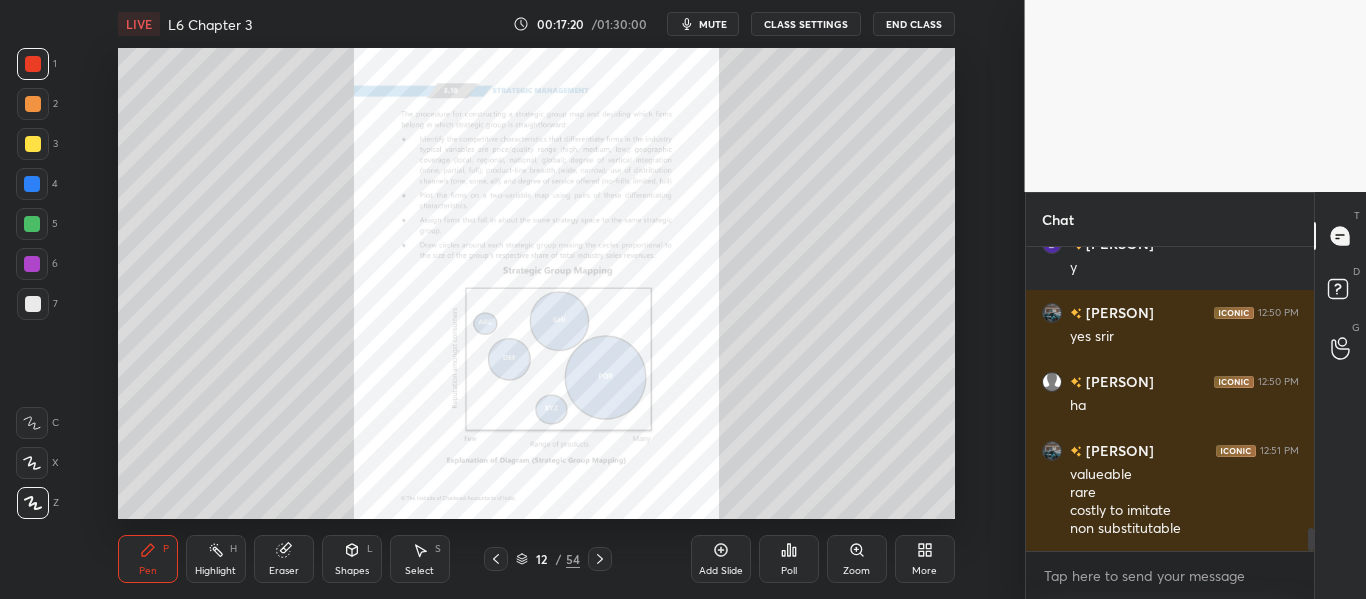 click 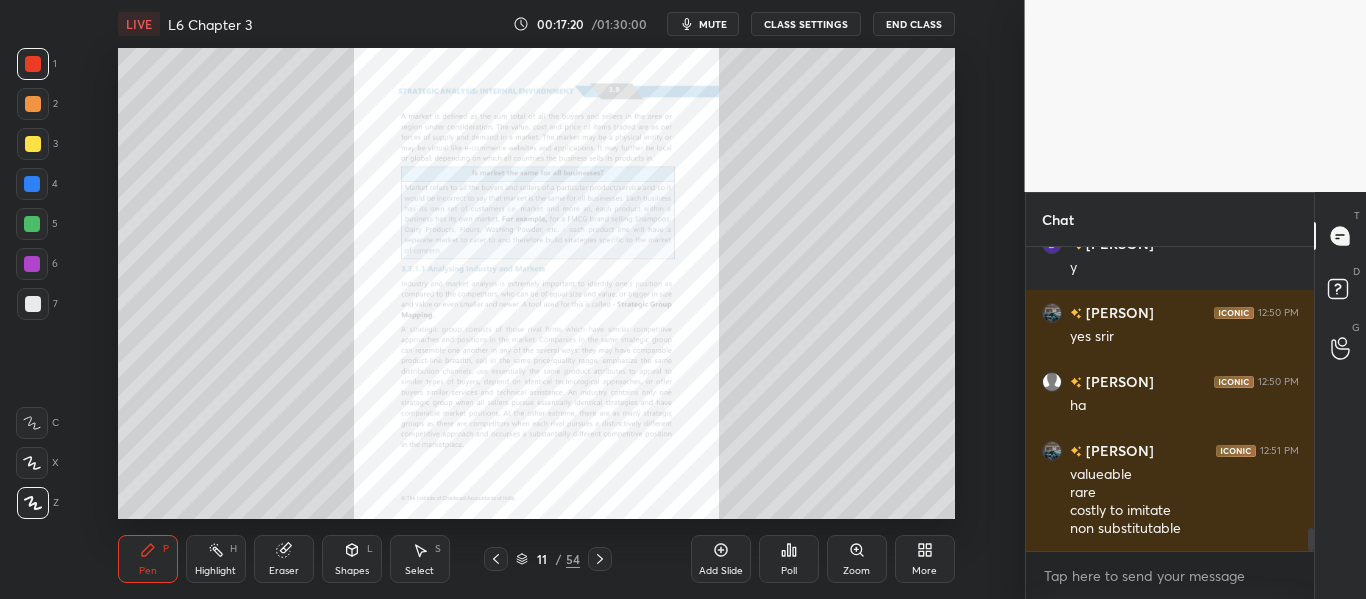 click 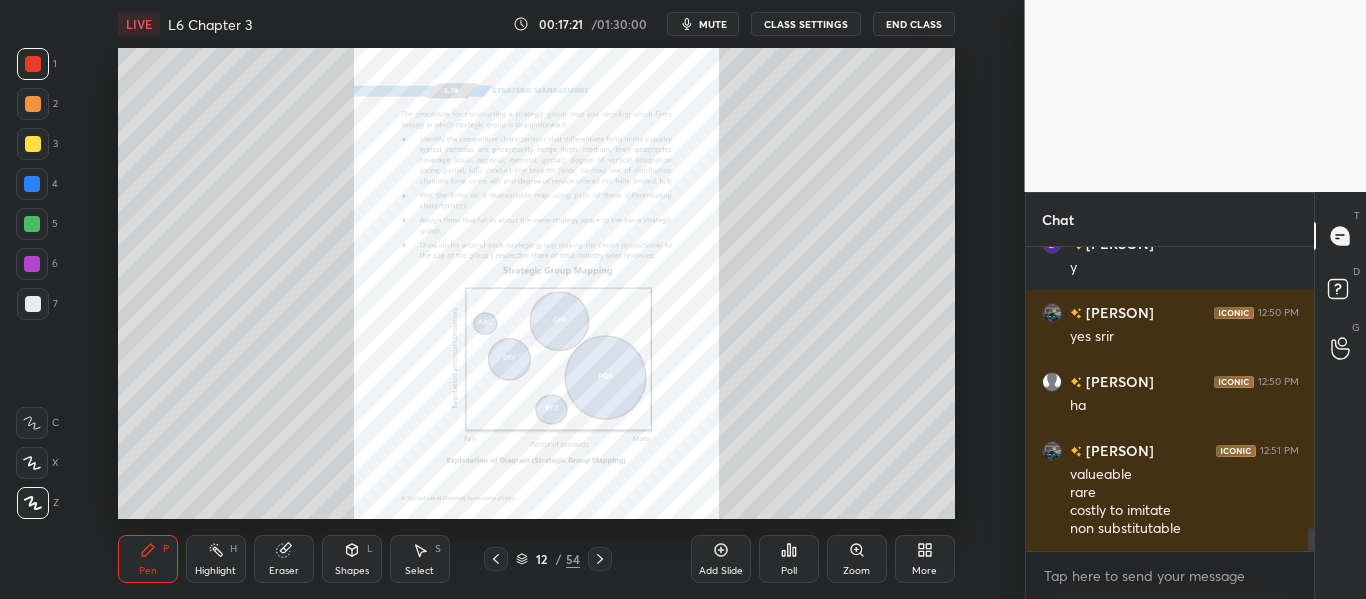 click 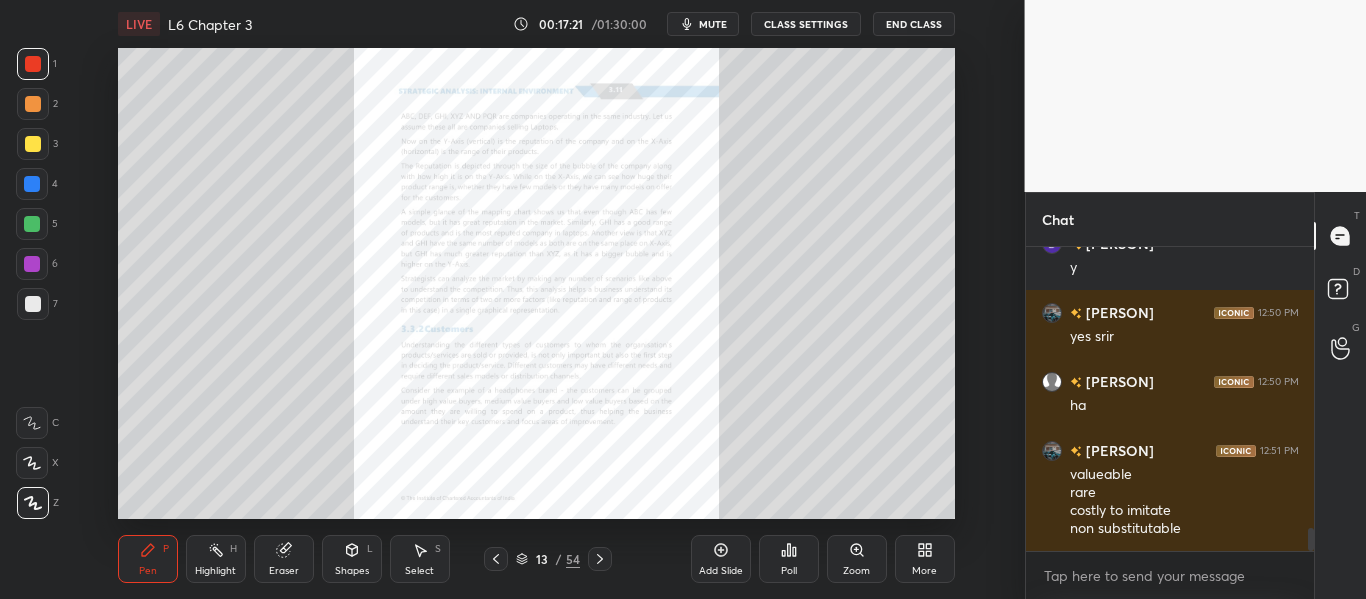 click 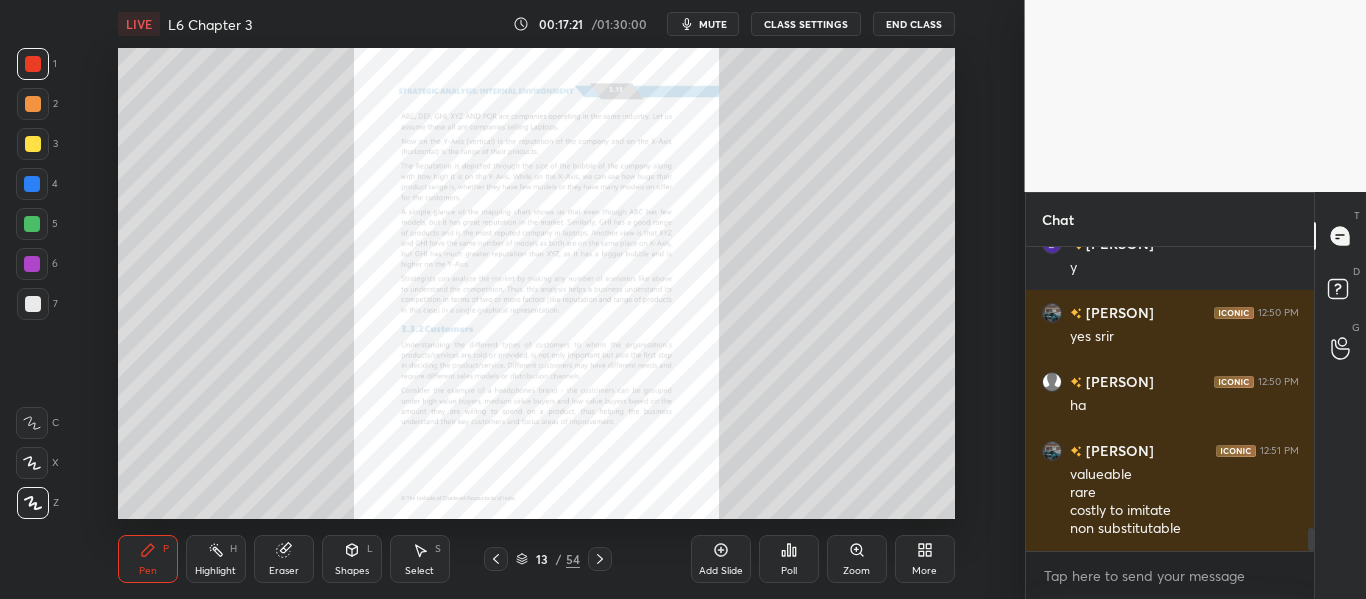 click 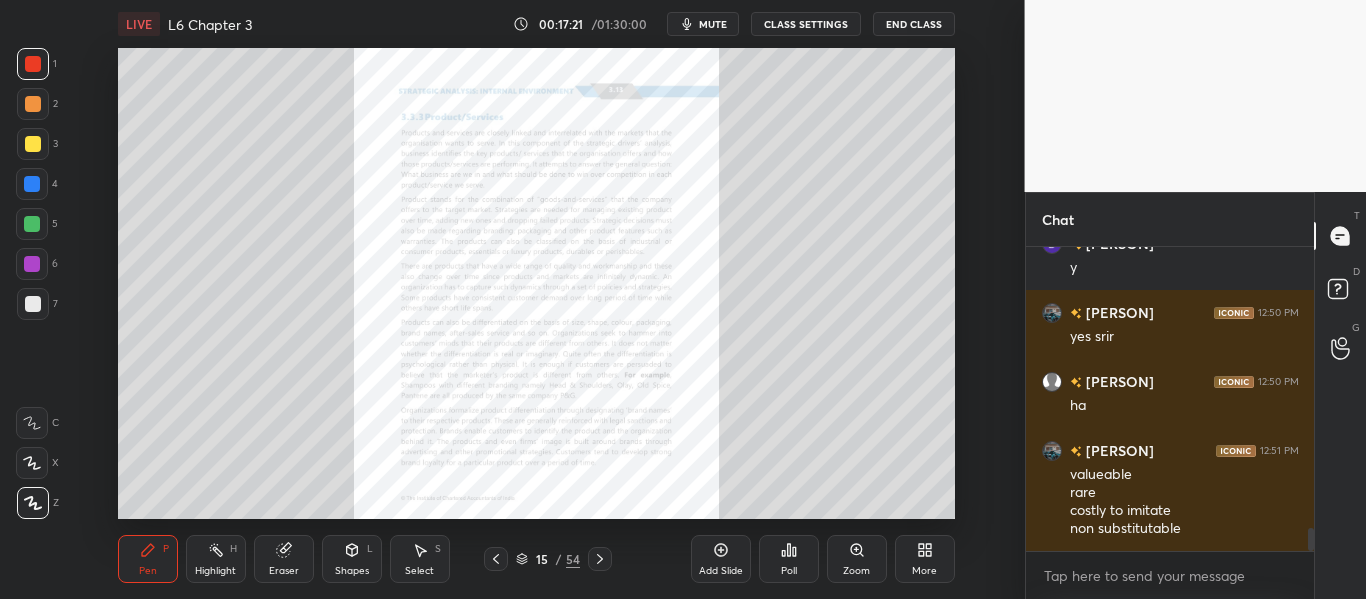 click 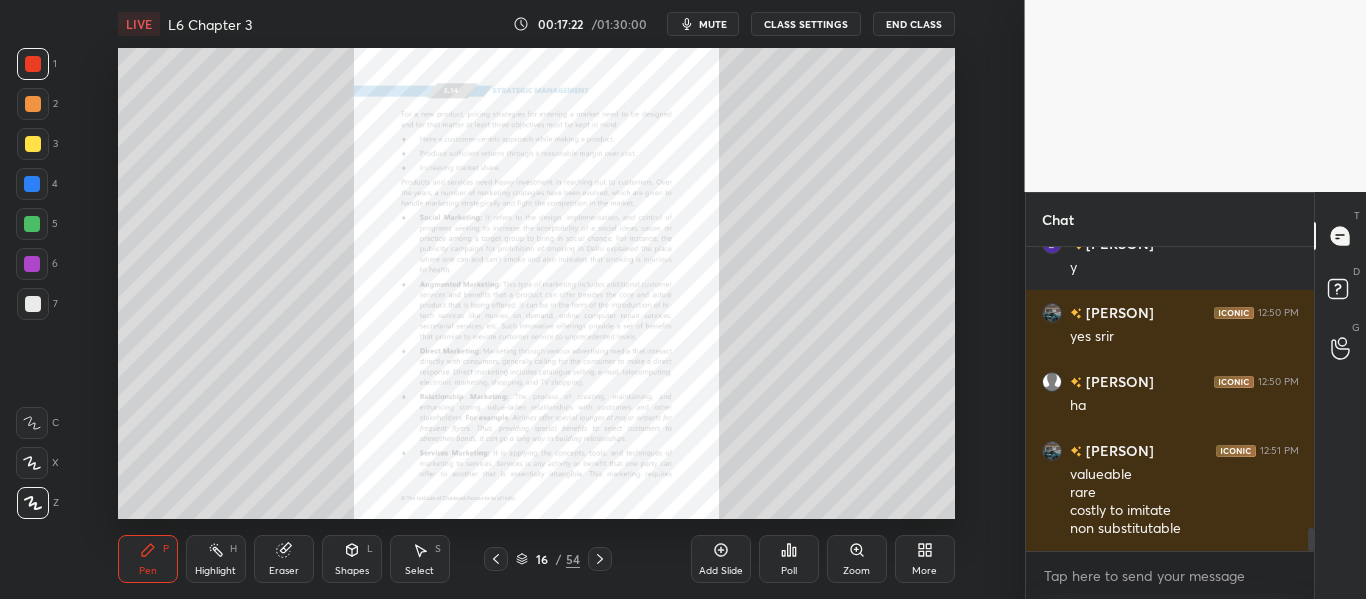 click 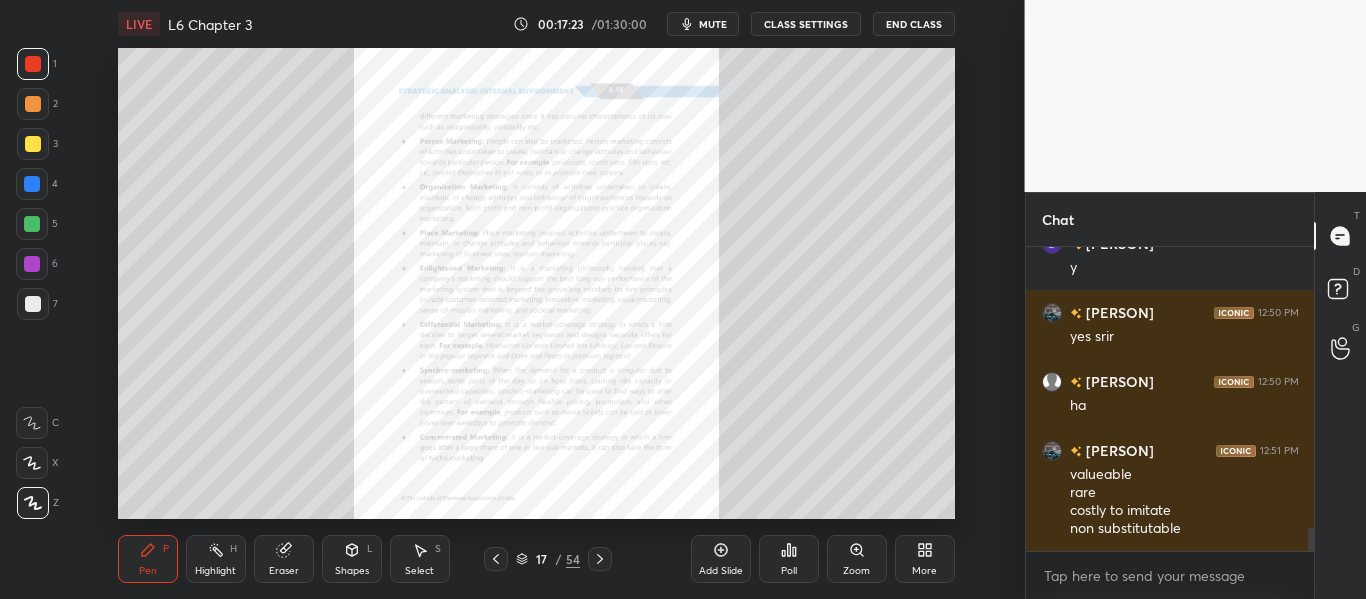 click 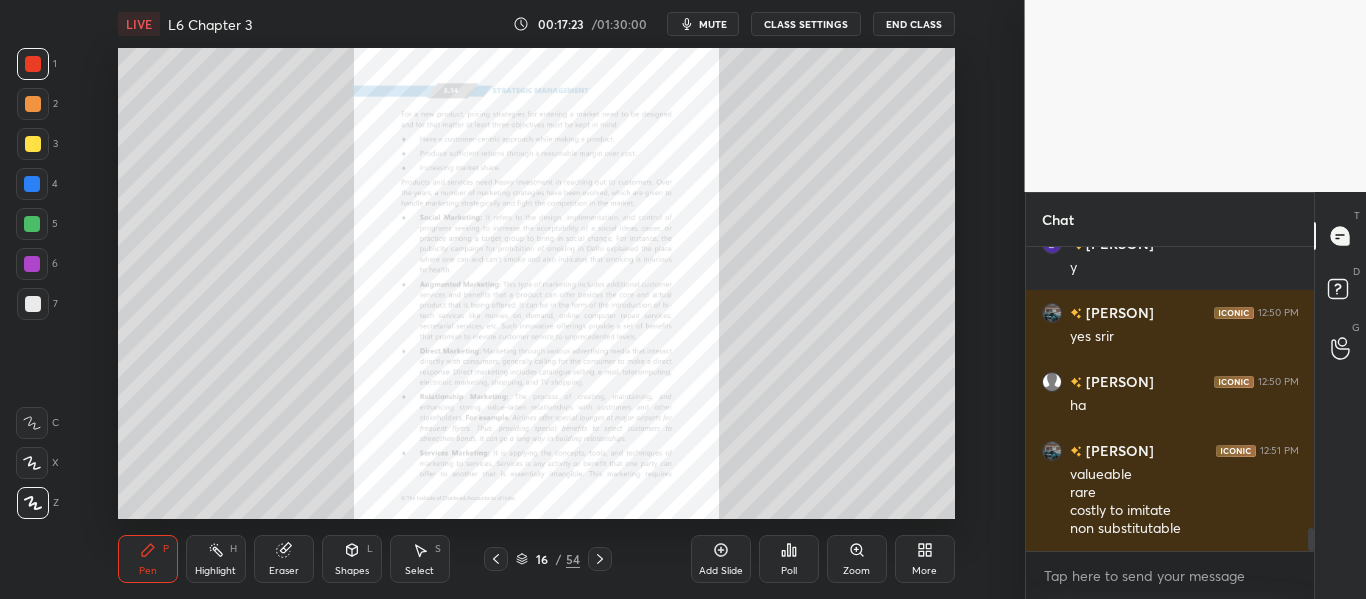 scroll, scrollTop: 3796, scrollLeft: 0, axis: vertical 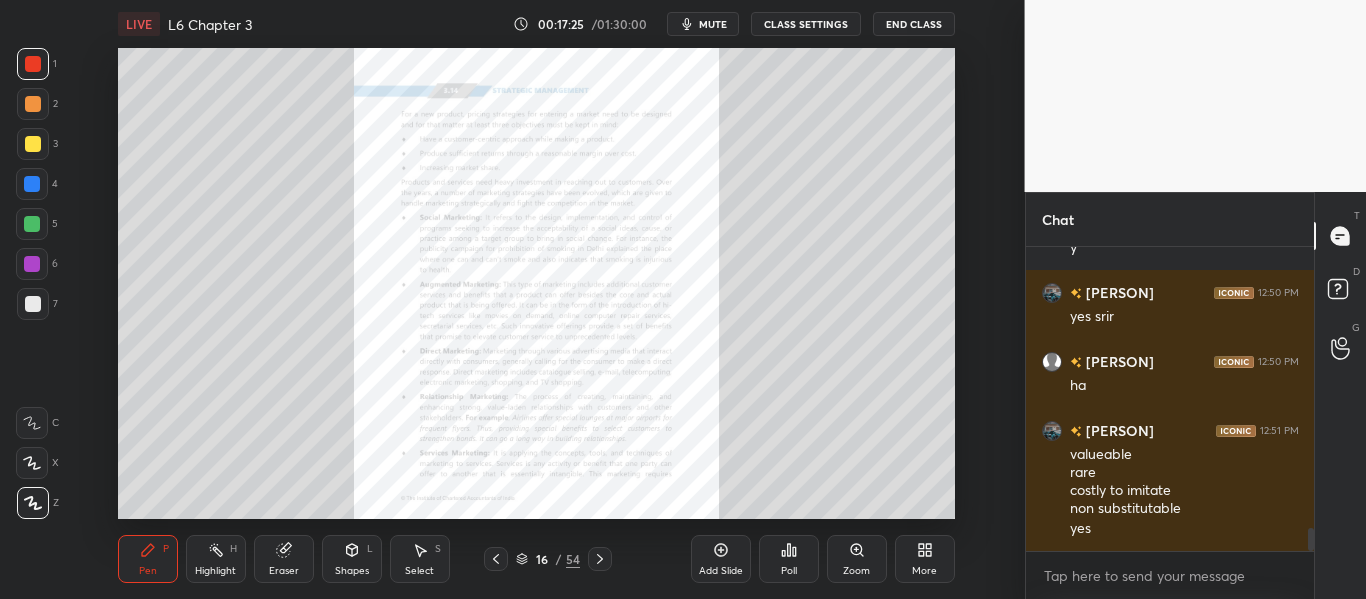 click on "Zoom" at bounding box center (857, 559) 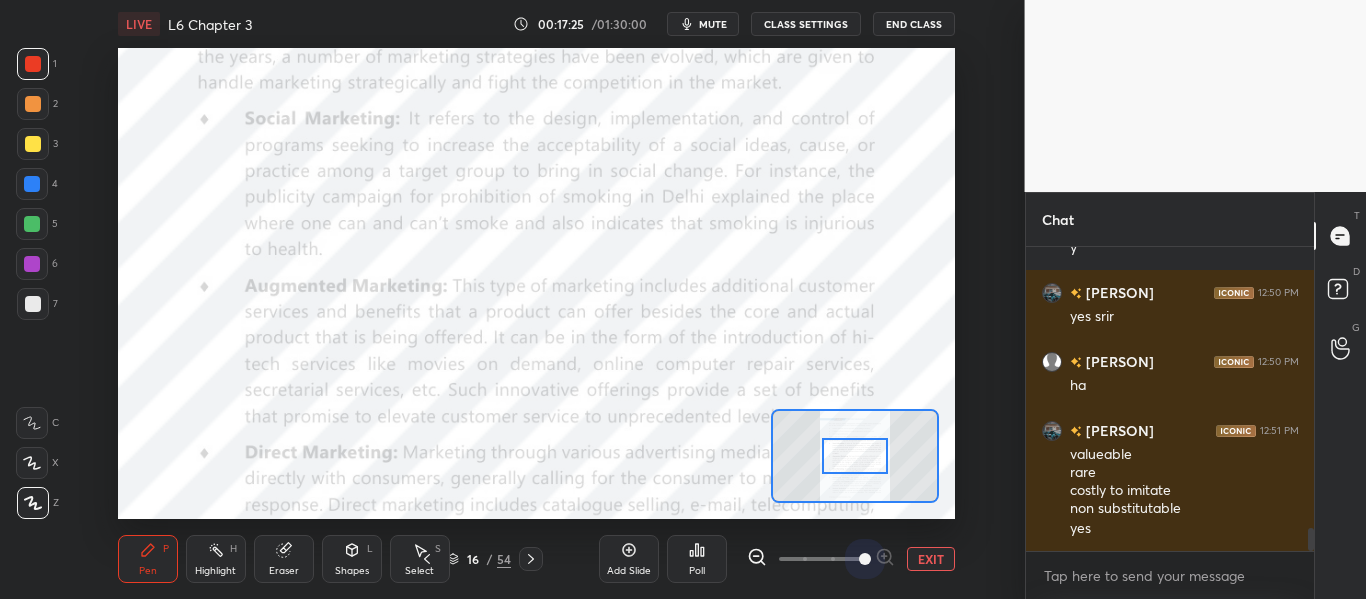 click at bounding box center (821, 559) 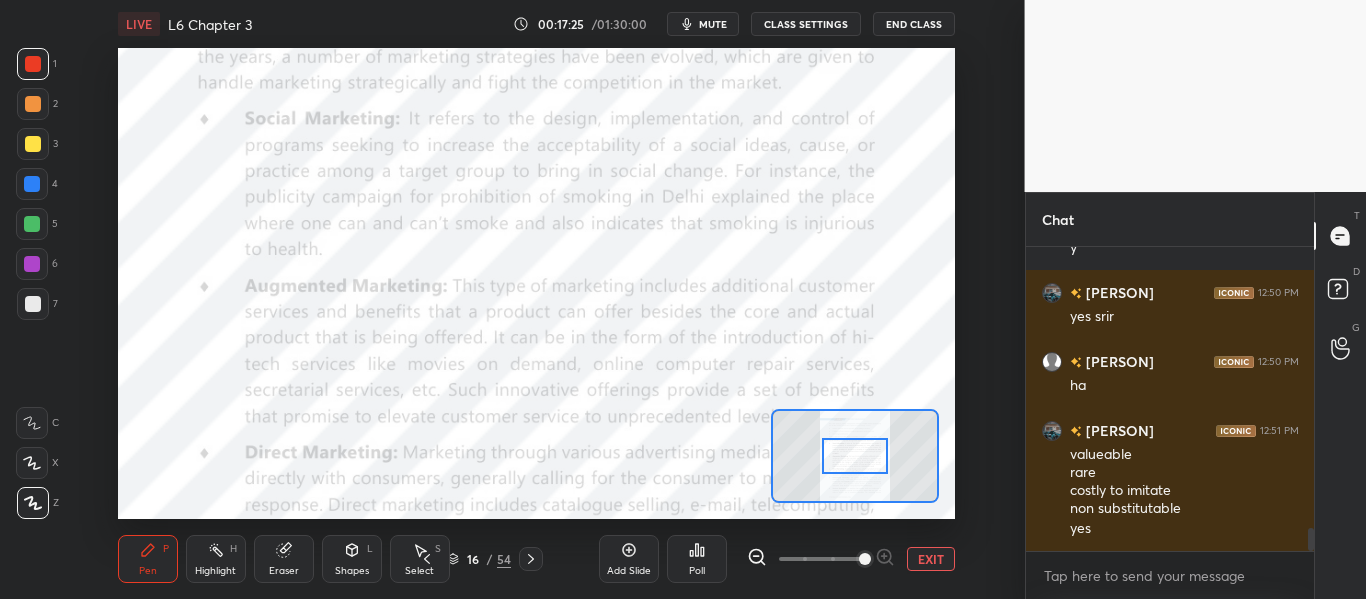 click at bounding box center [865, 559] 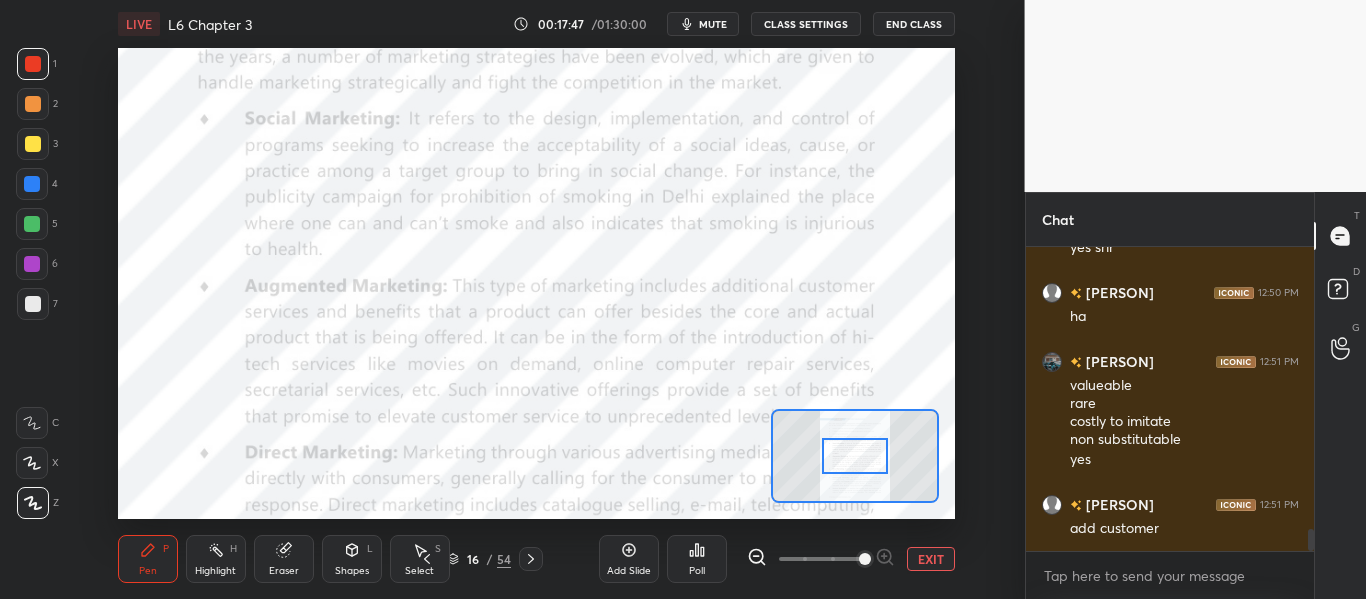 scroll, scrollTop: 3934, scrollLeft: 0, axis: vertical 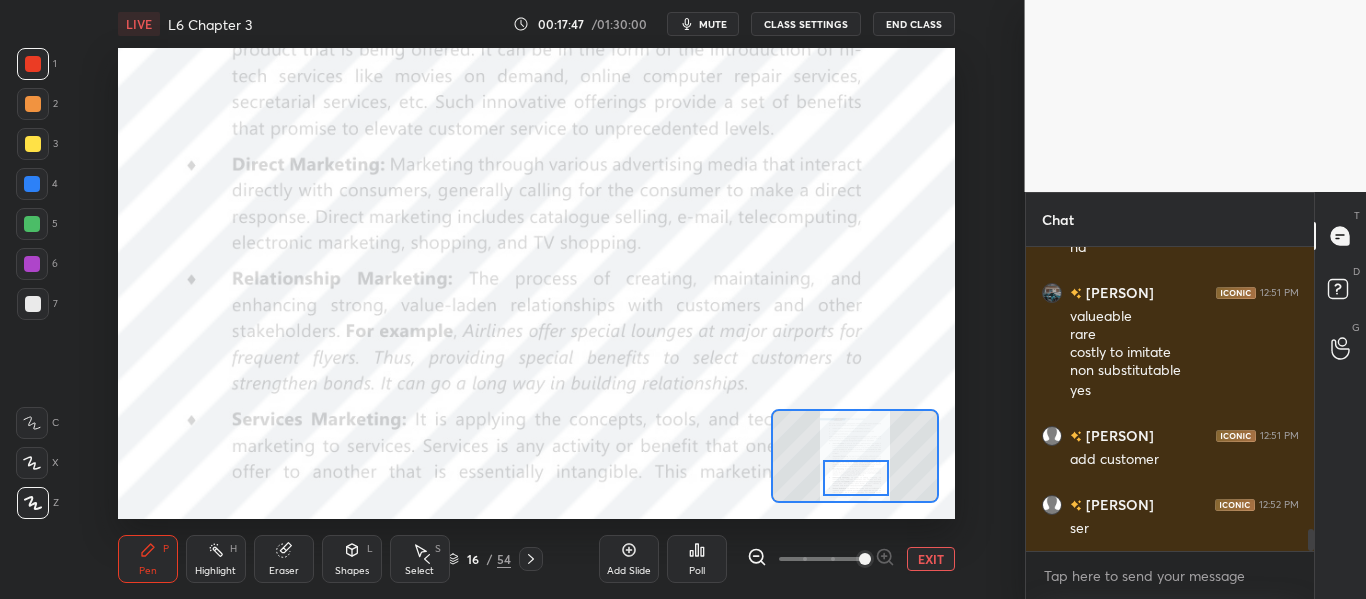 drag, startPoint x: 854, startPoint y: 463, endPoint x: 855, endPoint y: 480, distance: 17.029387 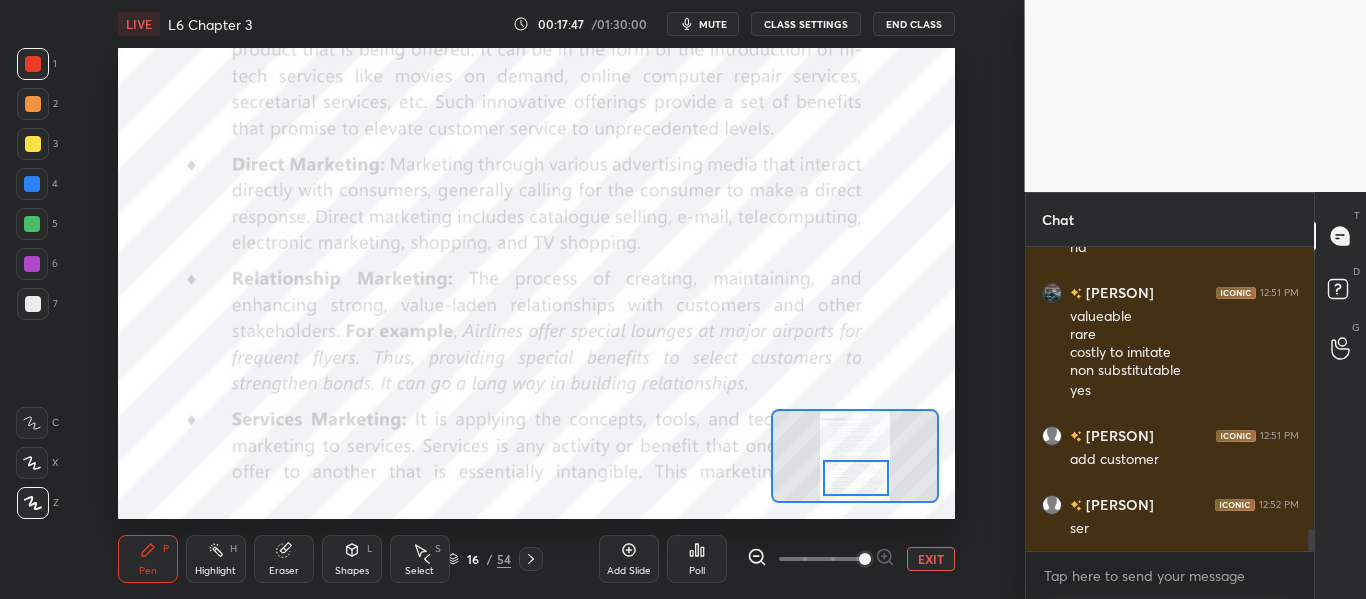 click at bounding box center (855, 478) 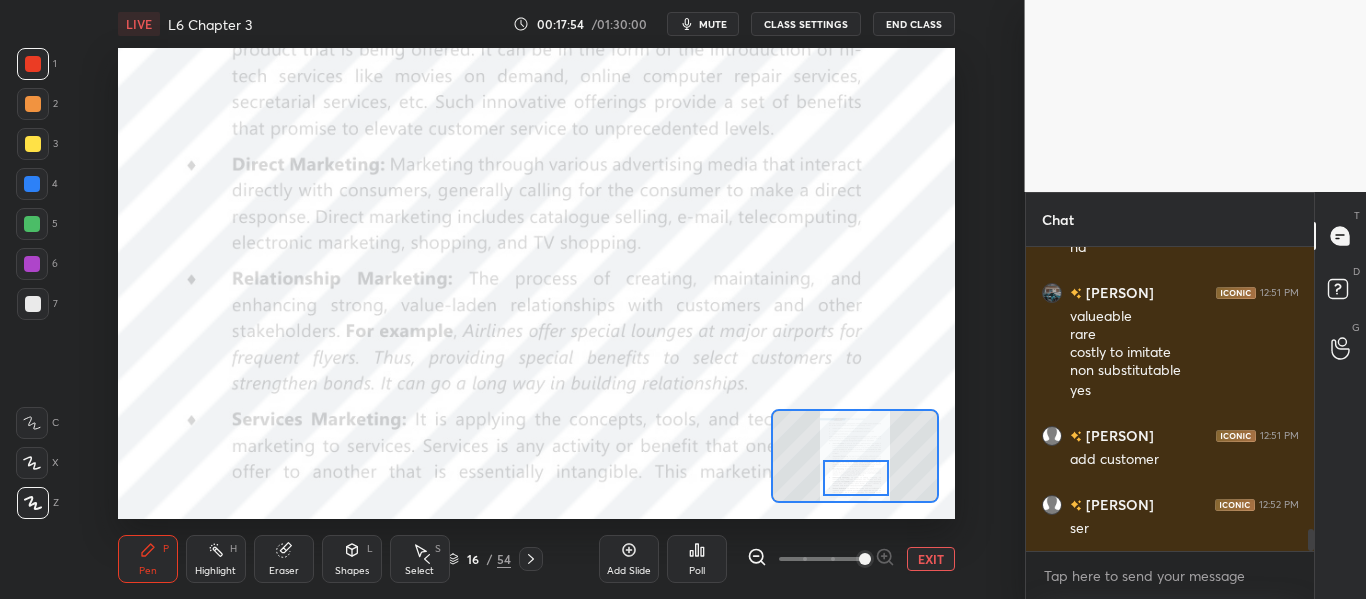 scroll, scrollTop: 3954, scrollLeft: 0, axis: vertical 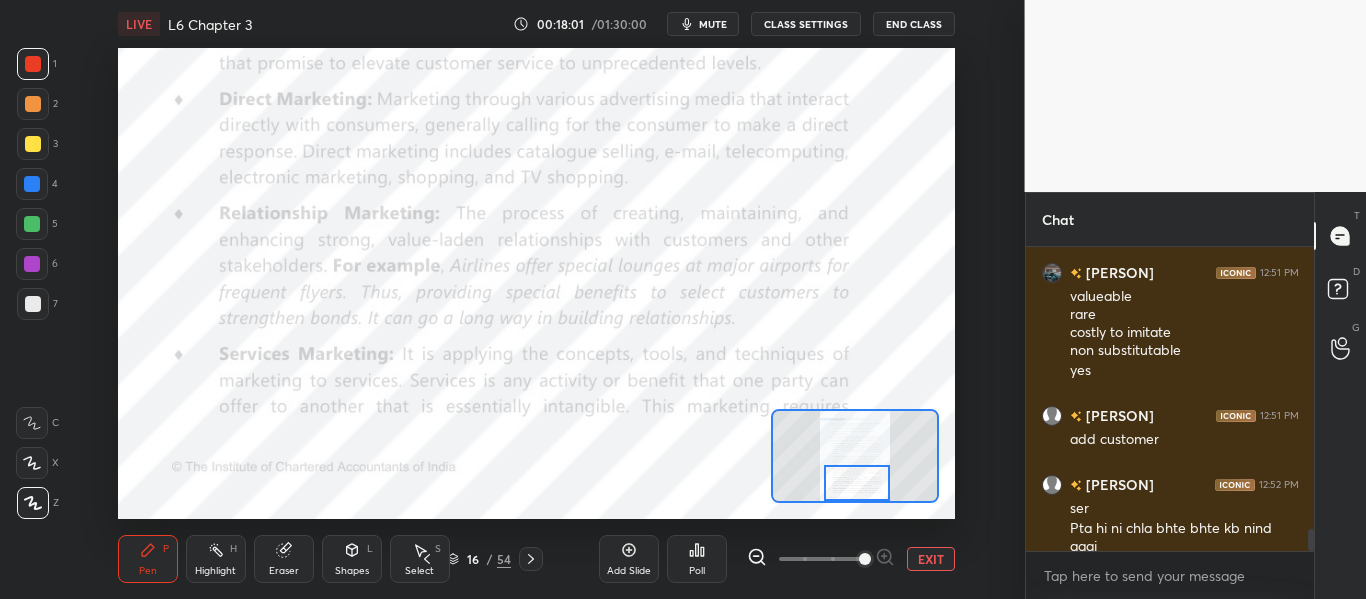 drag, startPoint x: 857, startPoint y: 472, endPoint x: 858, endPoint y: 489, distance: 17.029387 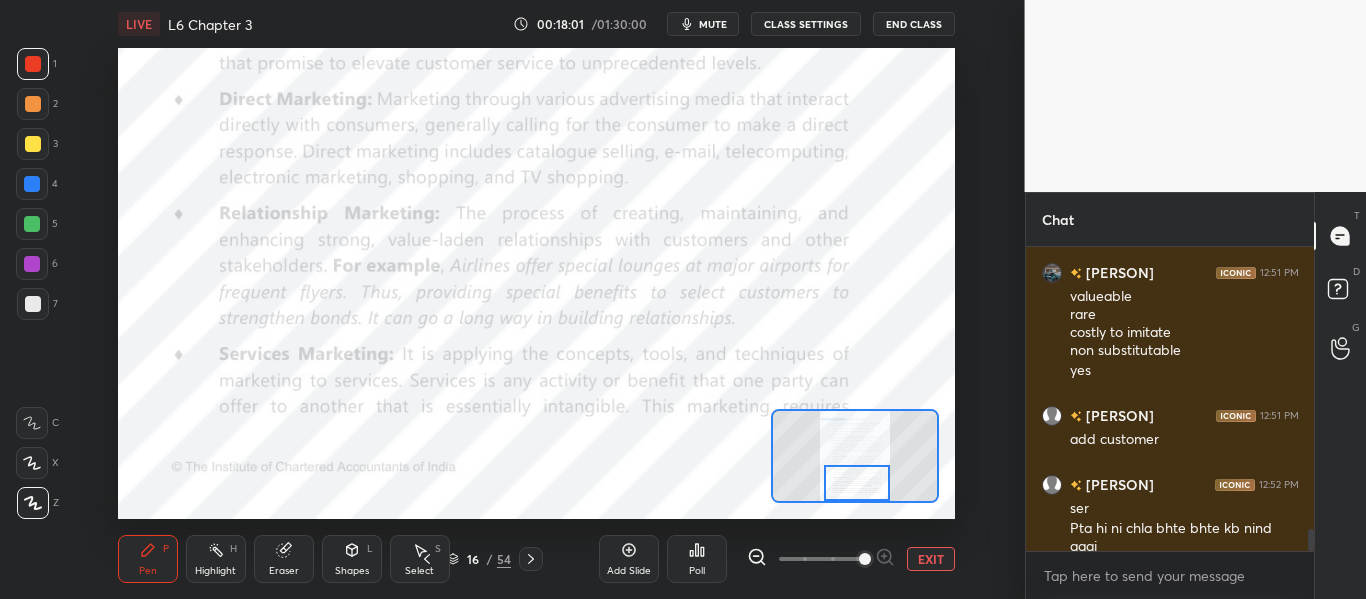 click at bounding box center [856, 483] 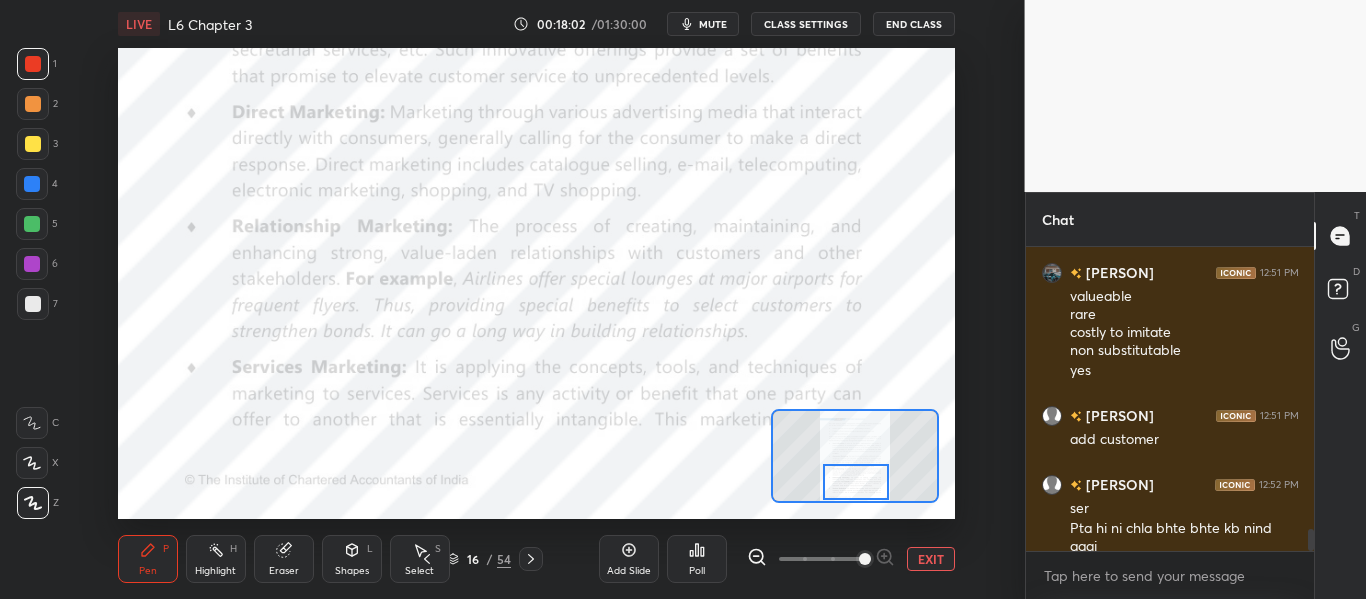 click at bounding box center (855, 482) 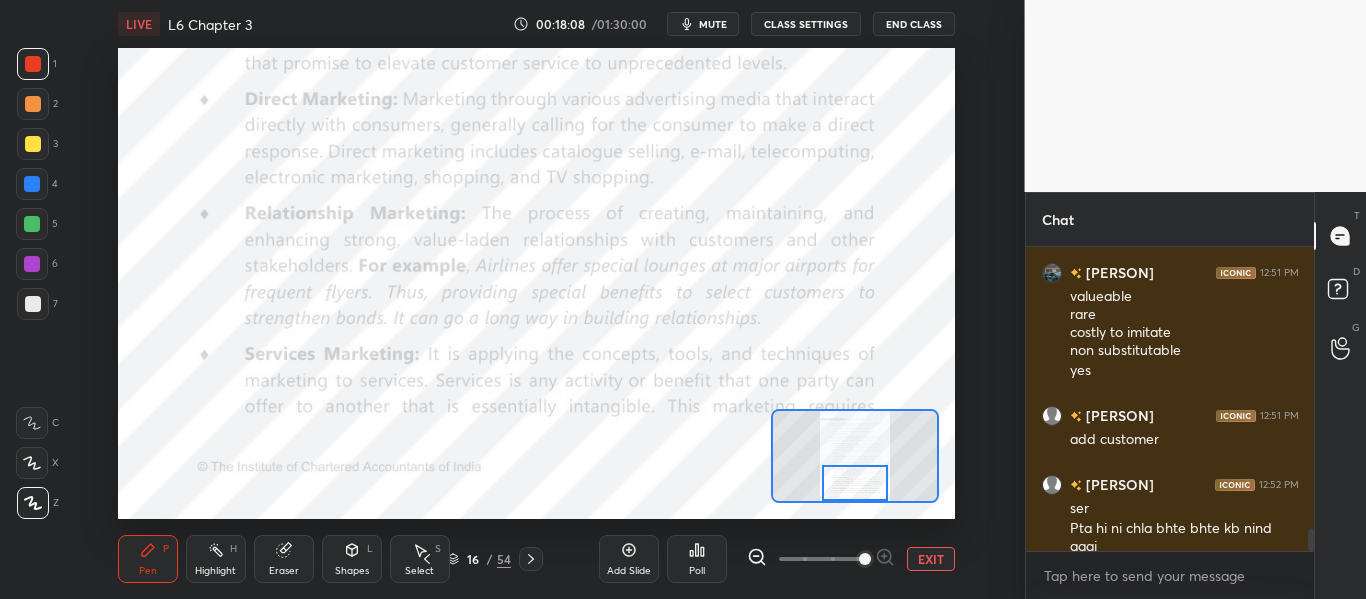click 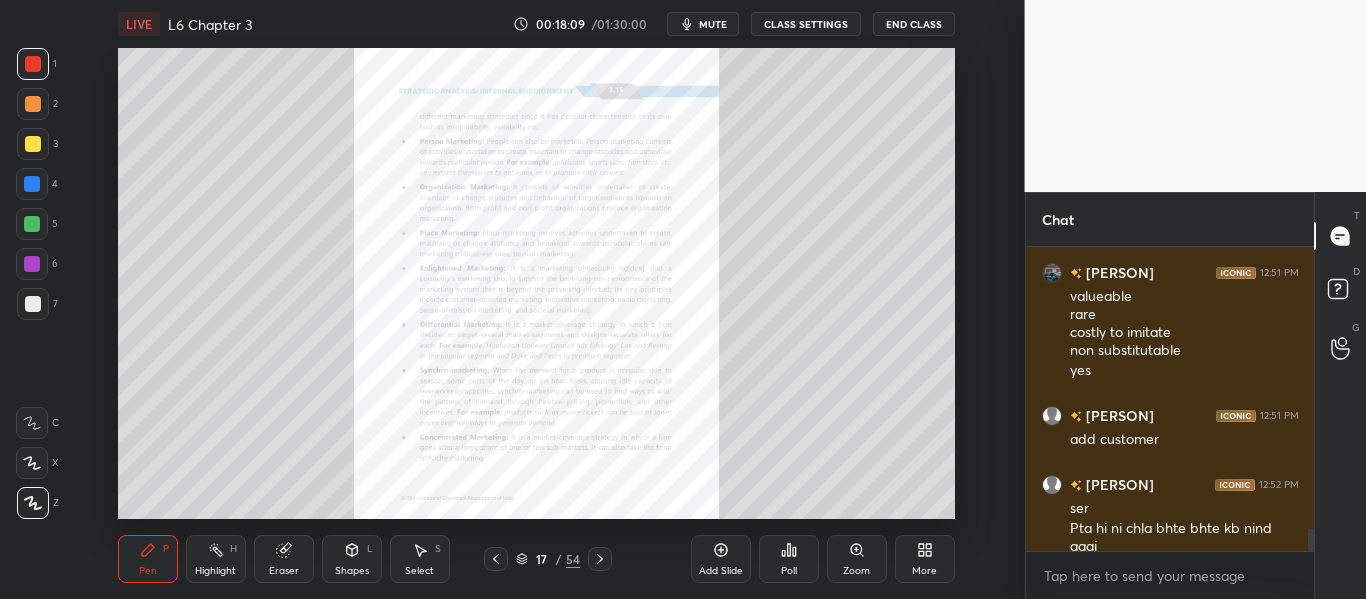 click 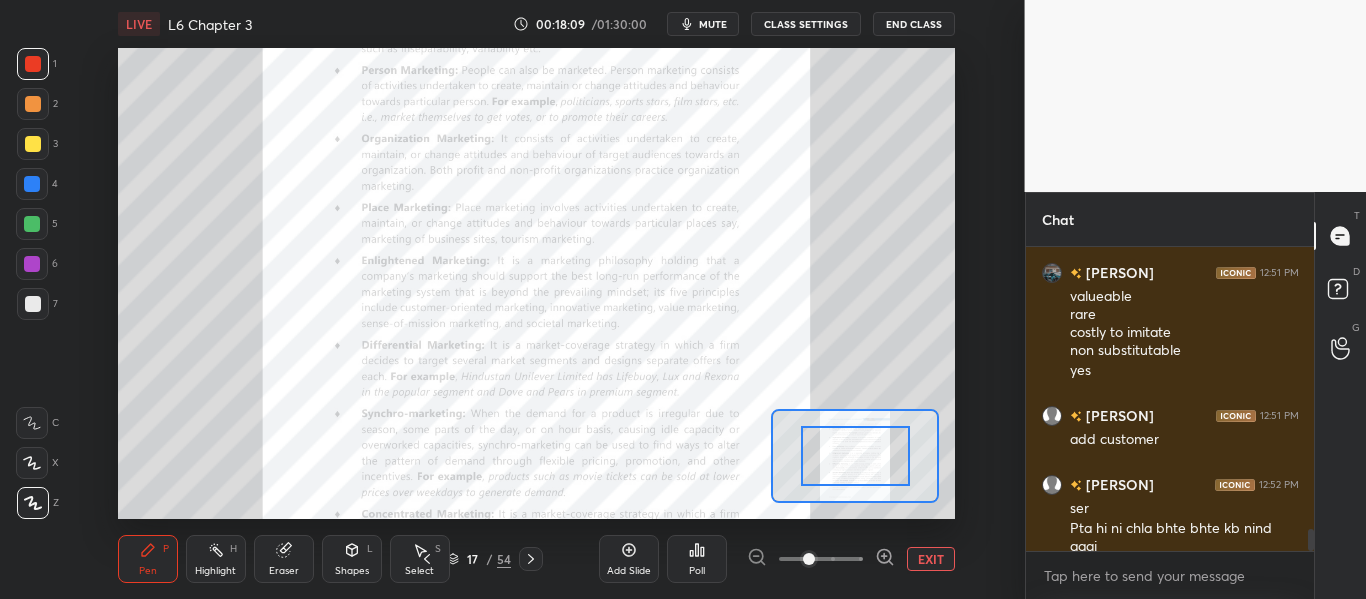 click at bounding box center [821, 559] 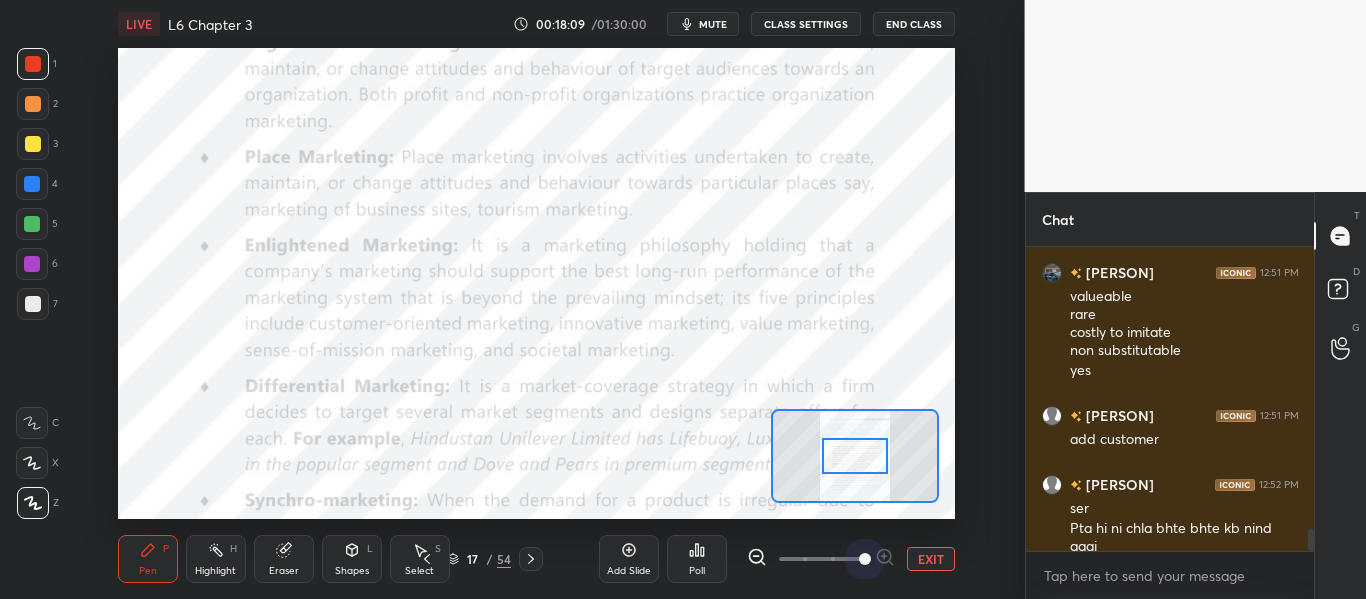 click at bounding box center (865, 559) 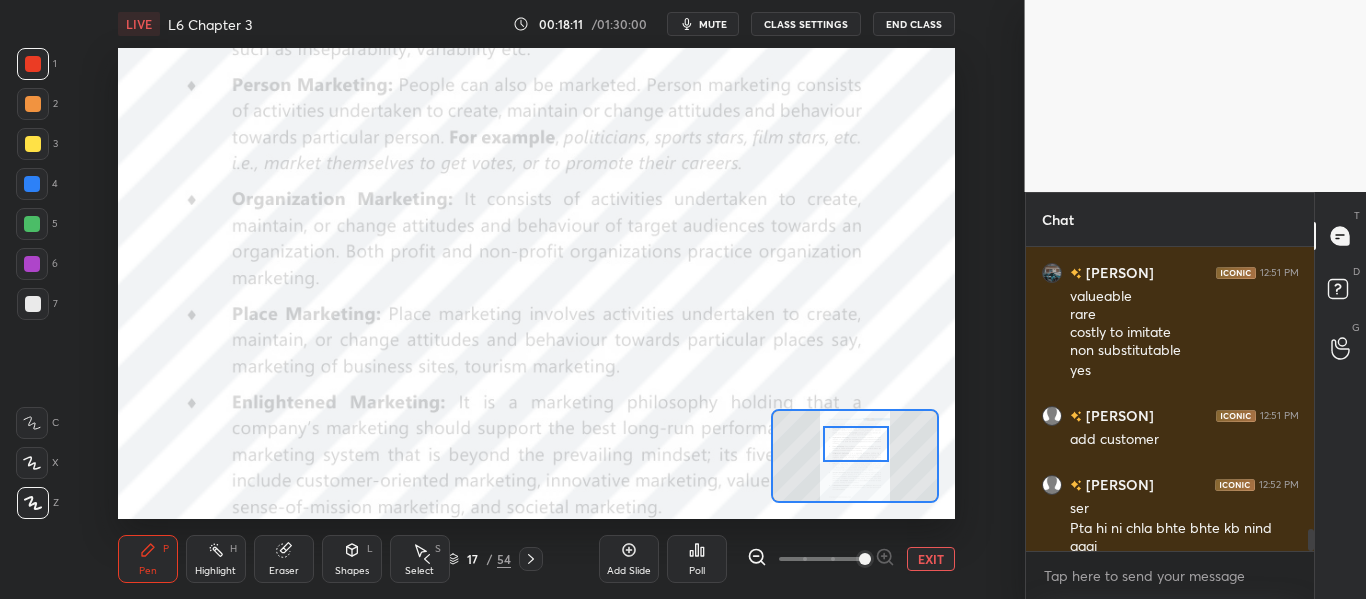 drag, startPoint x: 865, startPoint y: 455, endPoint x: 866, endPoint y: 443, distance: 12.0415945 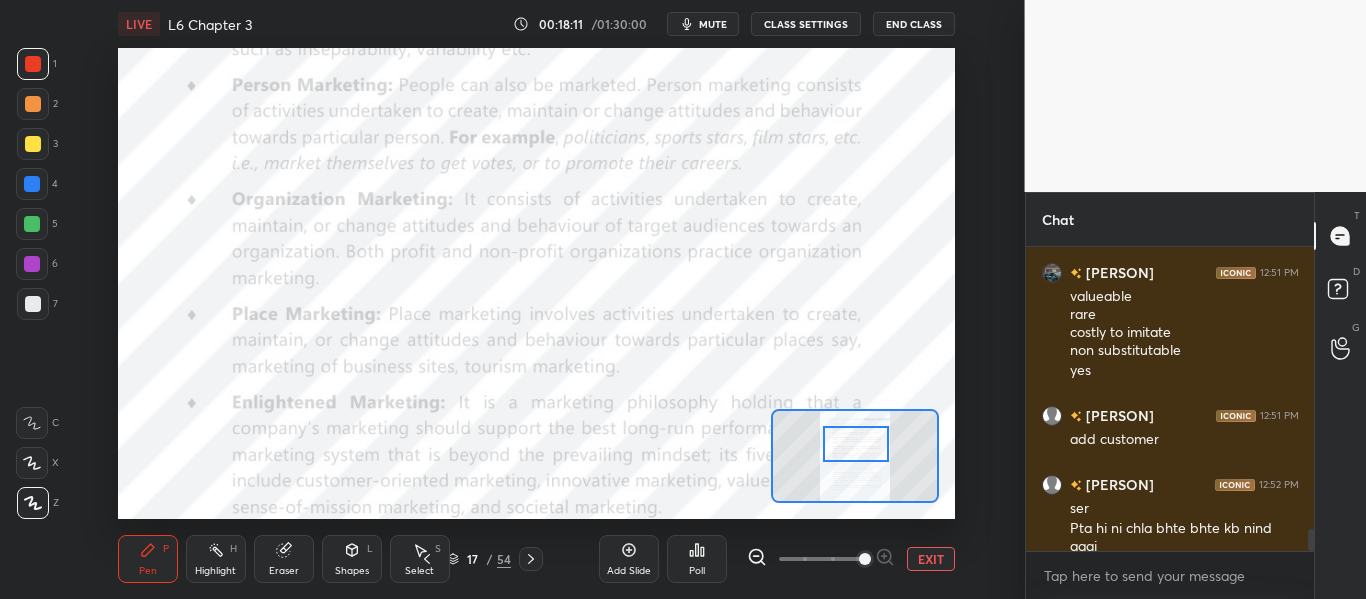 click at bounding box center (855, 444) 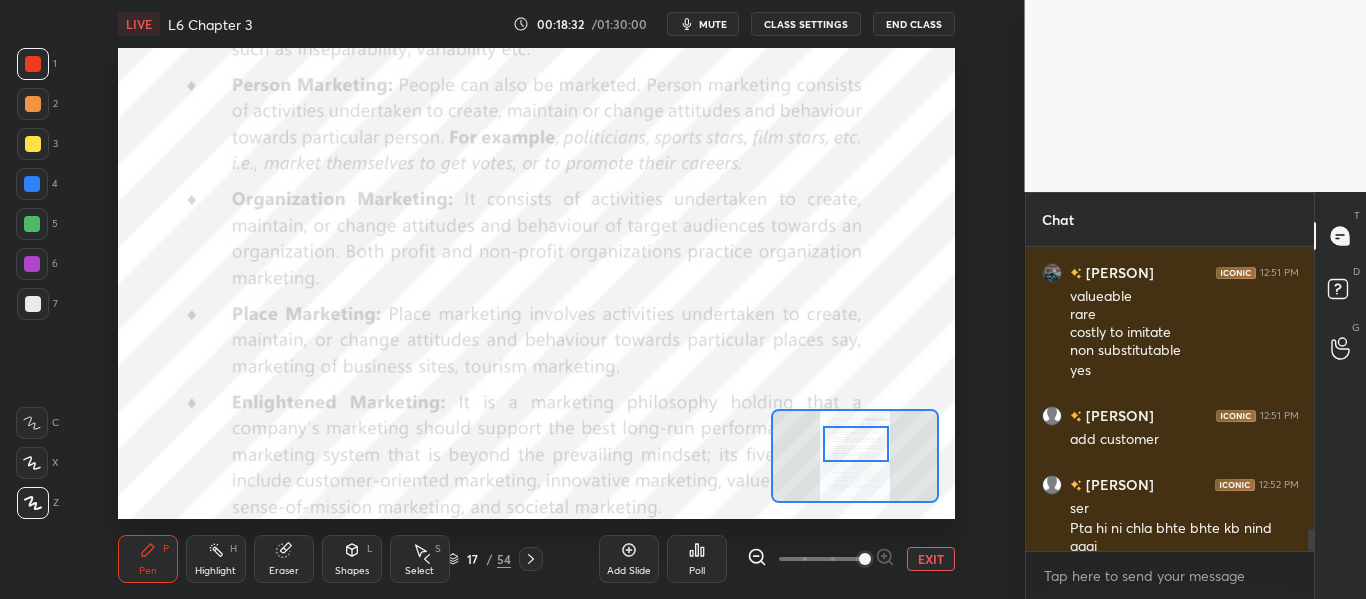 scroll, scrollTop: 3974, scrollLeft: 0, axis: vertical 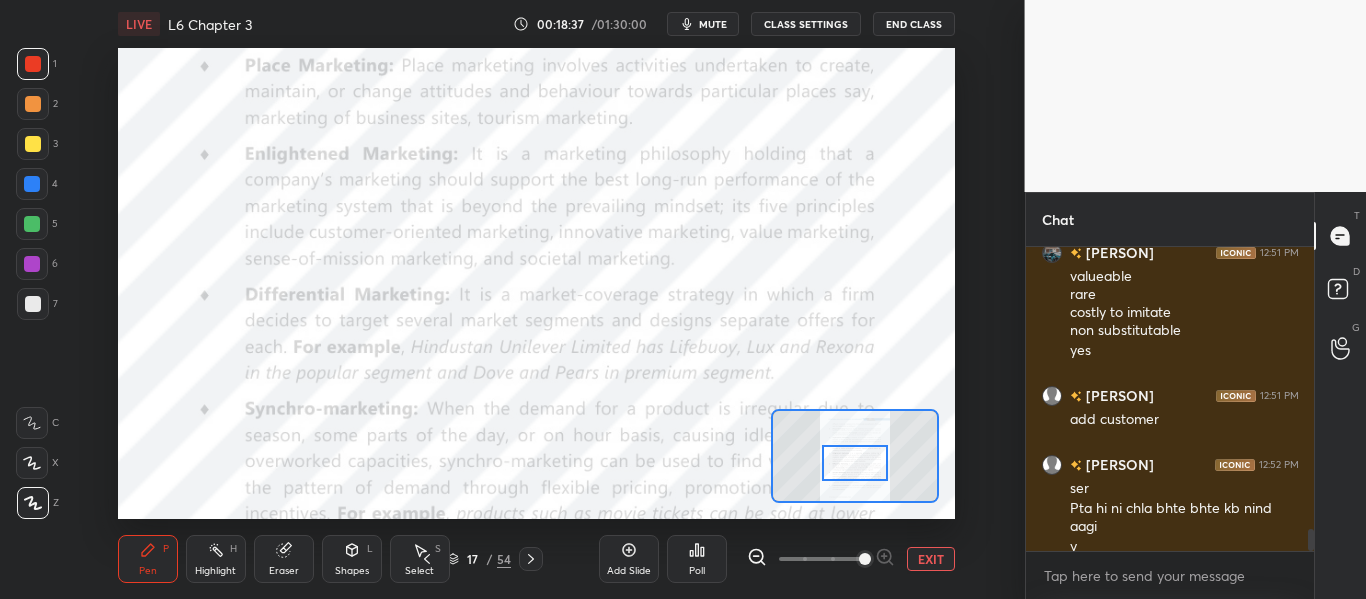 drag, startPoint x: 867, startPoint y: 457, endPoint x: 868, endPoint y: 473, distance: 16.03122 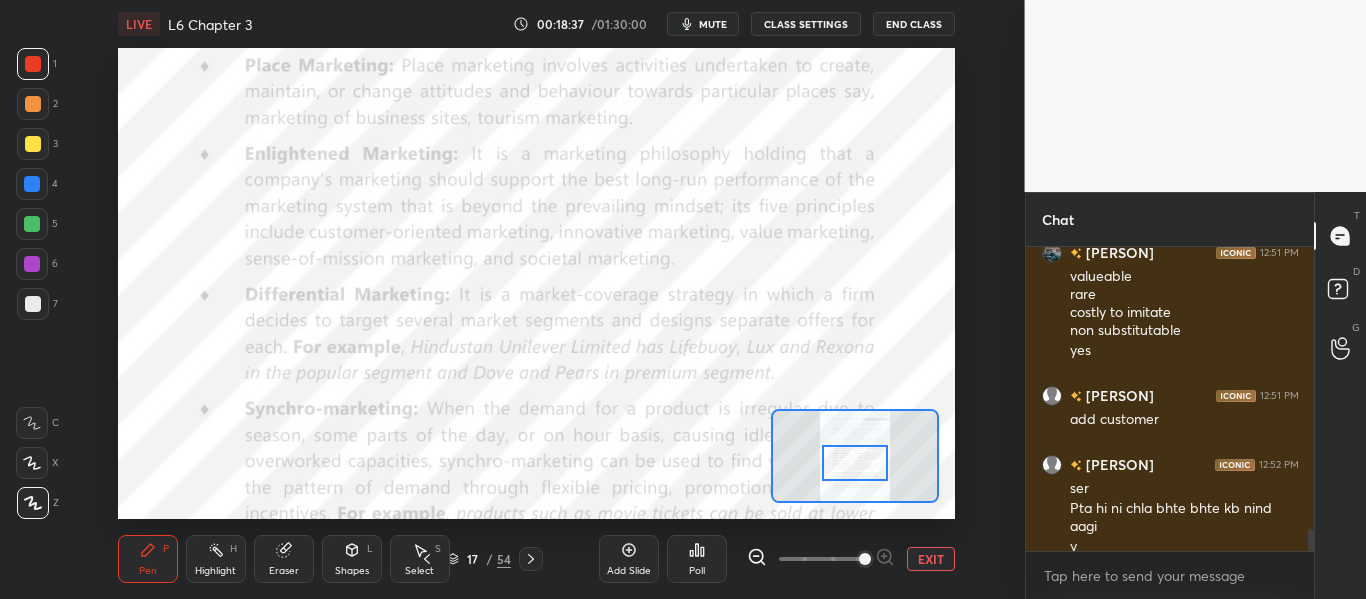 click at bounding box center [854, 463] 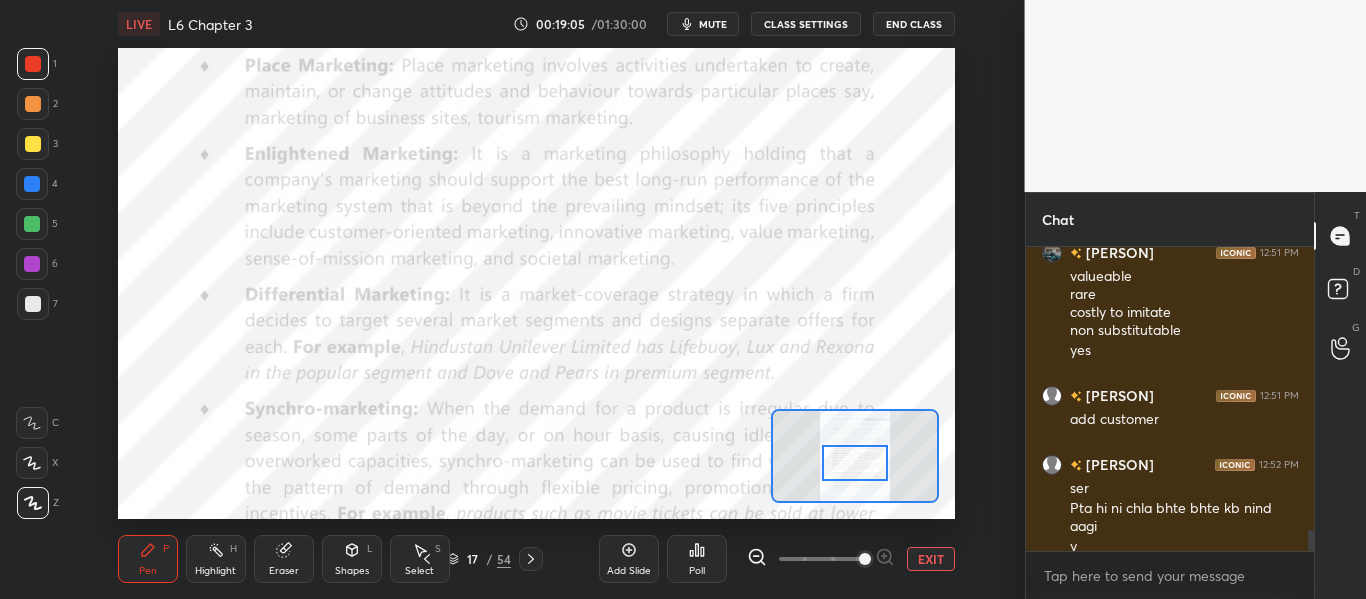 scroll, scrollTop: 4132, scrollLeft: 0, axis: vertical 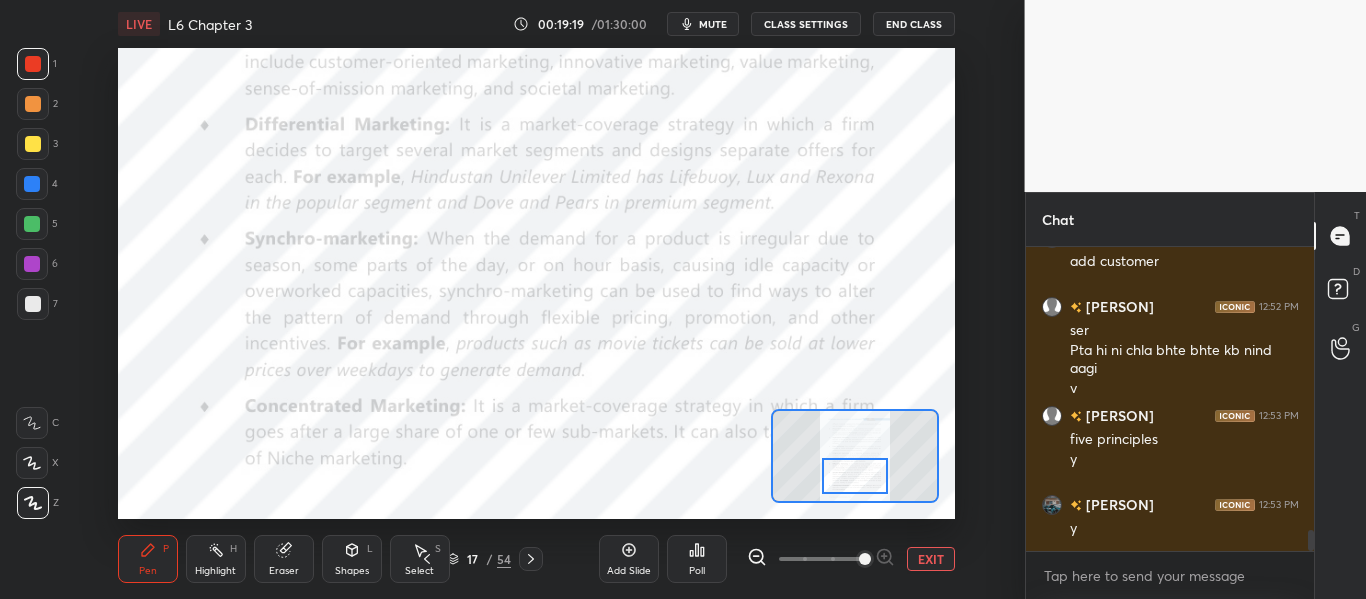 drag, startPoint x: 861, startPoint y: 467, endPoint x: 861, endPoint y: 483, distance: 16 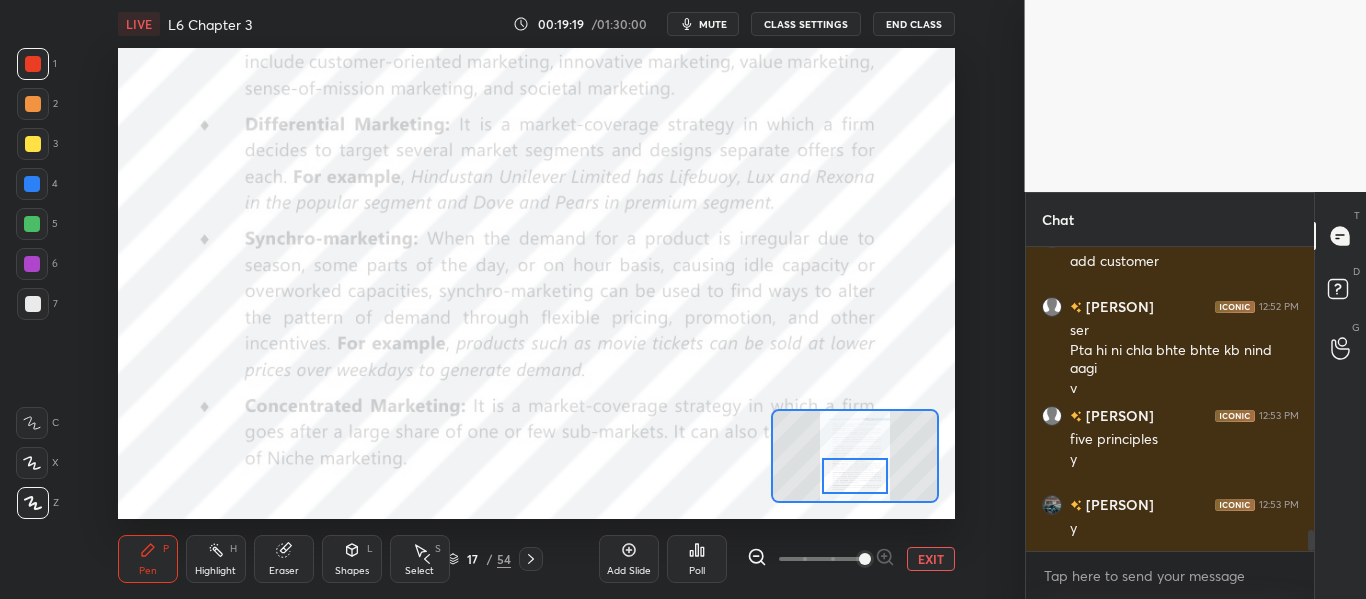 click at bounding box center (854, 476) 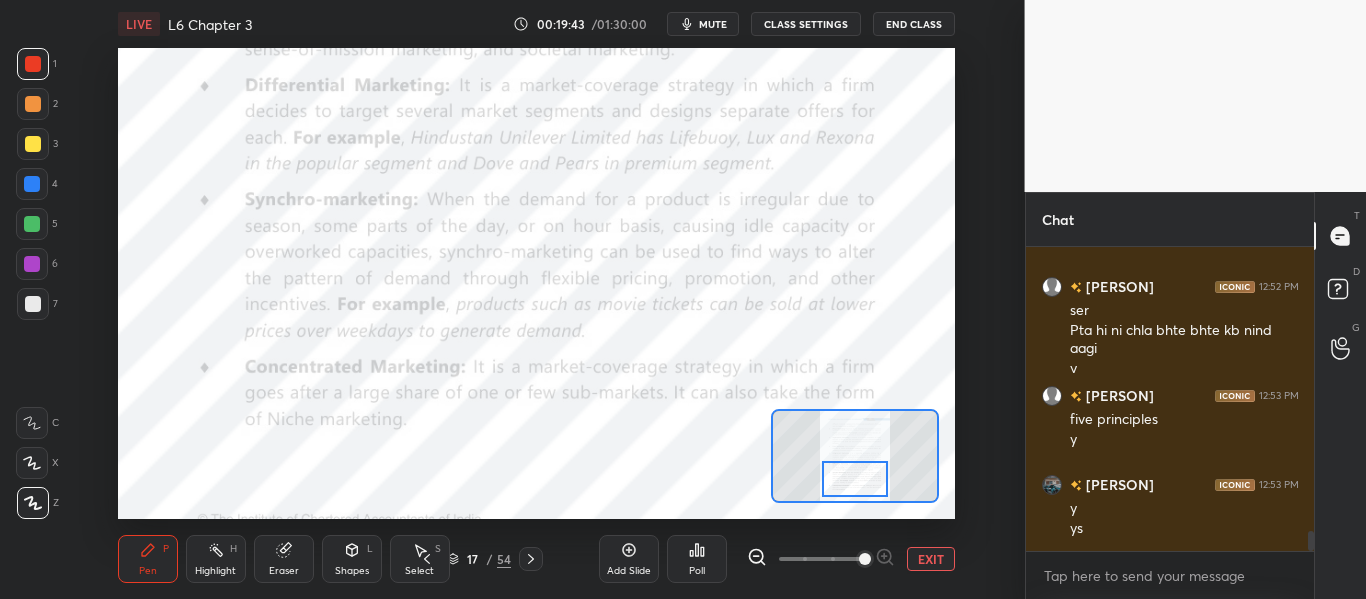 scroll, scrollTop: 4221, scrollLeft: 0, axis: vertical 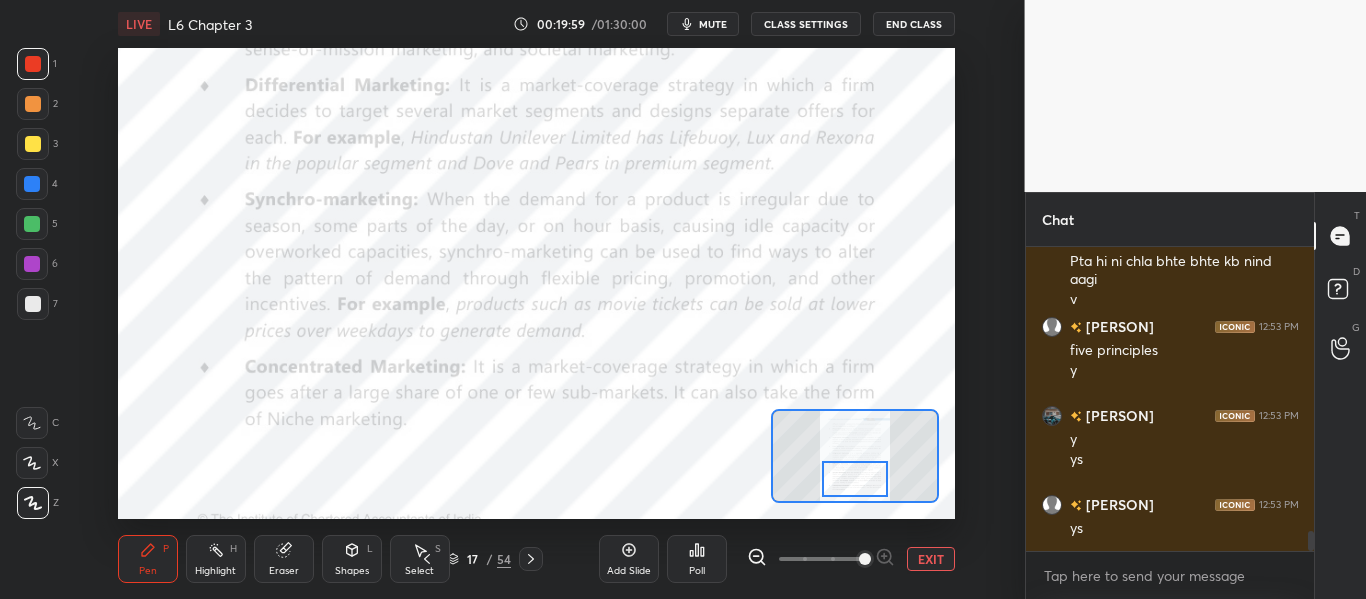 click at bounding box center (531, 559) 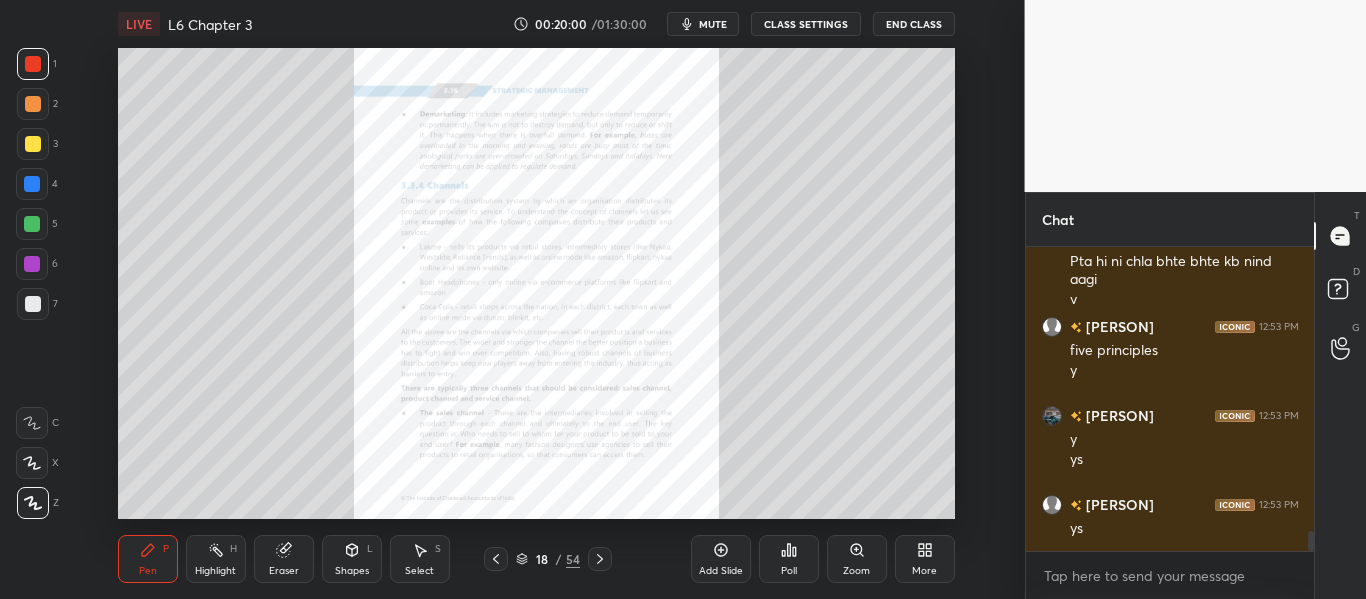 click 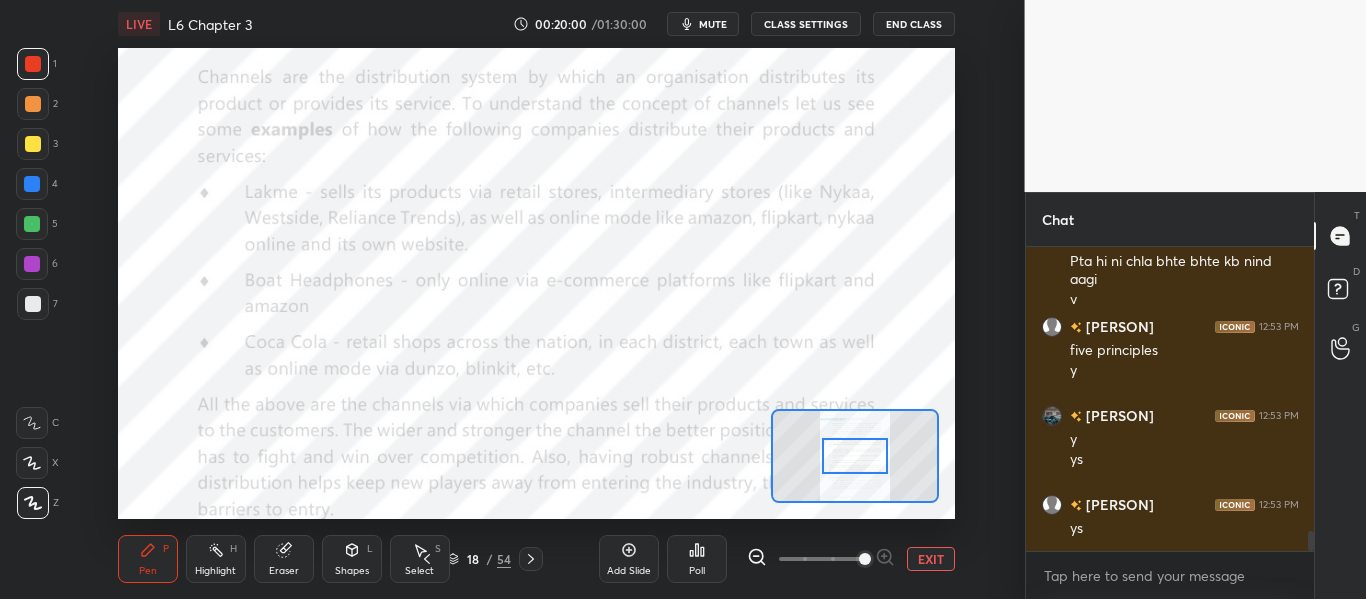 click at bounding box center [865, 559] 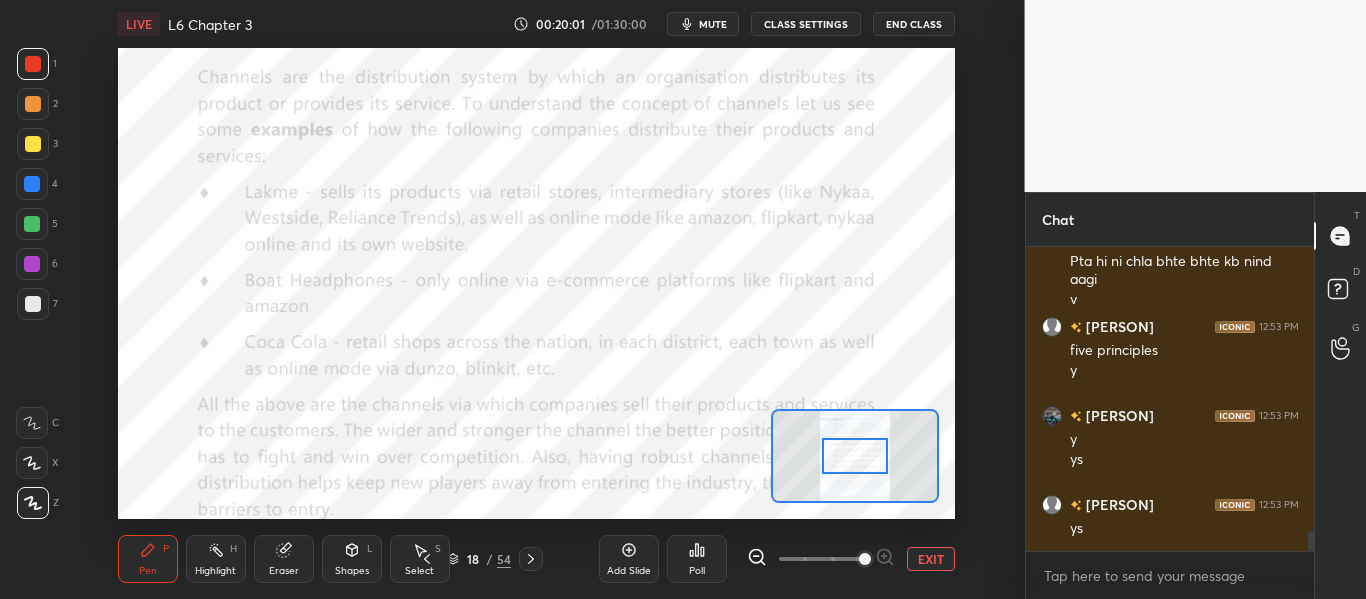 scroll, scrollTop: 4290, scrollLeft: 0, axis: vertical 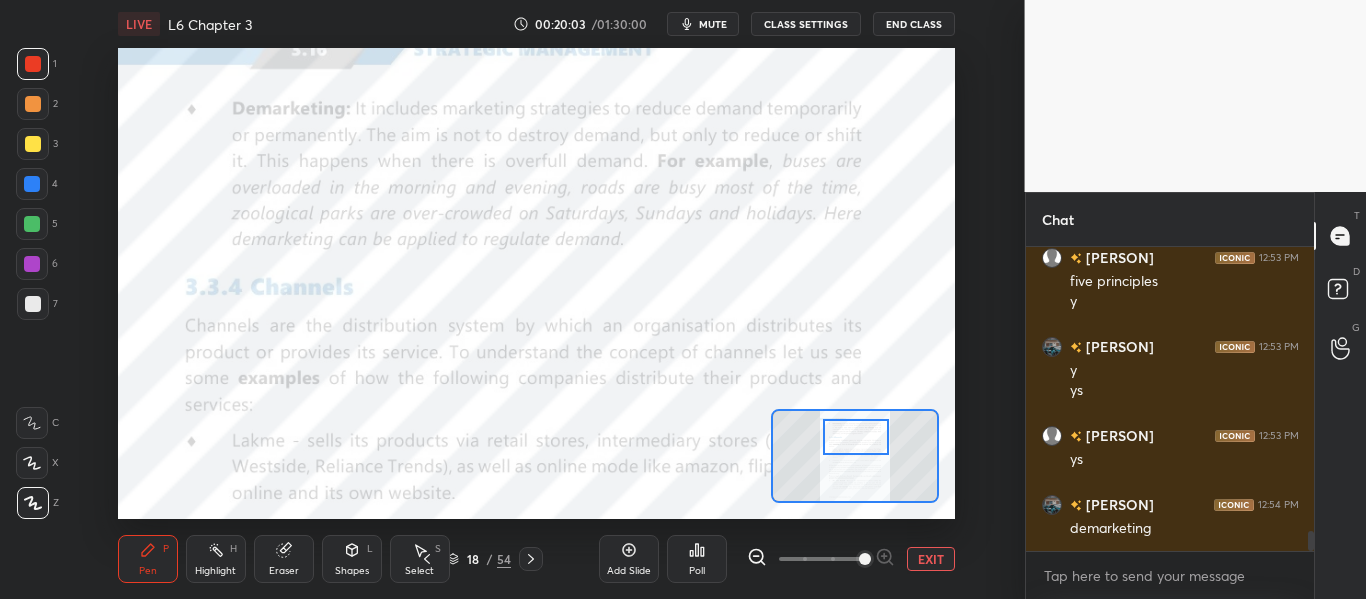 drag, startPoint x: 868, startPoint y: 449, endPoint x: 869, endPoint y: 430, distance: 19.026299 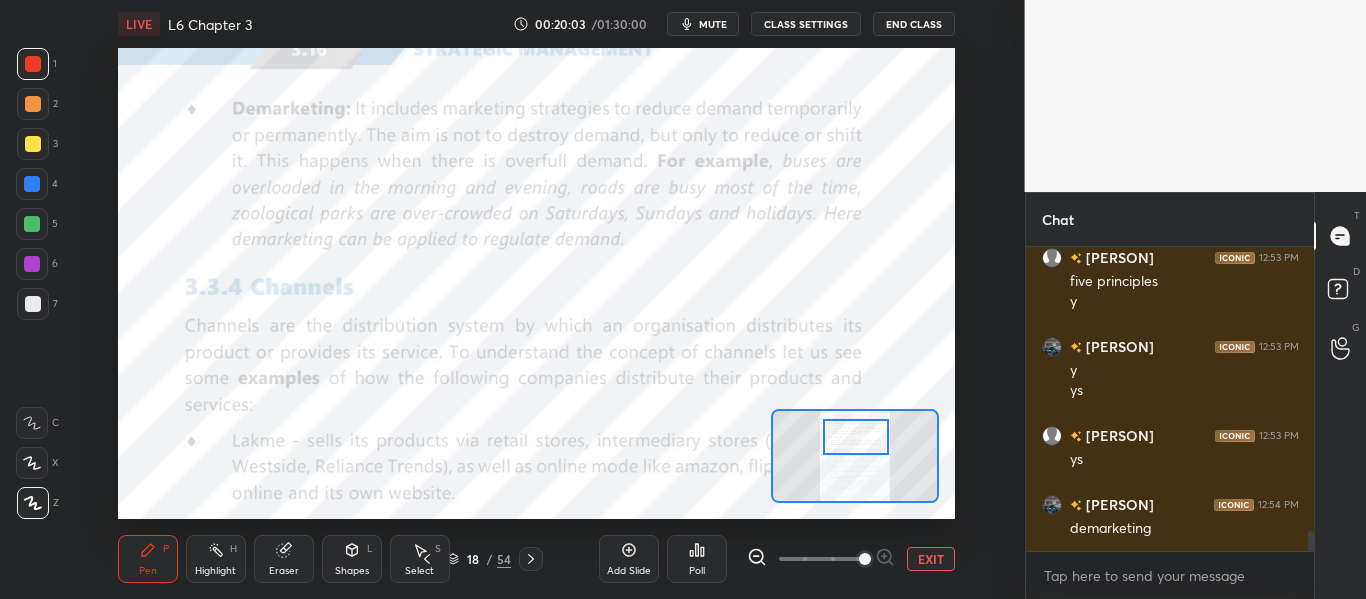 click at bounding box center (855, 437) 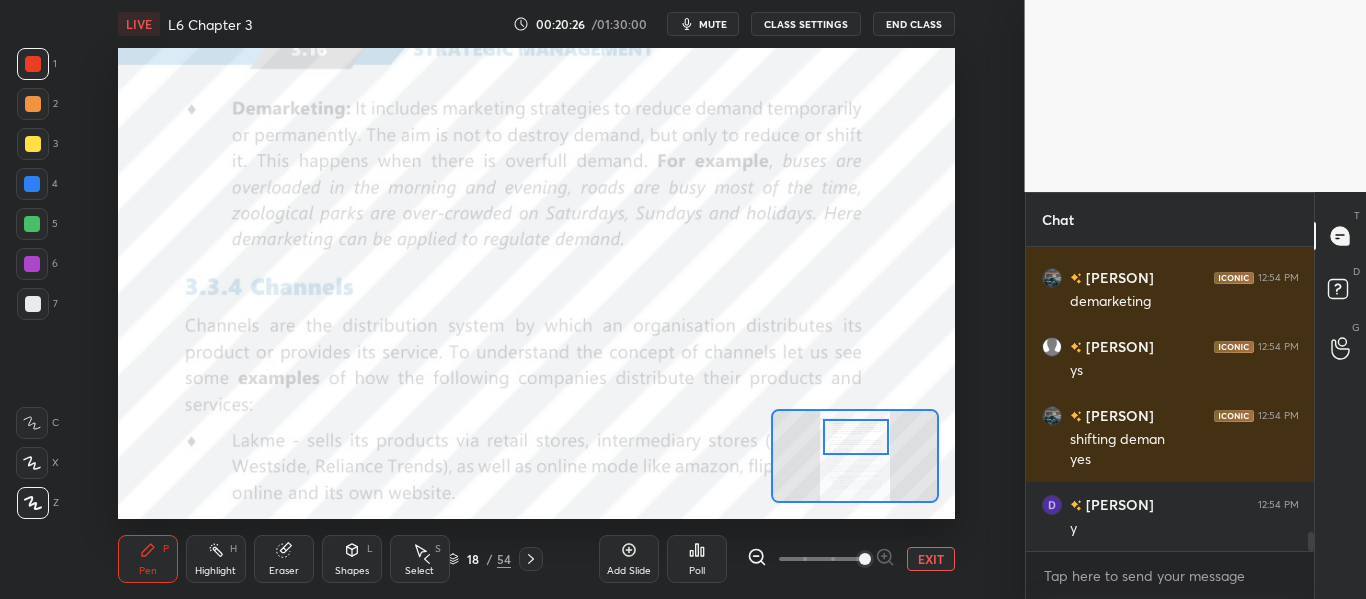 scroll, scrollTop: 4586, scrollLeft: 0, axis: vertical 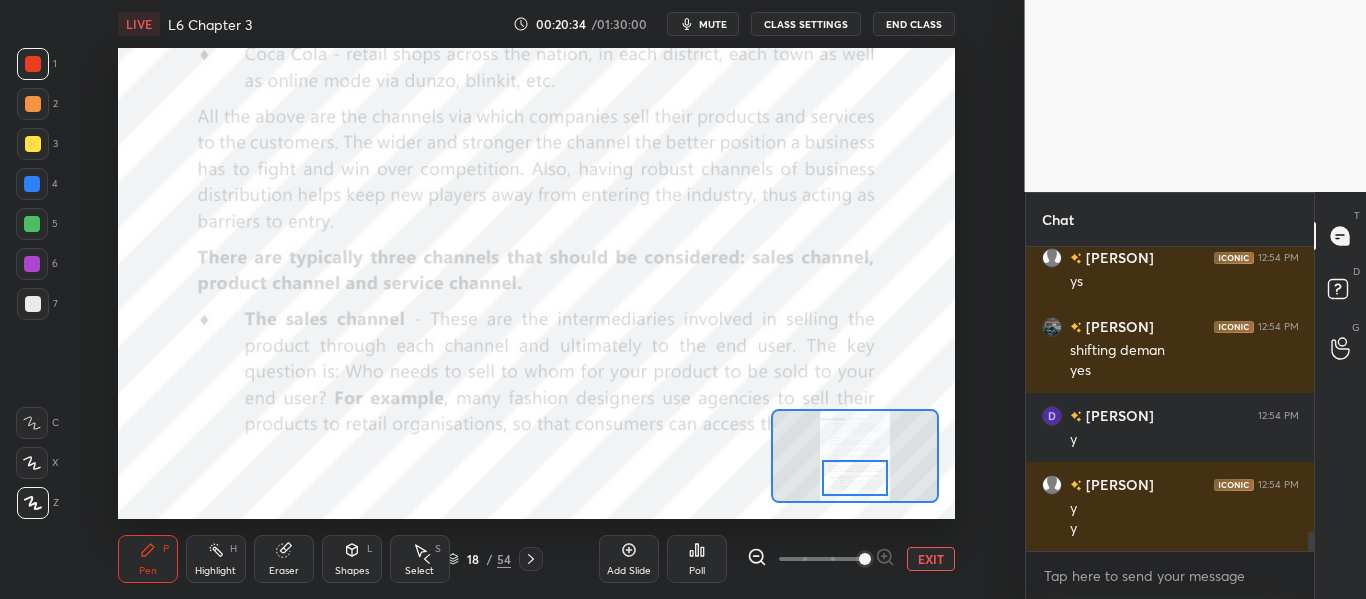 drag, startPoint x: 866, startPoint y: 441, endPoint x: 865, endPoint y: 478, distance: 37.01351 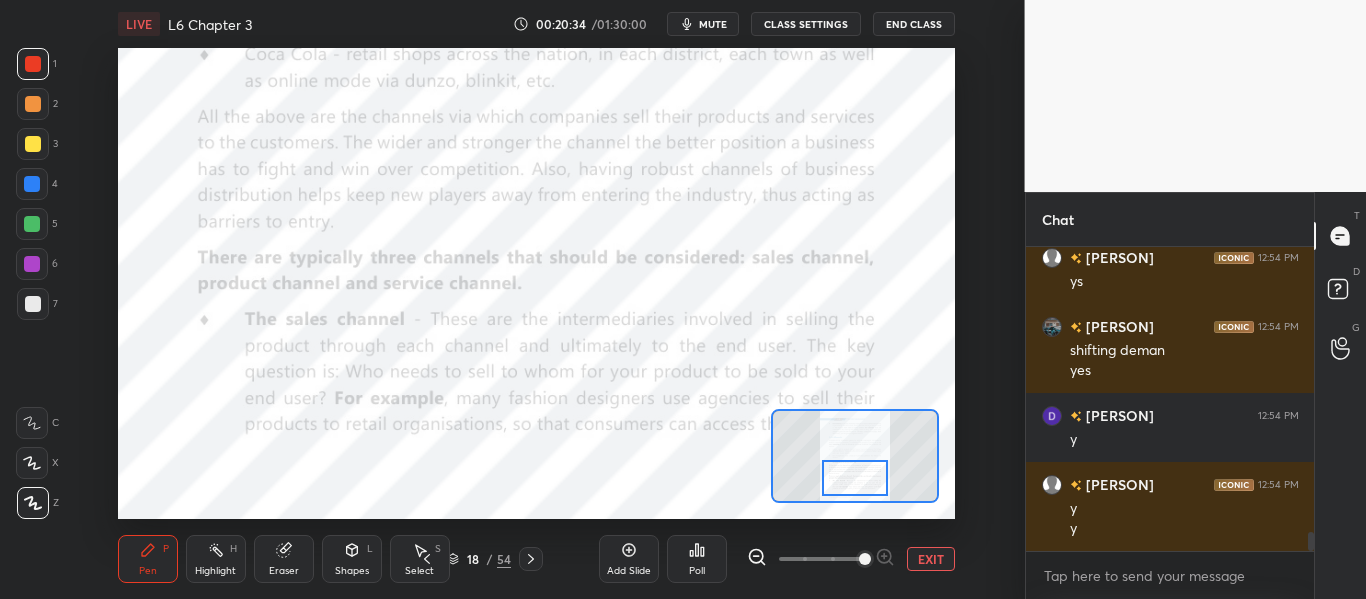 click at bounding box center [854, 478] 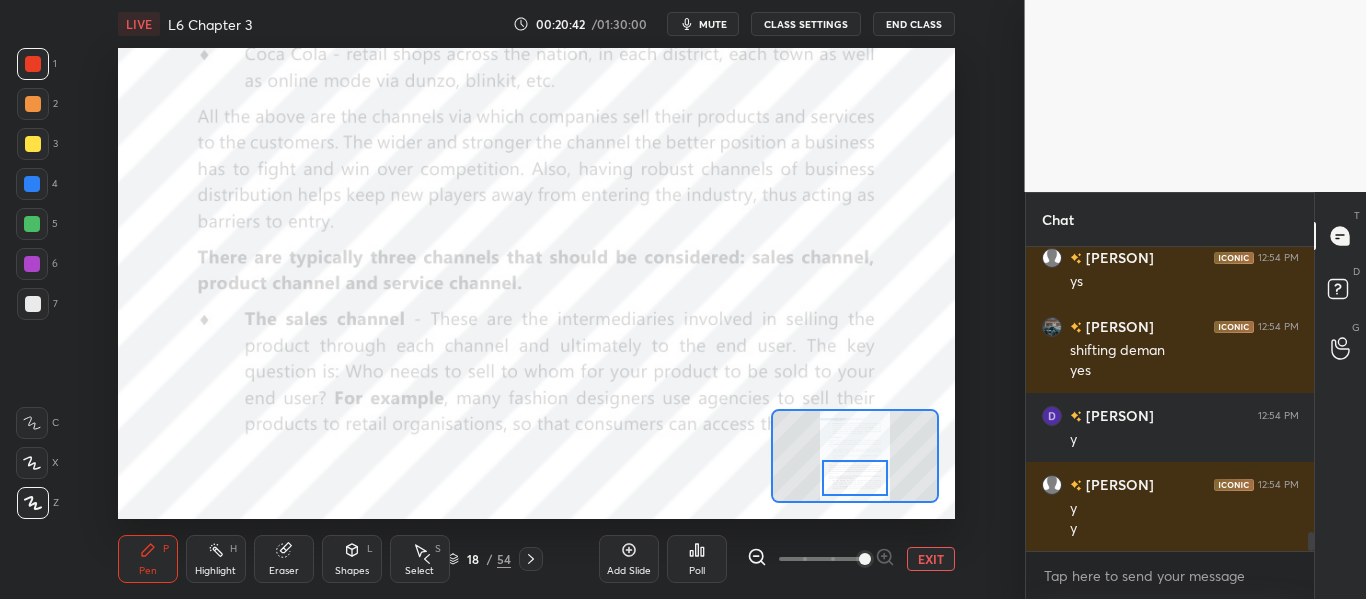 click 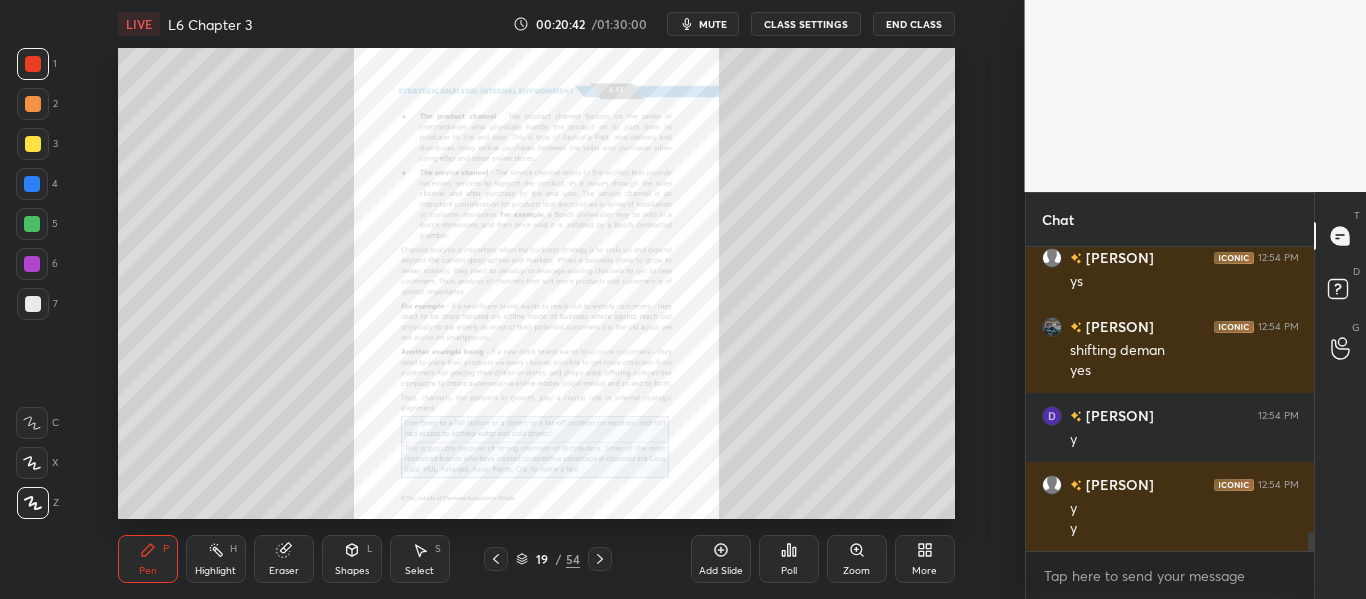 click 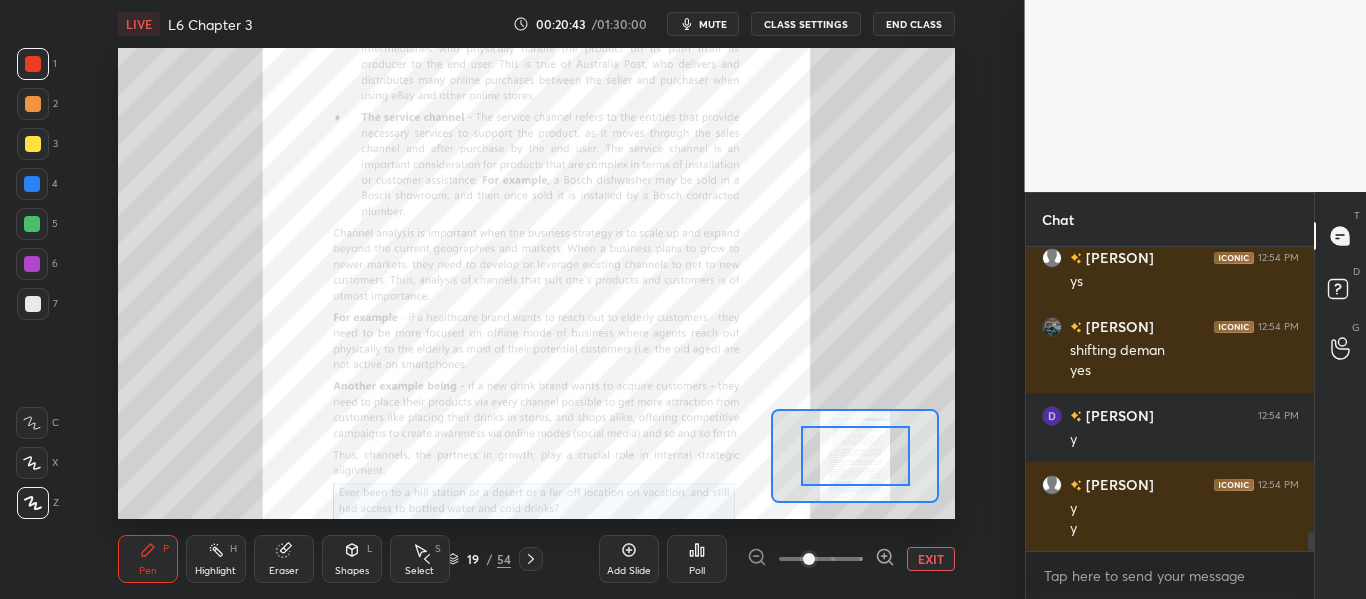 click at bounding box center (821, 559) 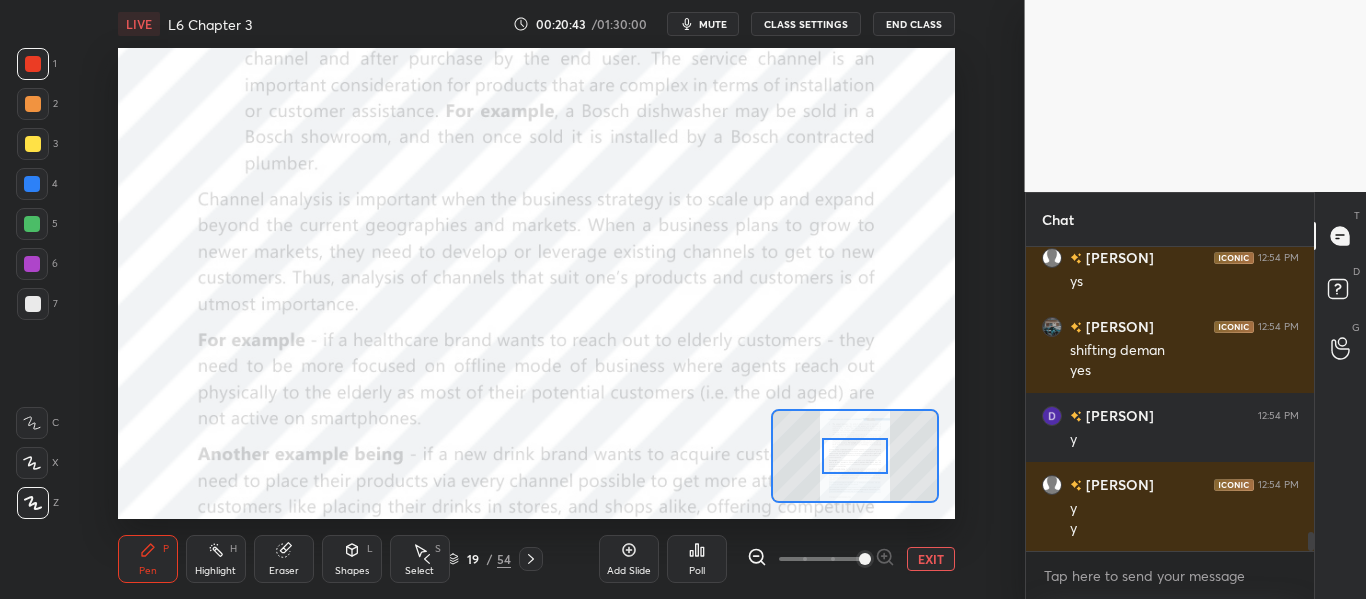 drag, startPoint x: 857, startPoint y: 556, endPoint x: 863, endPoint y: 504, distance: 52.34501 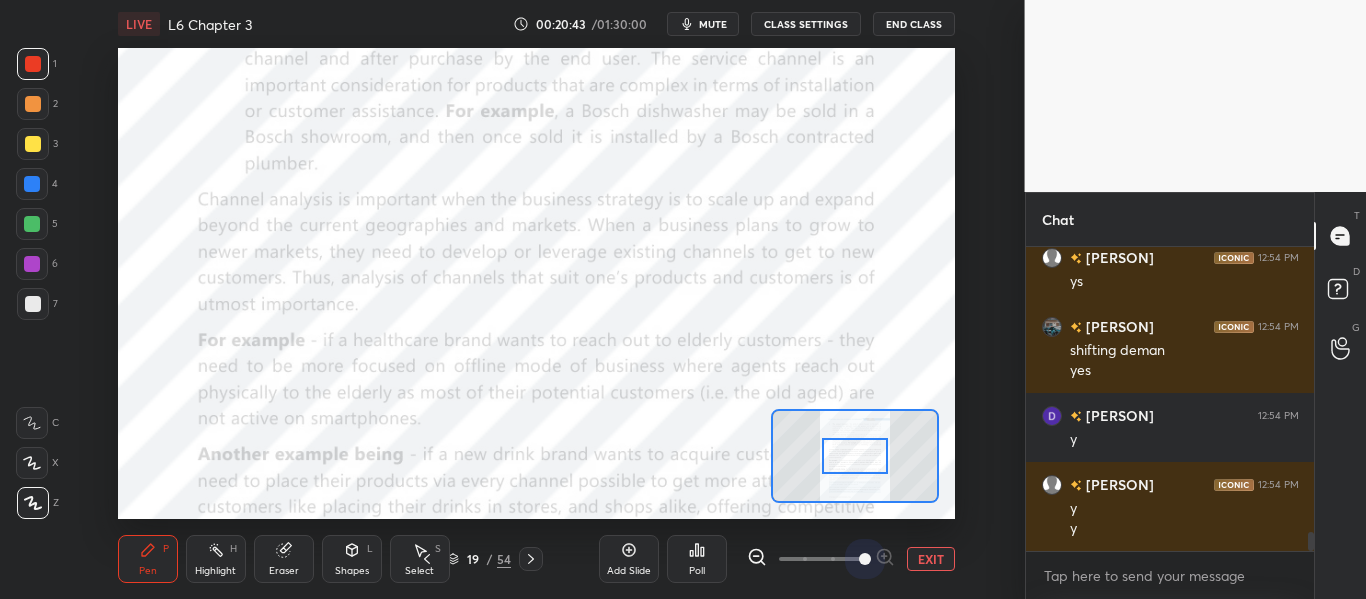 click at bounding box center (865, 559) 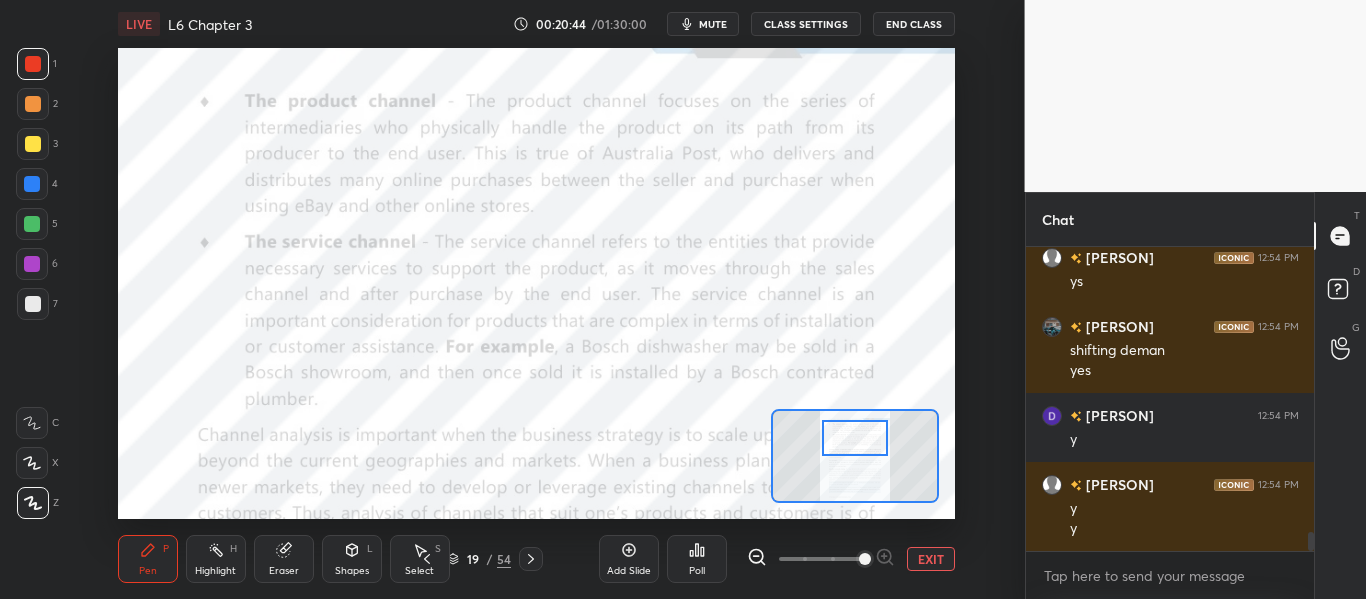 click at bounding box center (854, 438) 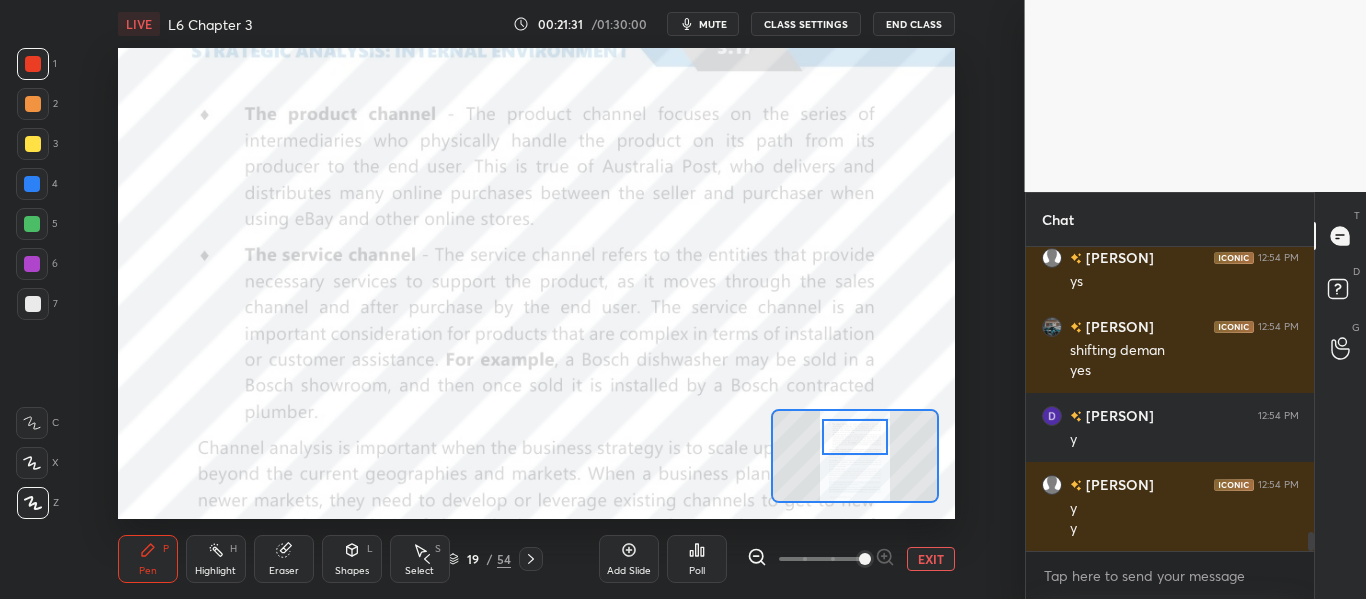 scroll, scrollTop: 4675, scrollLeft: 0, axis: vertical 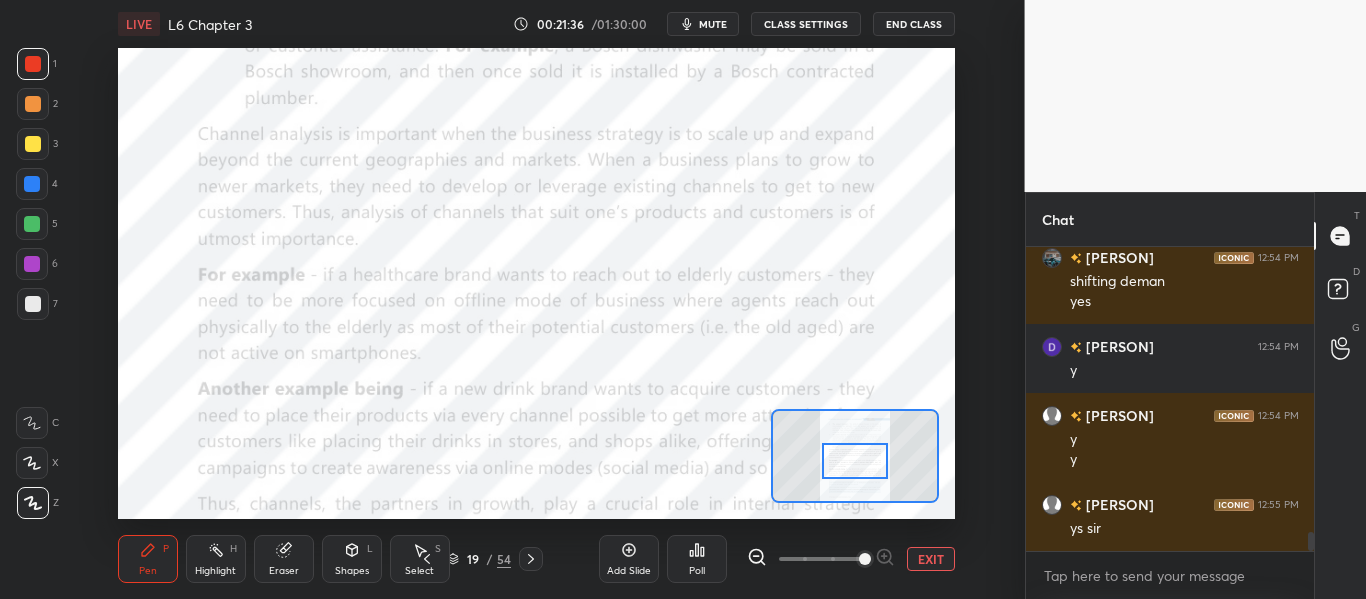 drag, startPoint x: 856, startPoint y: 446, endPoint x: 856, endPoint y: 469, distance: 23 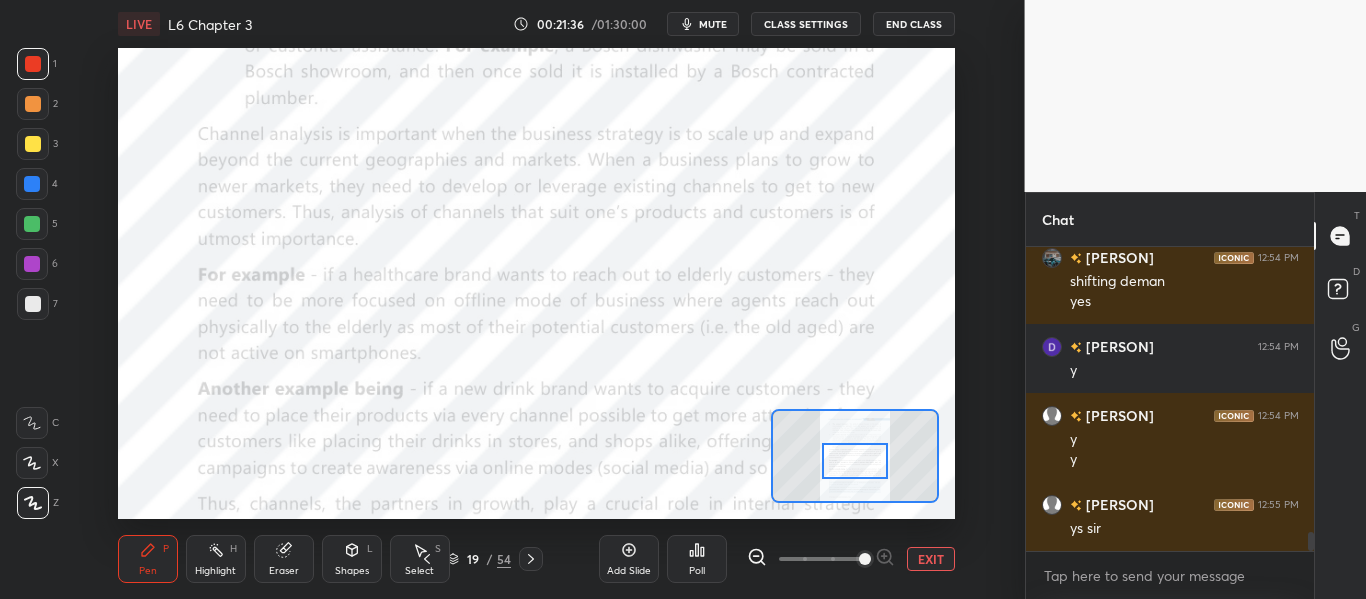 click at bounding box center [854, 461] 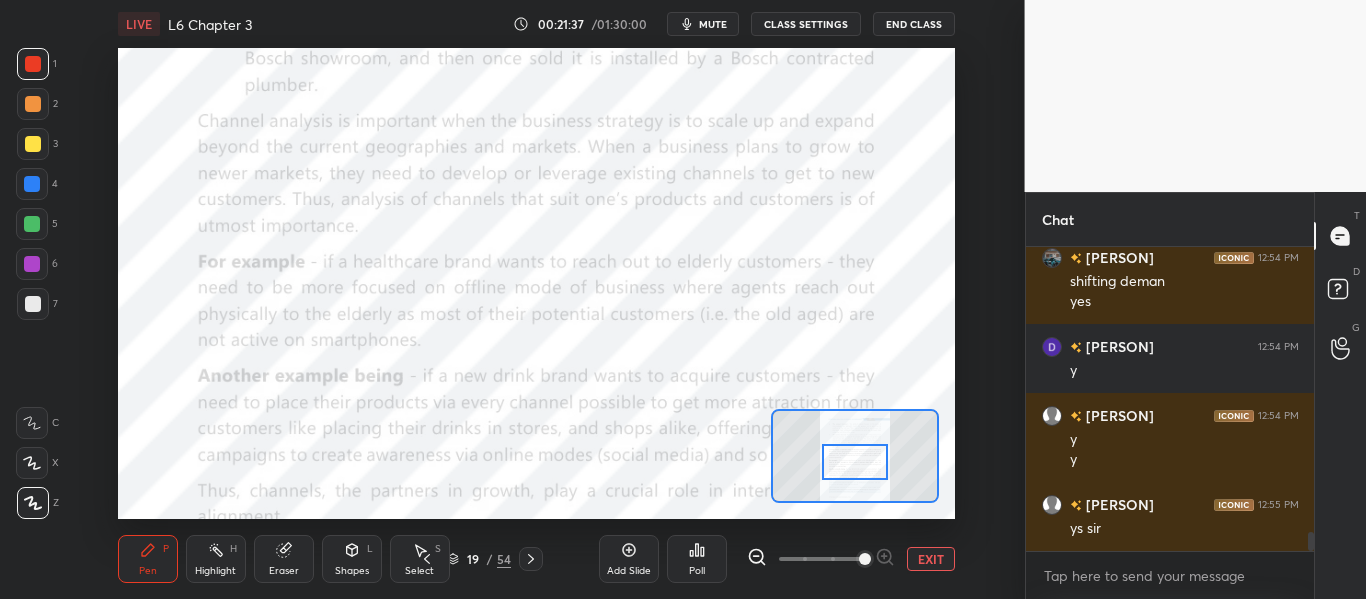 click at bounding box center (854, 462) 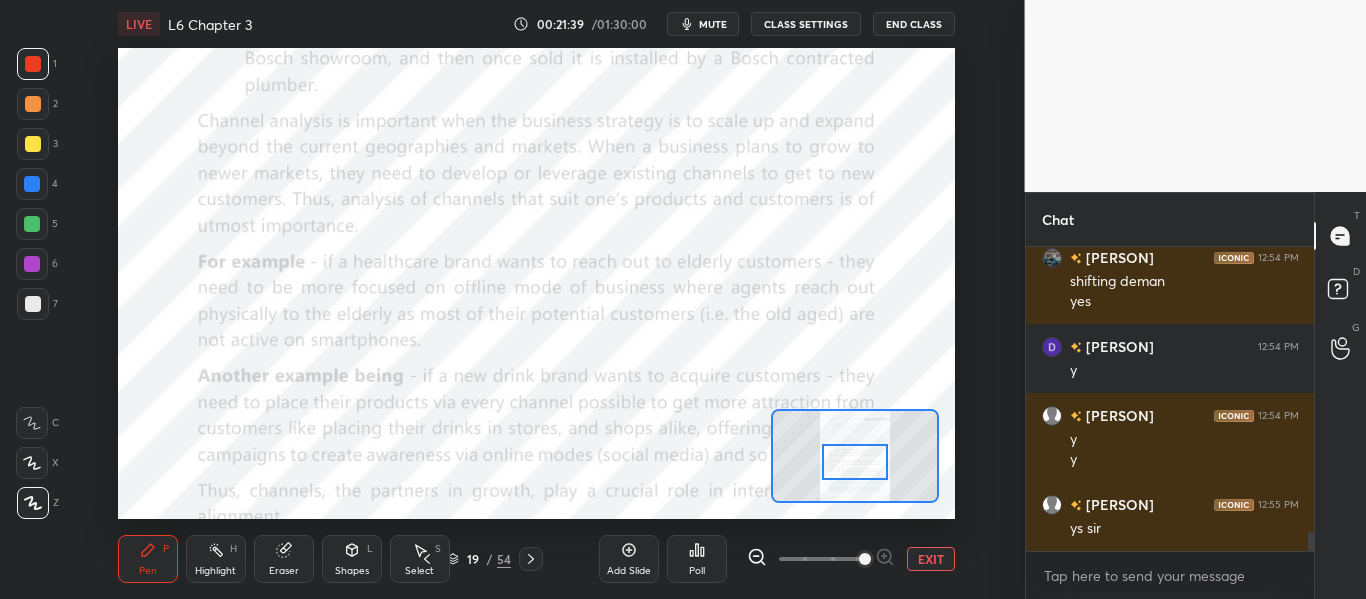 click 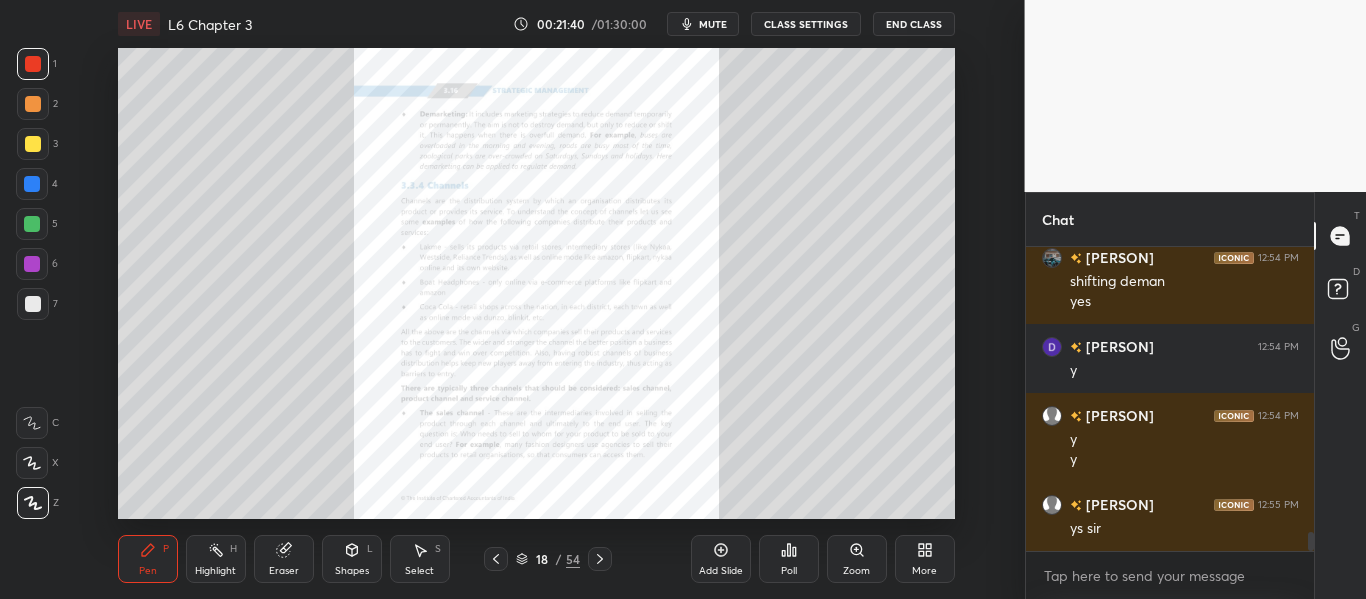 click at bounding box center (496, 559) 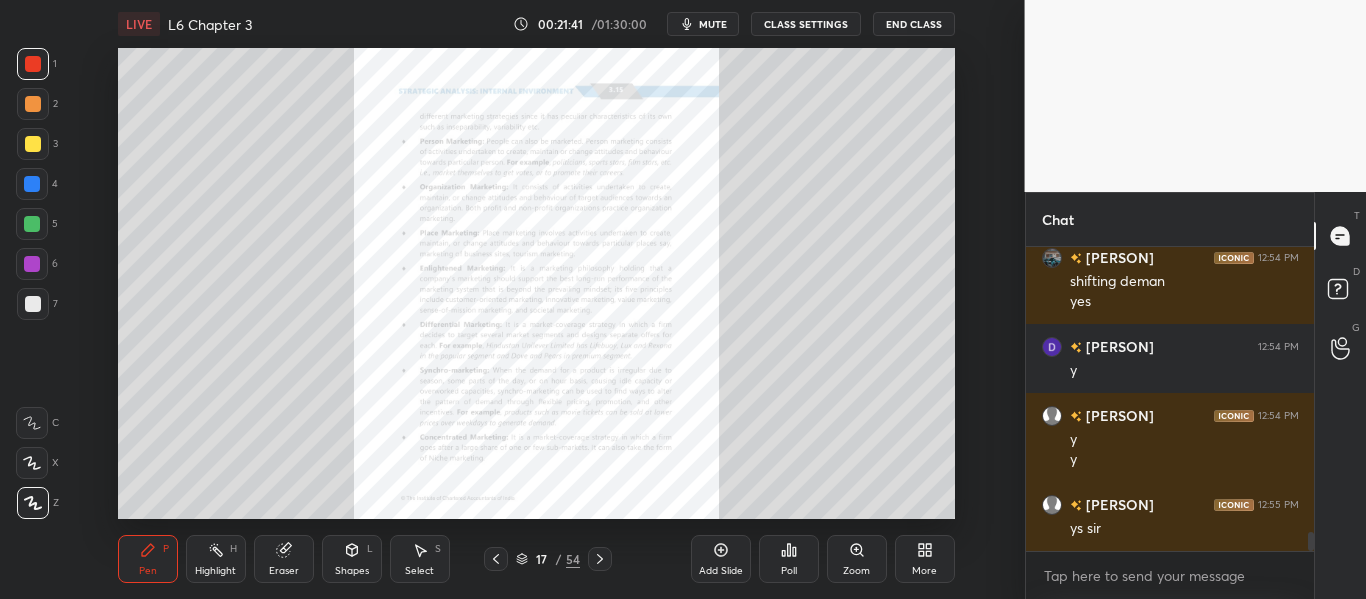 click 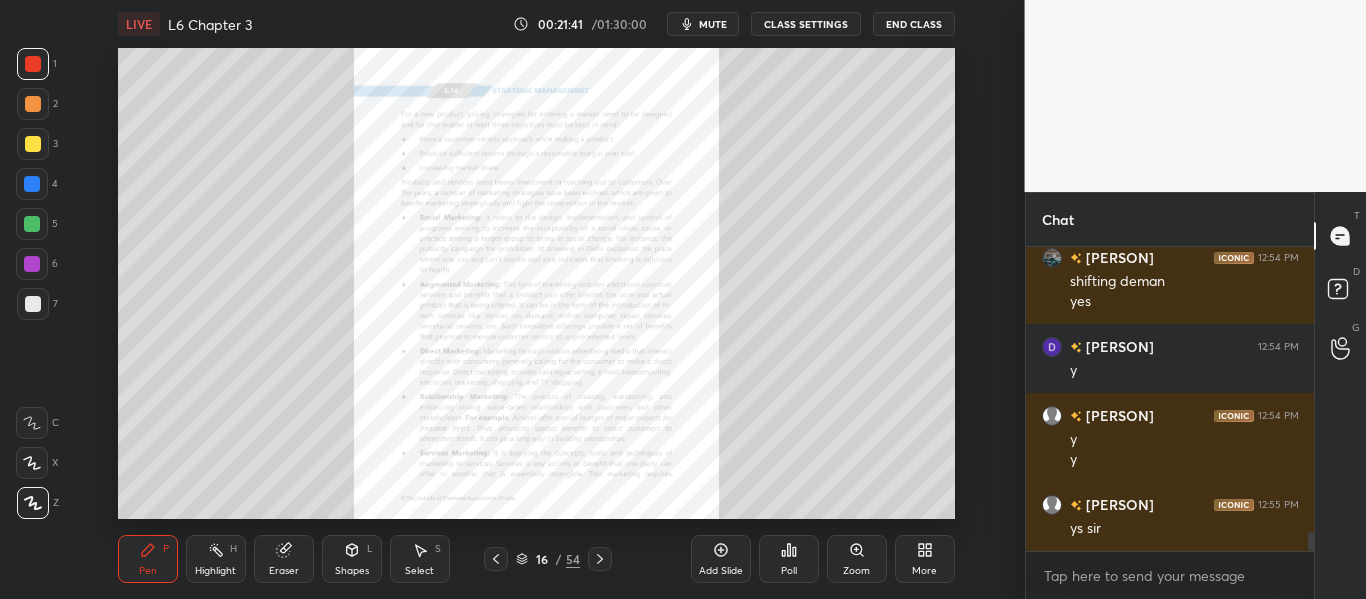 click 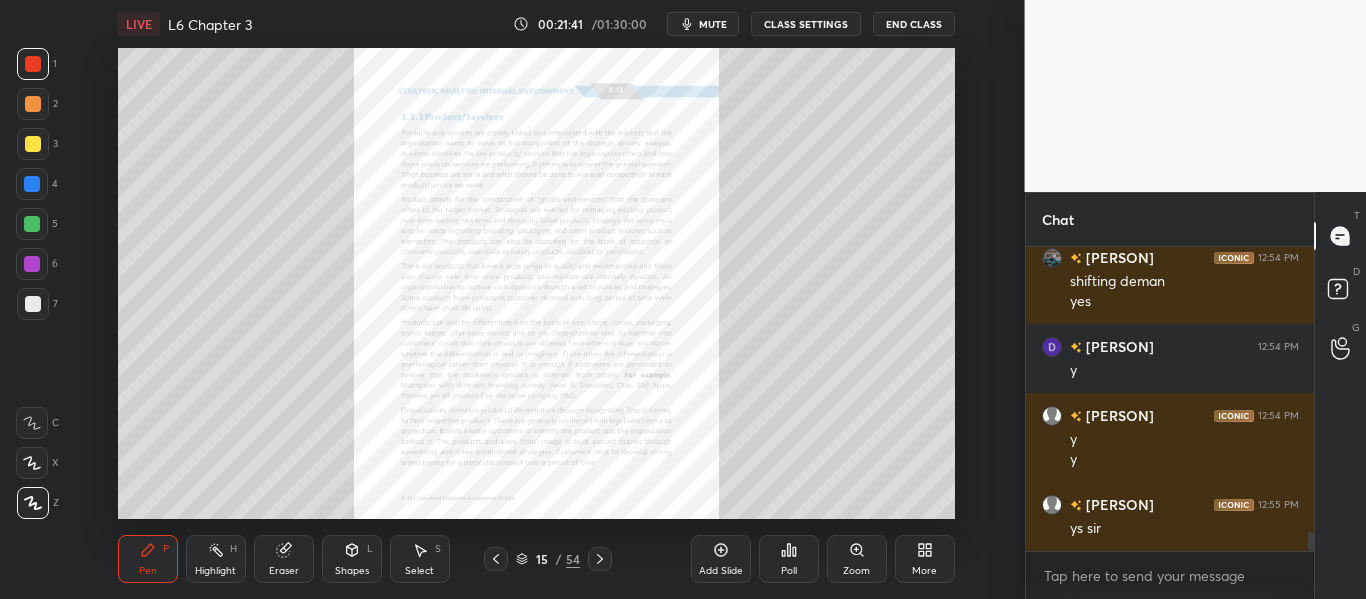 click 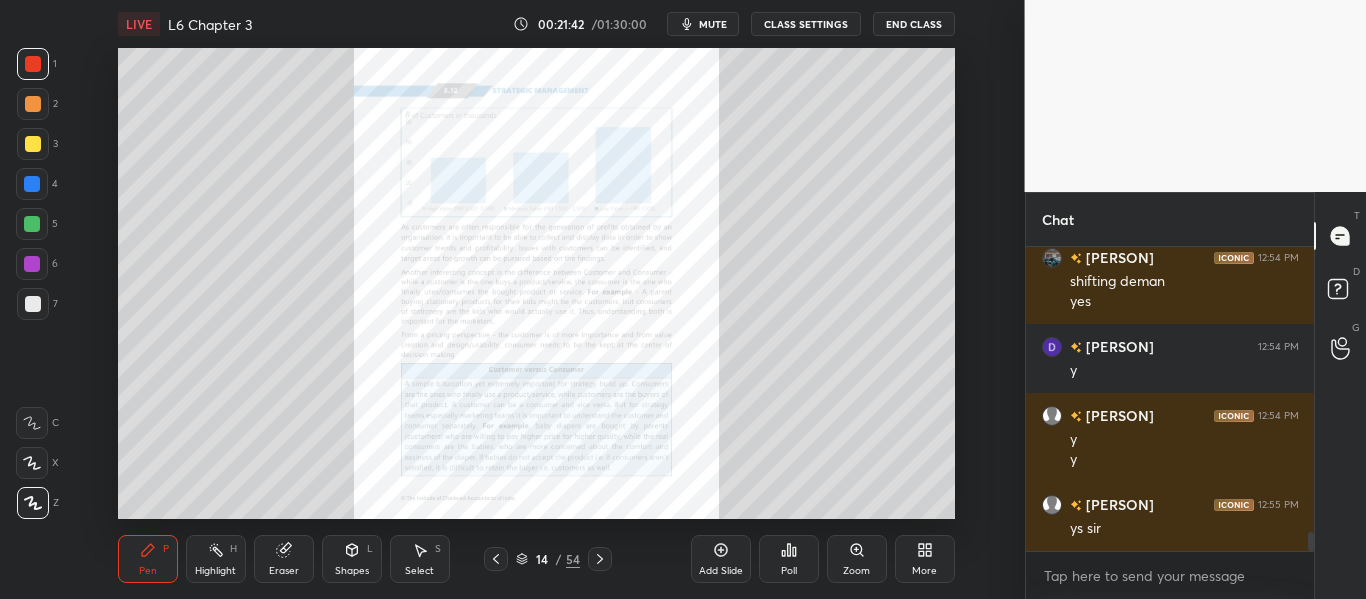 scroll, scrollTop: 4744, scrollLeft: 0, axis: vertical 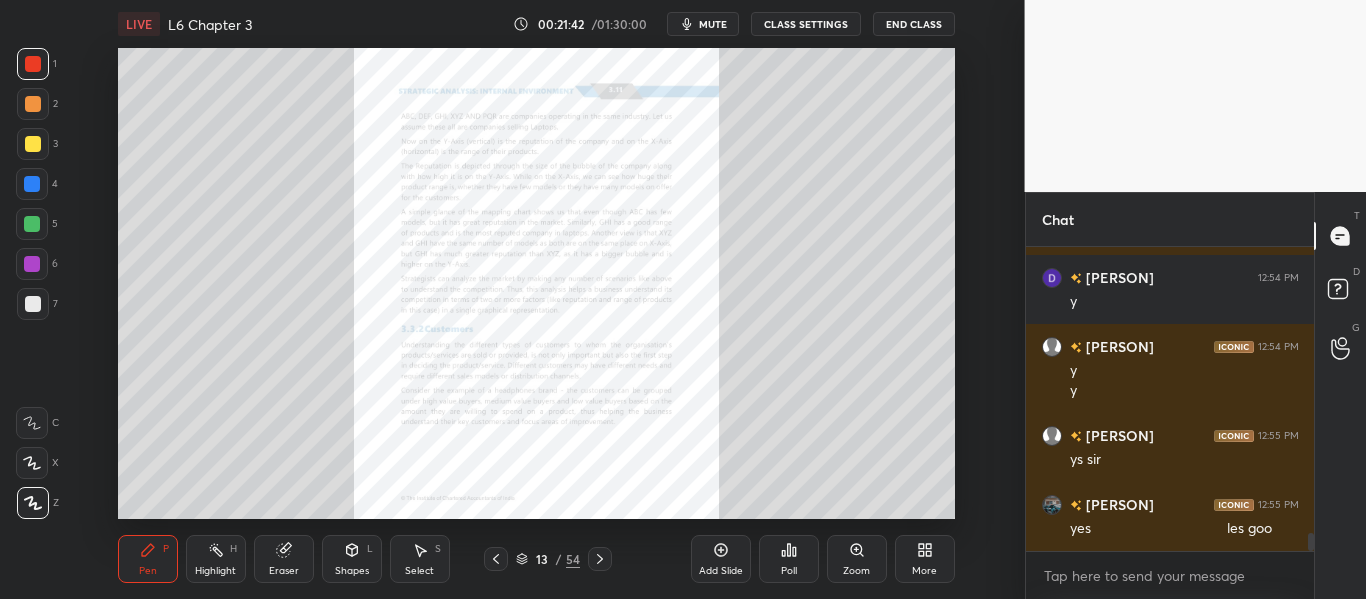 click 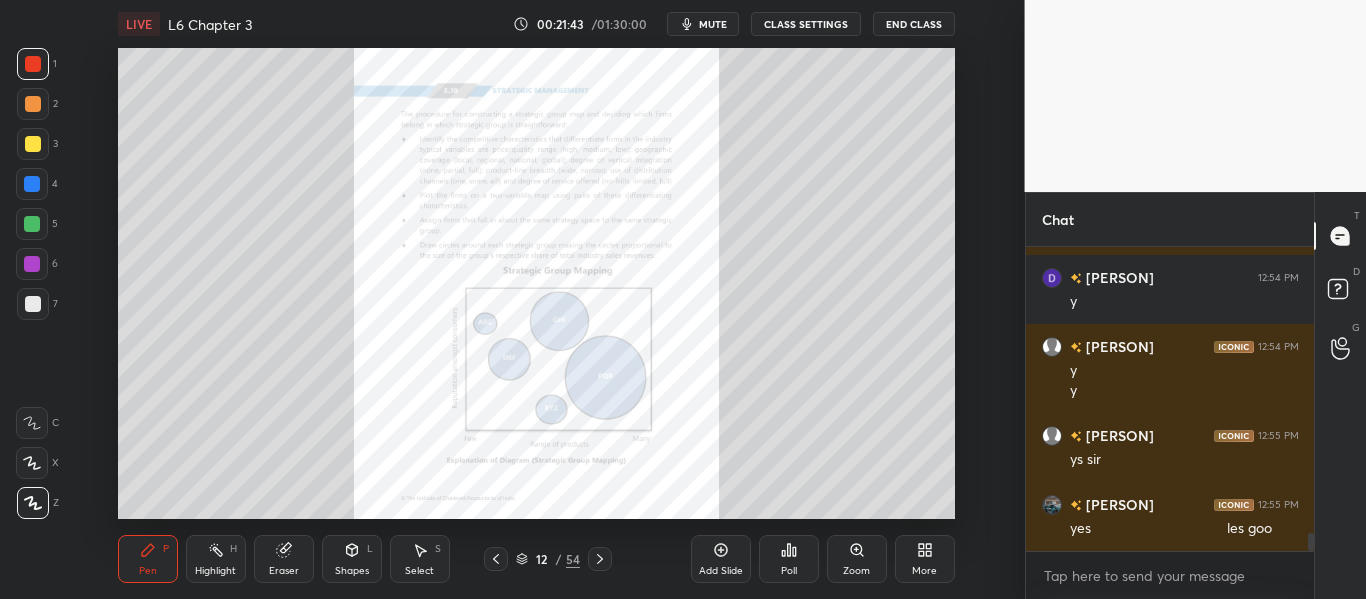 click 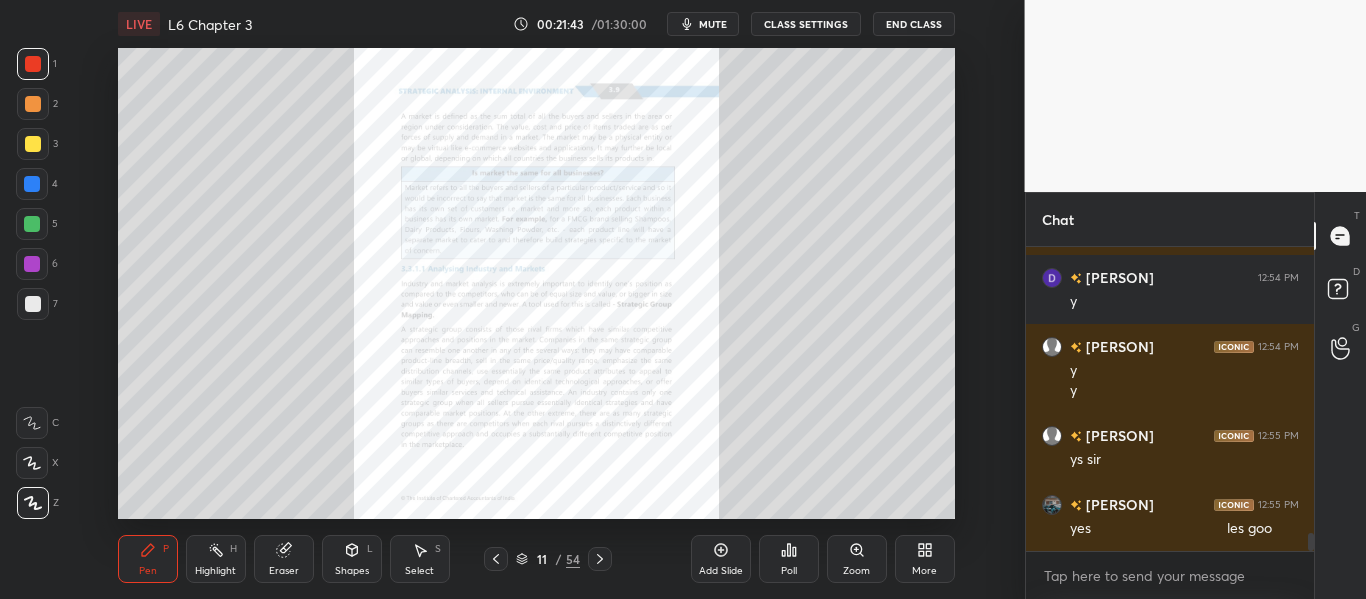 click 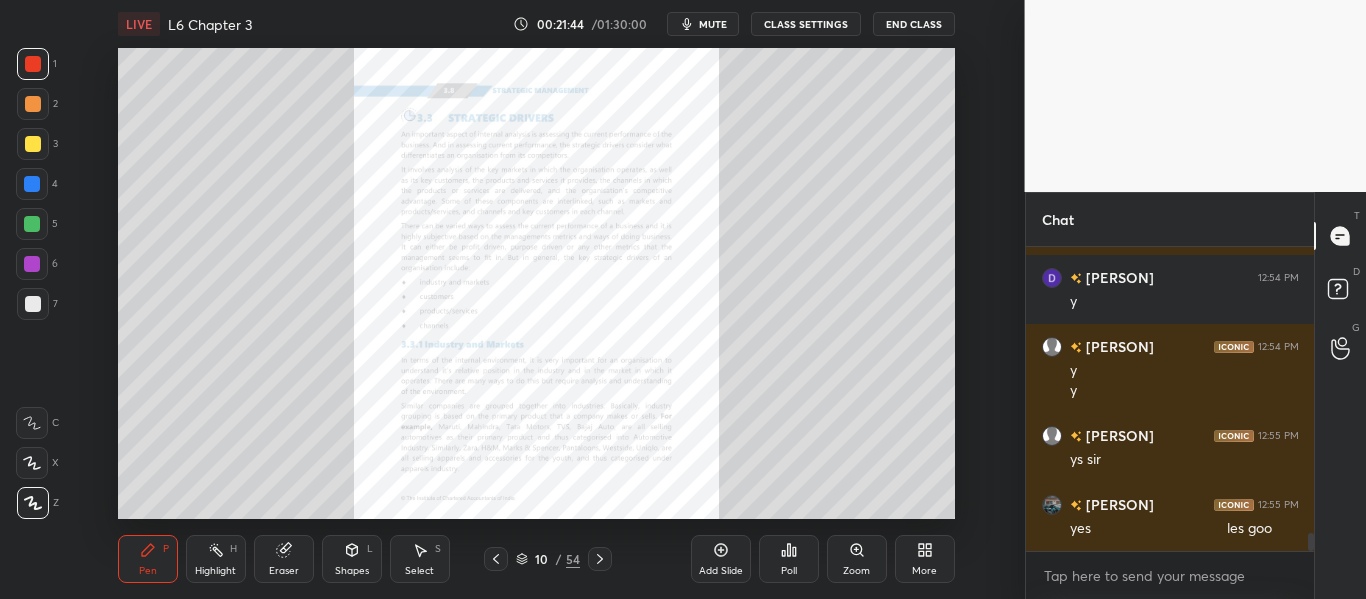 click 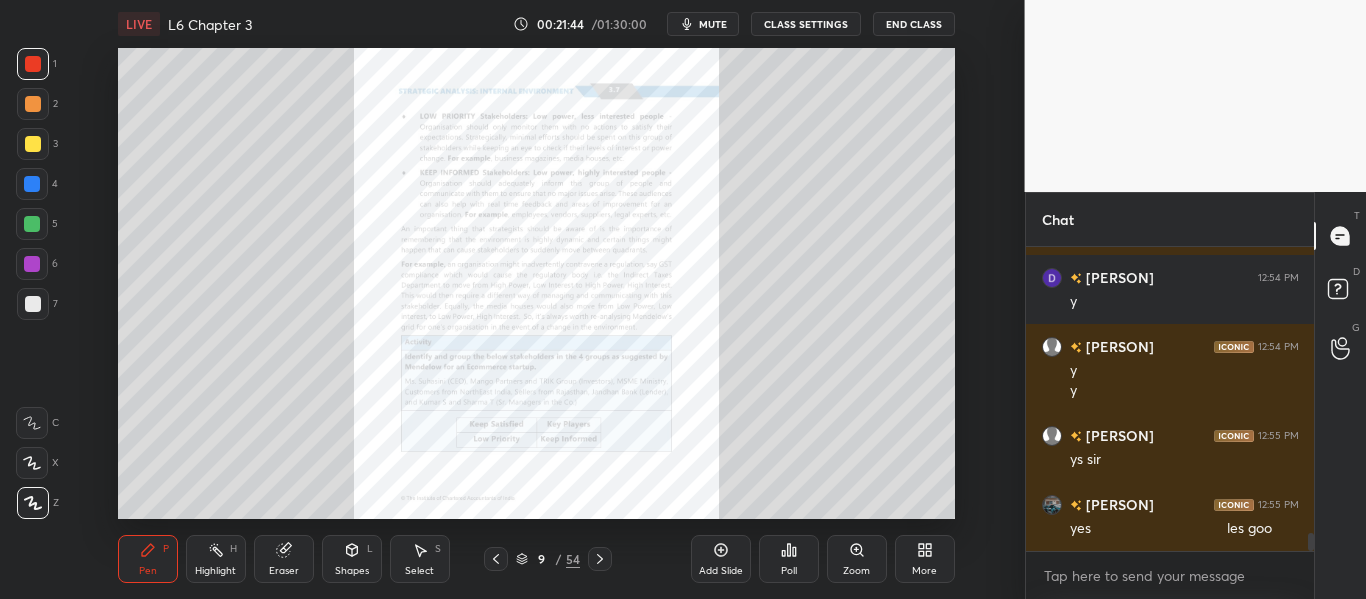 click 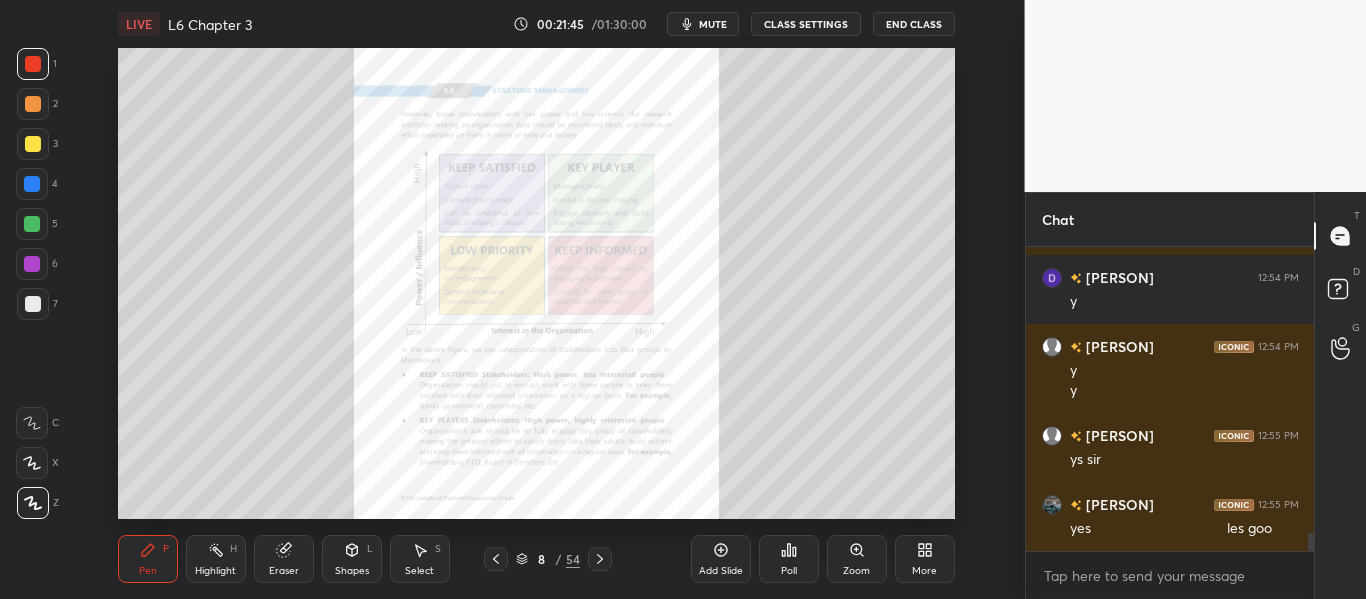 click 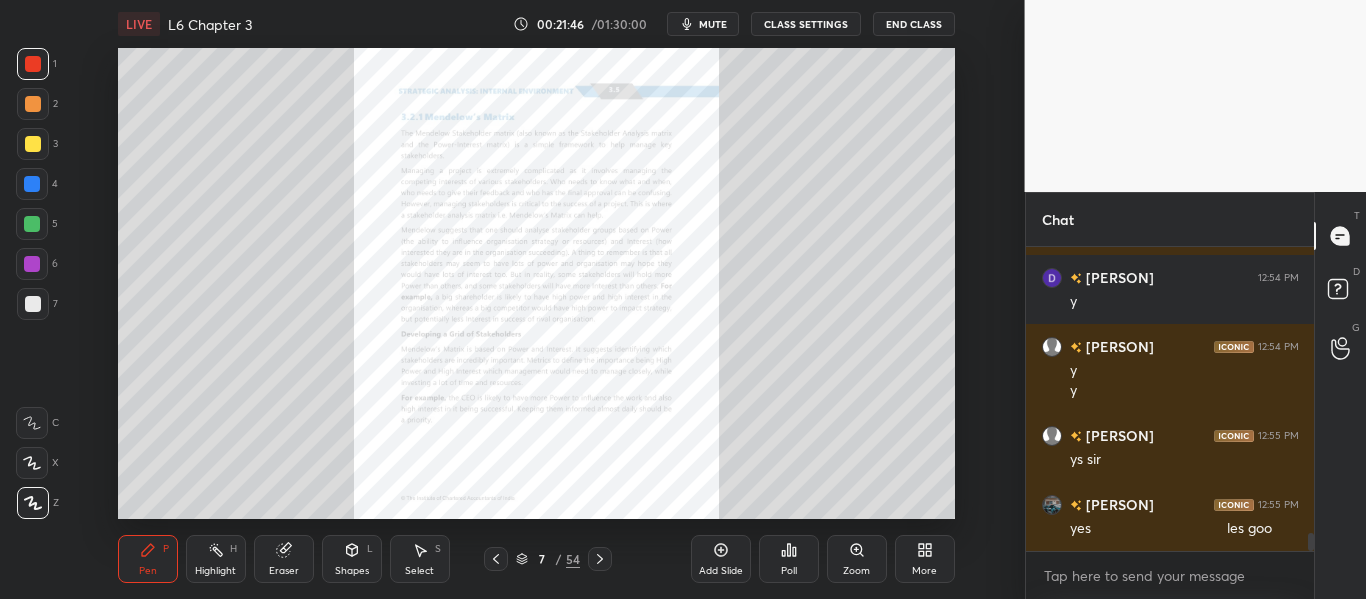 click 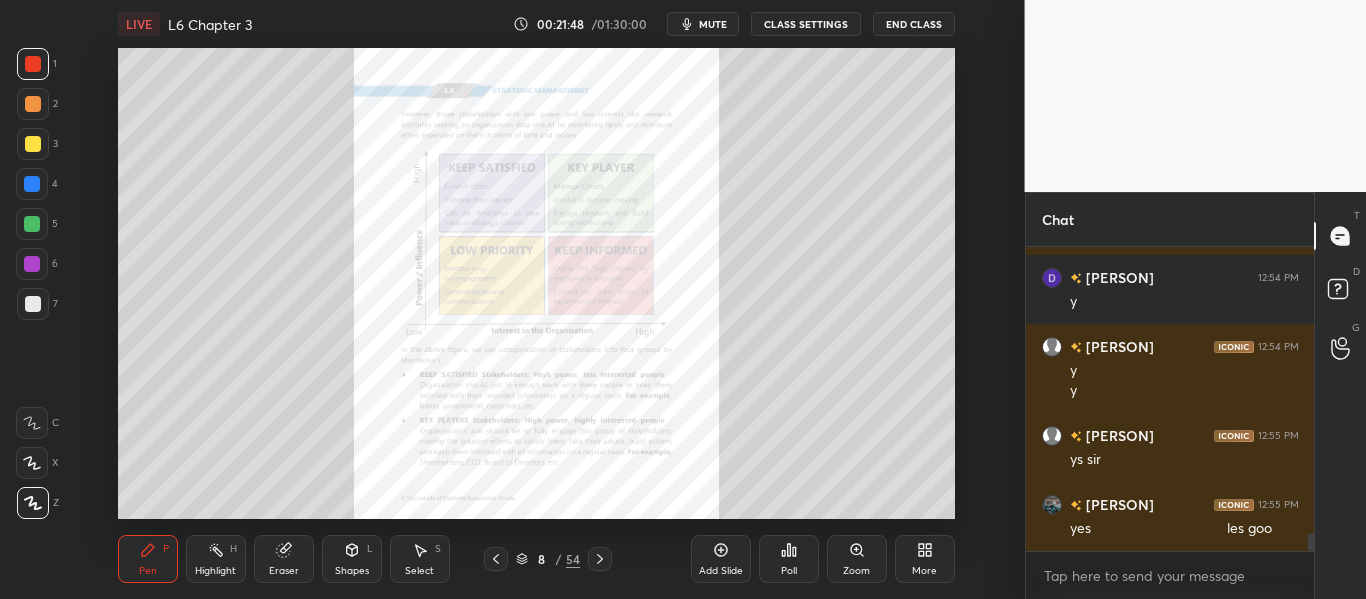 click on "Zoom" at bounding box center [857, 559] 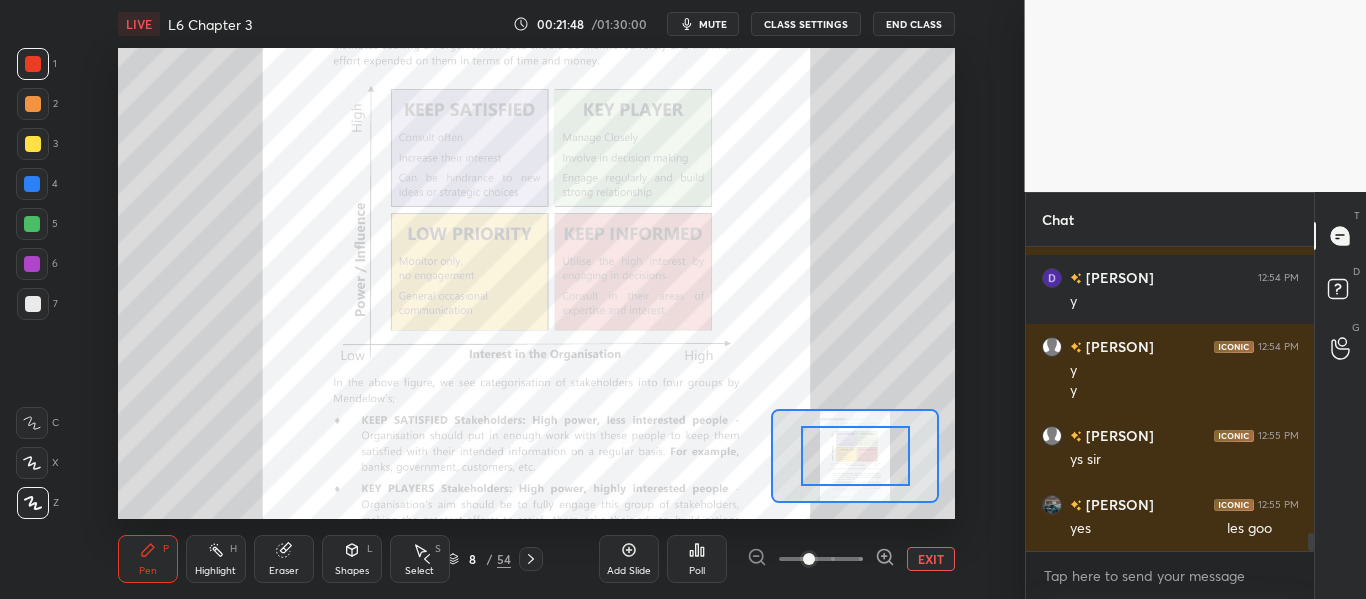 click at bounding box center (821, 559) 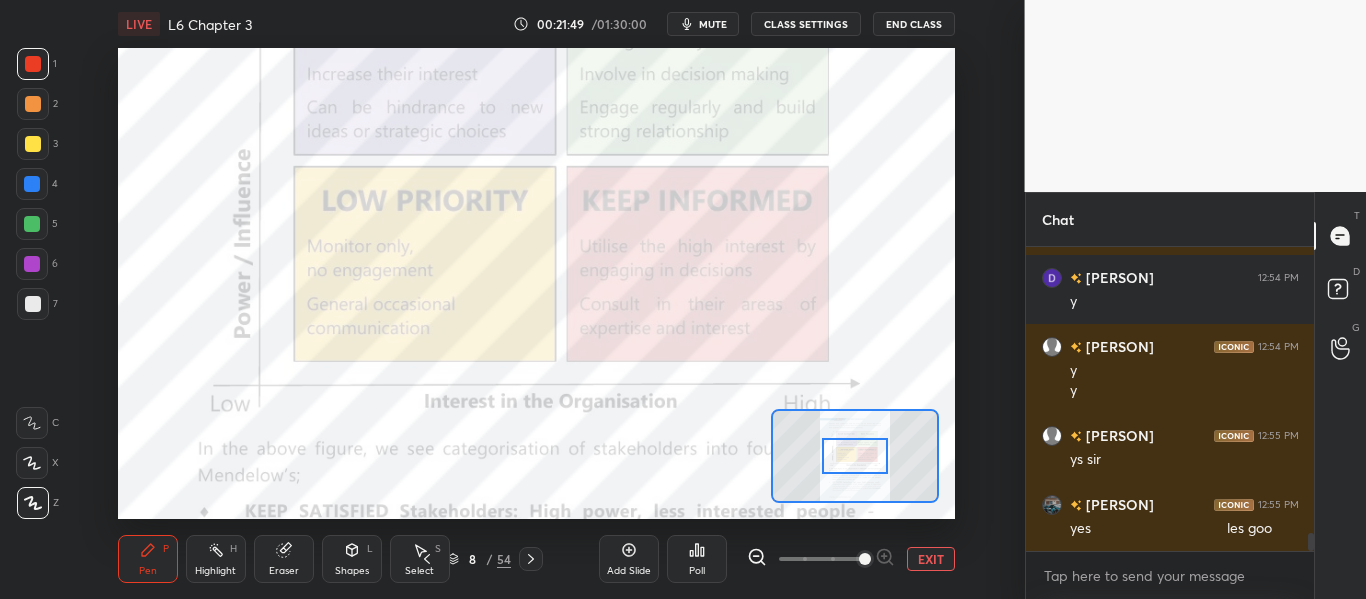 click at bounding box center (865, 559) 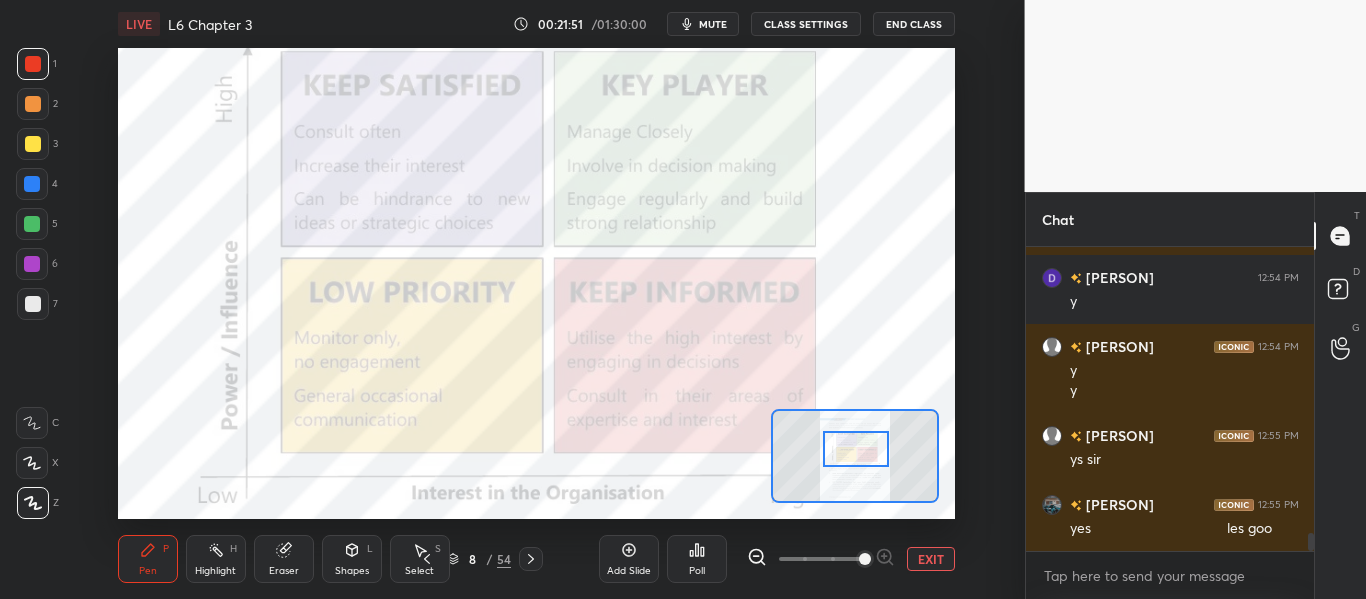 click at bounding box center (855, 449) 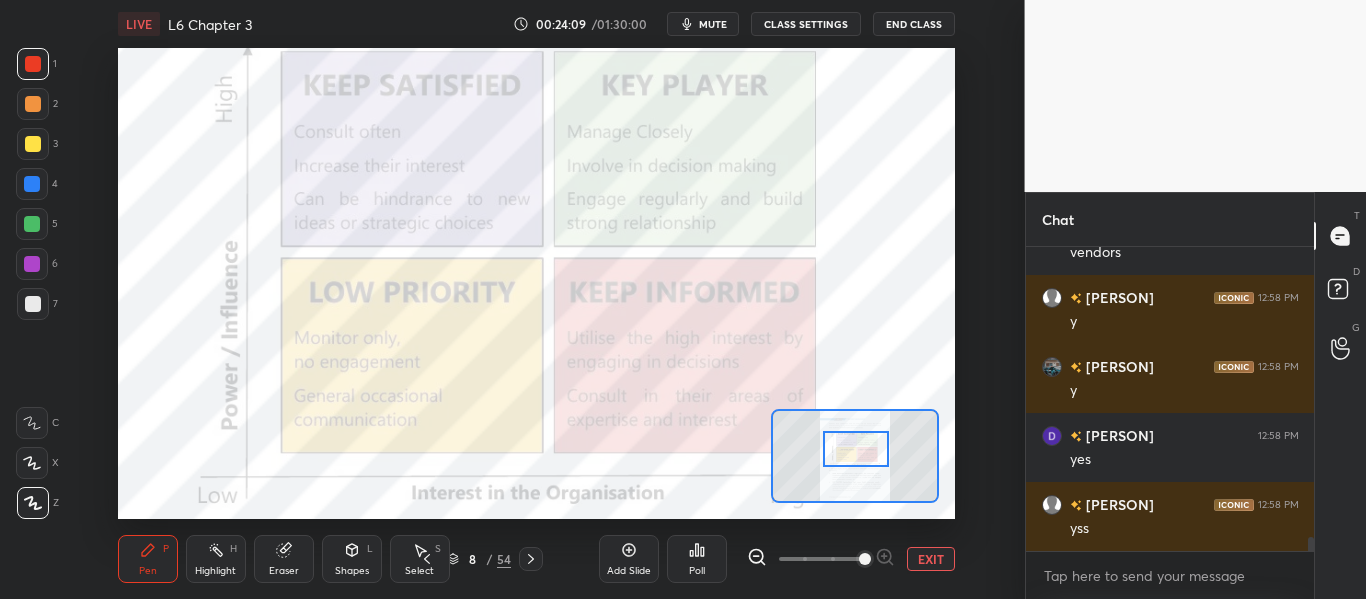 scroll, scrollTop: 6429, scrollLeft: 0, axis: vertical 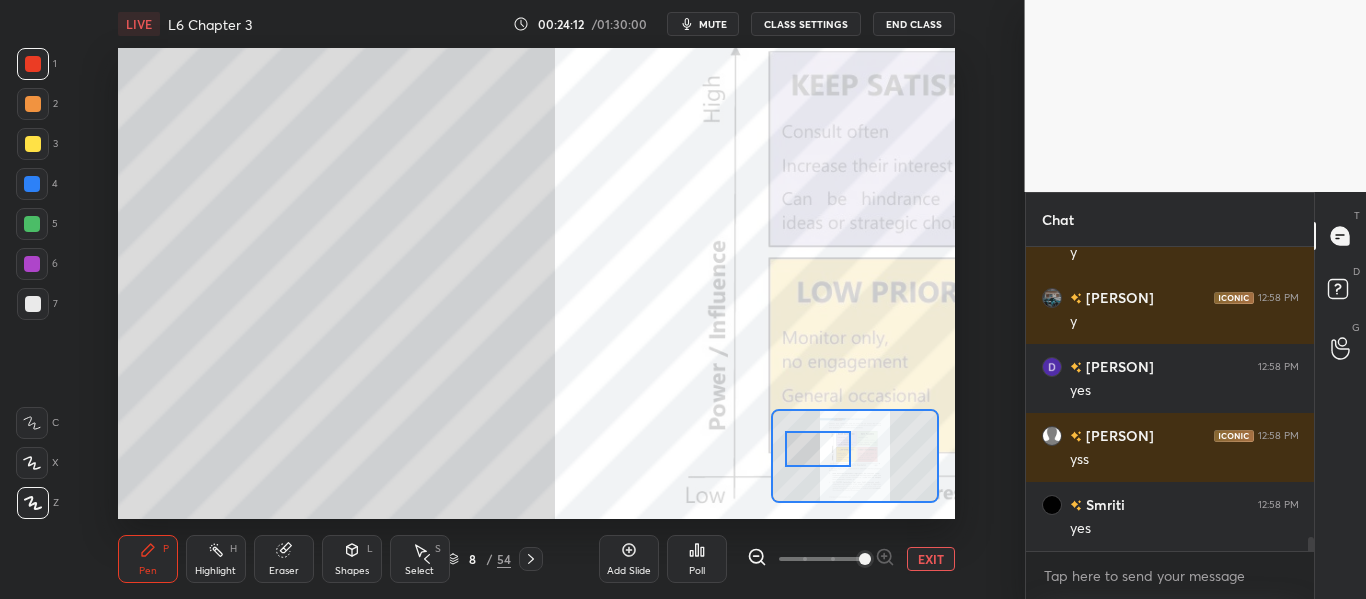 drag, startPoint x: 864, startPoint y: 447, endPoint x: 814, endPoint y: 440, distance: 50.48762 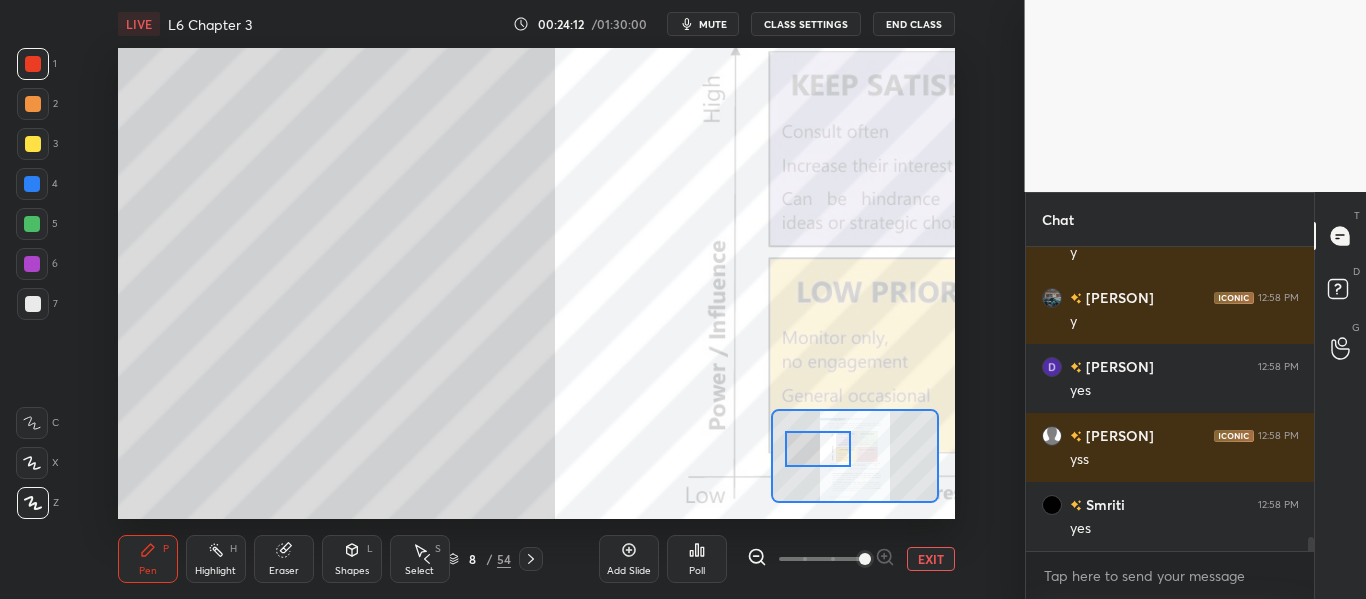 click at bounding box center [817, 449] 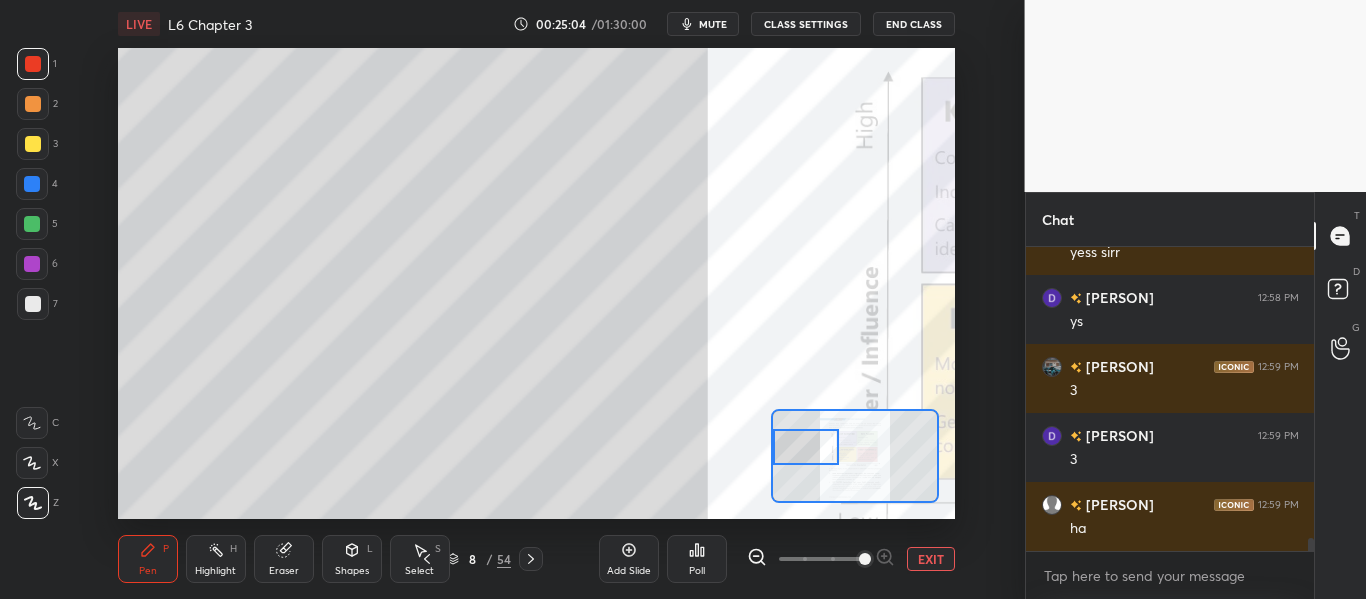 scroll, scrollTop: 6843, scrollLeft: 0, axis: vertical 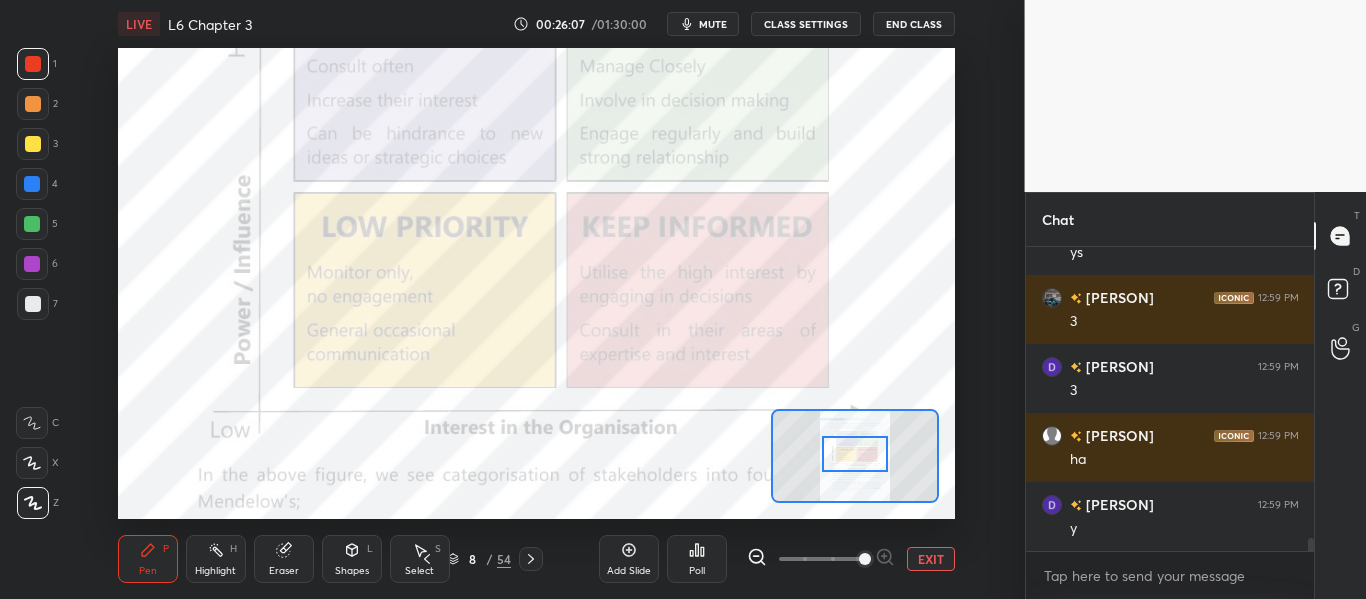 drag, startPoint x: 800, startPoint y: 456, endPoint x: 849, endPoint y: 467, distance: 50.219517 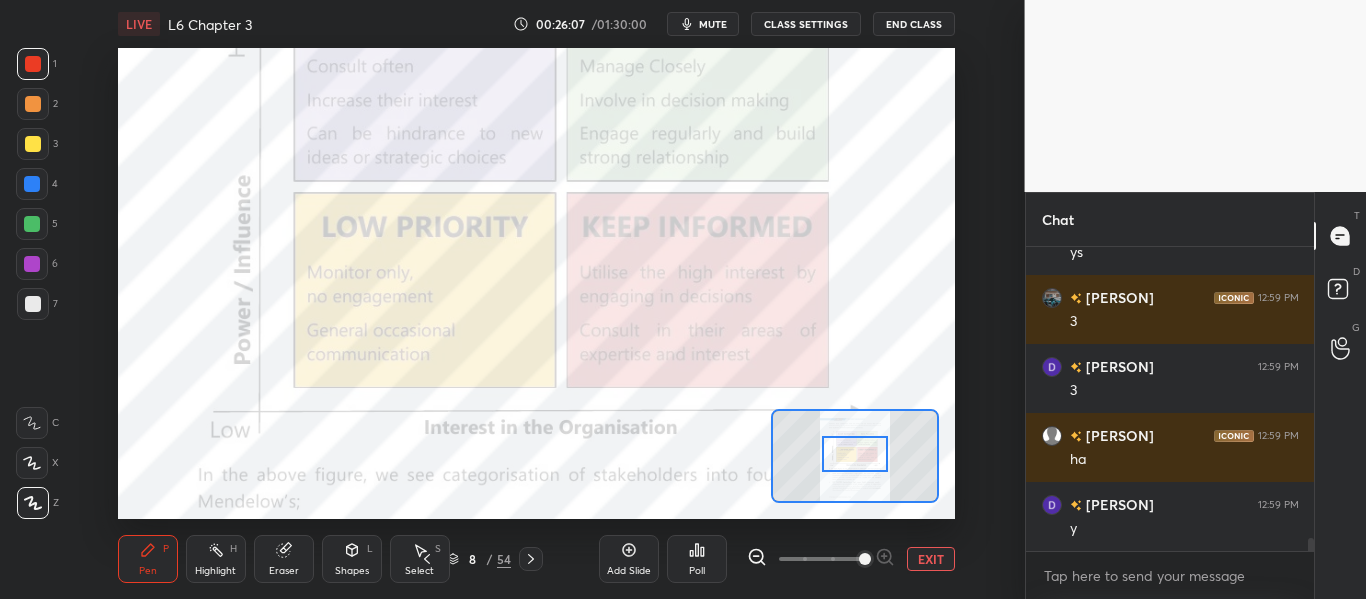 click at bounding box center (854, 454) 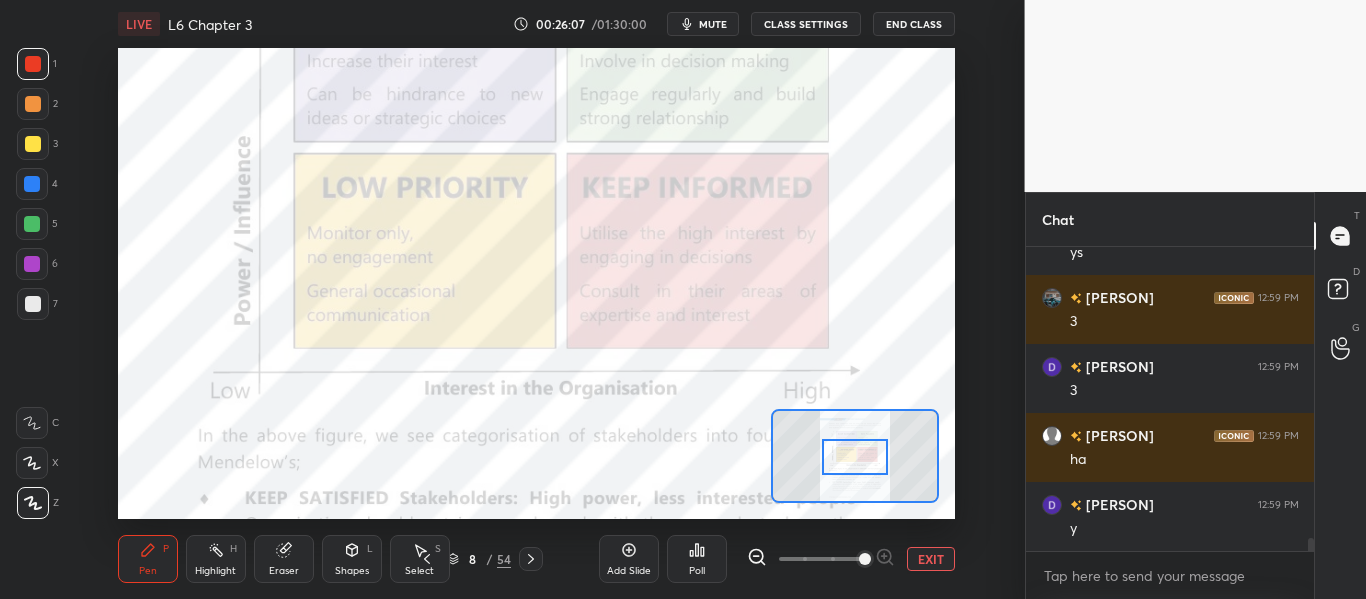 click 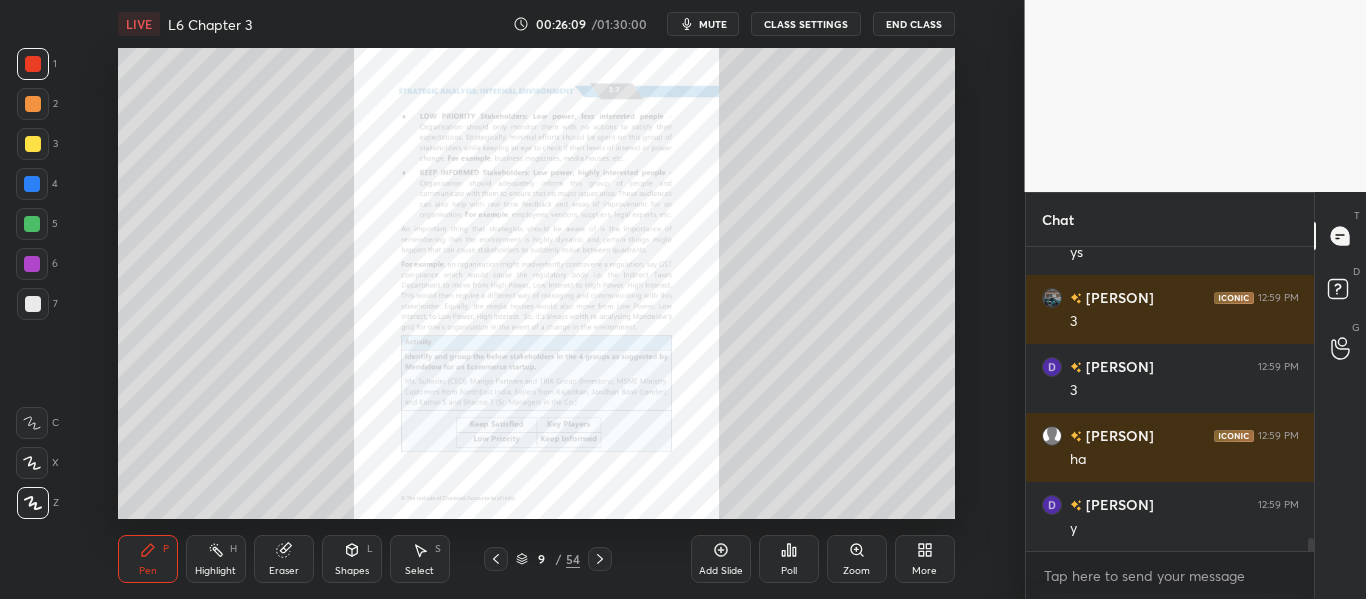 click on "54" at bounding box center (573, 559) 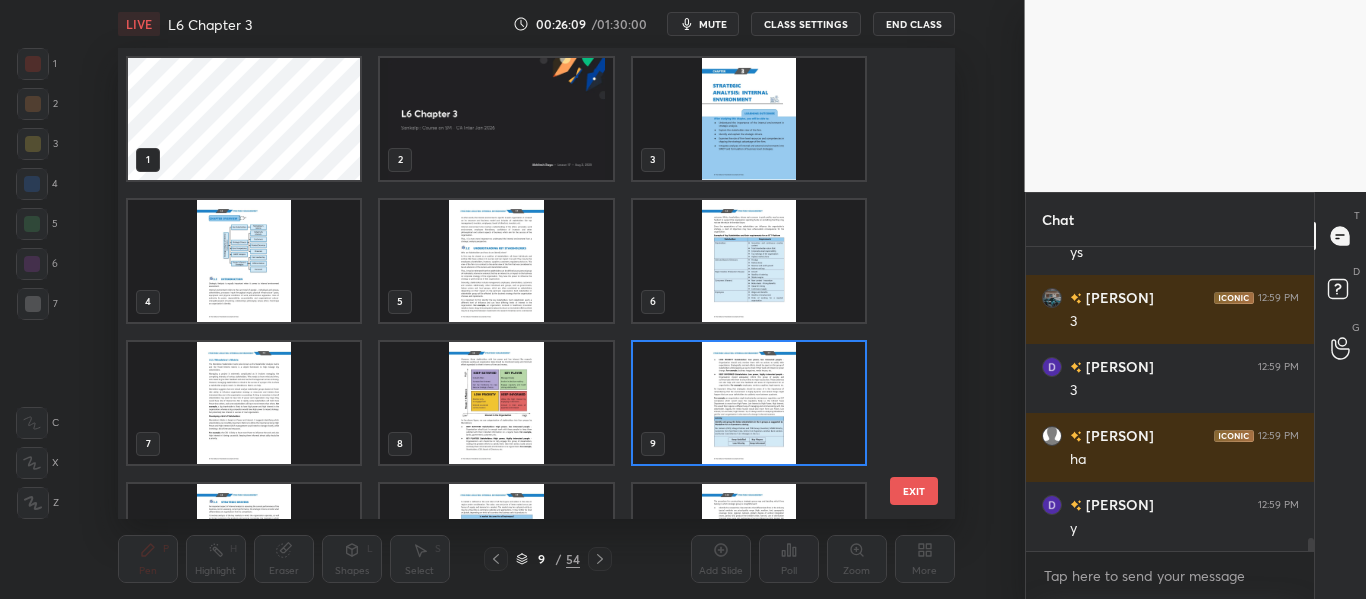 scroll, scrollTop: 7, scrollLeft: 11, axis: both 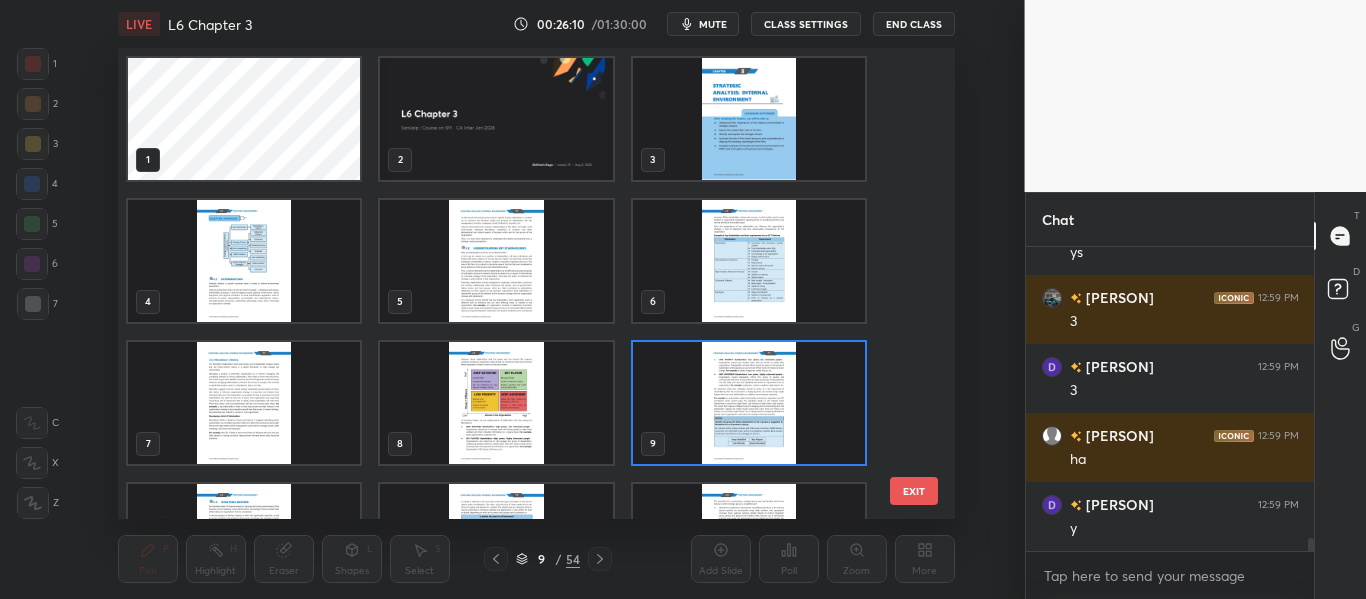 click at bounding box center [748, 403] 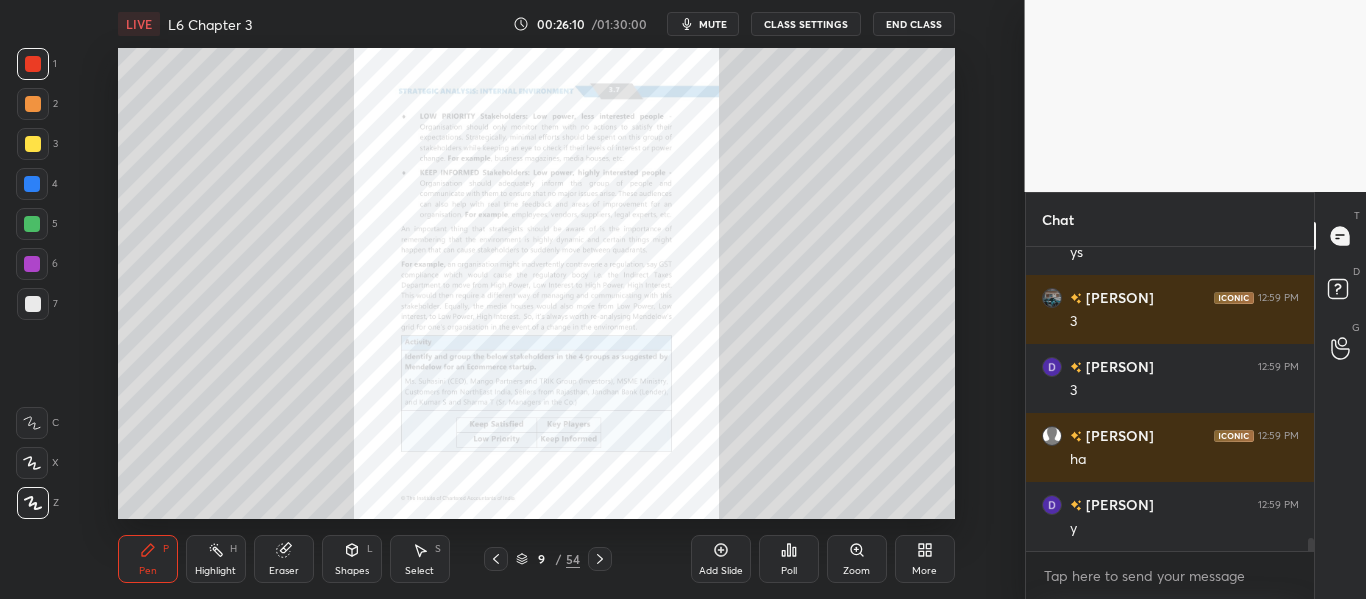 click at bounding box center [748, 403] 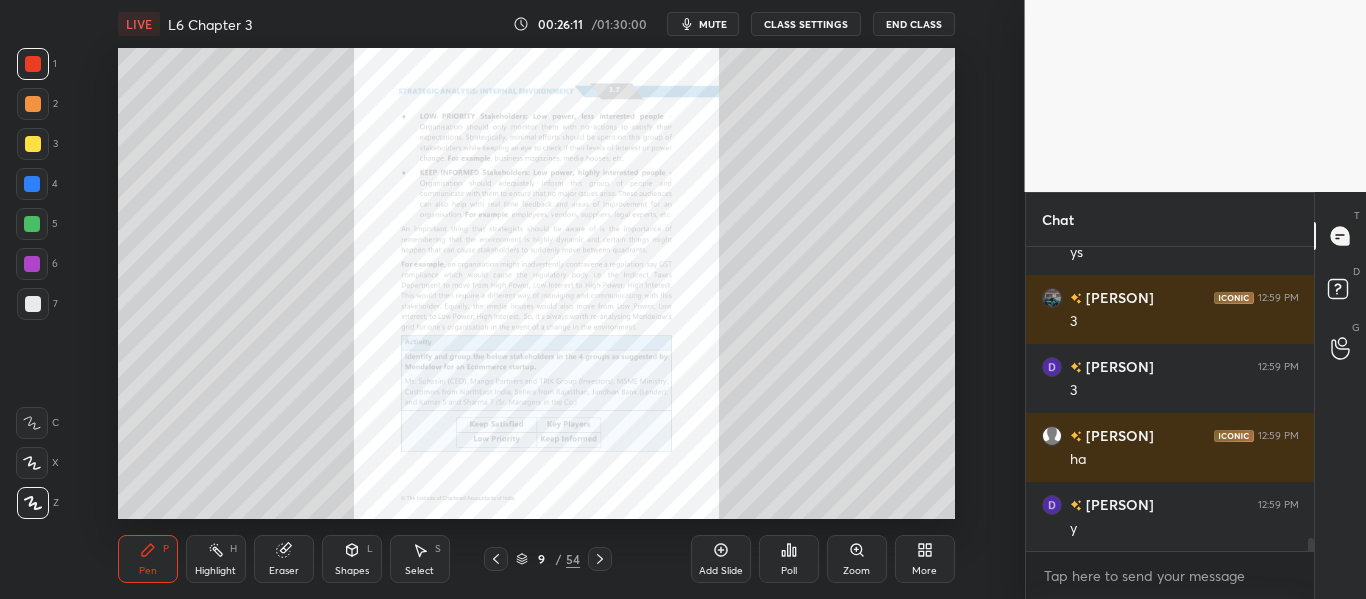 click 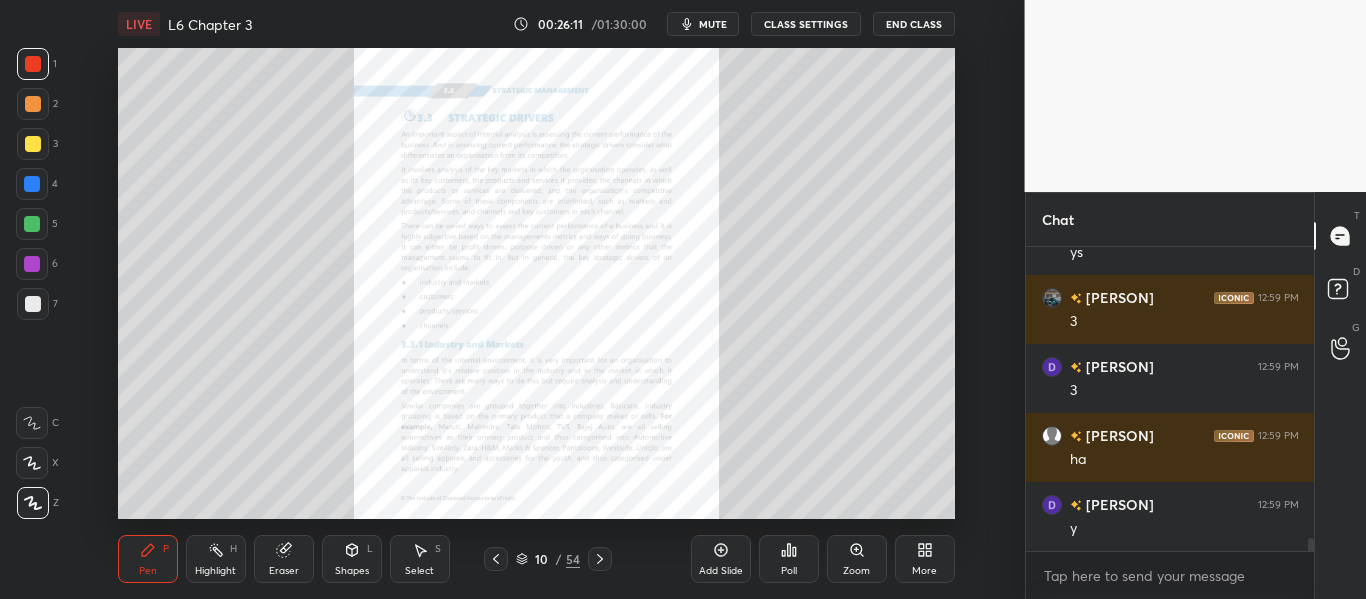 click 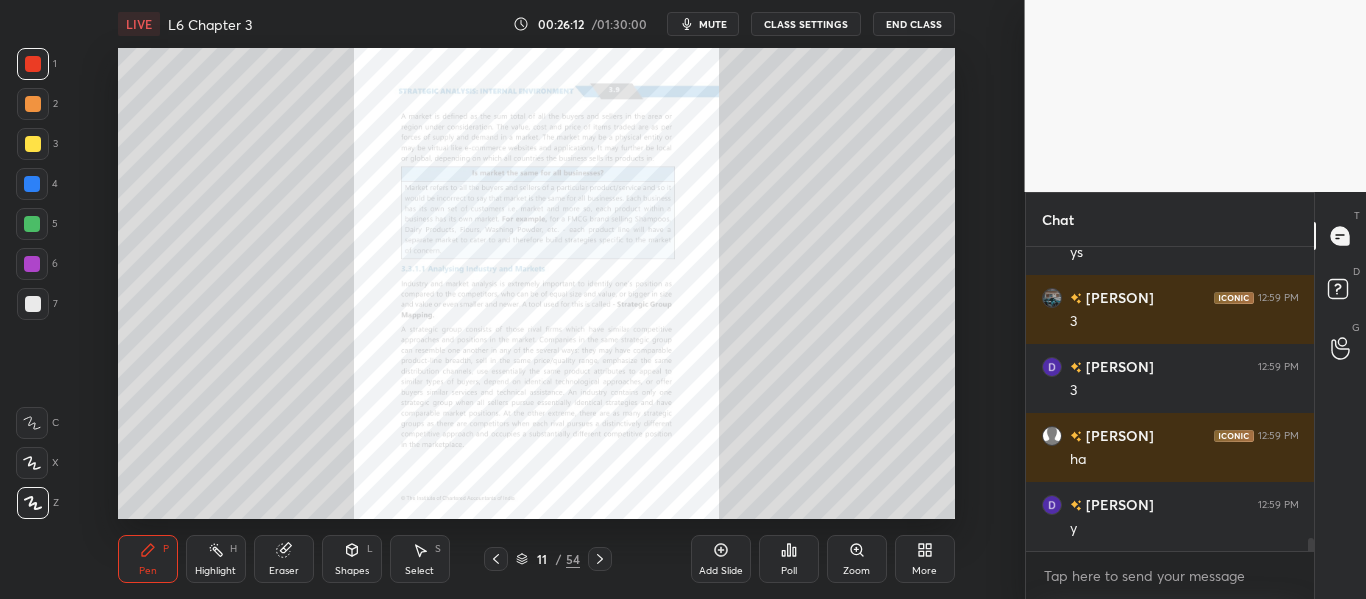 scroll, scrollTop: 6912, scrollLeft: 0, axis: vertical 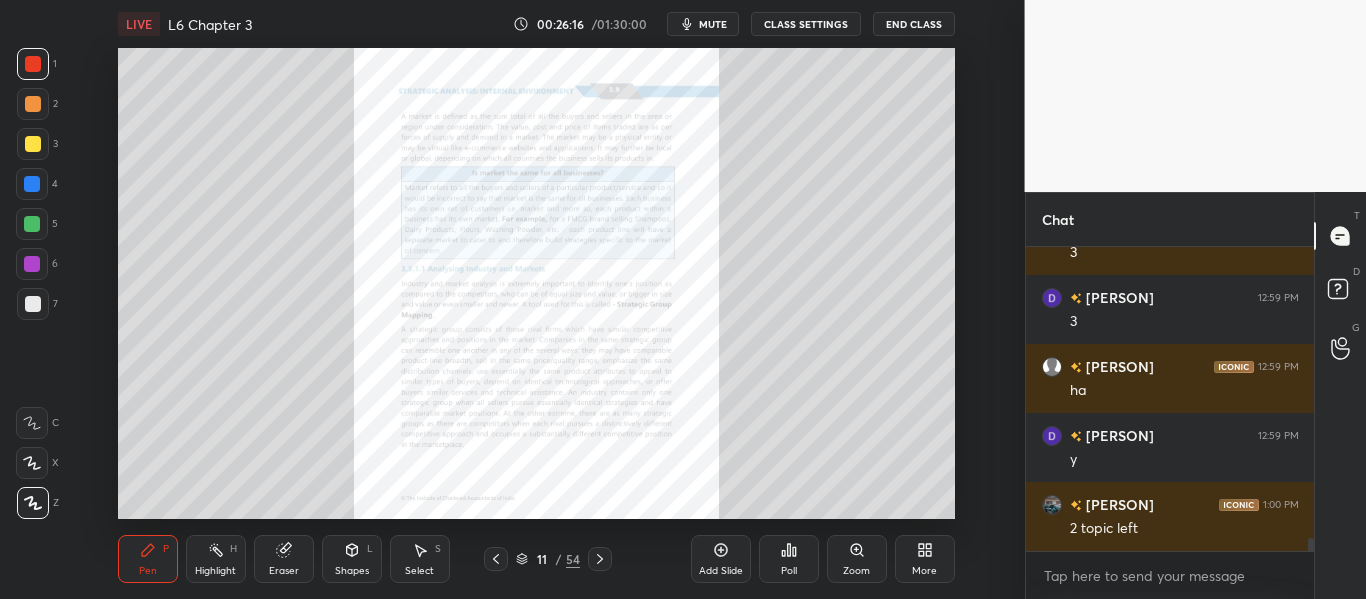 click at bounding box center [600, 559] 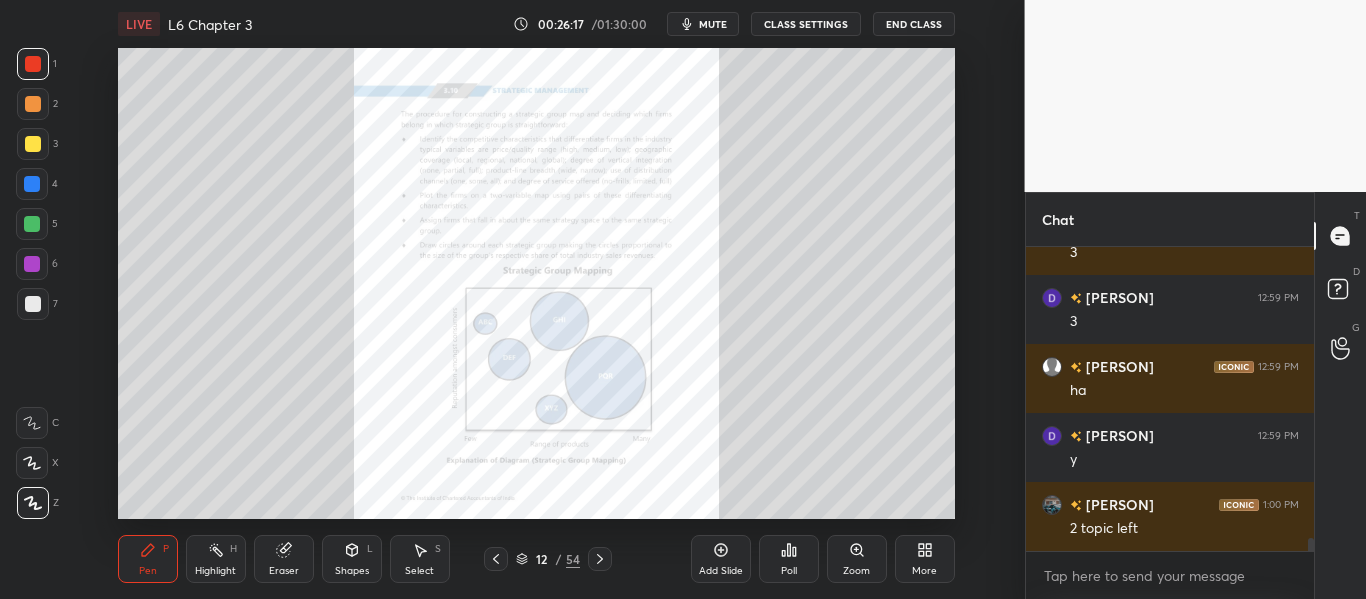 click 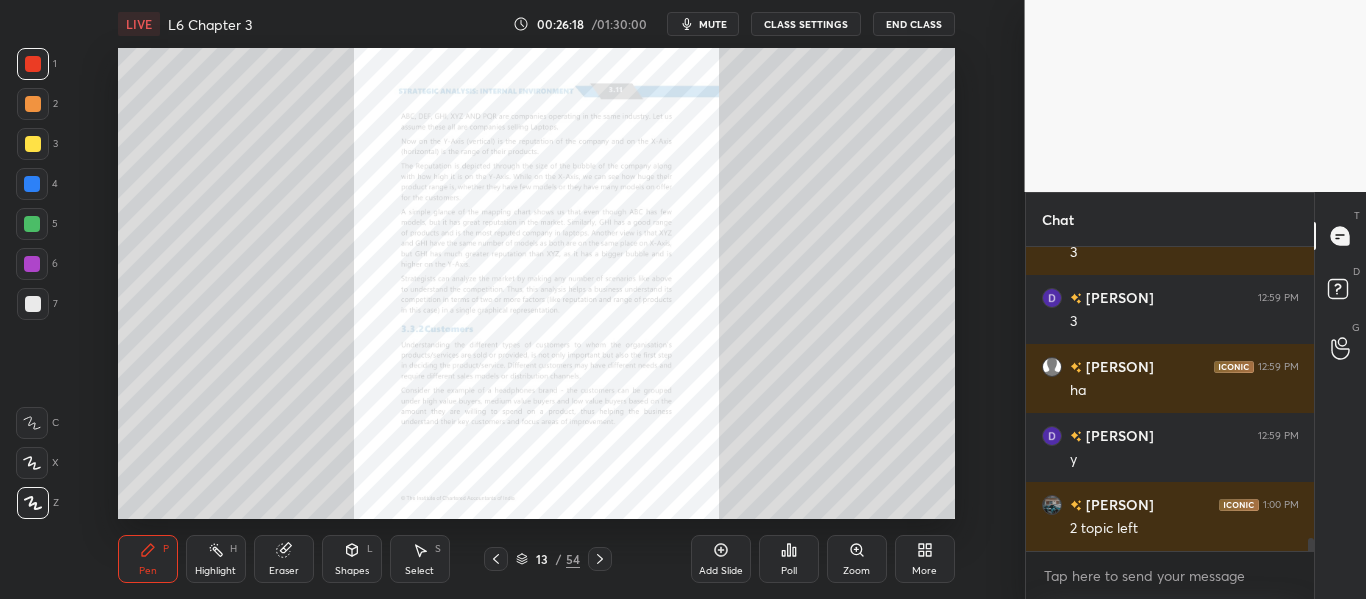 click 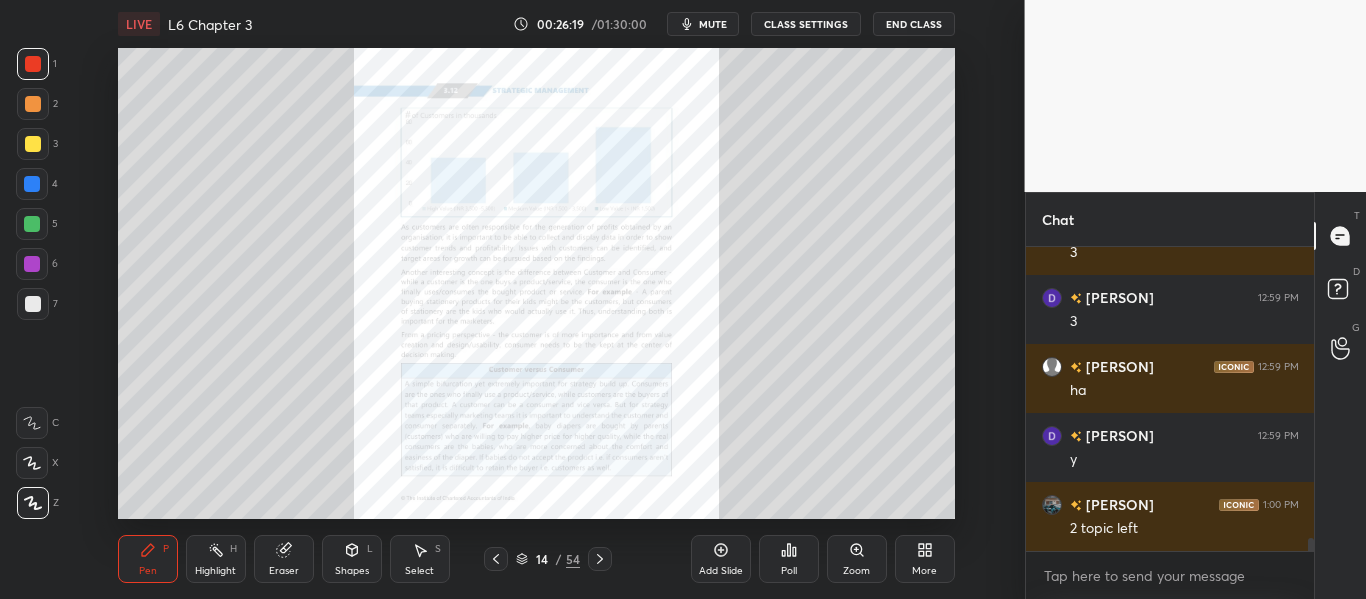 click 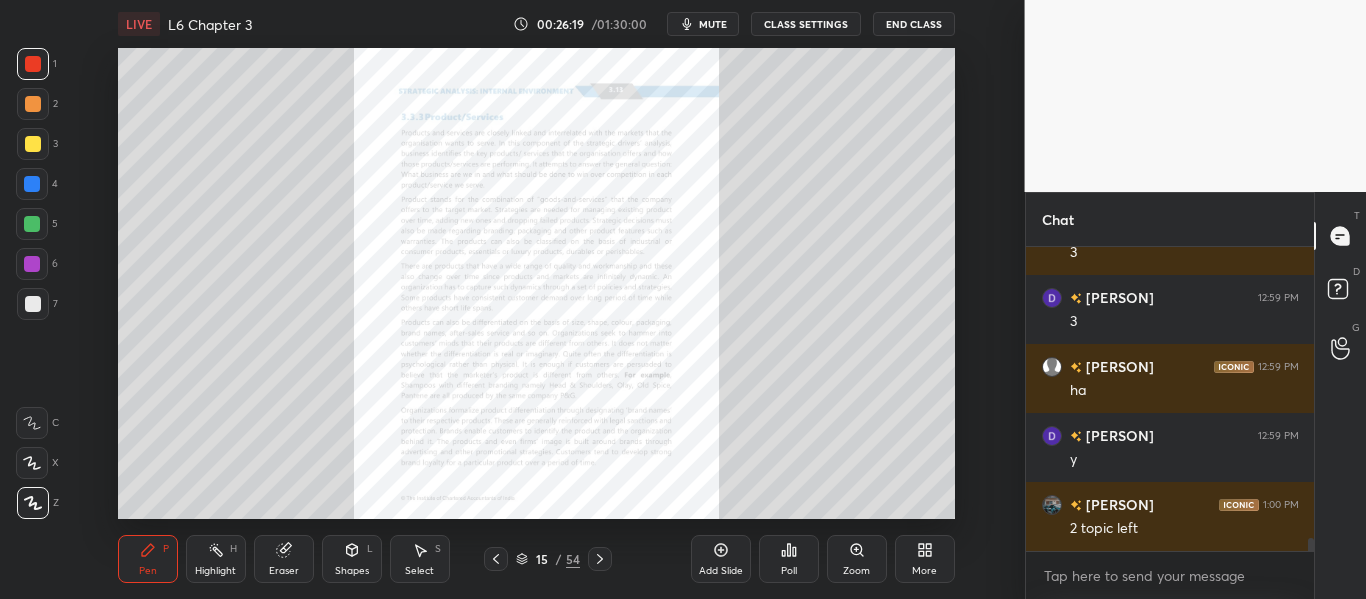 click 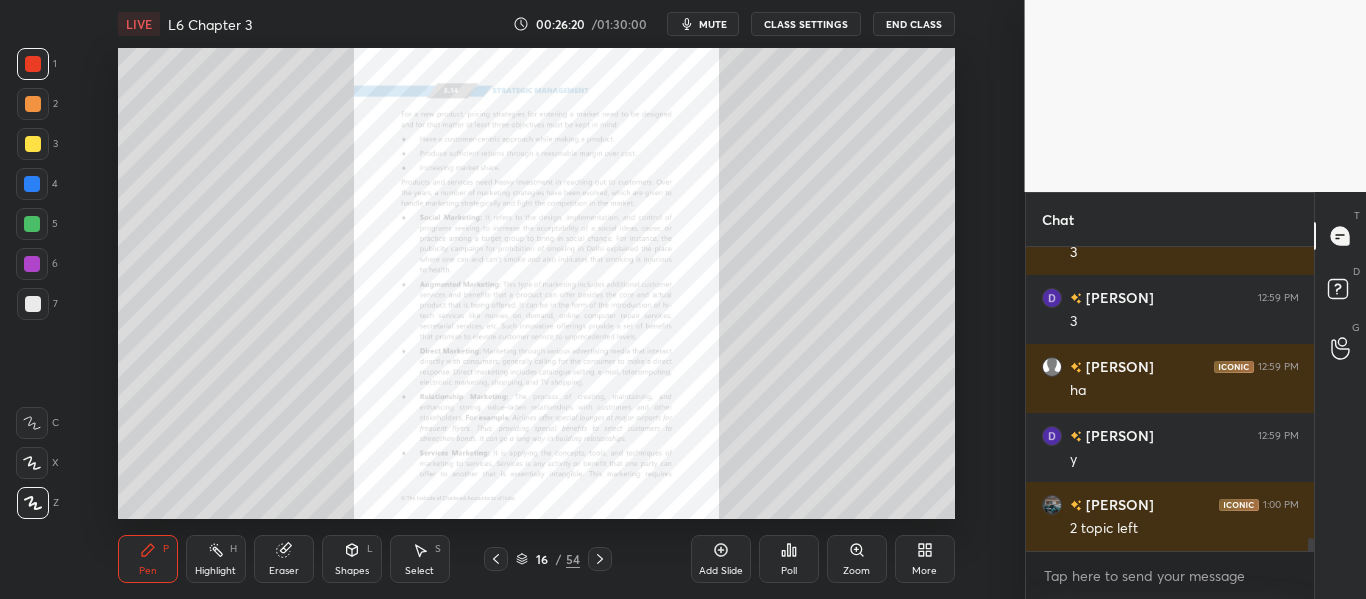 click 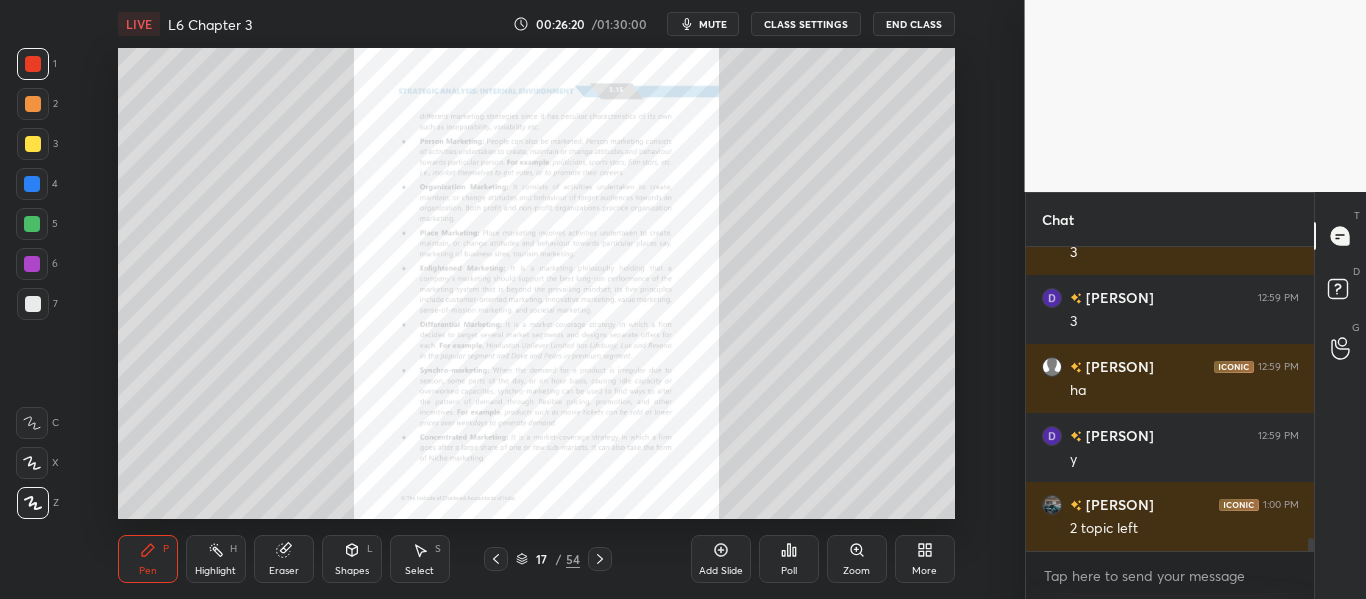 click 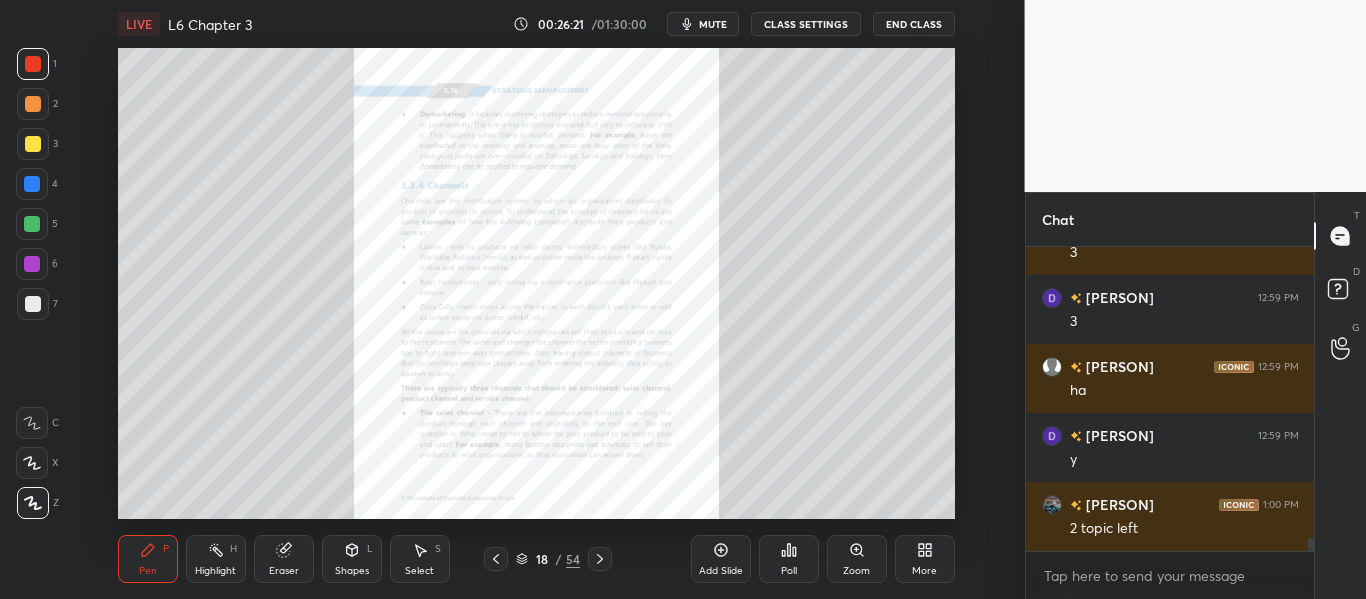 click 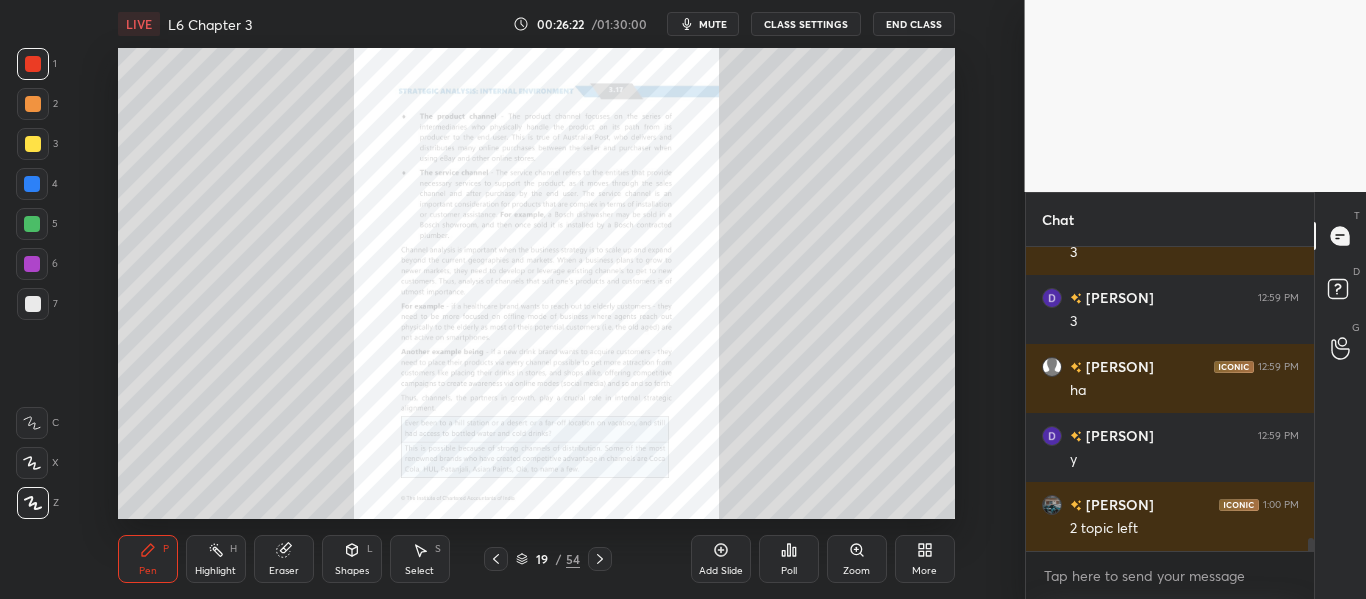 click 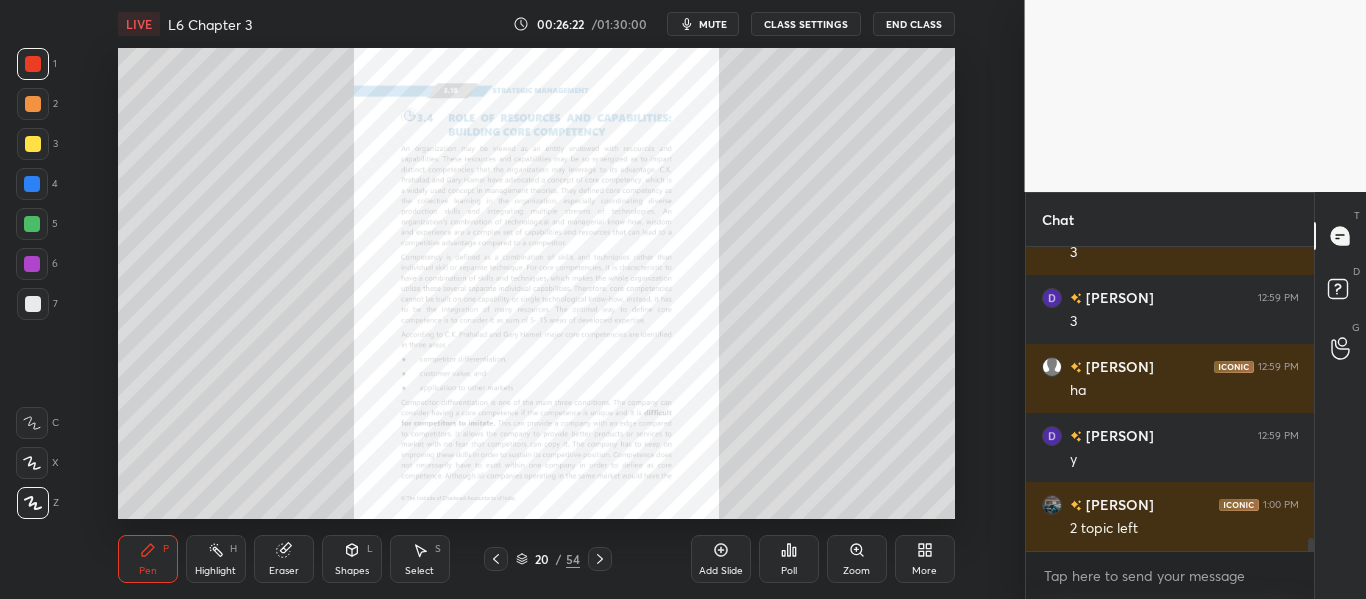 click 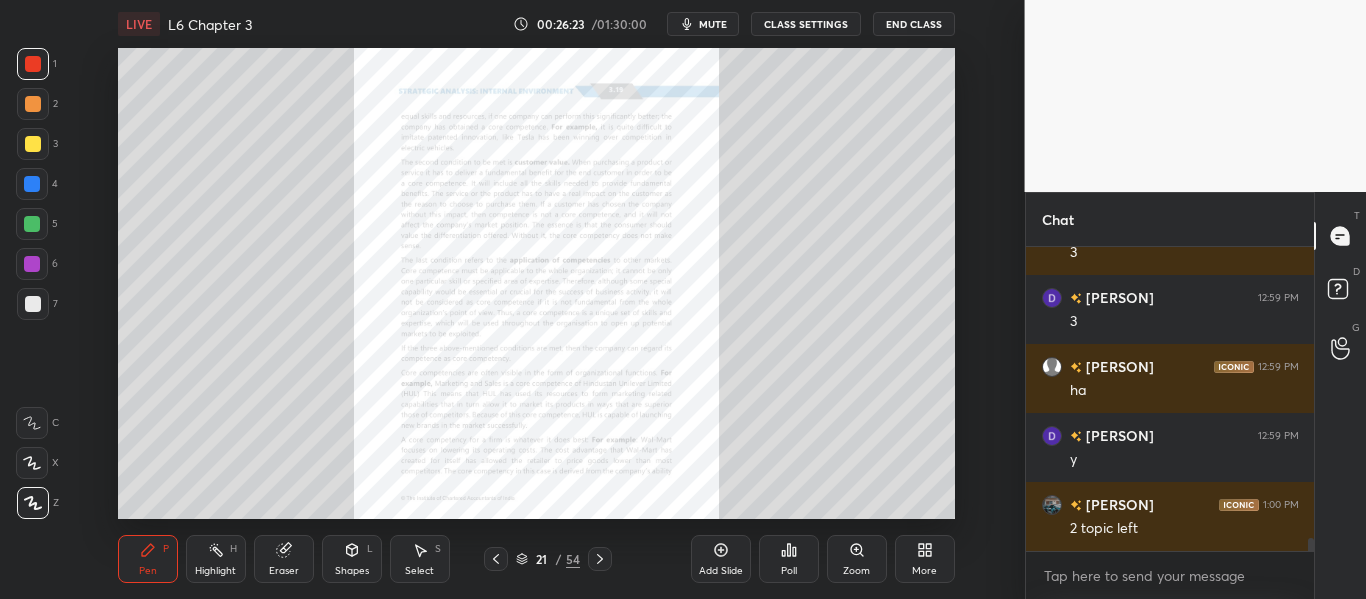 click 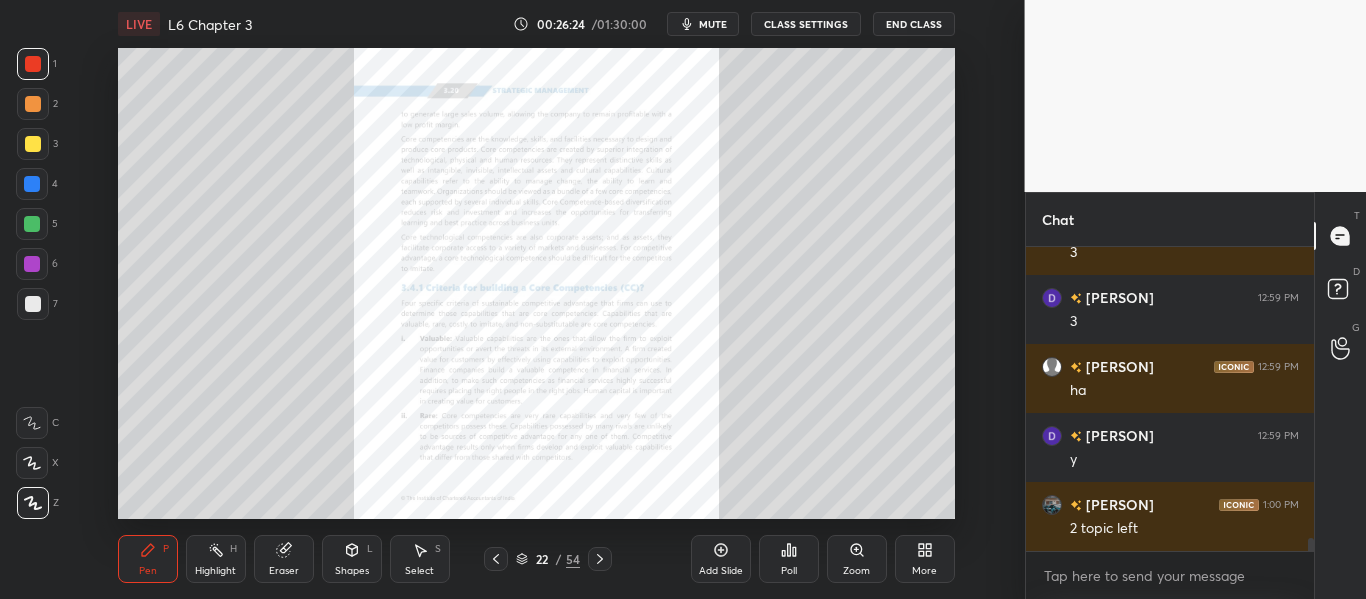 click 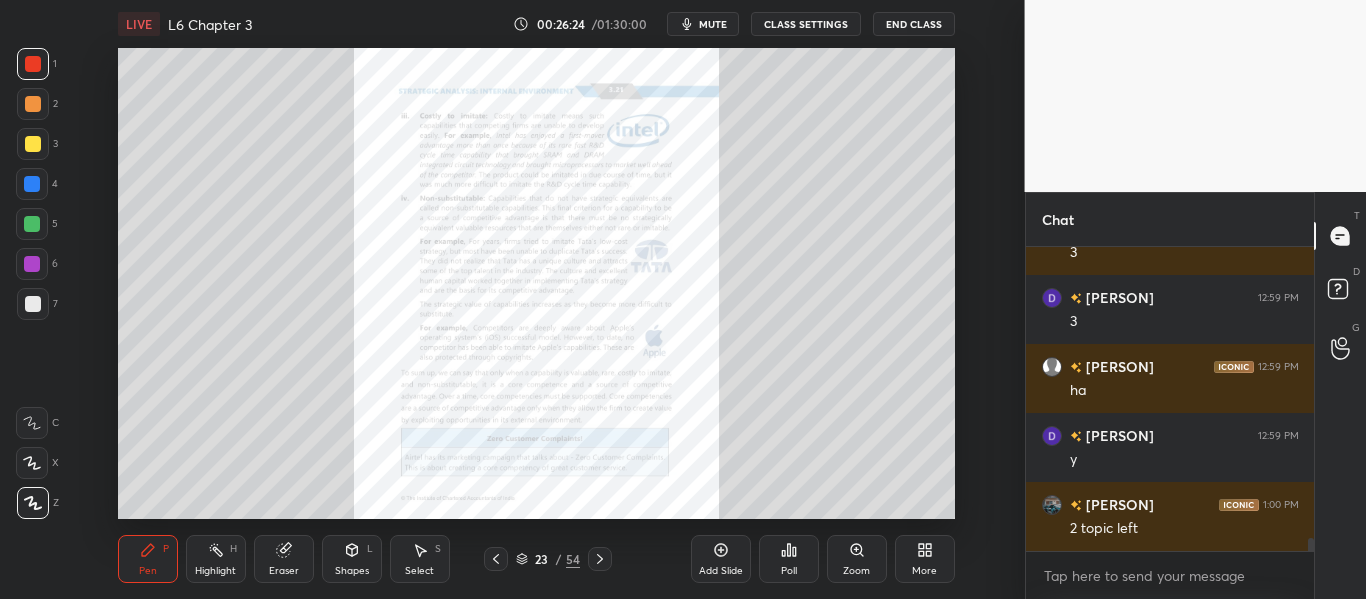 click 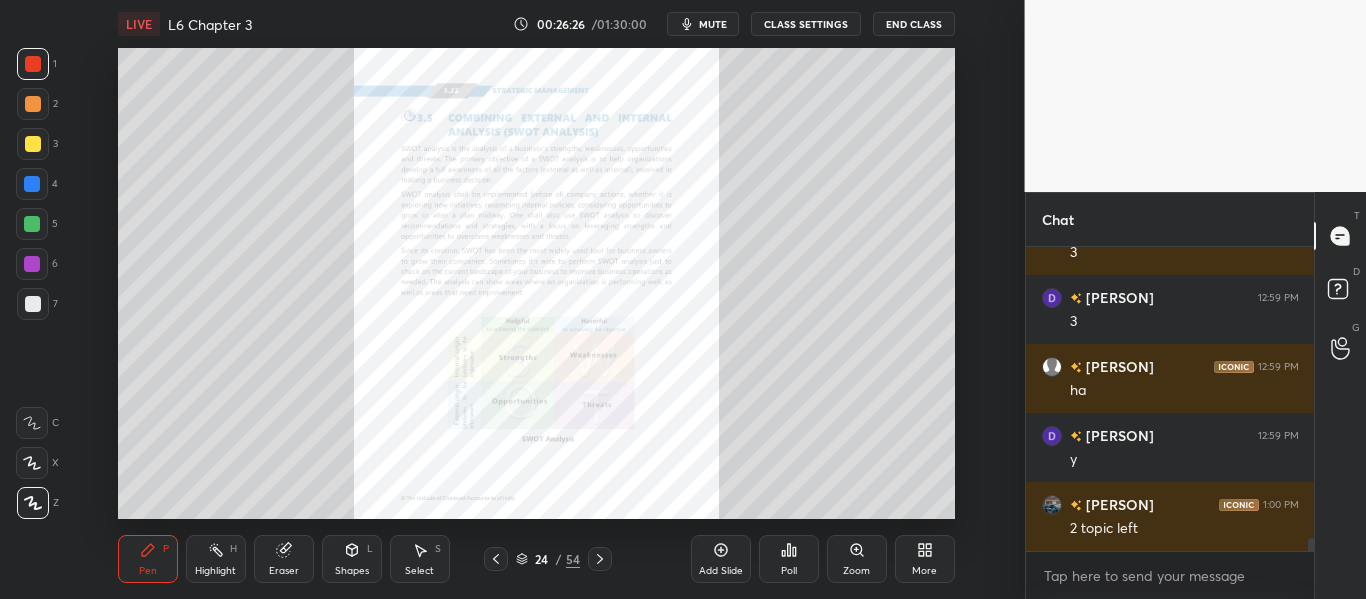 click on "Zoom" at bounding box center (857, 559) 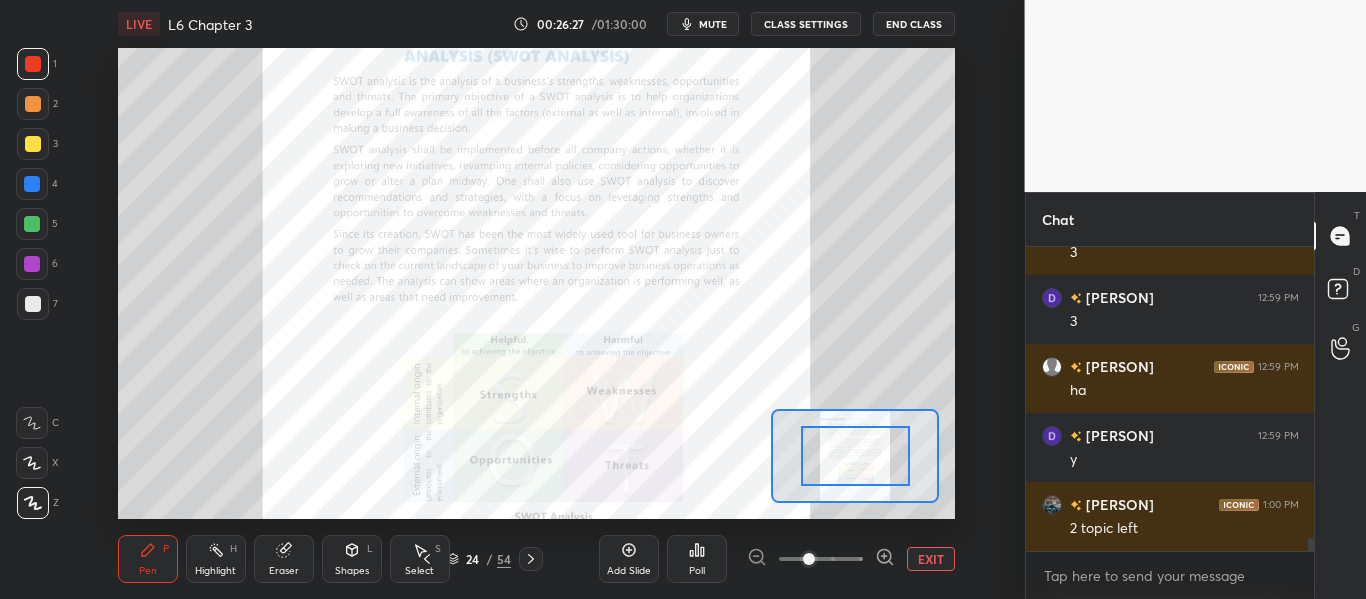 click at bounding box center (821, 559) 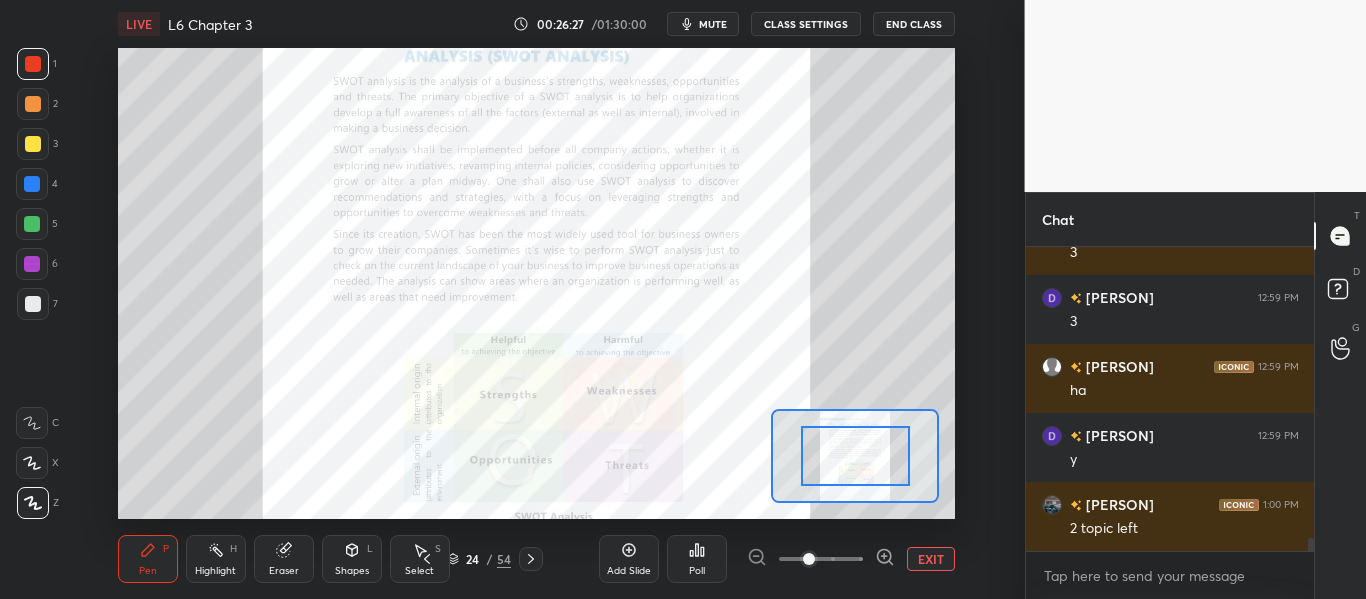click at bounding box center (821, 559) 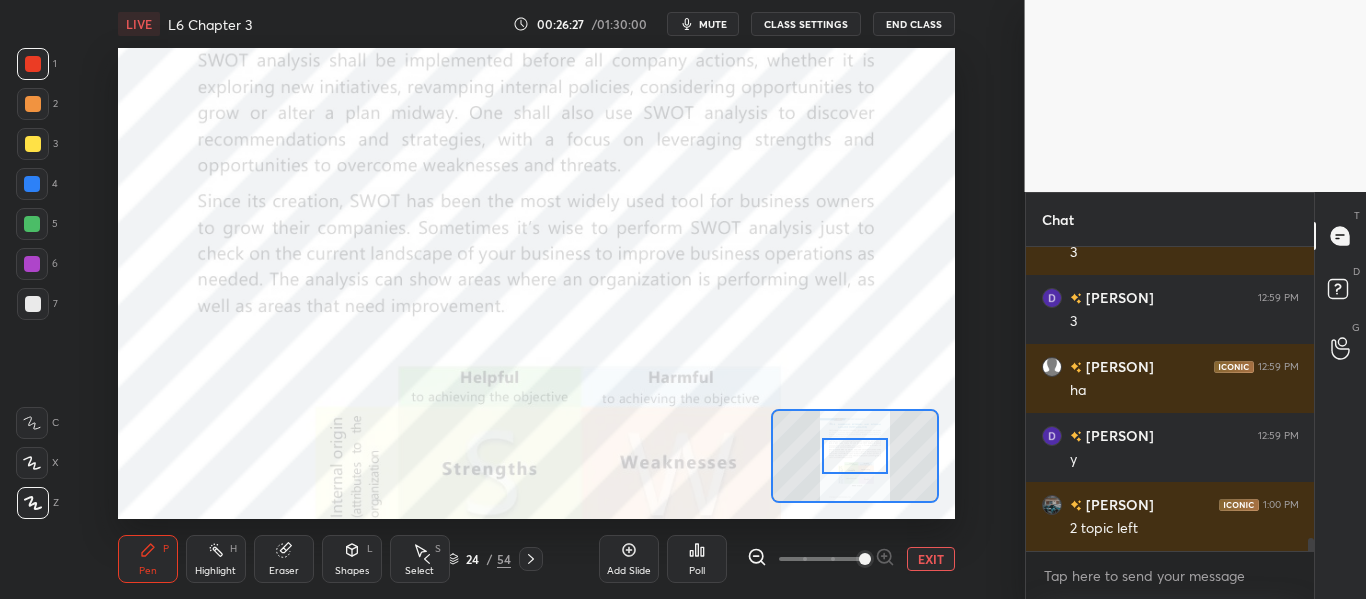 drag, startPoint x: 832, startPoint y: 558, endPoint x: 873, endPoint y: 551, distance: 41.59327 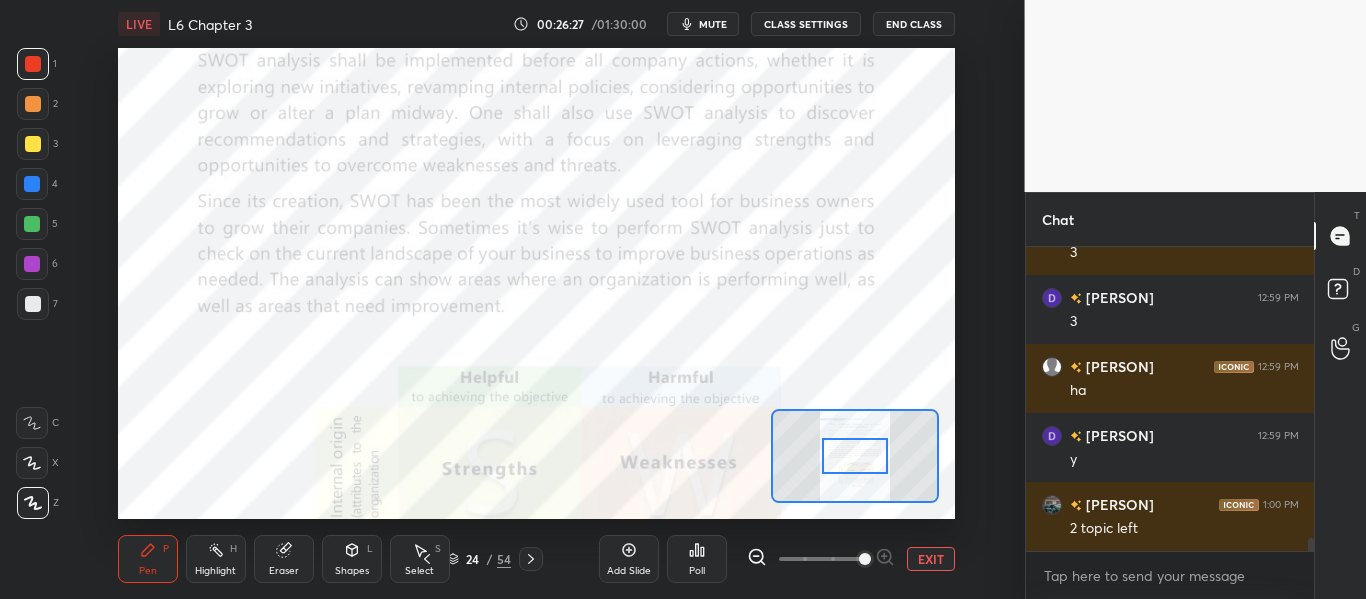 click at bounding box center (821, 559) 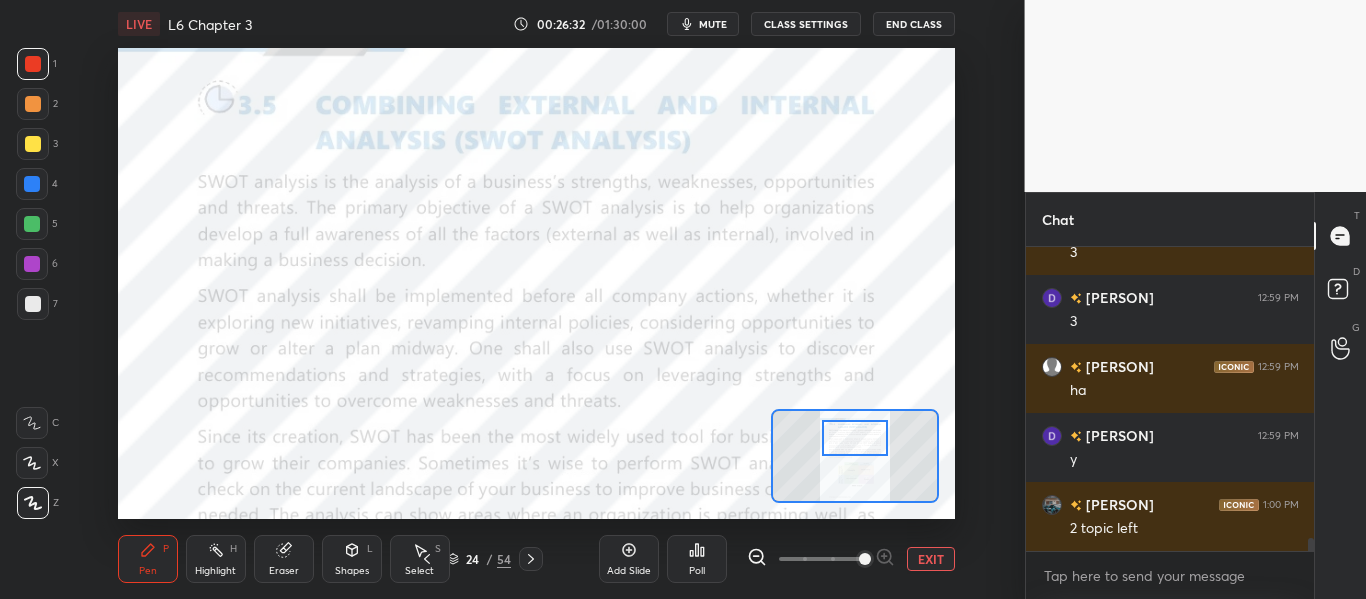 drag, startPoint x: 848, startPoint y: 469, endPoint x: 848, endPoint y: 443, distance: 26 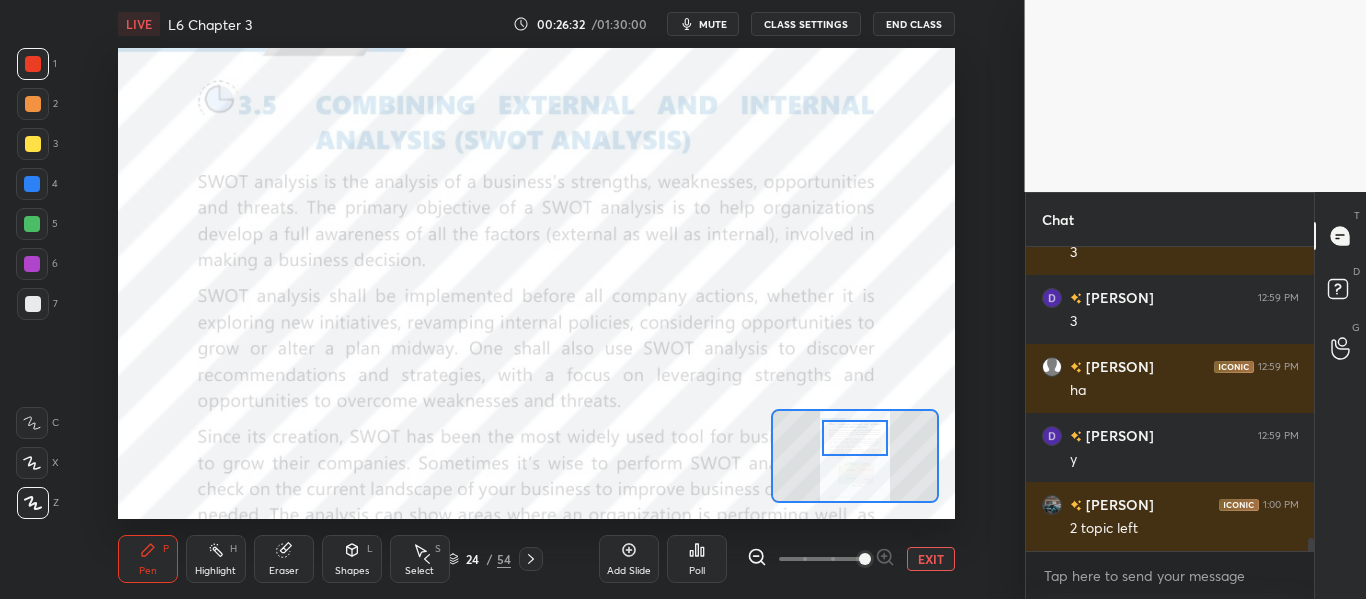 click at bounding box center [854, 438] 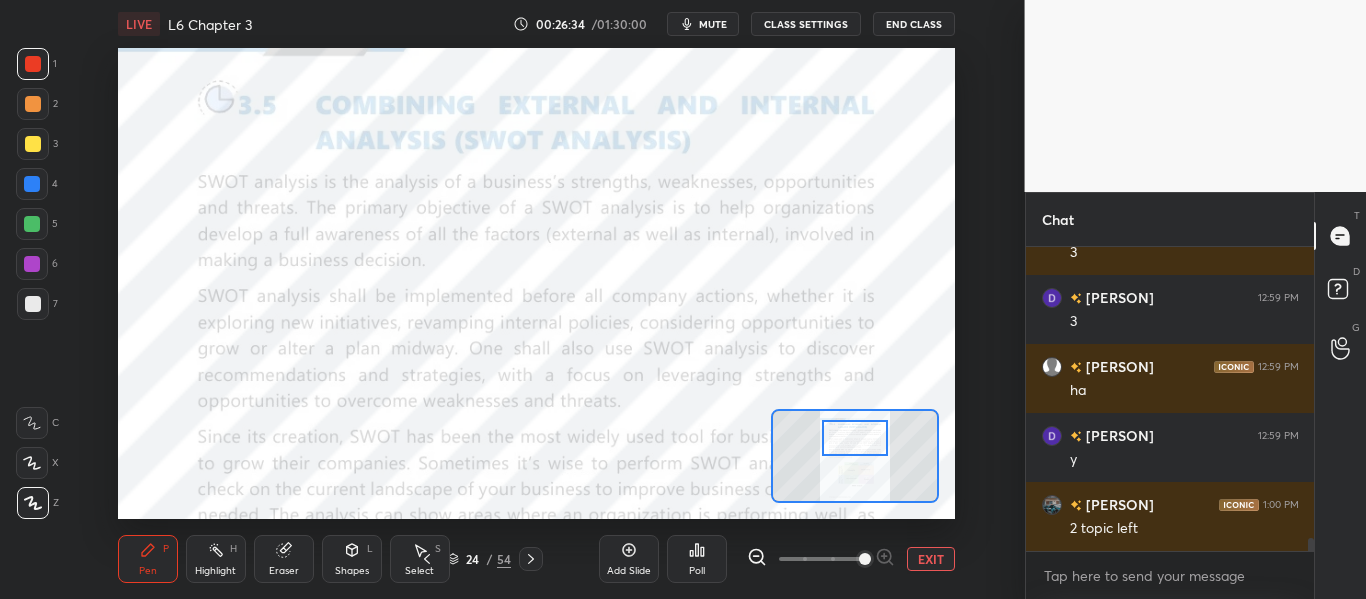 click on "Shapes L" at bounding box center (352, 559) 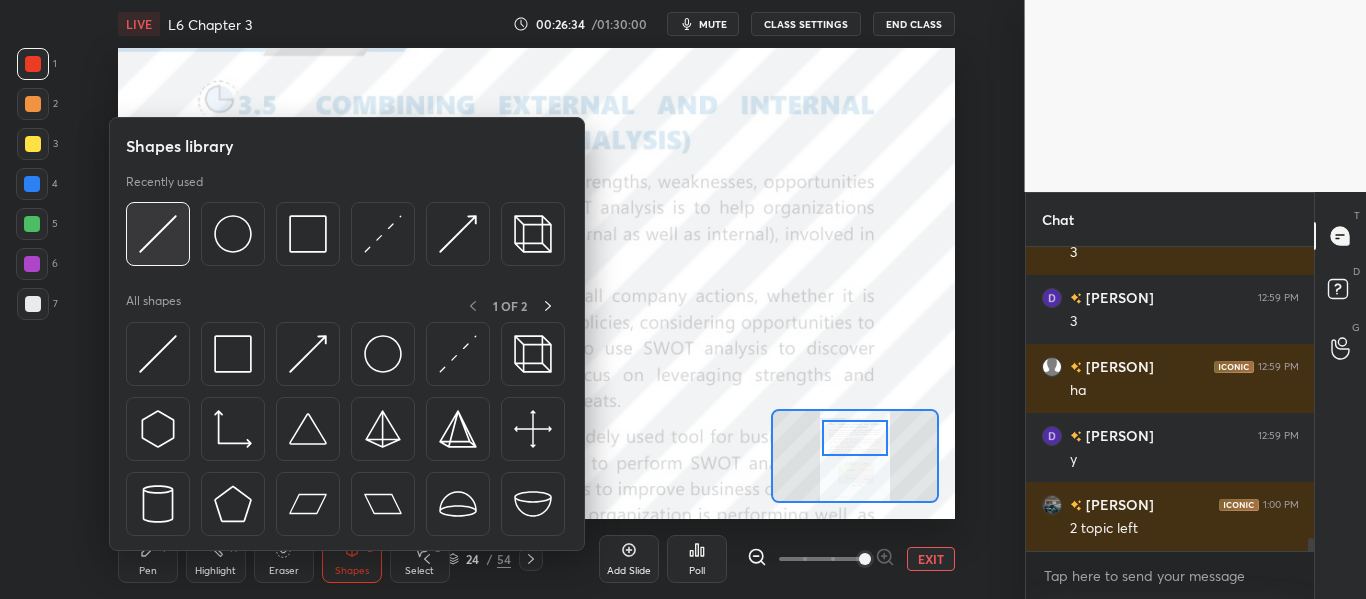 click at bounding box center (158, 234) 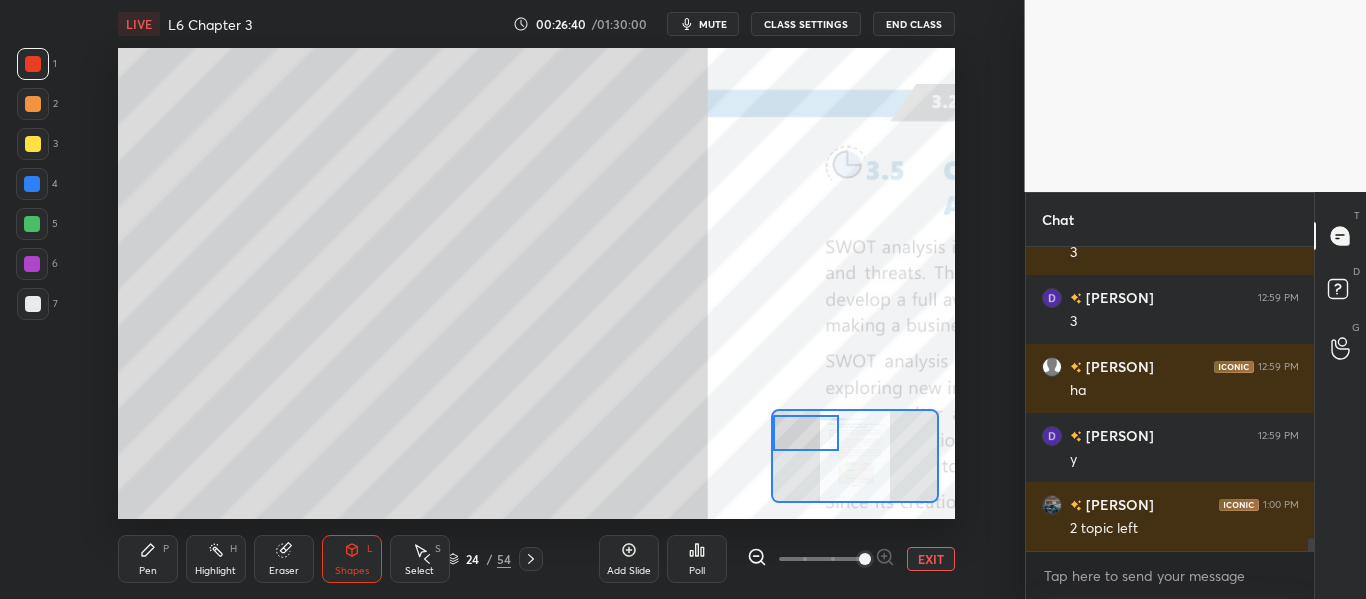 drag, startPoint x: 861, startPoint y: 428, endPoint x: 800, endPoint y: 423, distance: 61.204575 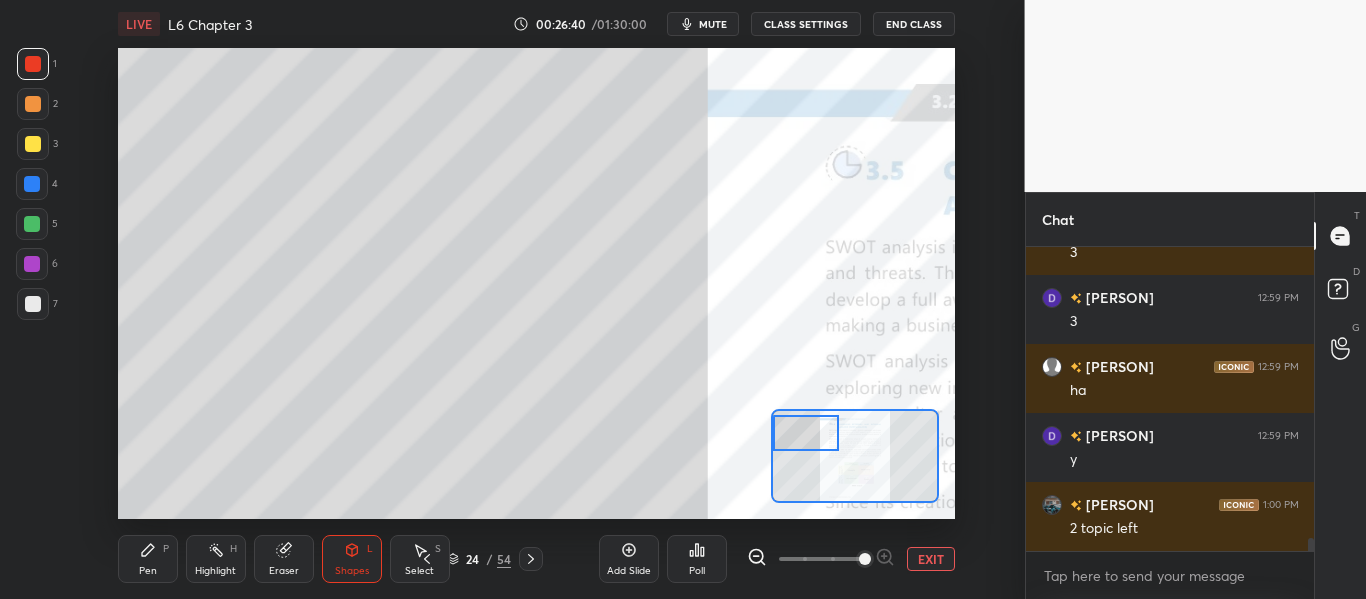 click at bounding box center (805, 433) 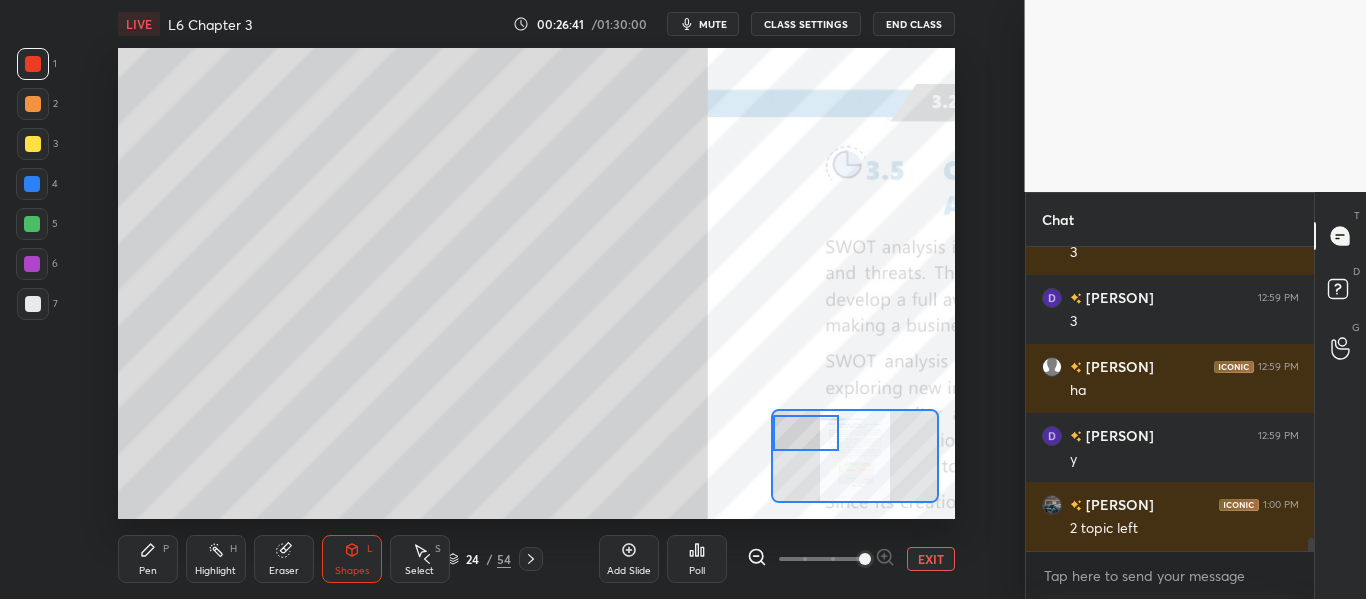 drag, startPoint x: 146, startPoint y: 556, endPoint x: 150, endPoint y: 531, distance: 25.317978 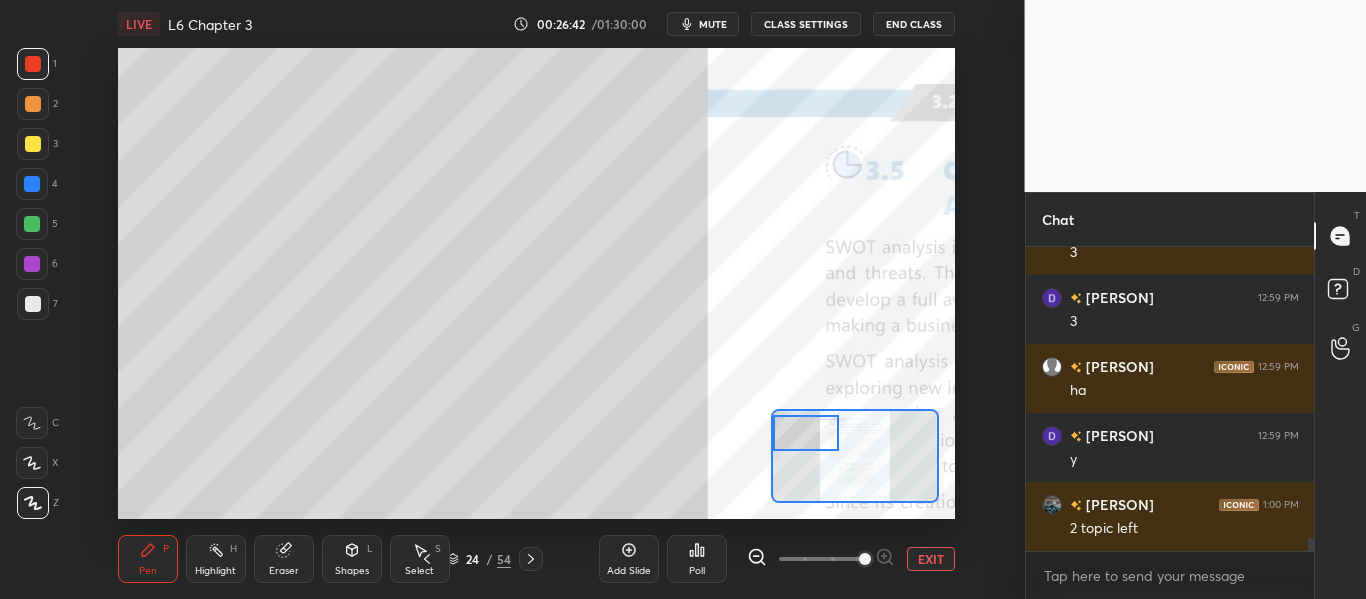 scroll, scrollTop: 6981, scrollLeft: 0, axis: vertical 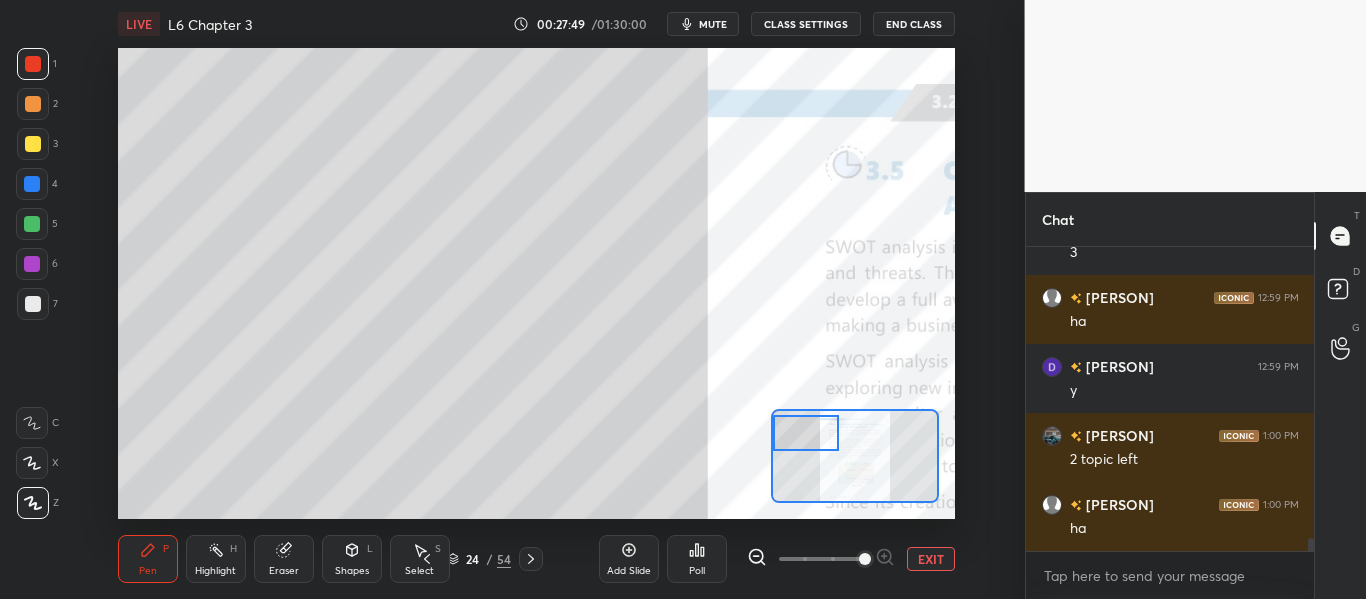 drag, startPoint x: 807, startPoint y: 439, endPoint x: 804, endPoint y: 423, distance: 16.27882 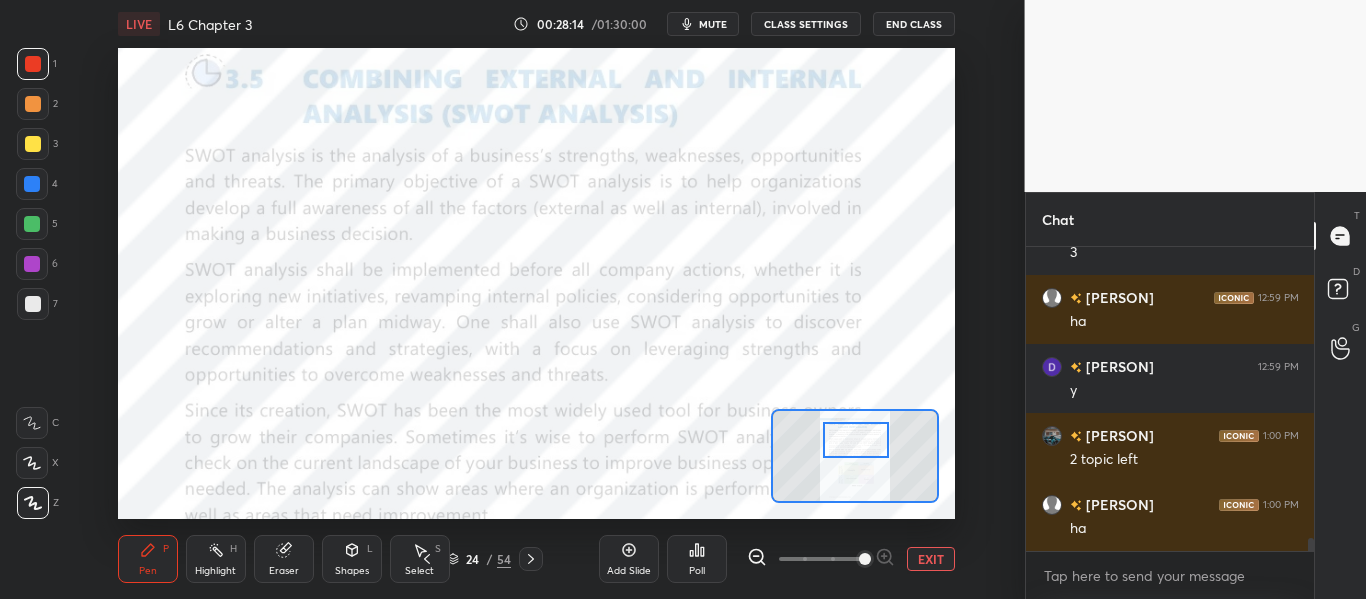 drag, startPoint x: 815, startPoint y: 434, endPoint x: 865, endPoint y: 445, distance: 51.1957 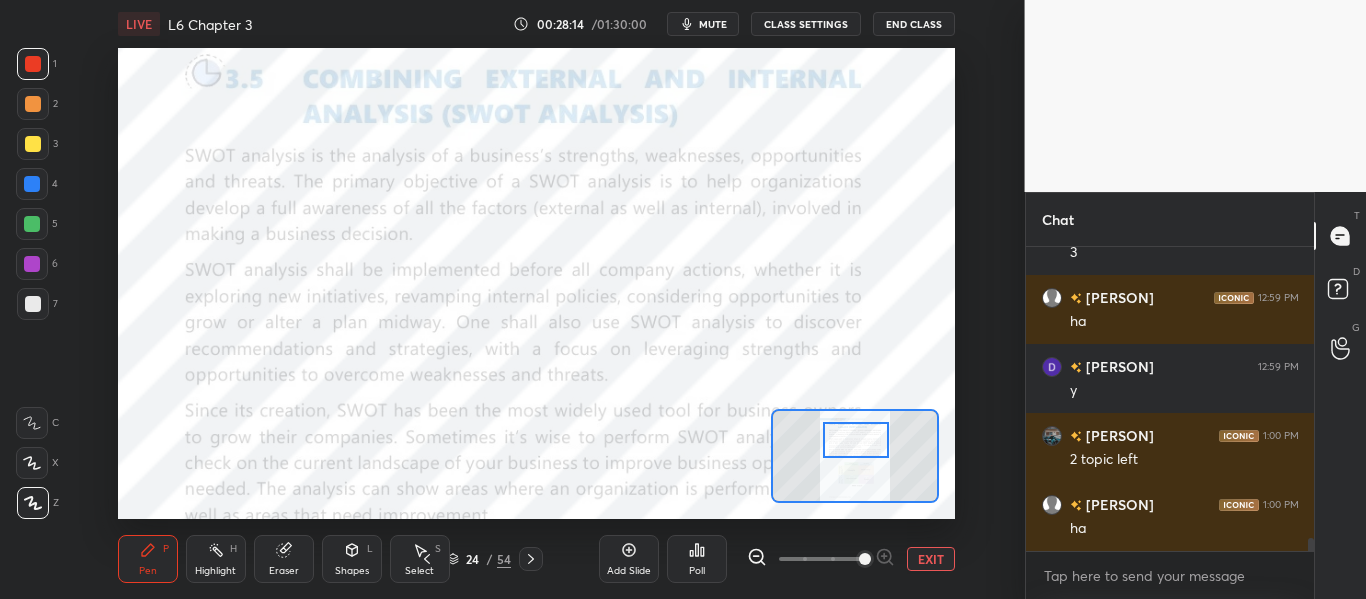 click at bounding box center (855, 440) 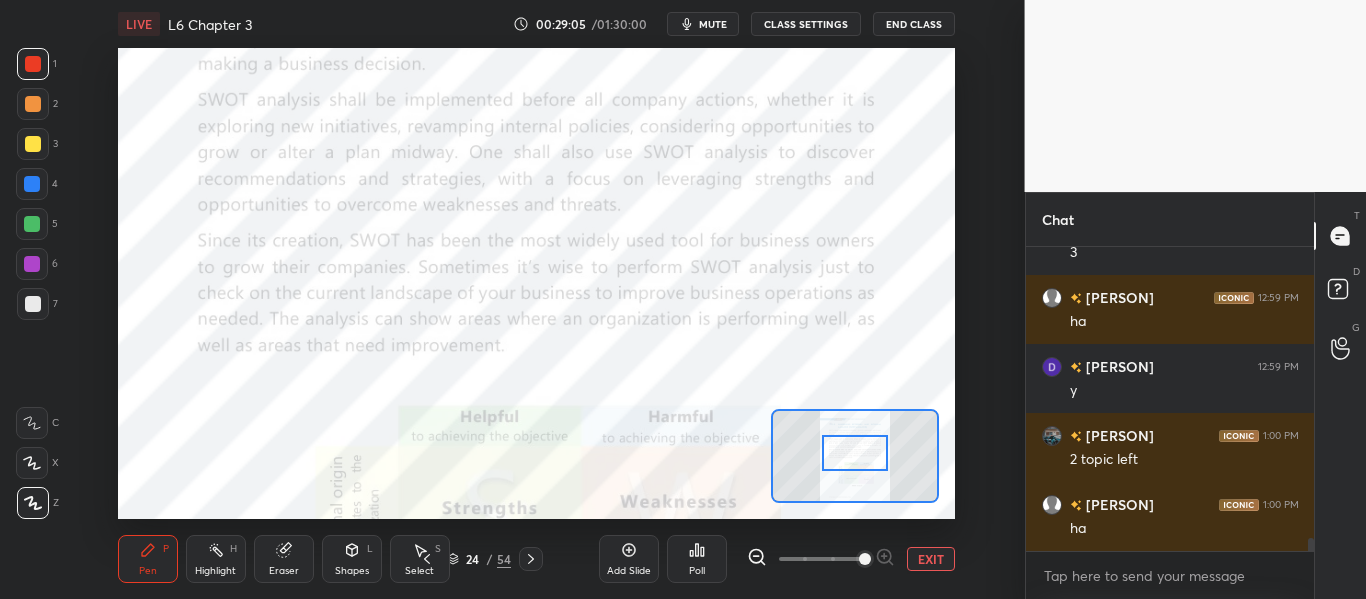 drag, startPoint x: 862, startPoint y: 440, endPoint x: 861, endPoint y: 453, distance: 13.038404 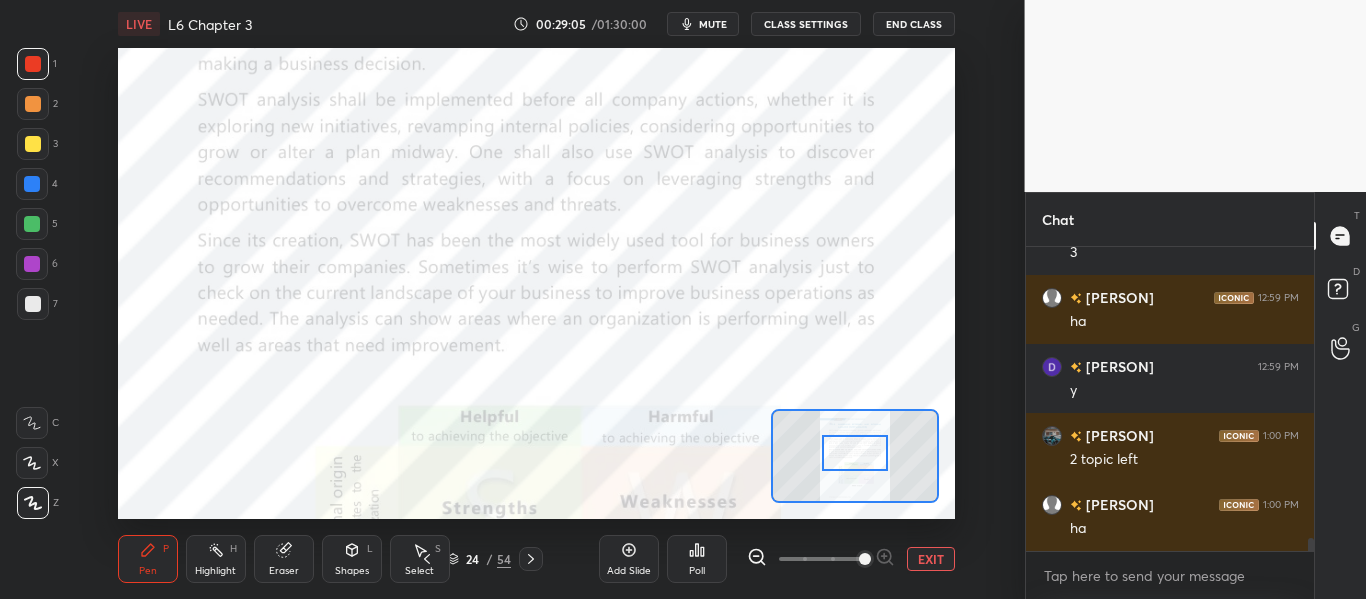 click at bounding box center [854, 453] 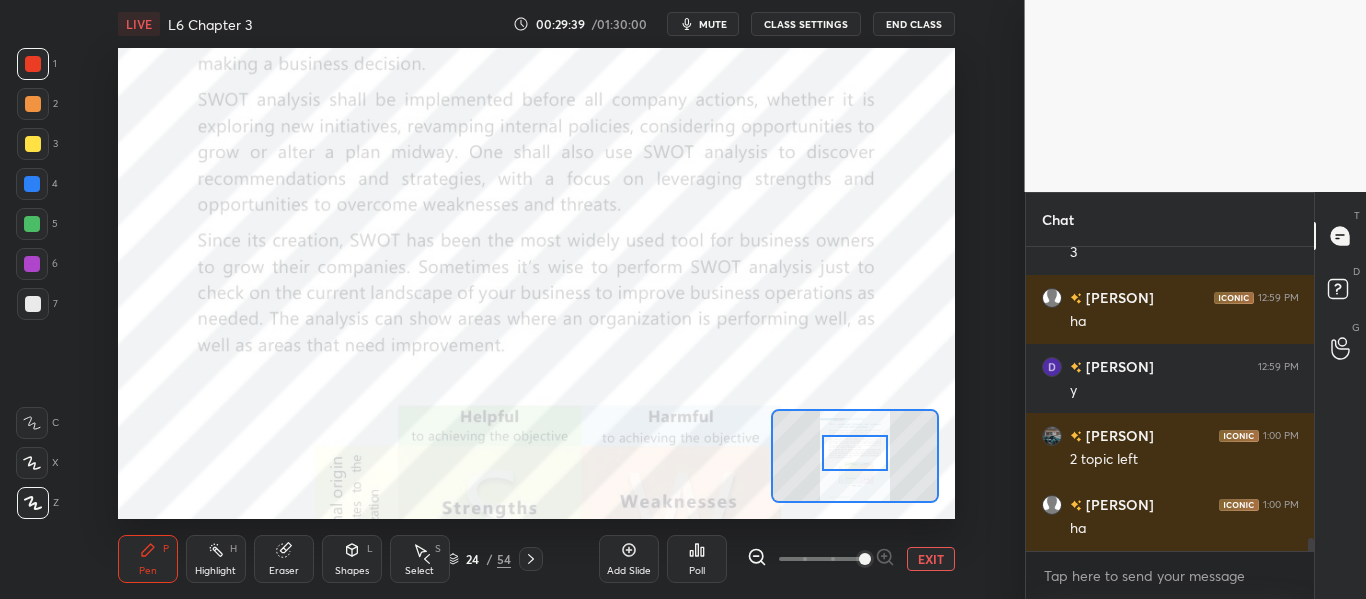 click 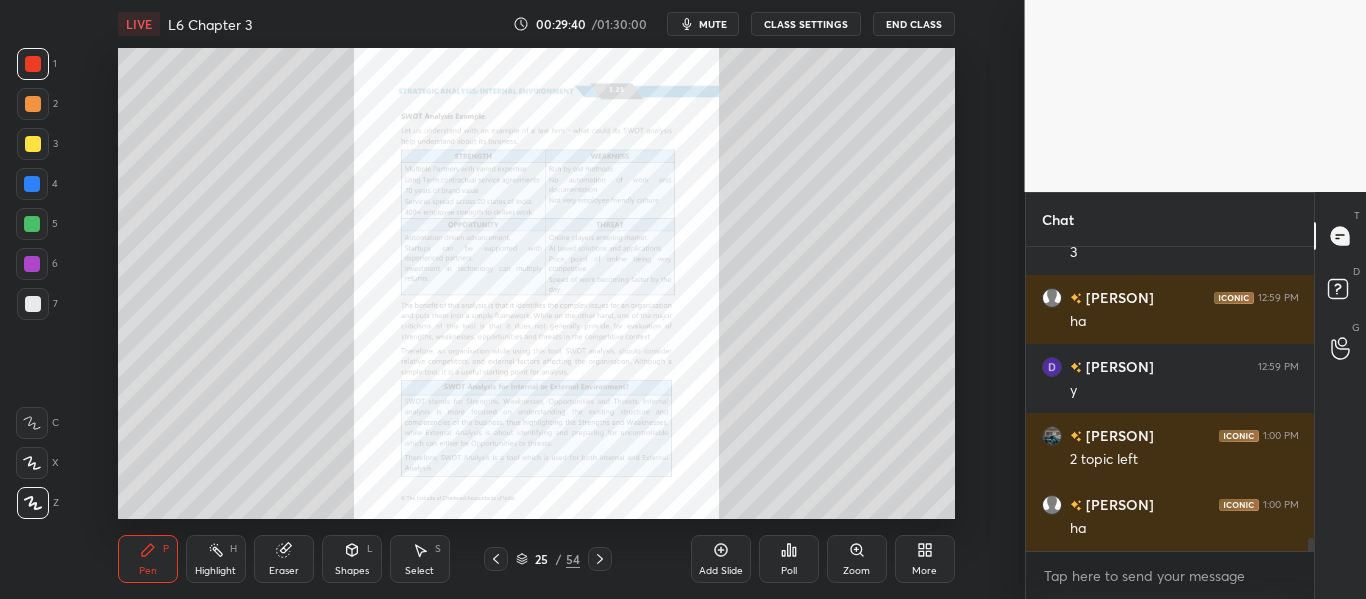 click on "Zoom" at bounding box center [857, 559] 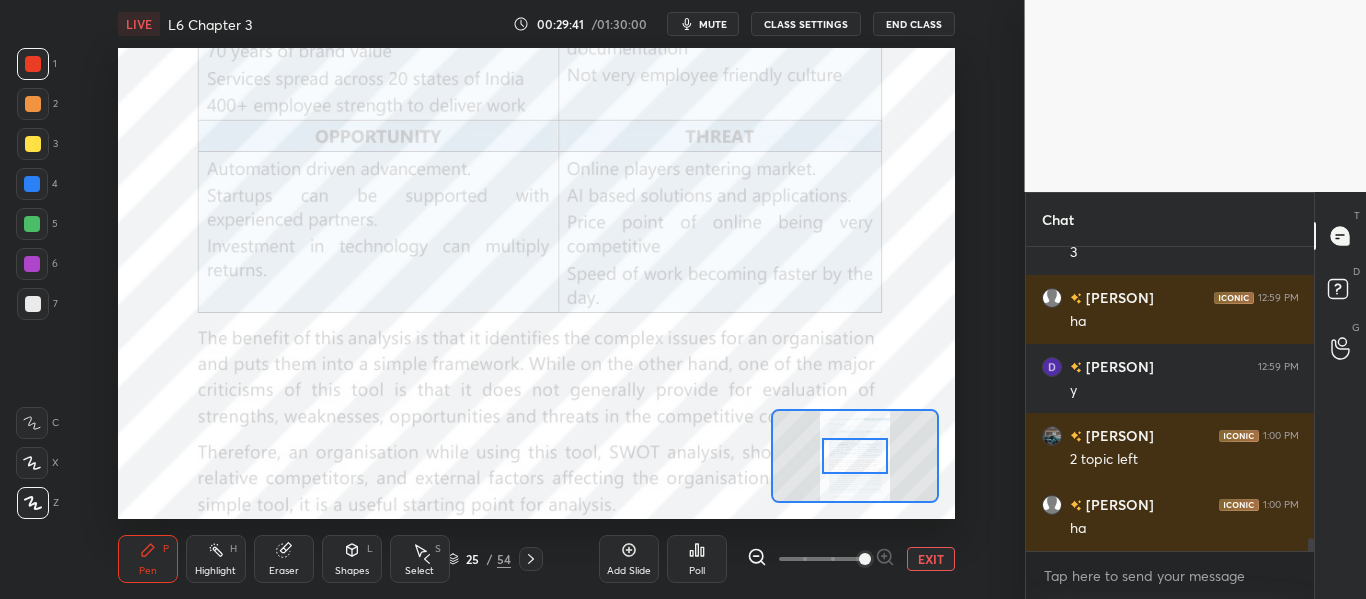 click at bounding box center (865, 559) 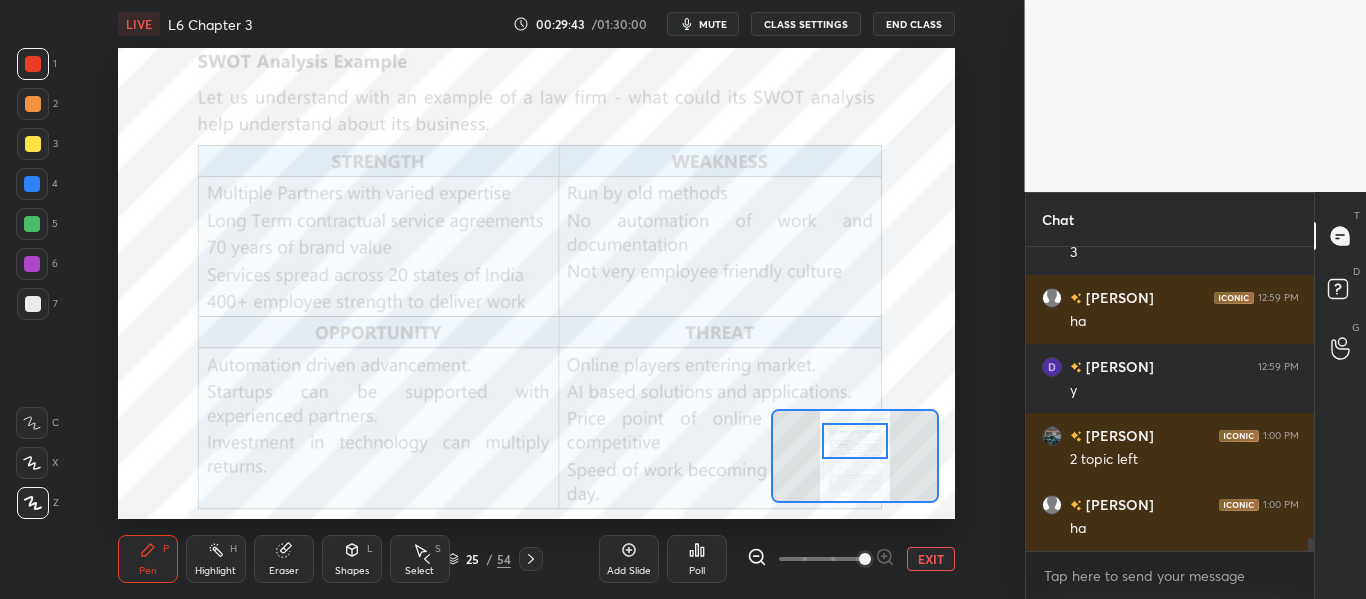 drag, startPoint x: 866, startPoint y: 452, endPoint x: 866, endPoint y: 437, distance: 15 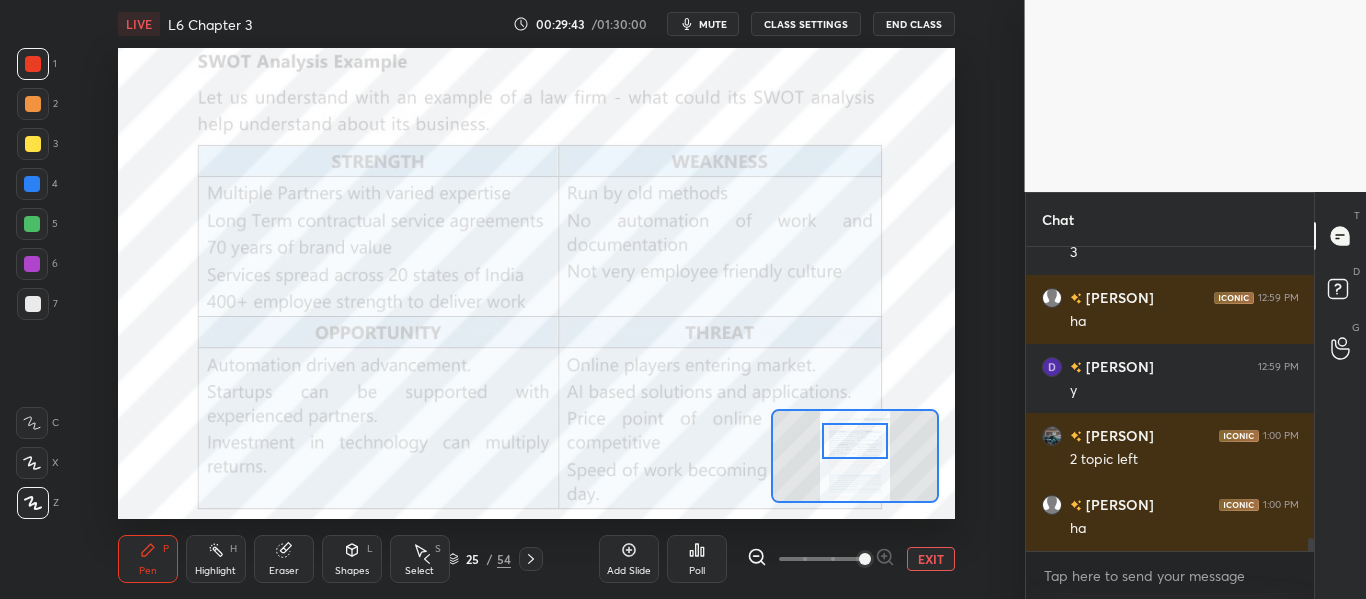 click at bounding box center (854, 441) 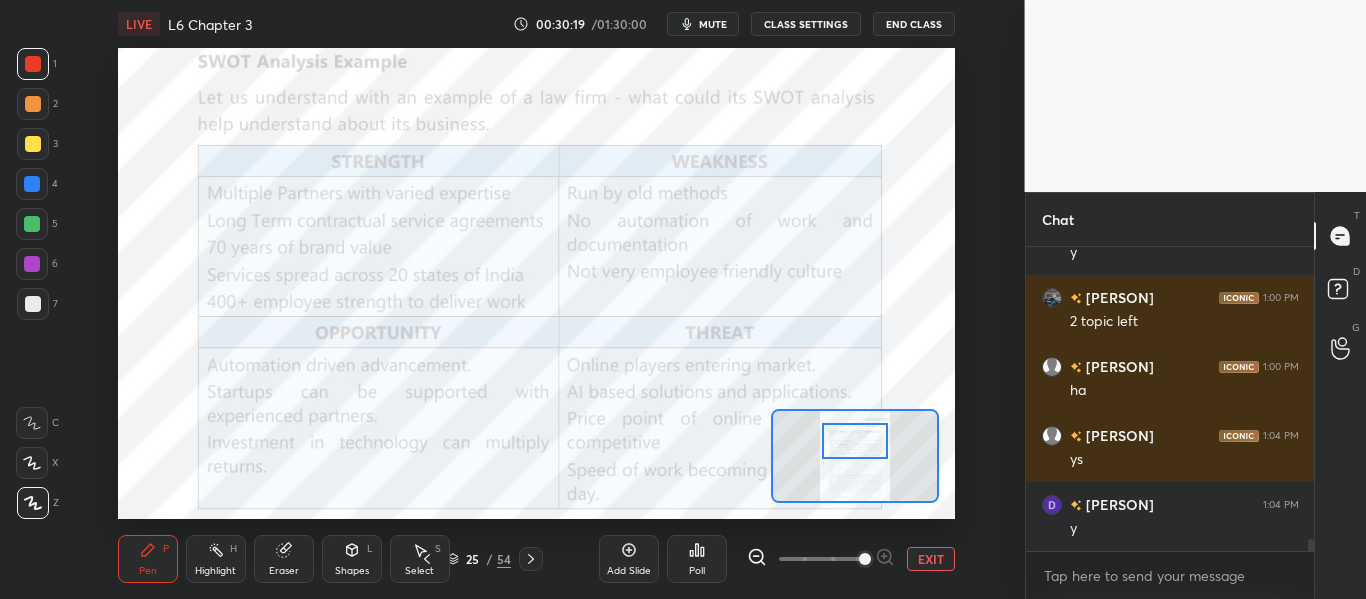 scroll, scrollTop: 7188, scrollLeft: 0, axis: vertical 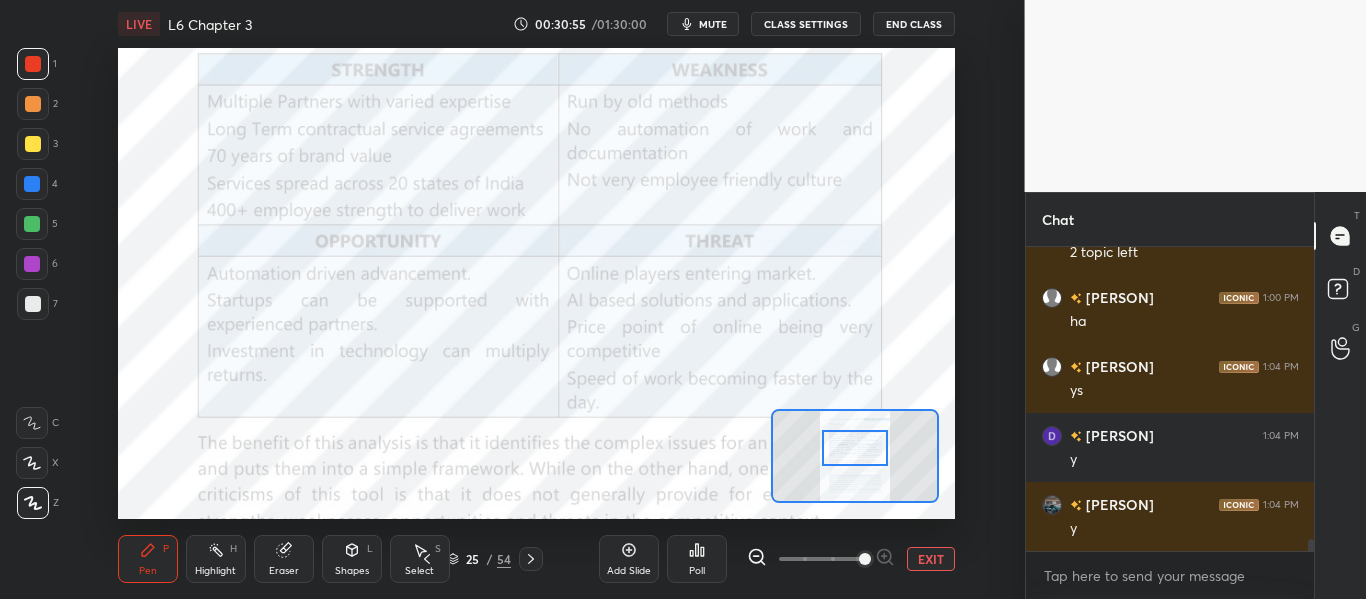 click at bounding box center [854, 448] 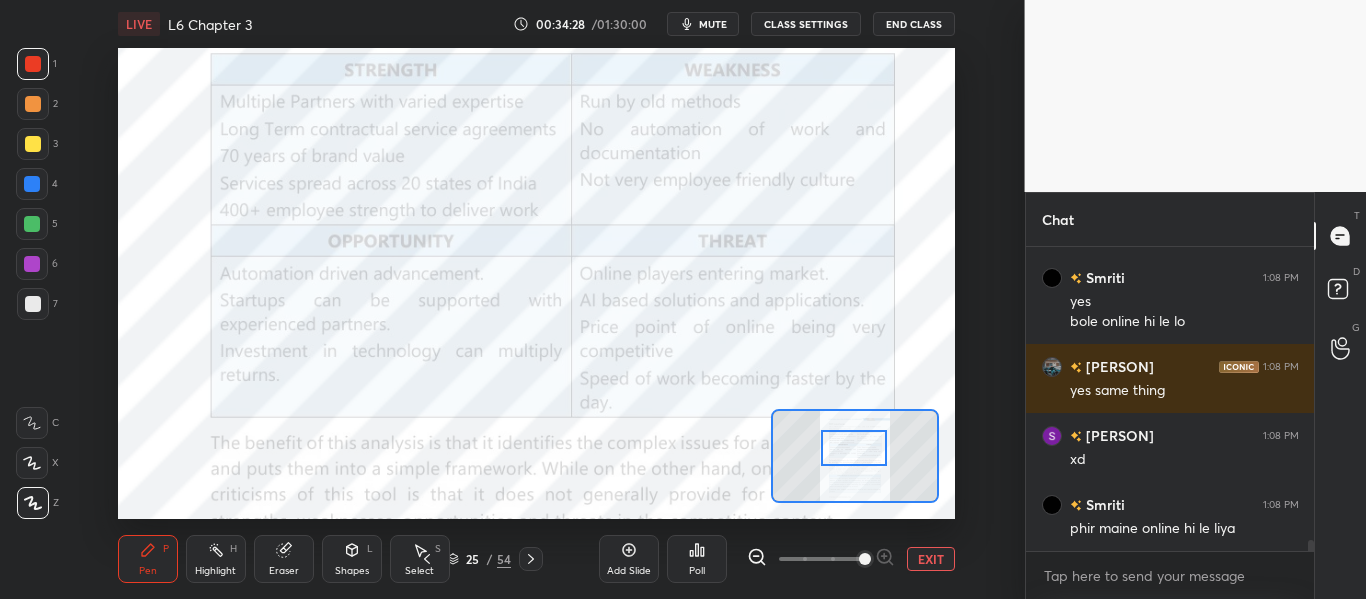 scroll, scrollTop: 8165, scrollLeft: 0, axis: vertical 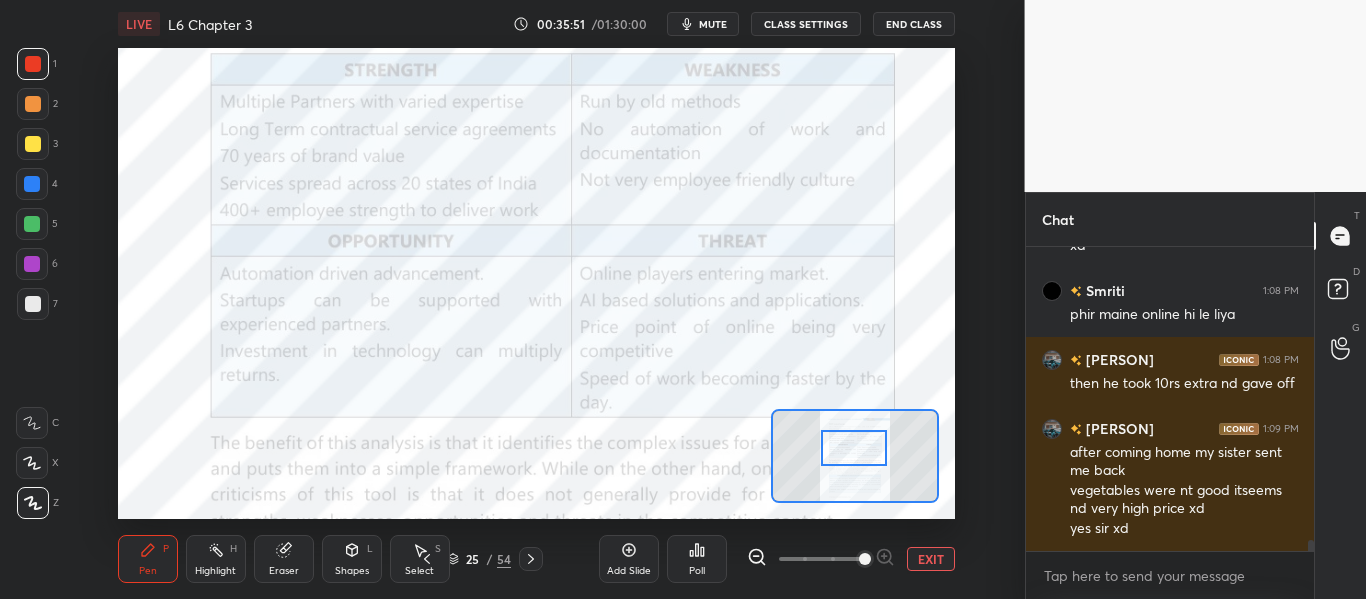 click 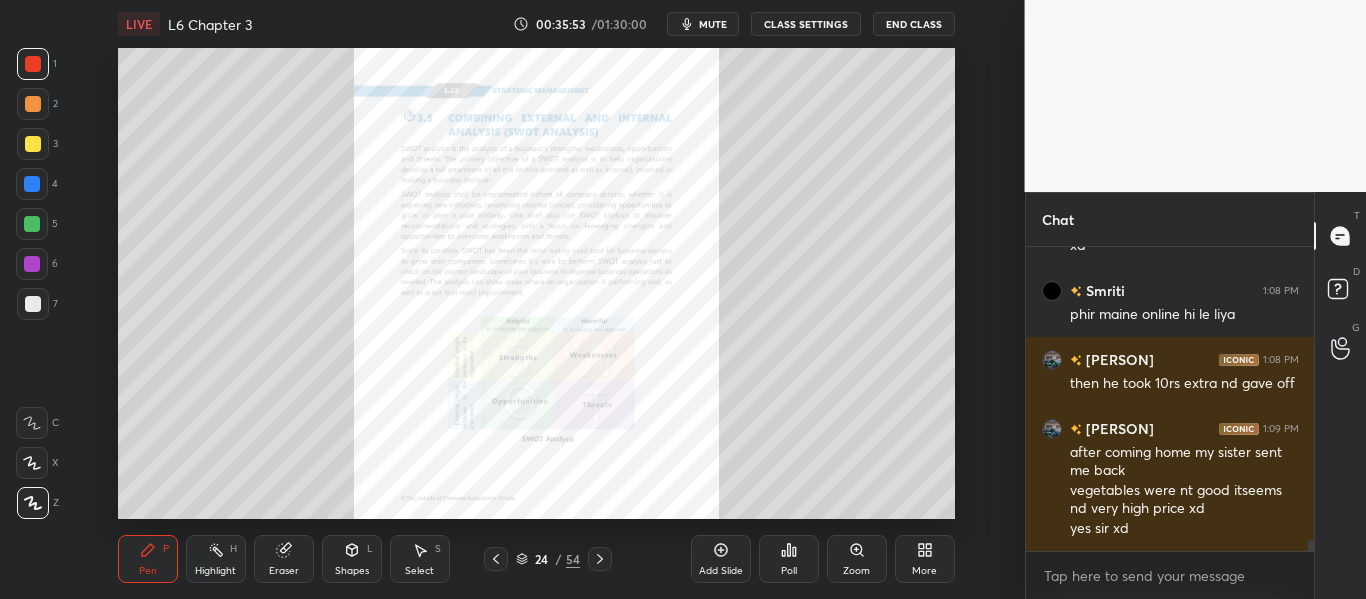 click on "Zoom" at bounding box center (856, 571) 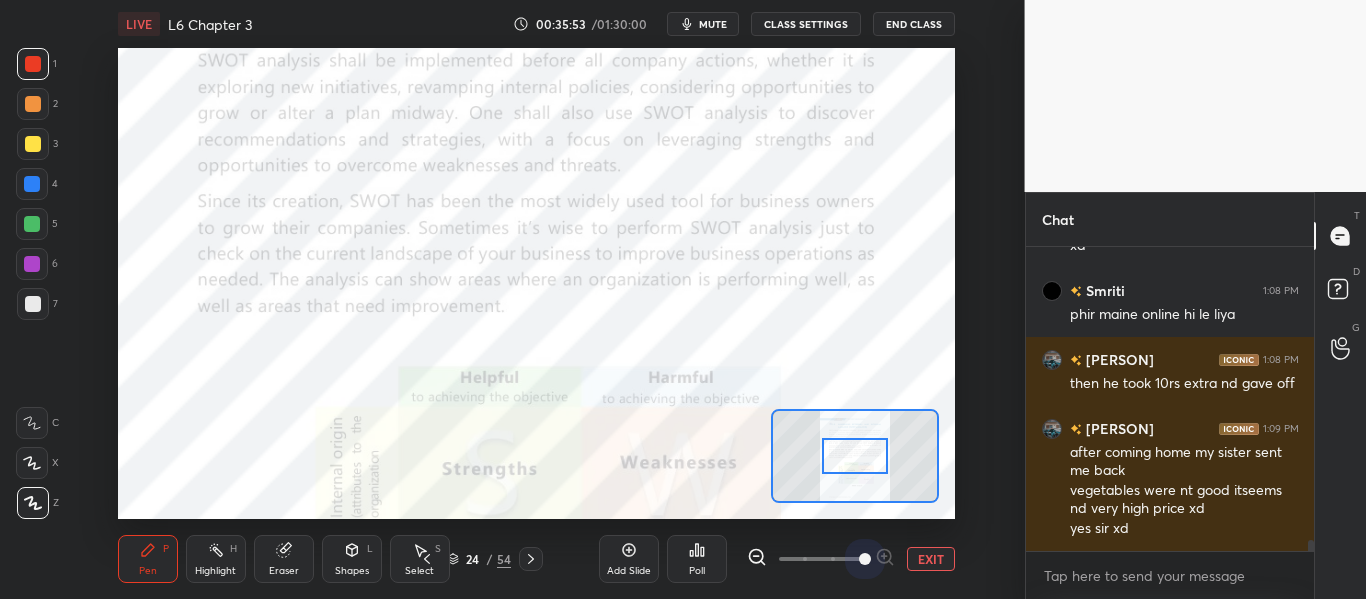 click at bounding box center (821, 559) 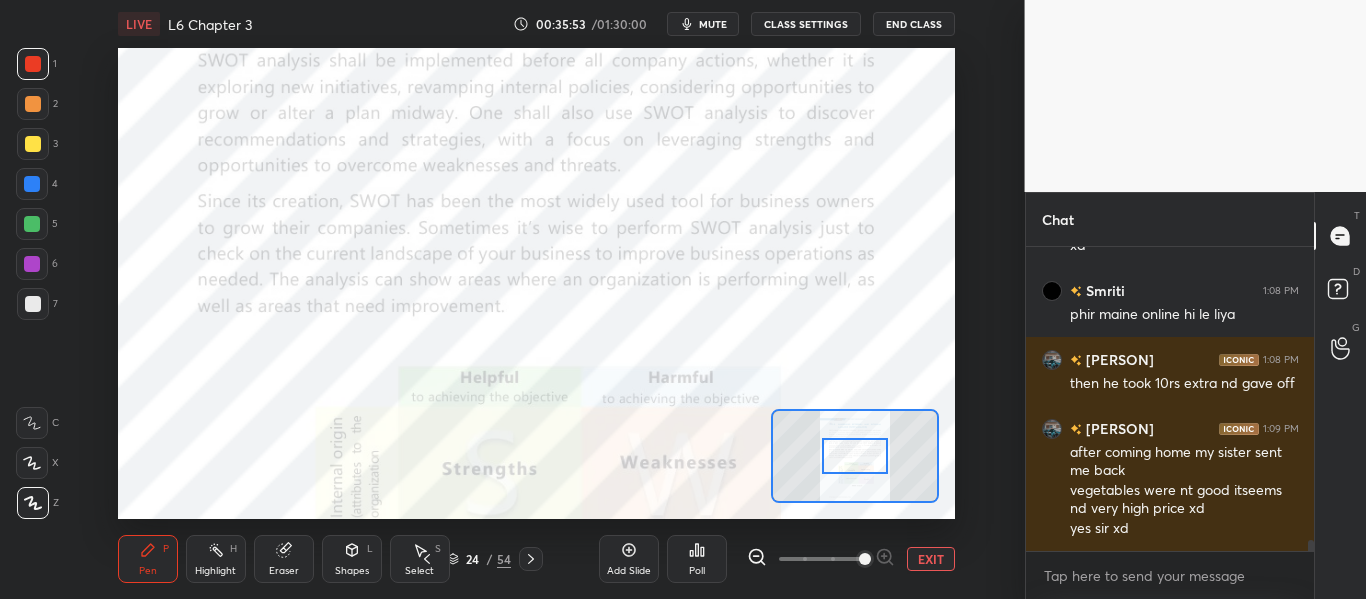 click at bounding box center [865, 559] 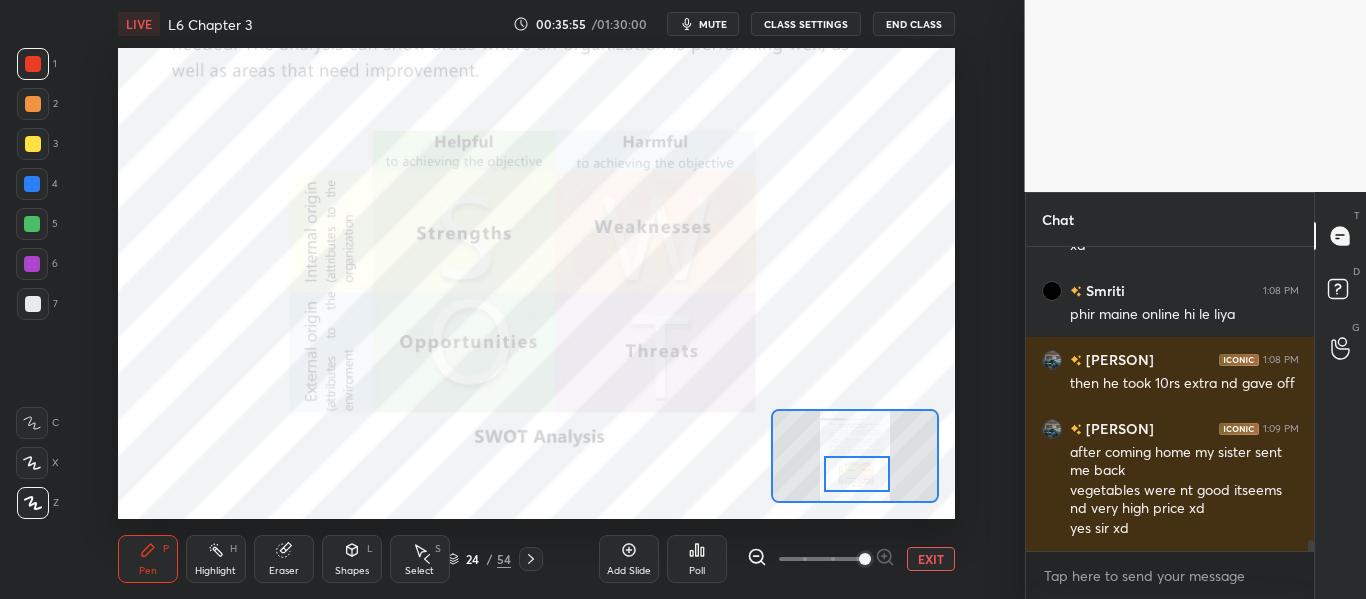 drag, startPoint x: 863, startPoint y: 465, endPoint x: 865, endPoint y: 482, distance: 17.117243 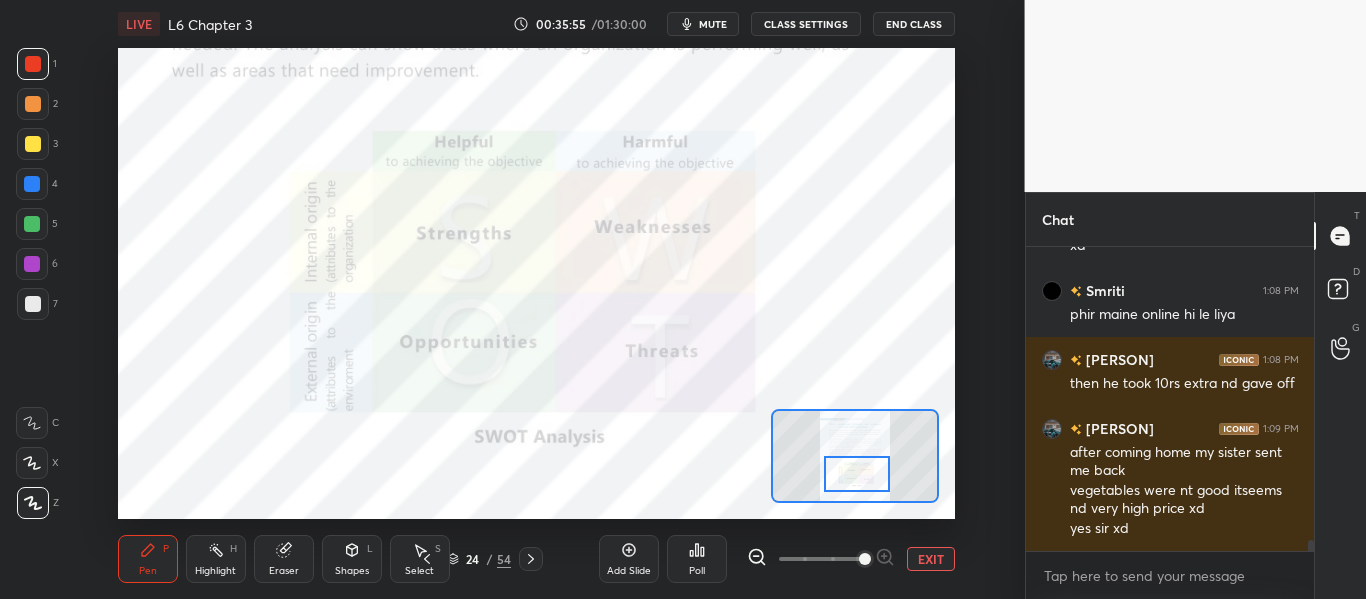 click at bounding box center (856, 474) 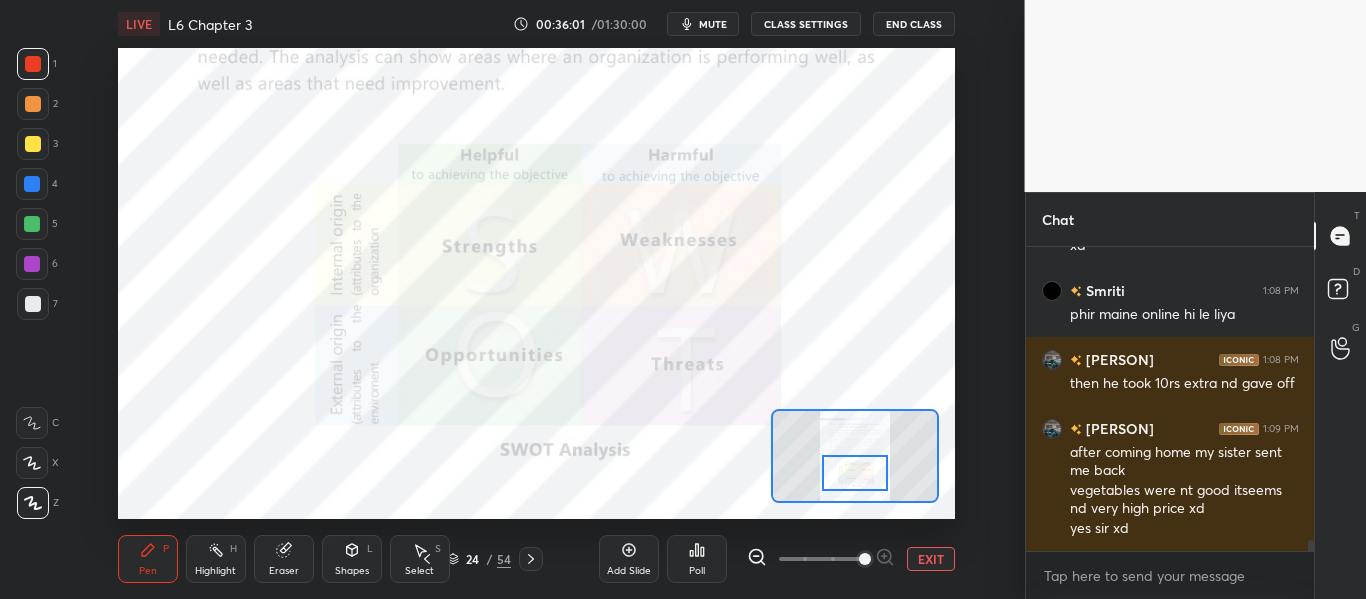 click at bounding box center (854, 473) 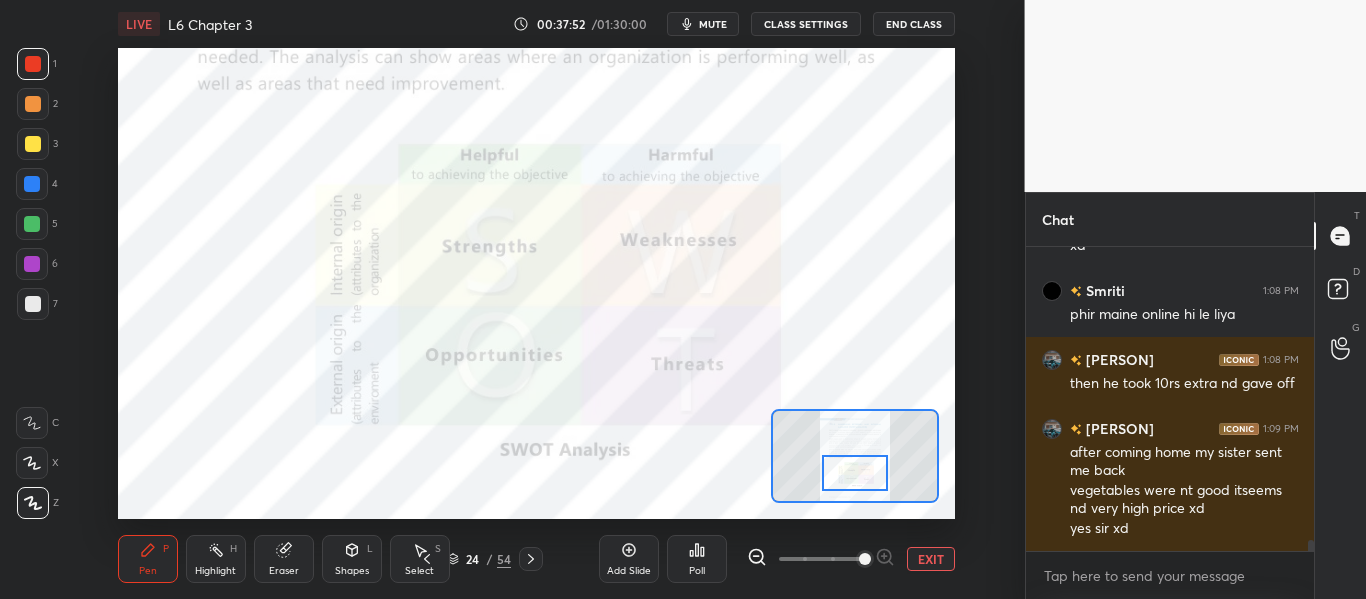 scroll, scrollTop: 8358, scrollLeft: 0, axis: vertical 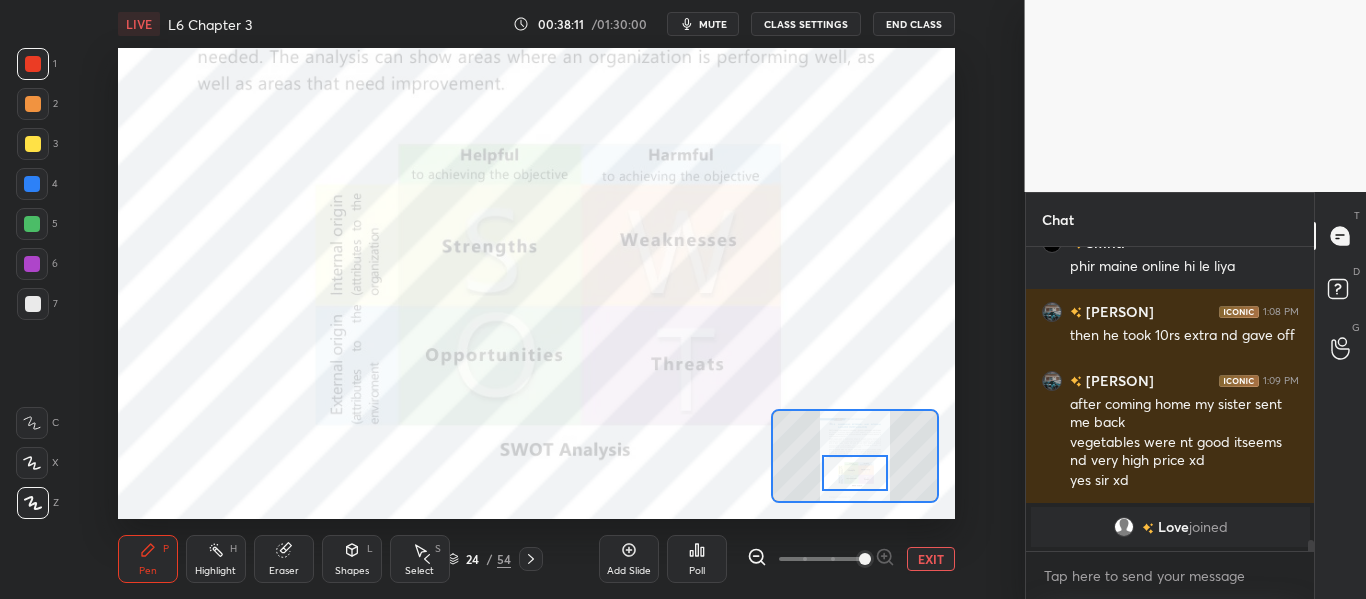 click on "mute" at bounding box center (713, 24) 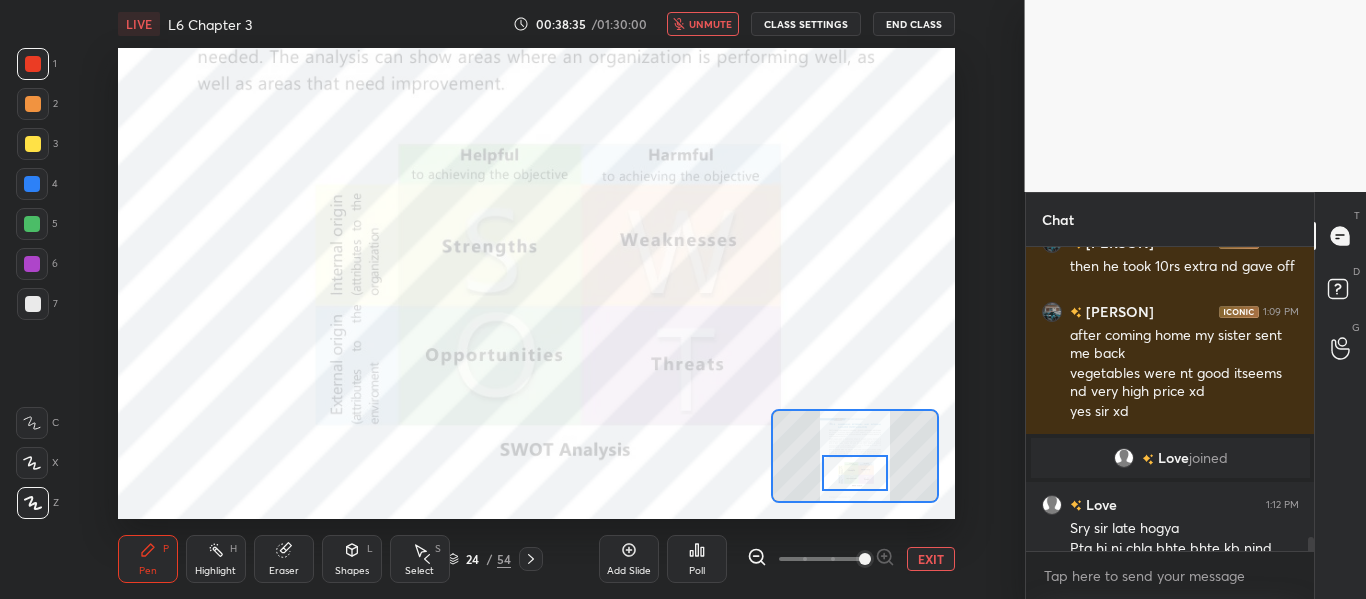 scroll, scrollTop: 6161, scrollLeft: 0, axis: vertical 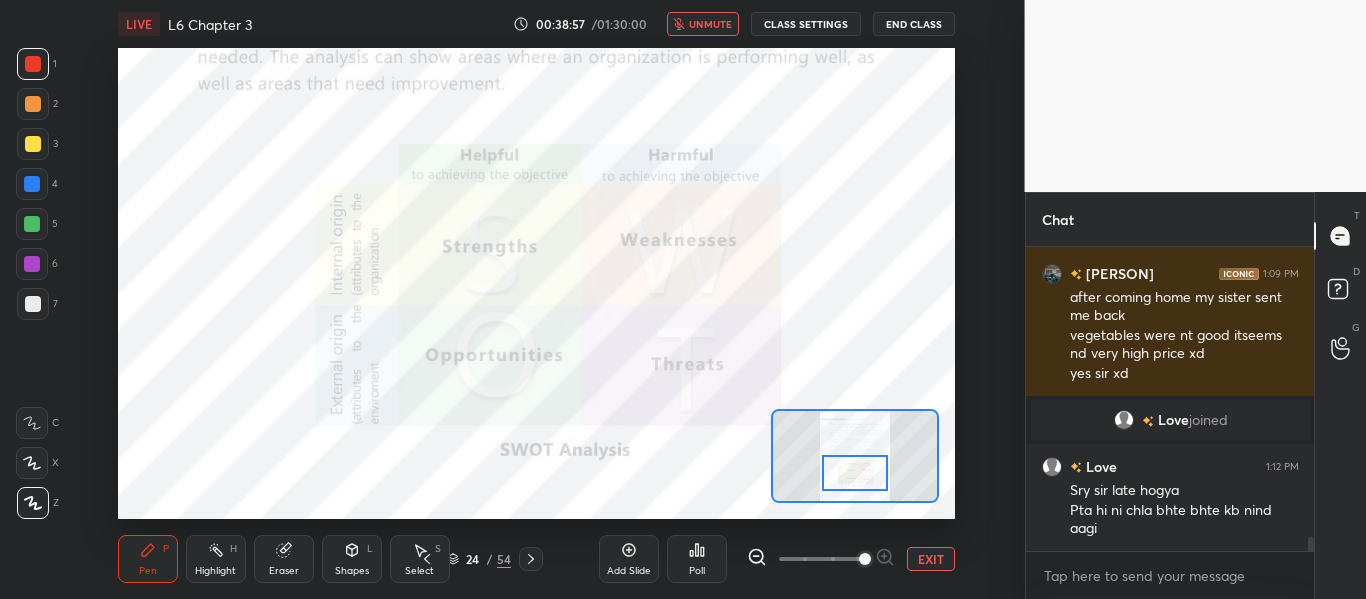 click on "unmute" at bounding box center (703, 24) 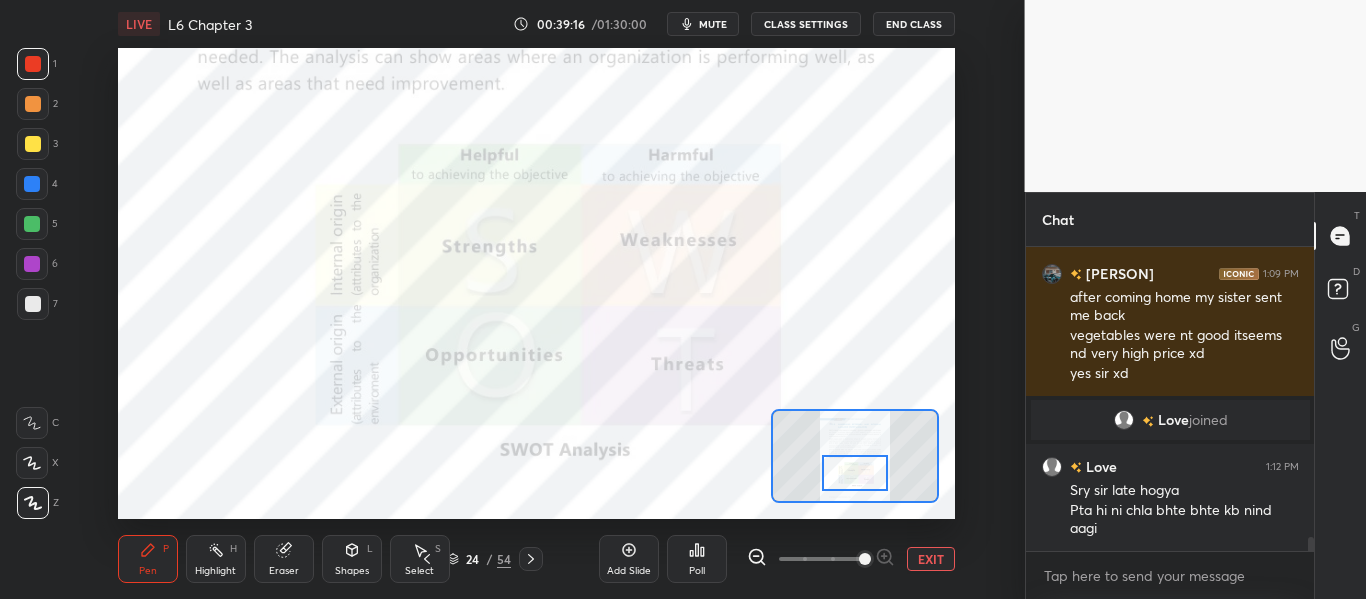scroll, scrollTop: 6230, scrollLeft: 0, axis: vertical 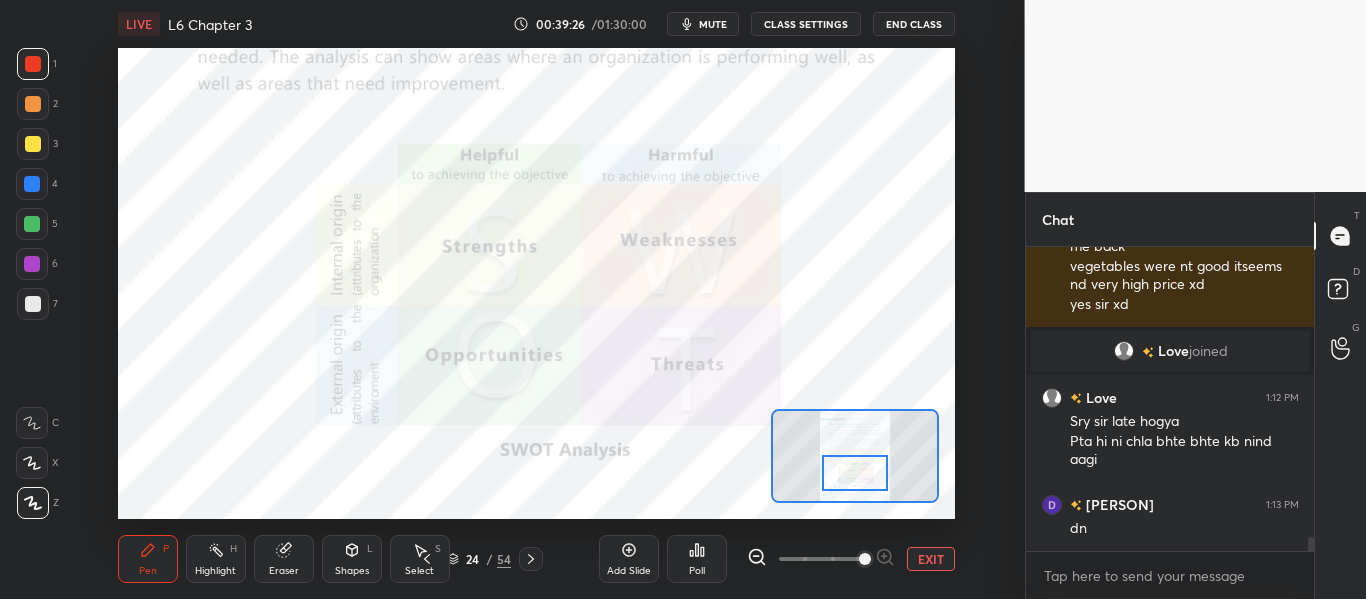 click on "mute" at bounding box center [713, 24] 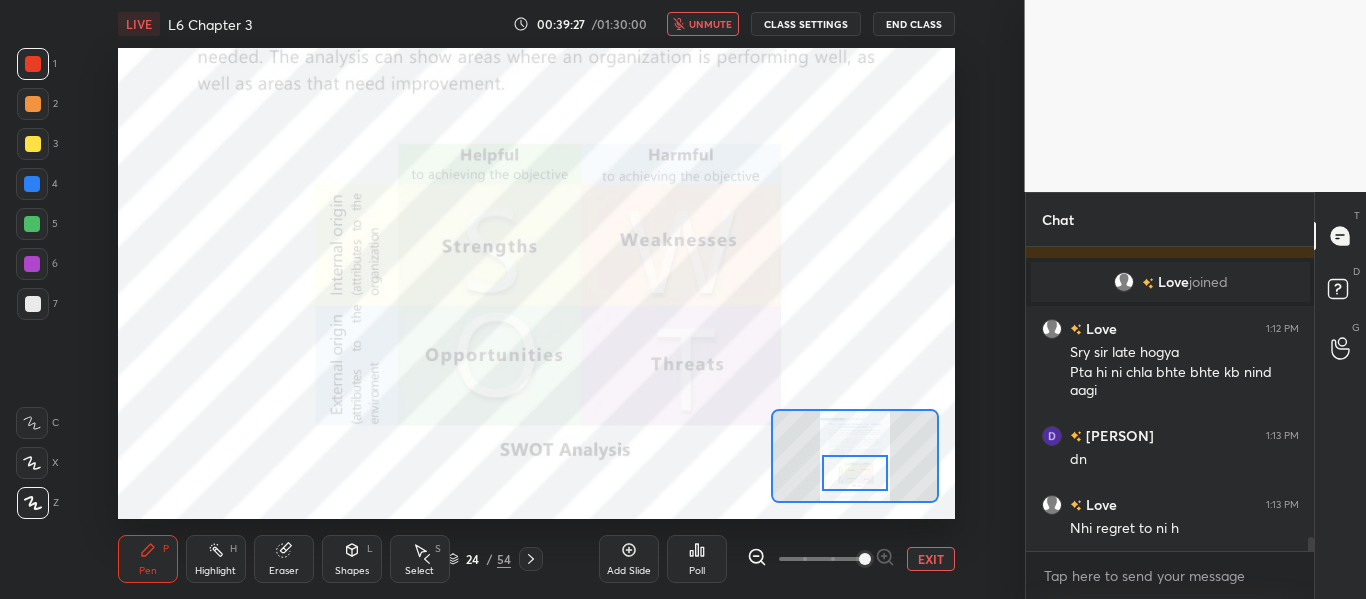click on "unmute" at bounding box center (710, 24) 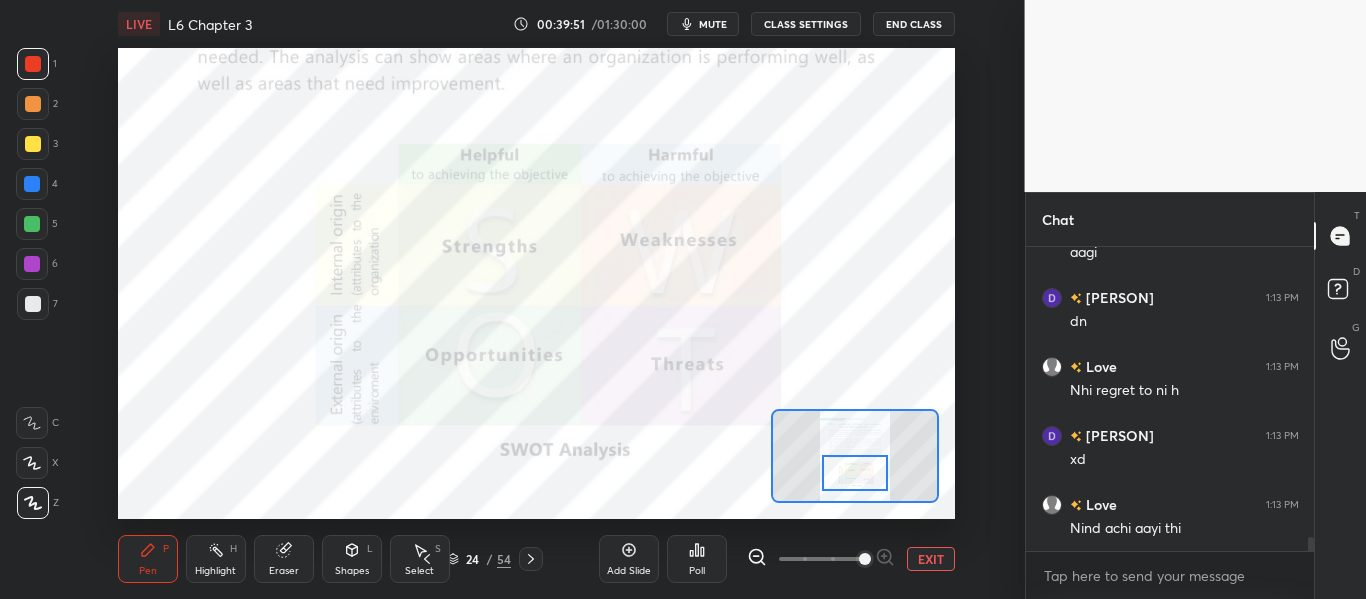 scroll, scrollTop: 6506, scrollLeft: 0, axis: vertical 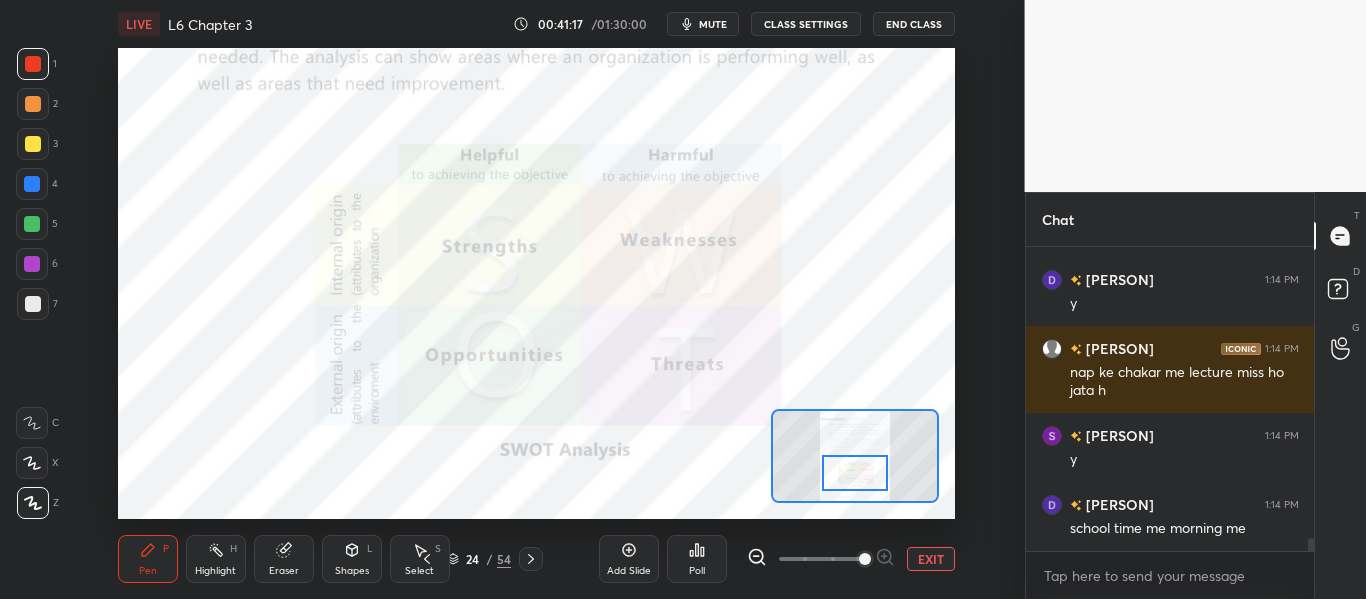 click at bounding box center [531, 559] 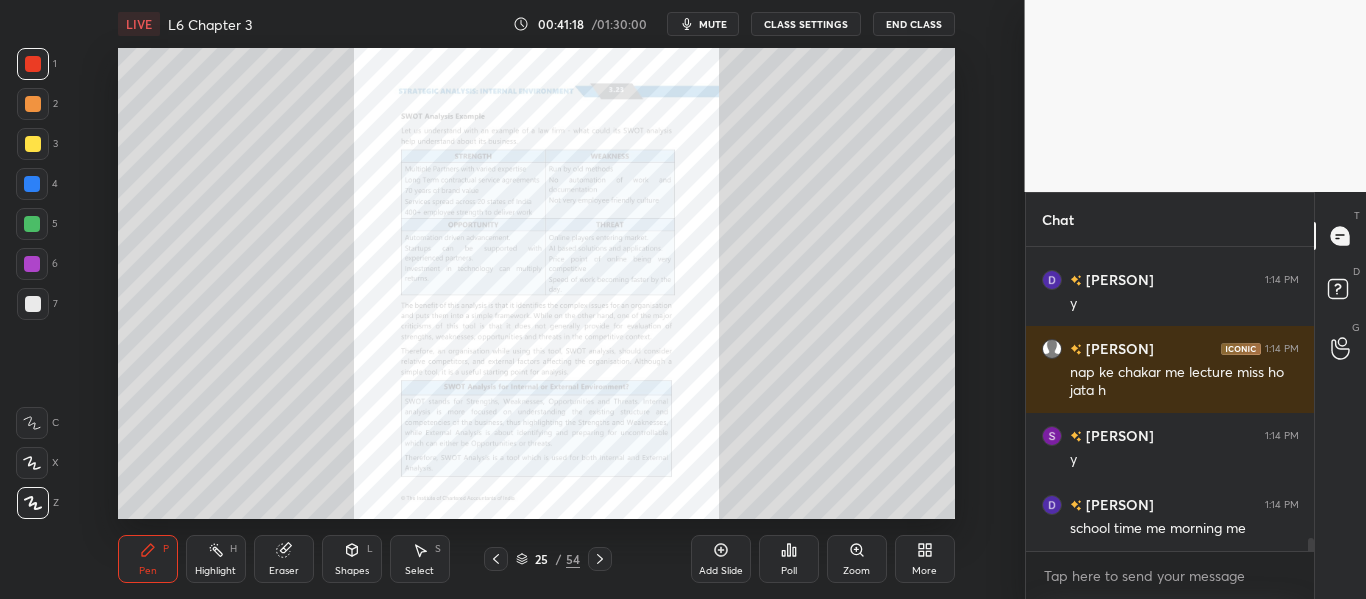 click 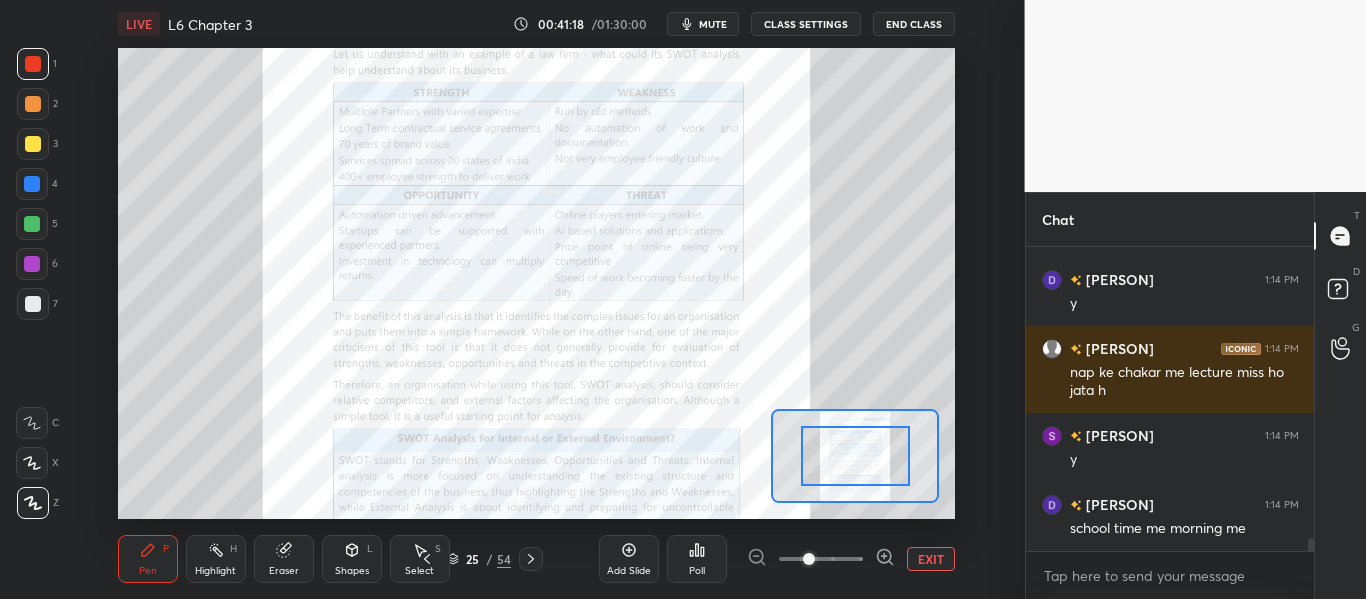 click at bounding box center [821, 559] 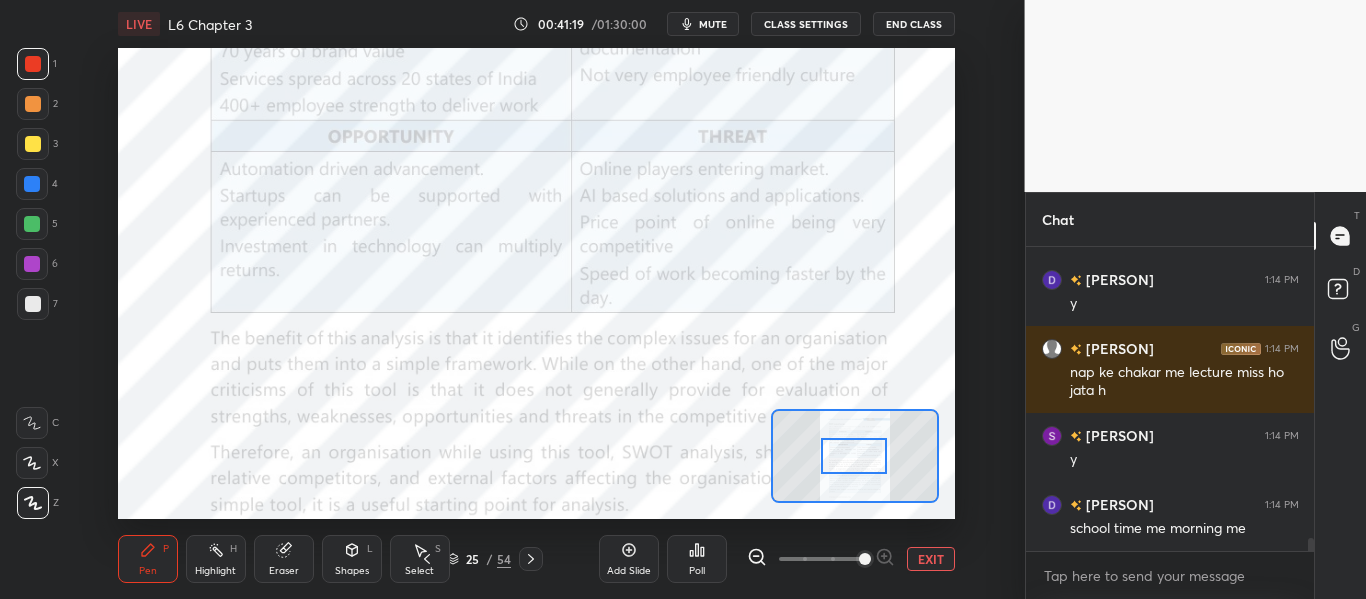 scroll, scrollTop: 6800, scrollLeft: 0, axis: vertical 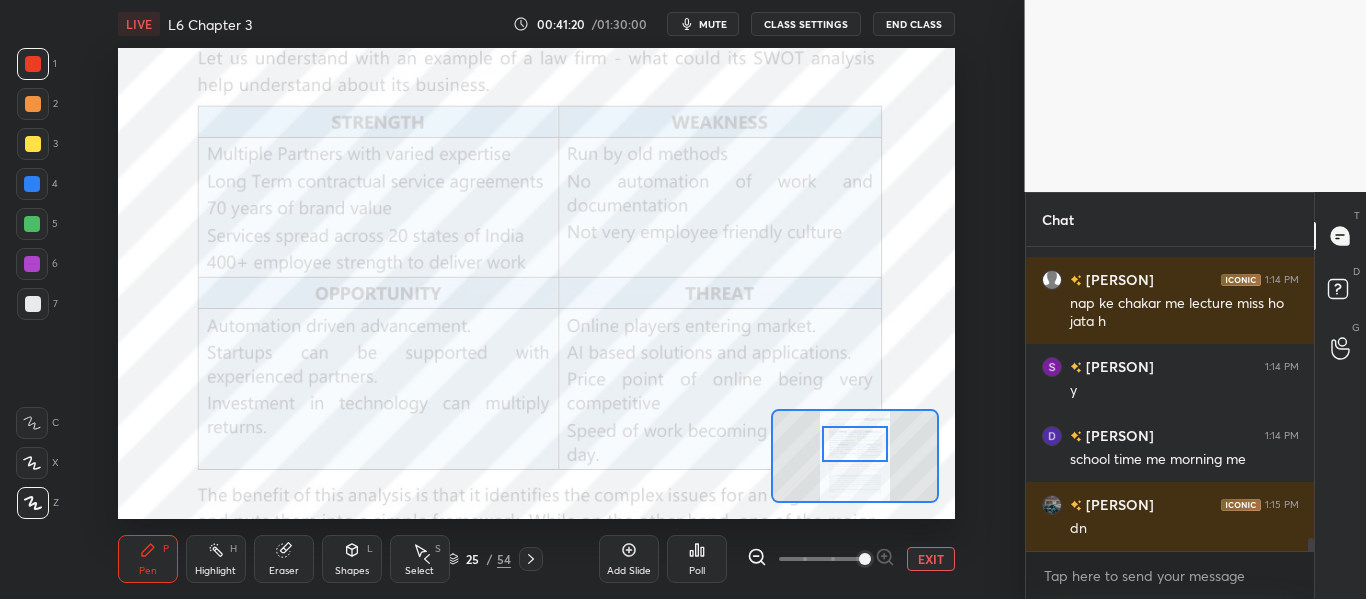 drag, startPoint x: 862, startPoint y: 456, endPoint x: 862, endPoint y: 444, distance: 12 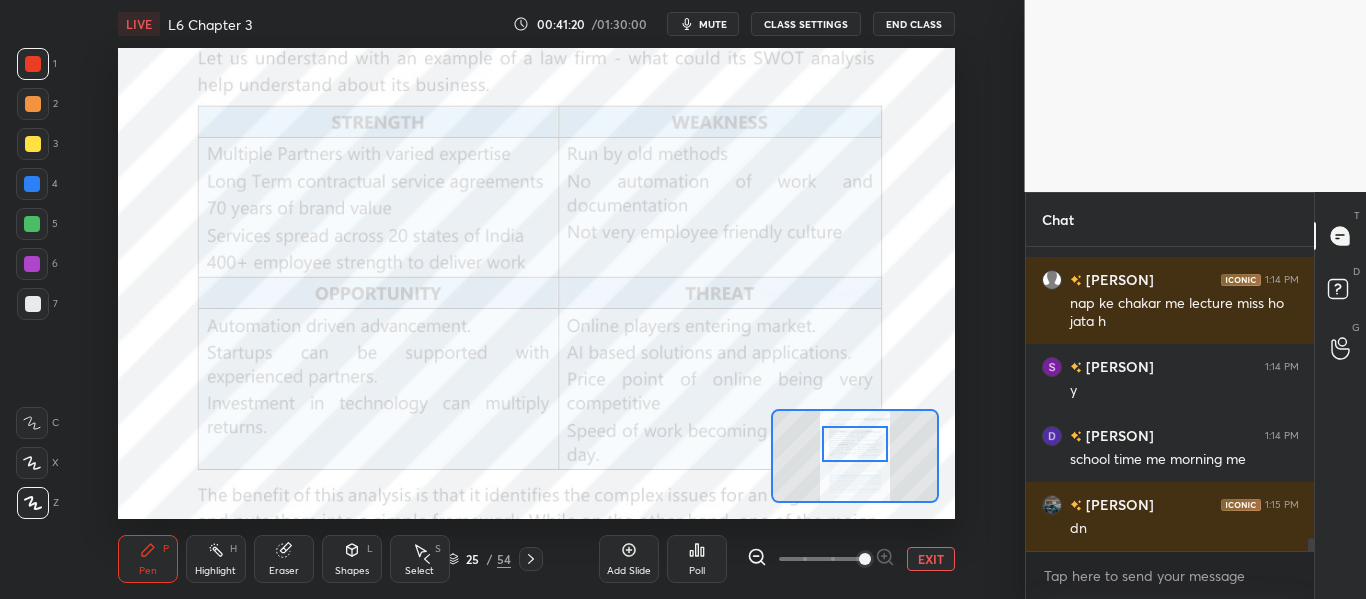 click at bounding box center (854, 444) 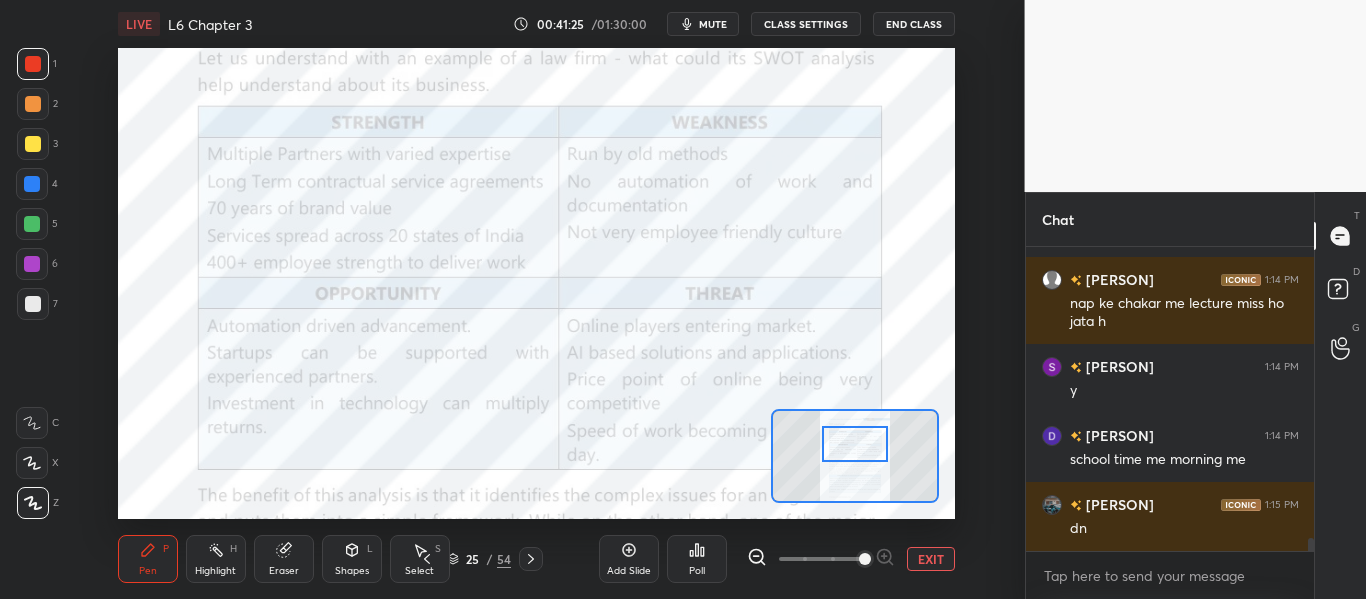 scroll, scrollTop: 6869, scrollLeft: 0, axis: vertical 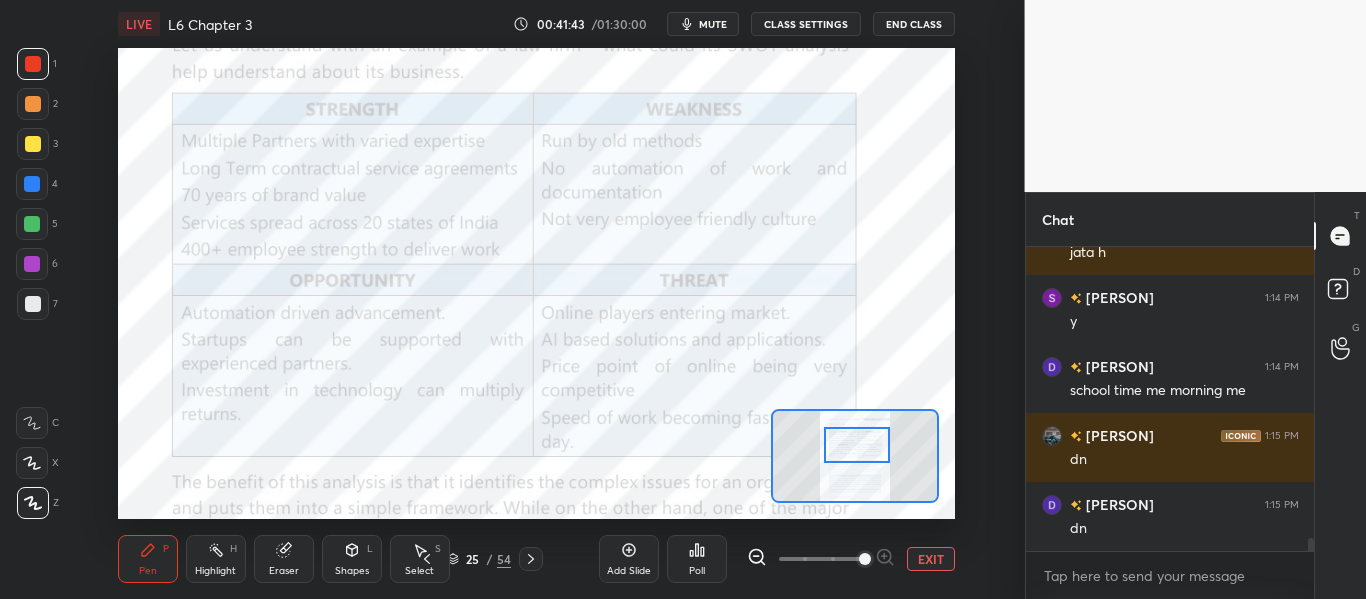click at bounding box center [856, 445] 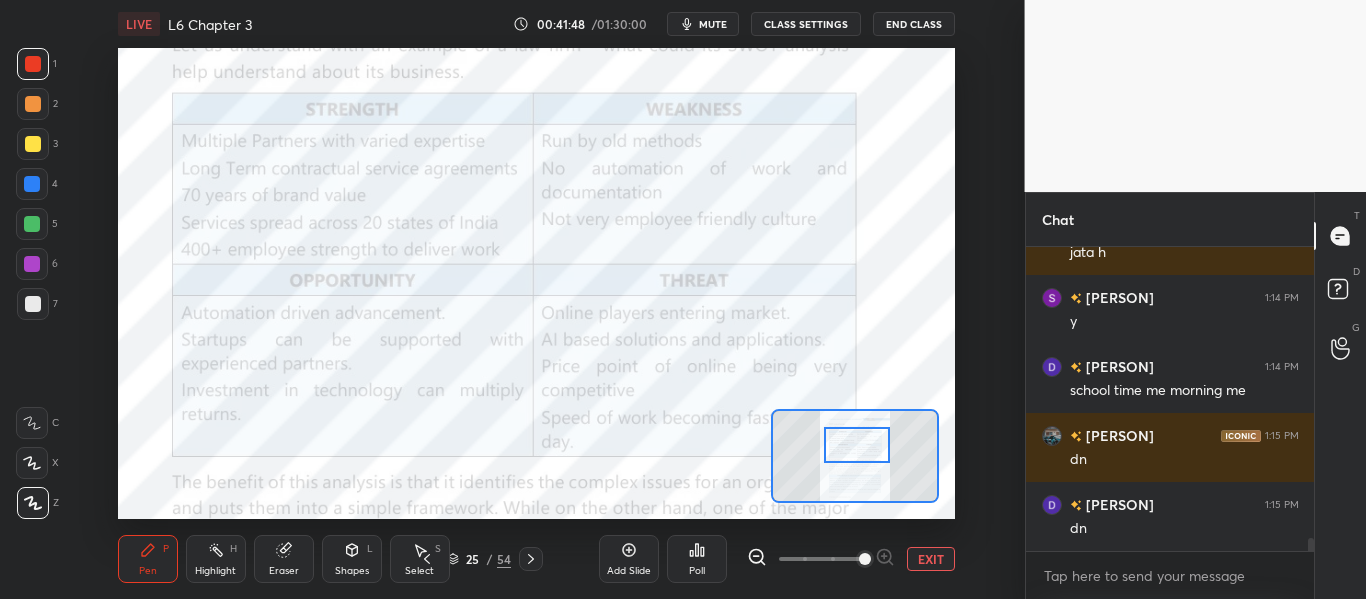 click on "Eraser" at bounding box center (284, 559) 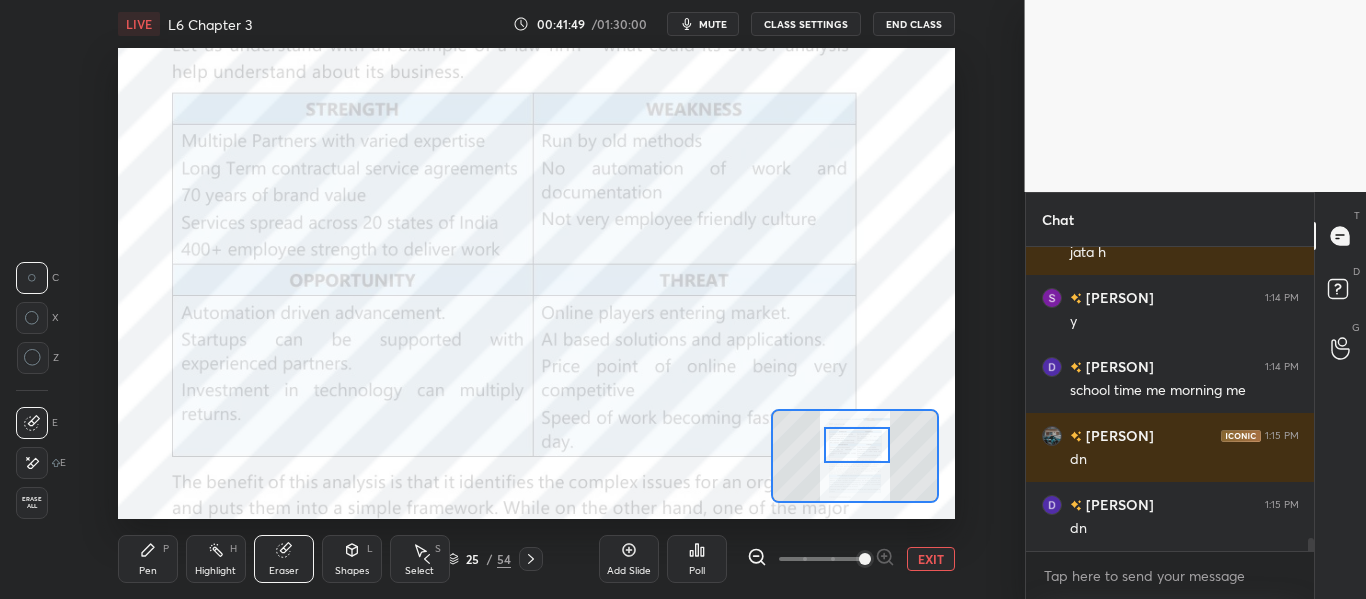 drag, startPoint x: 43, startPoint y: 465, endPoint x: 113, endPoint y: 455, distance: 70.71068 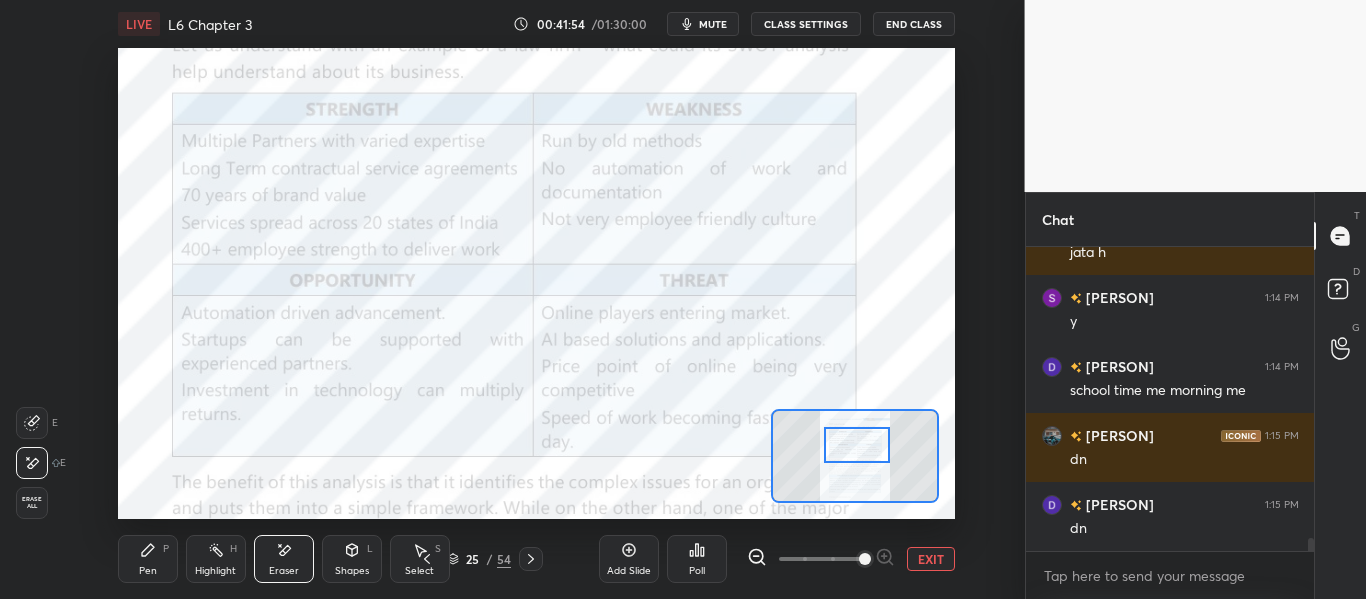 click 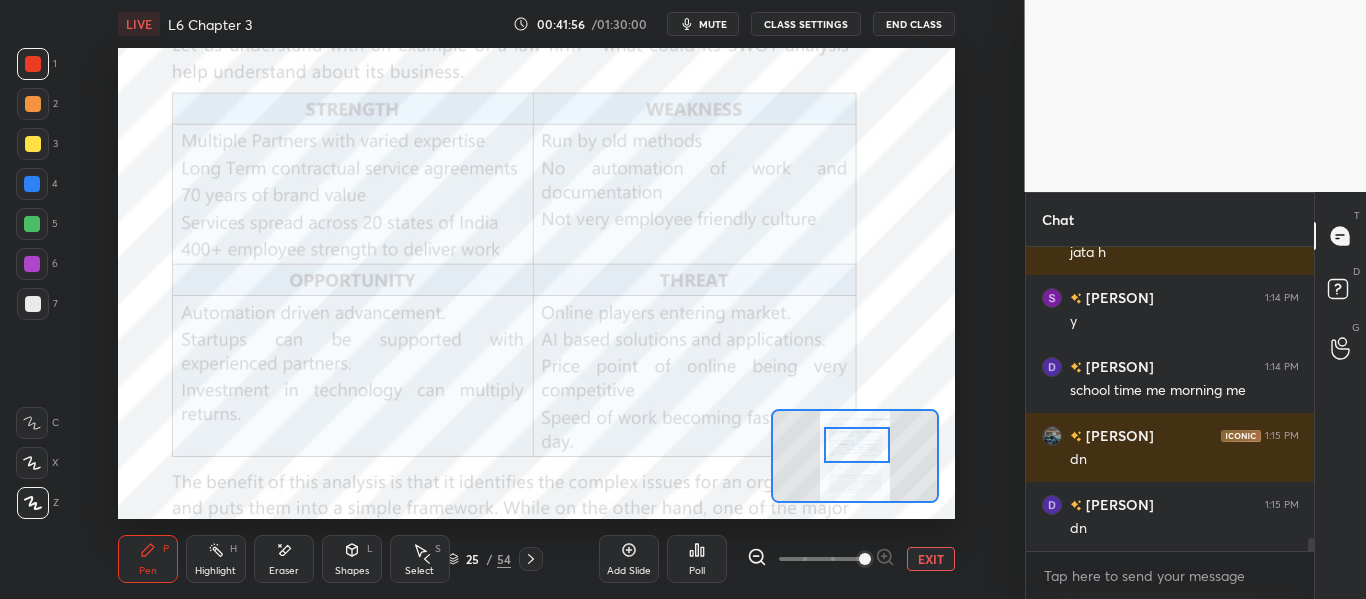 click on "mute" at bounding box center (713, 24) 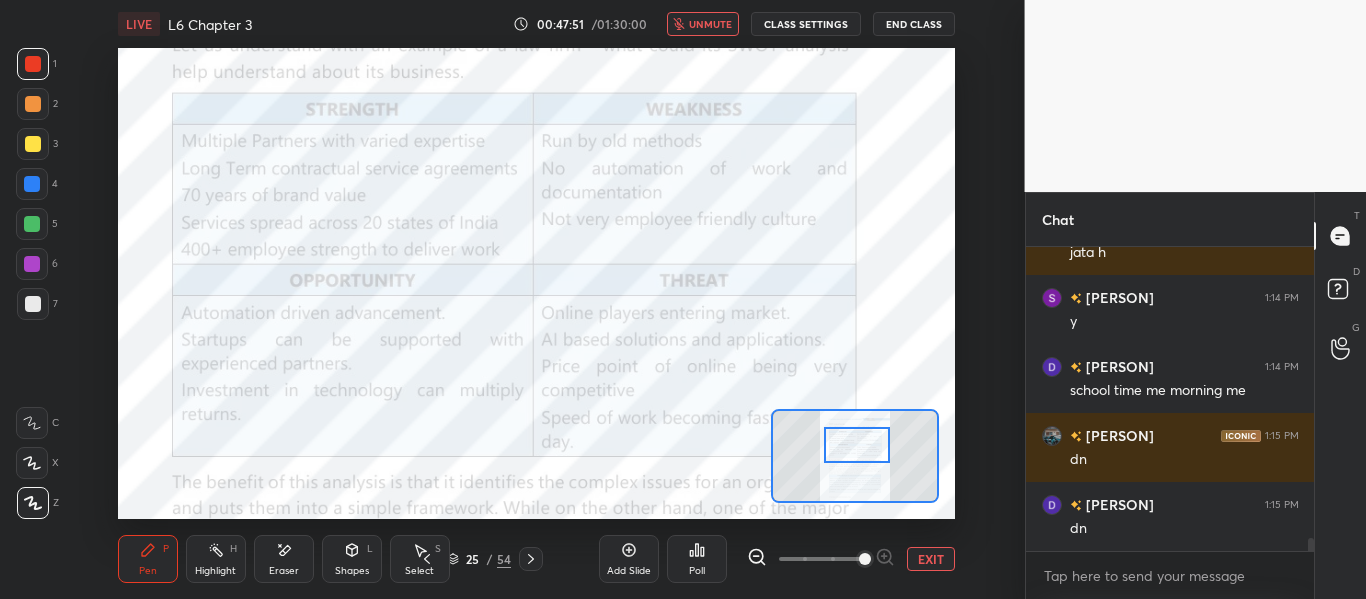 scroll, scrollTop: 6938, scrollLeft: 0, axis: vertical 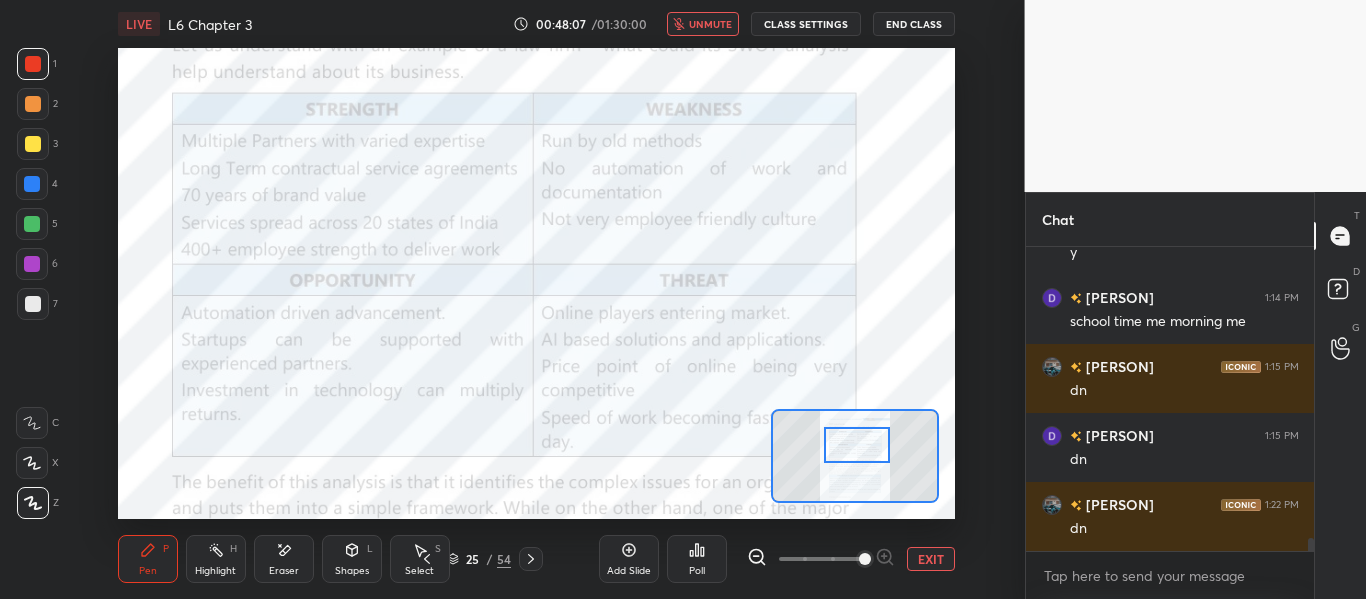 click on "unmute" at bounding box center [710, 24] 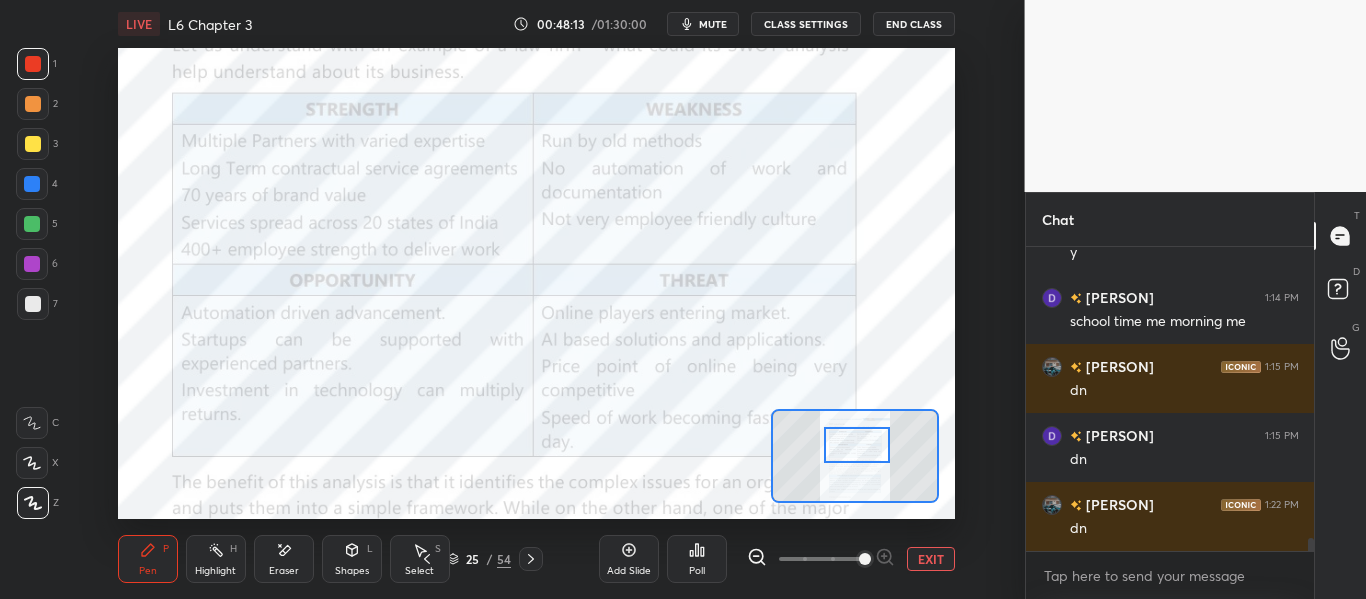 scroll, scrollTop: 7007, scrollLeft: 0, axis: vertical 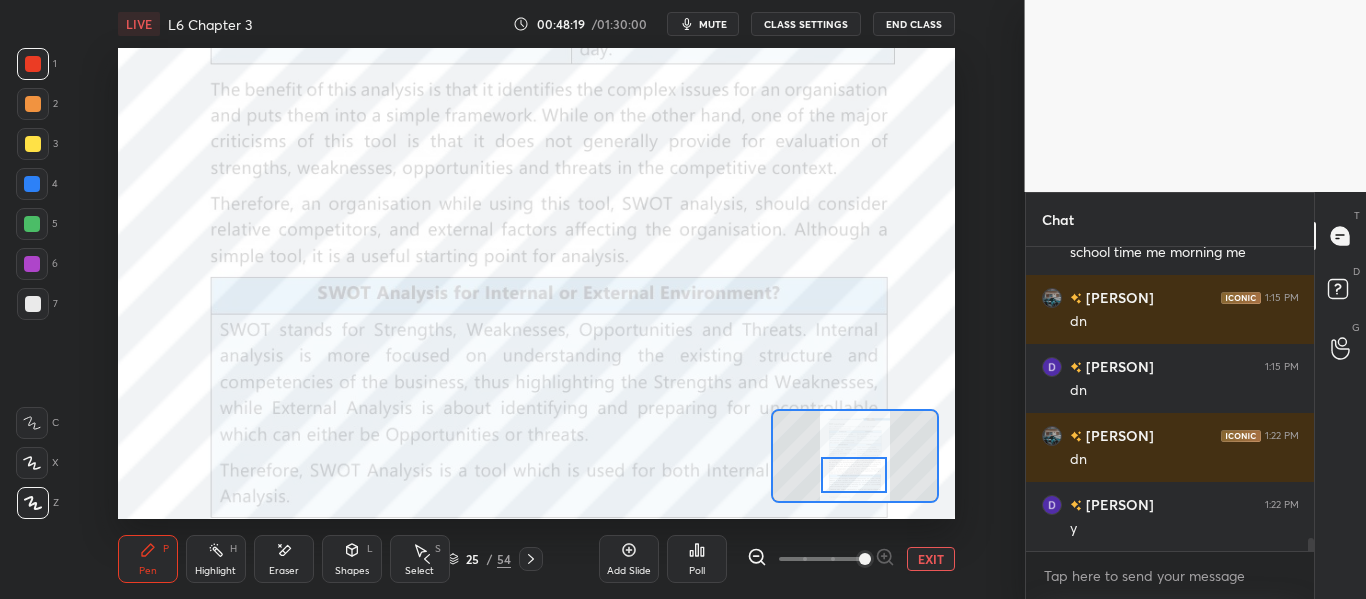 drag, startPoint x: 868, startPoint y: 449, endPoint x: 865, endPoint y: 479, distance: 30.149628 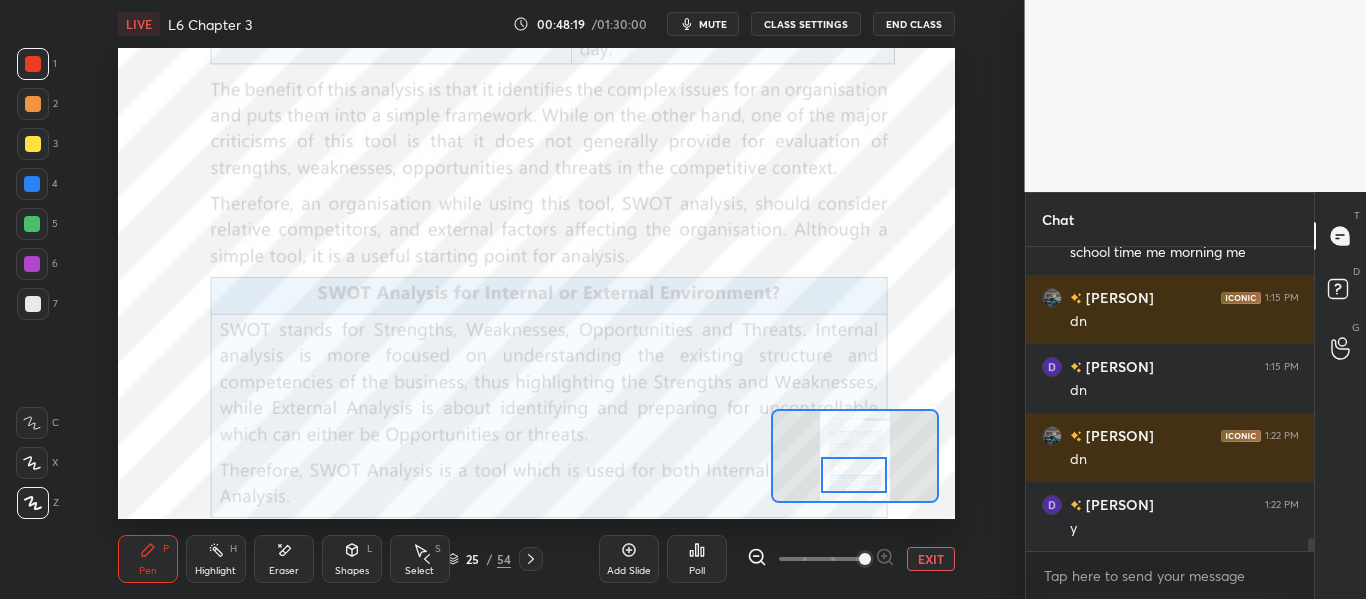 click at bounding box center (853, 475) 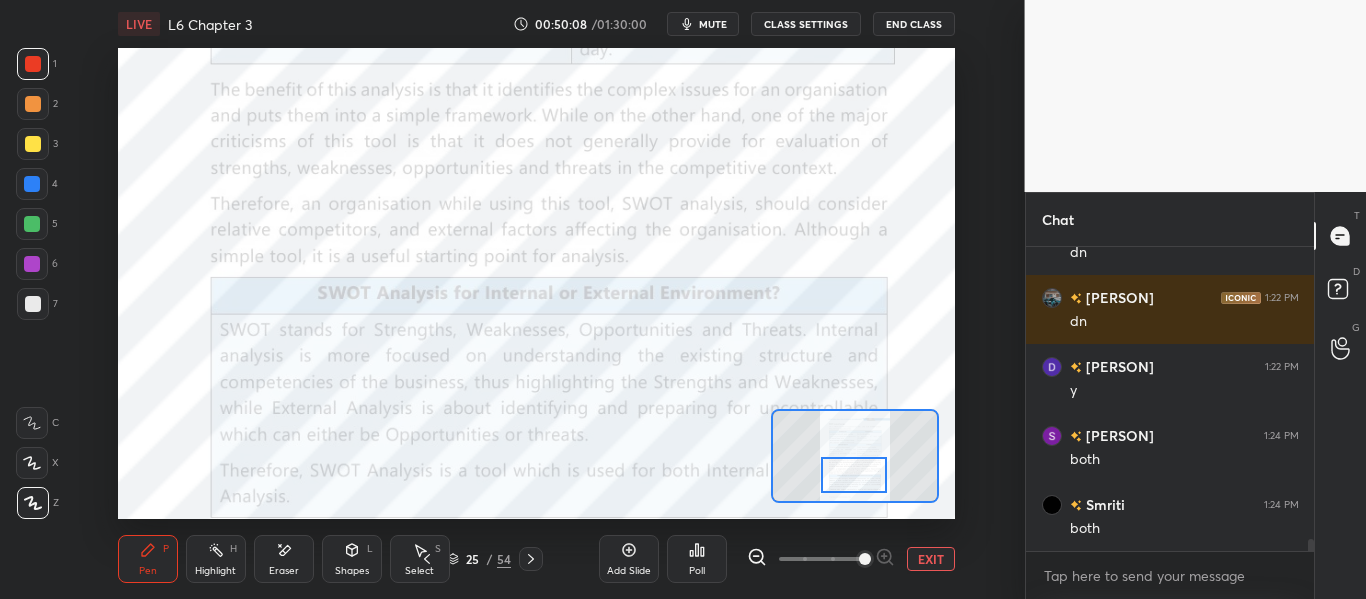 scroll, scrollTop: 7214, scrollLeft: 0, axis: vertical 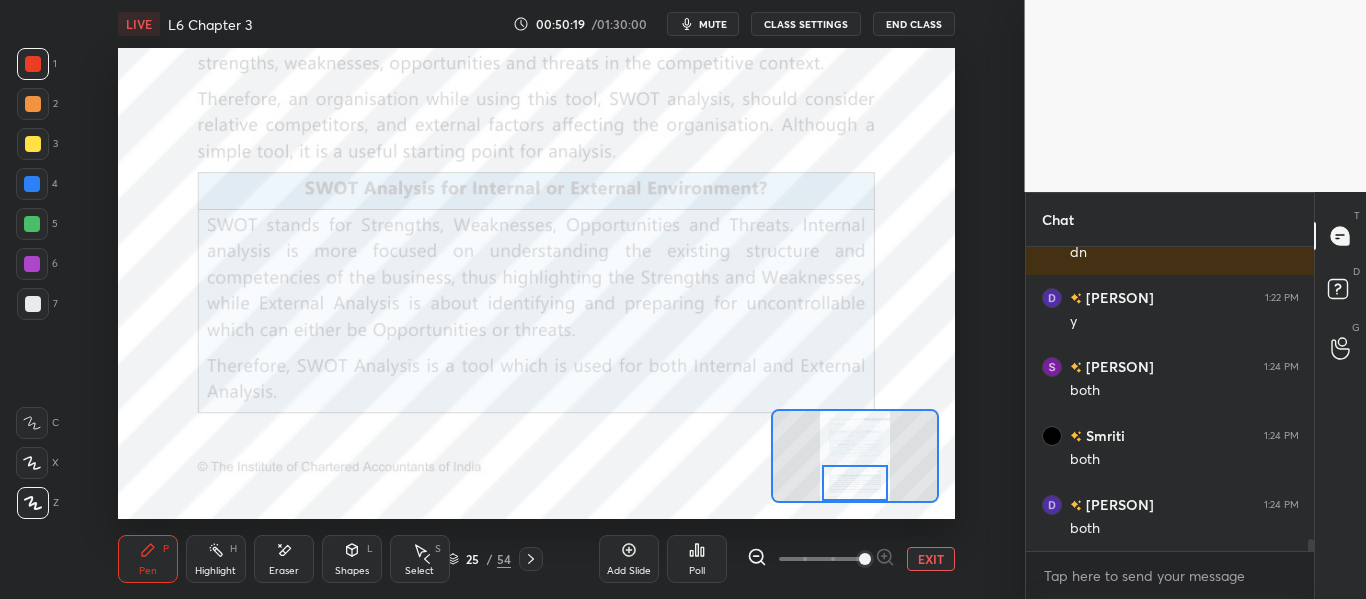 drag, startPoint x: 863, startPoint y: 479, endPoint x: 863, endPoint y: 494, distance: 15 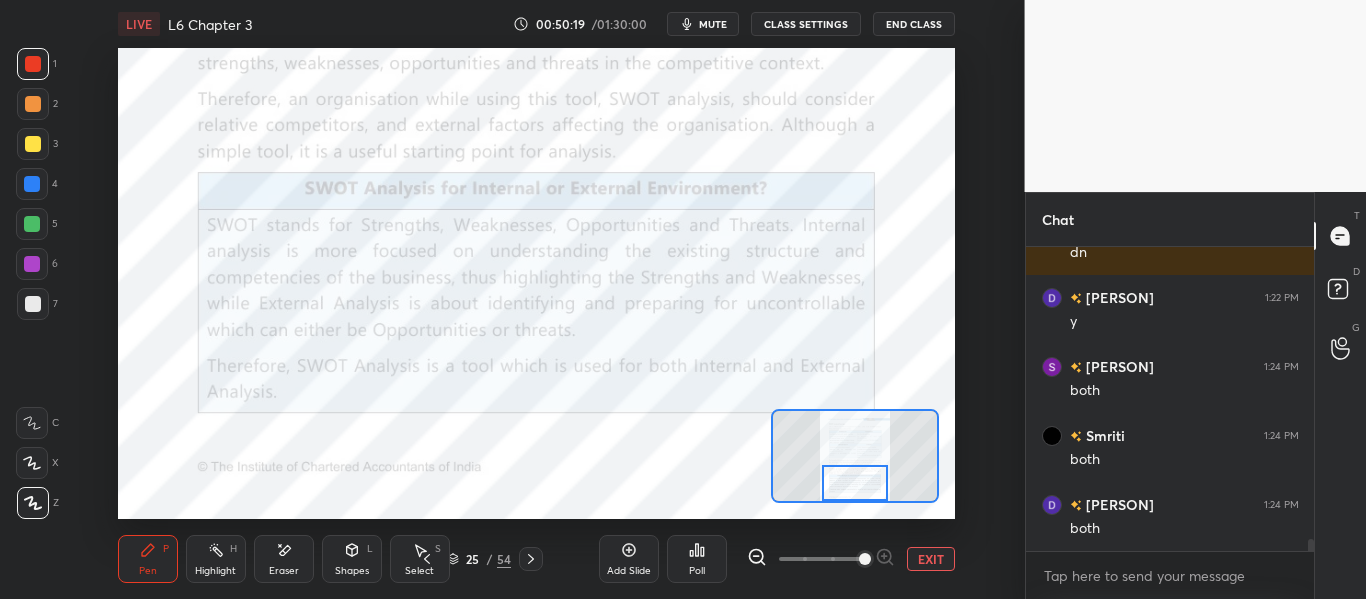 click at bounding box center [854, 483] 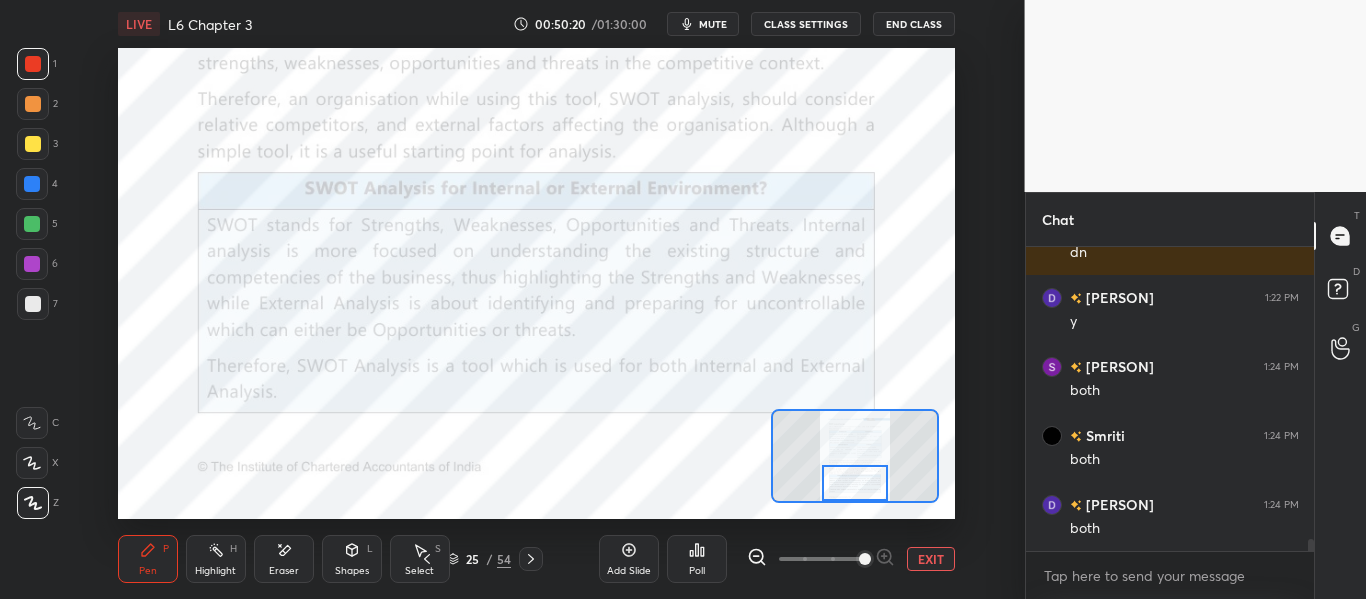click 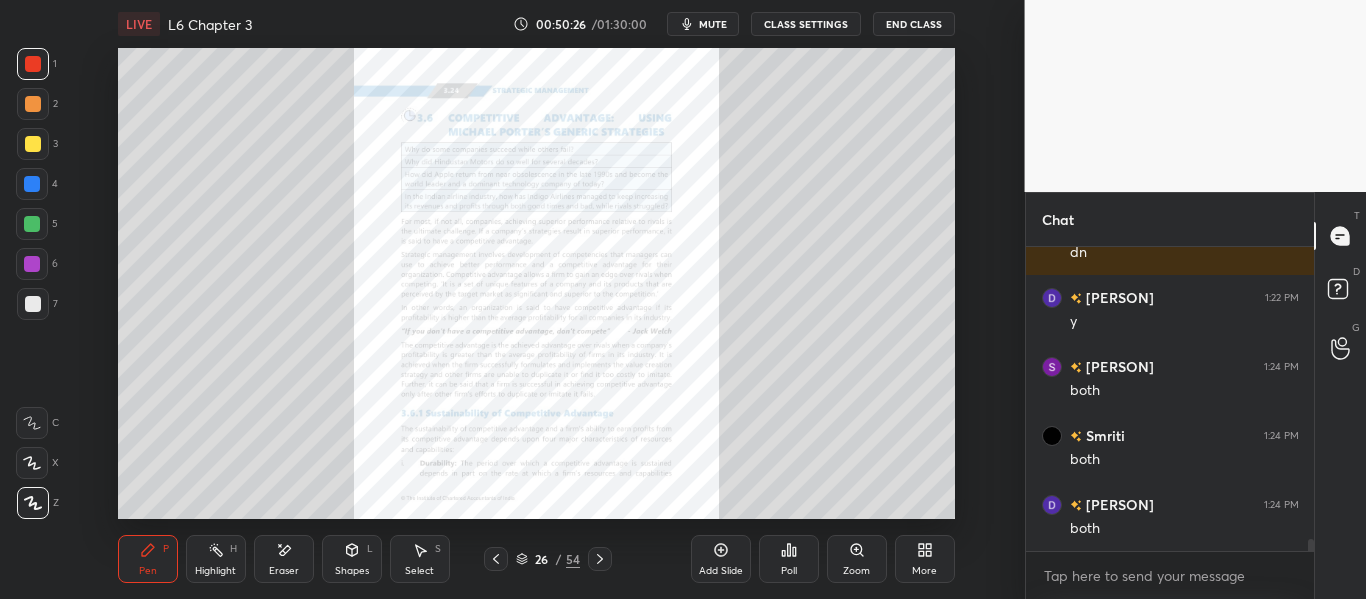 click 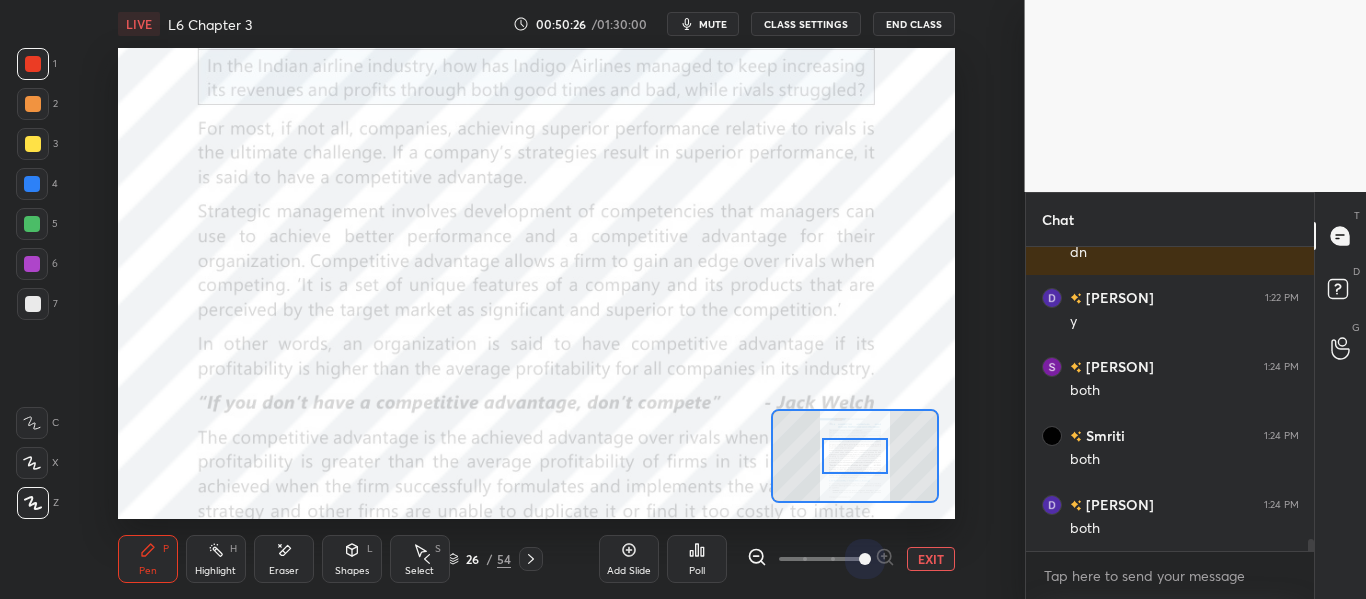 click at bounding box center [821, 559] 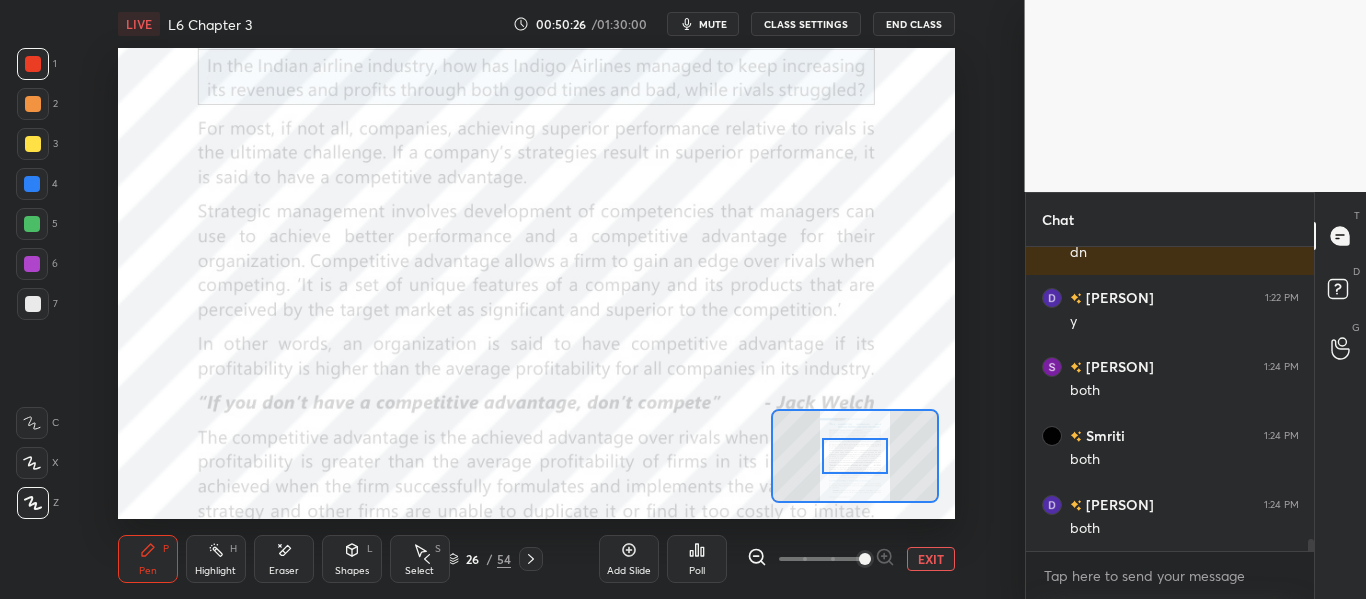 click at bounding box center (865, 559) 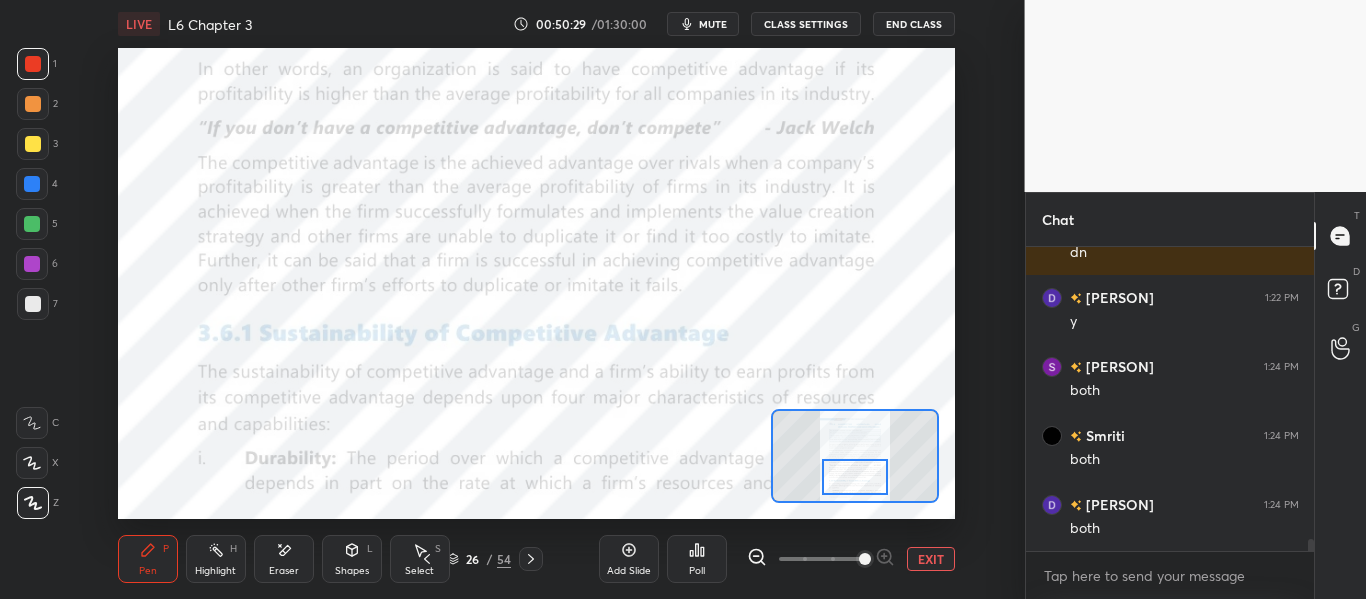 drag, startPoint x: 850, startPoint y: 456, endPoint x: 850, endPoint y: 476, distance: 20 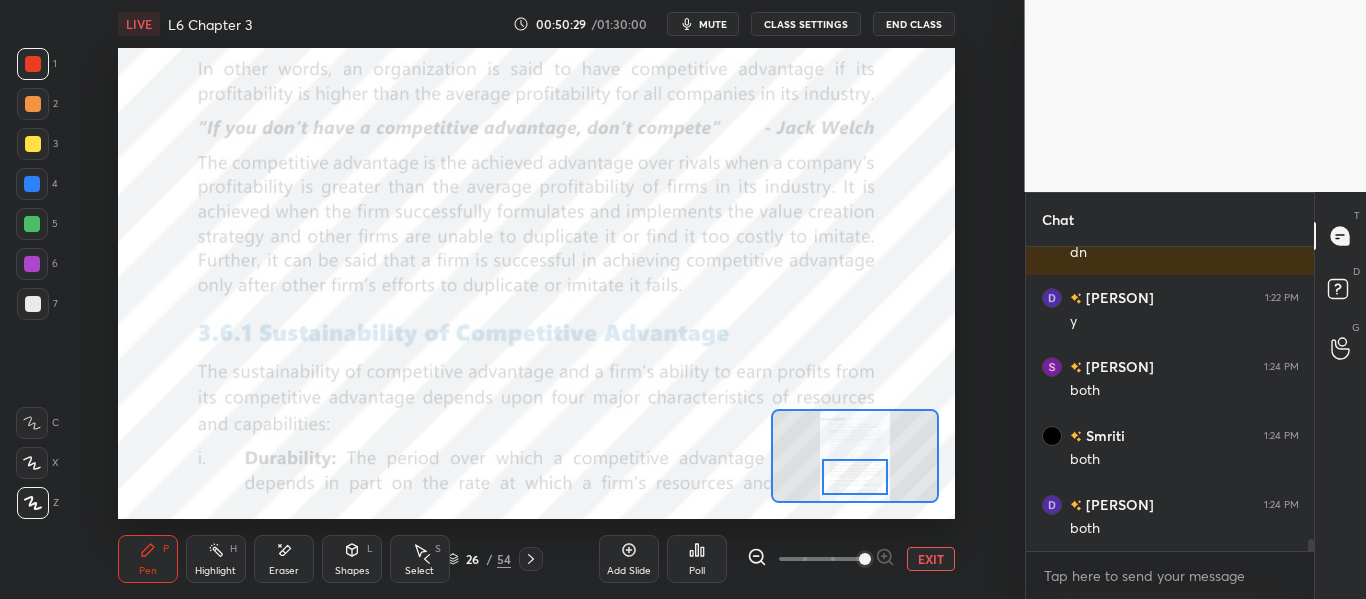 click at bounding box center (854, 477) 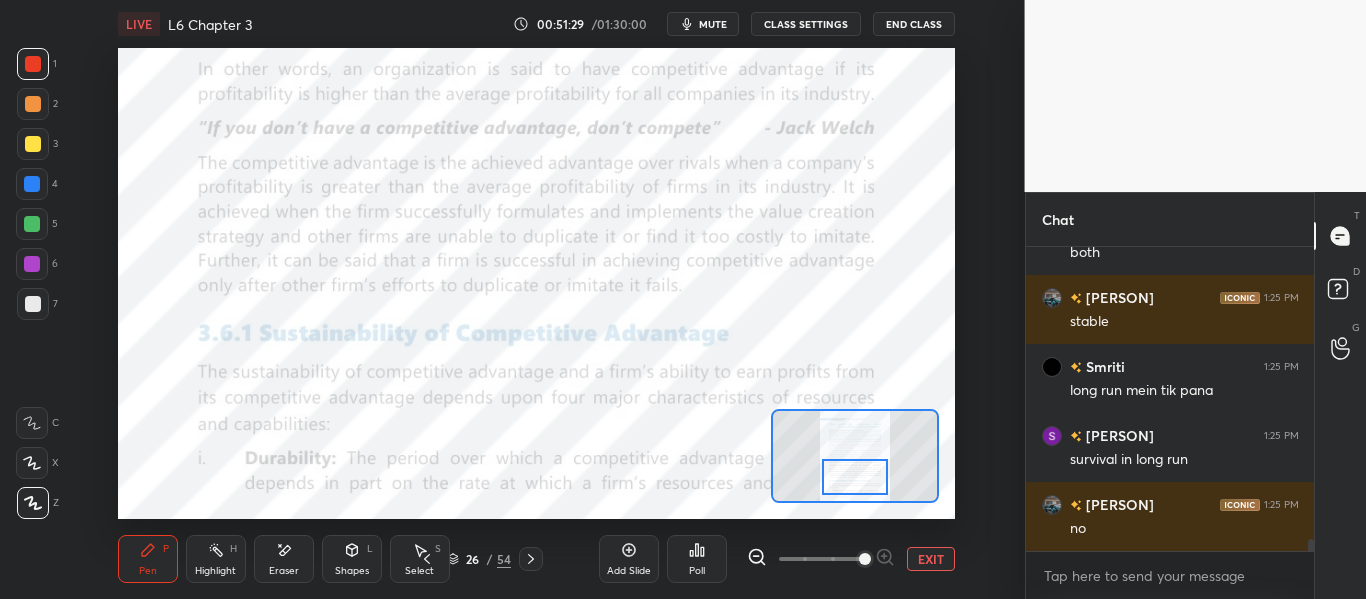 scroll, scrollTop: 7559, scrollLeft: 0, axis: vertical 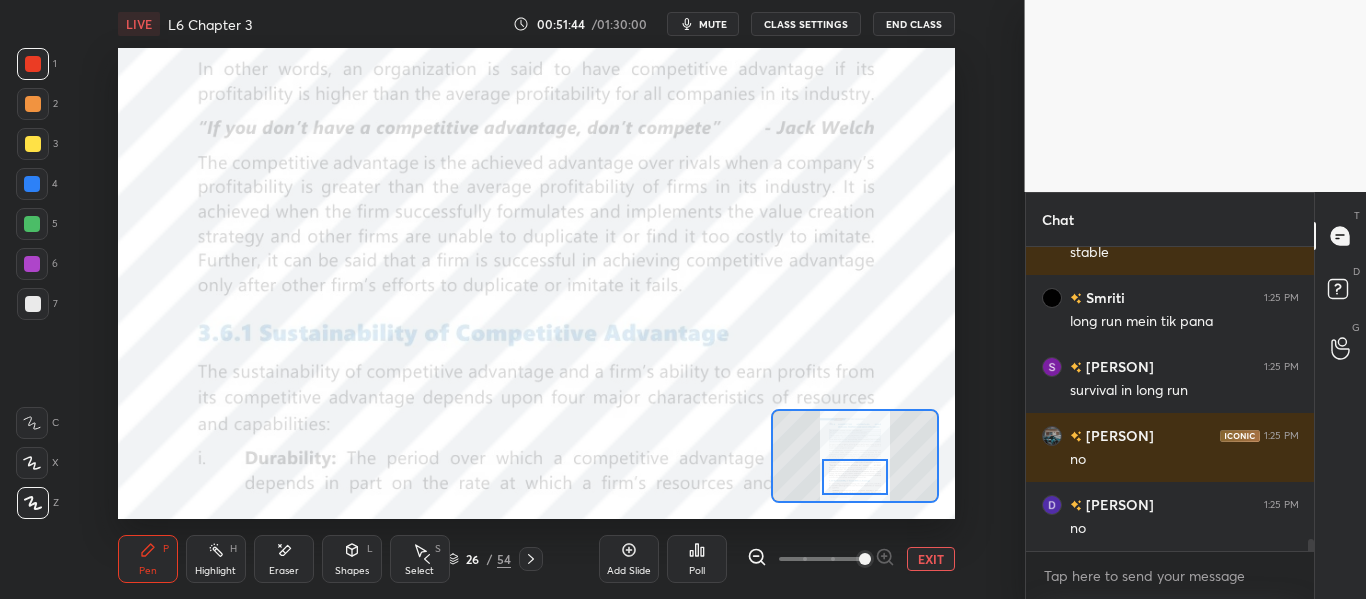 click 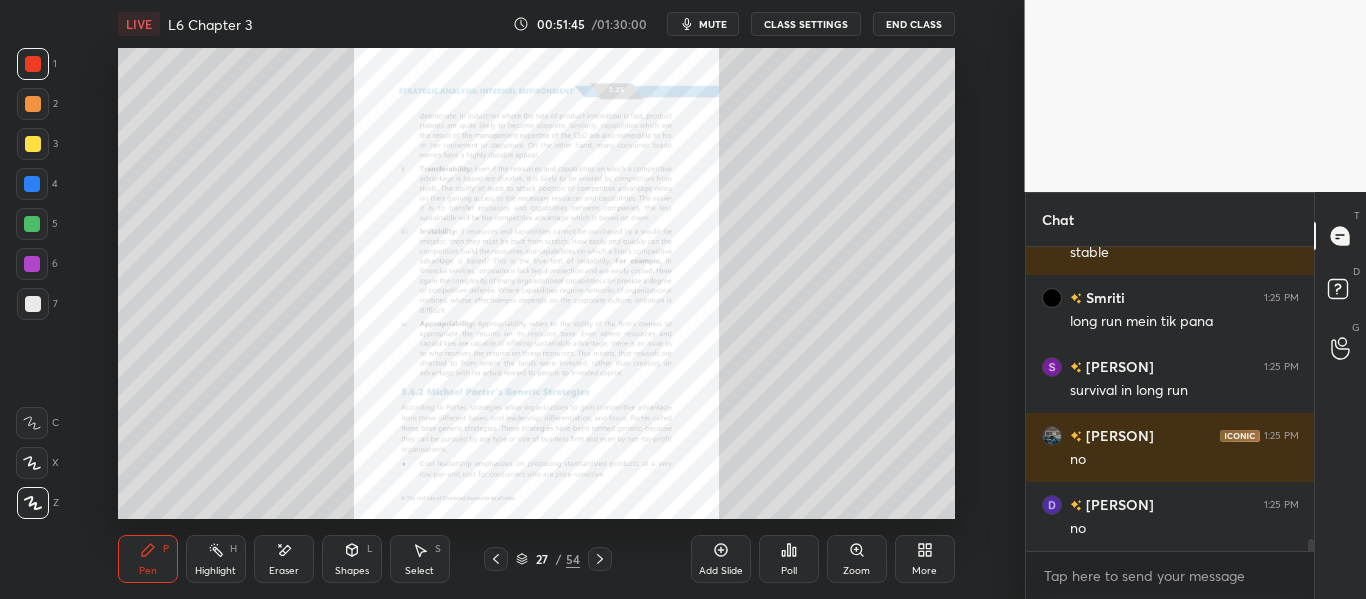 click on "Zoom" at bounding box center (857, 559) 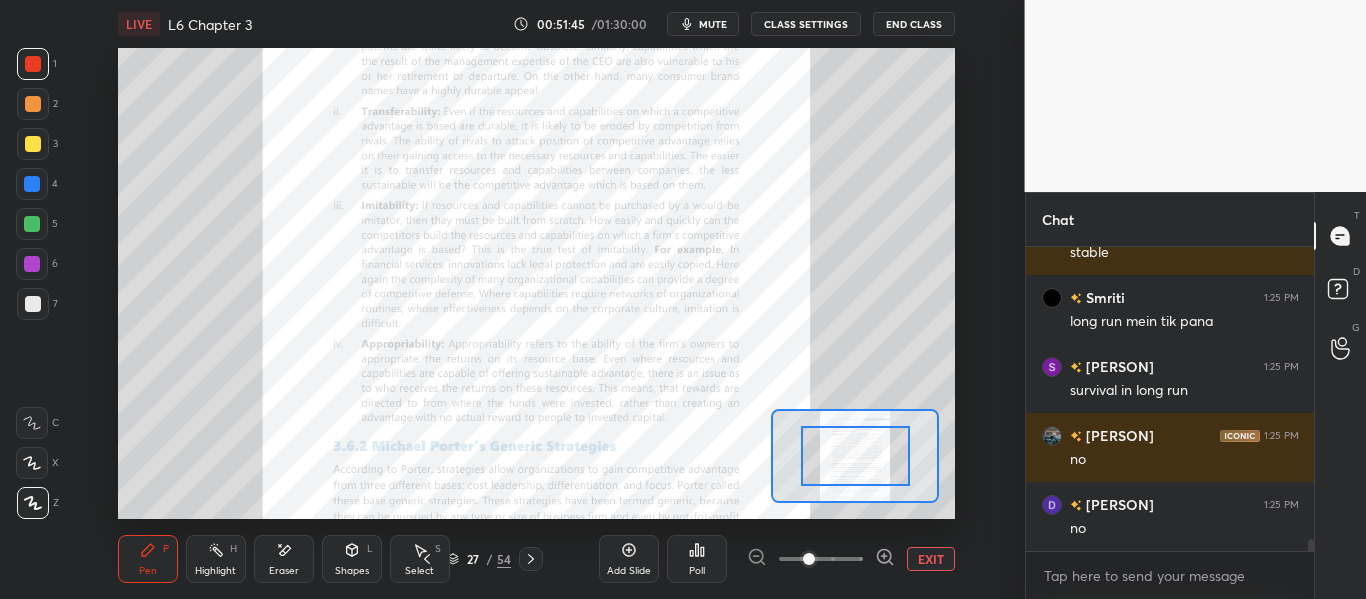 click at bounding box center [821, 559] 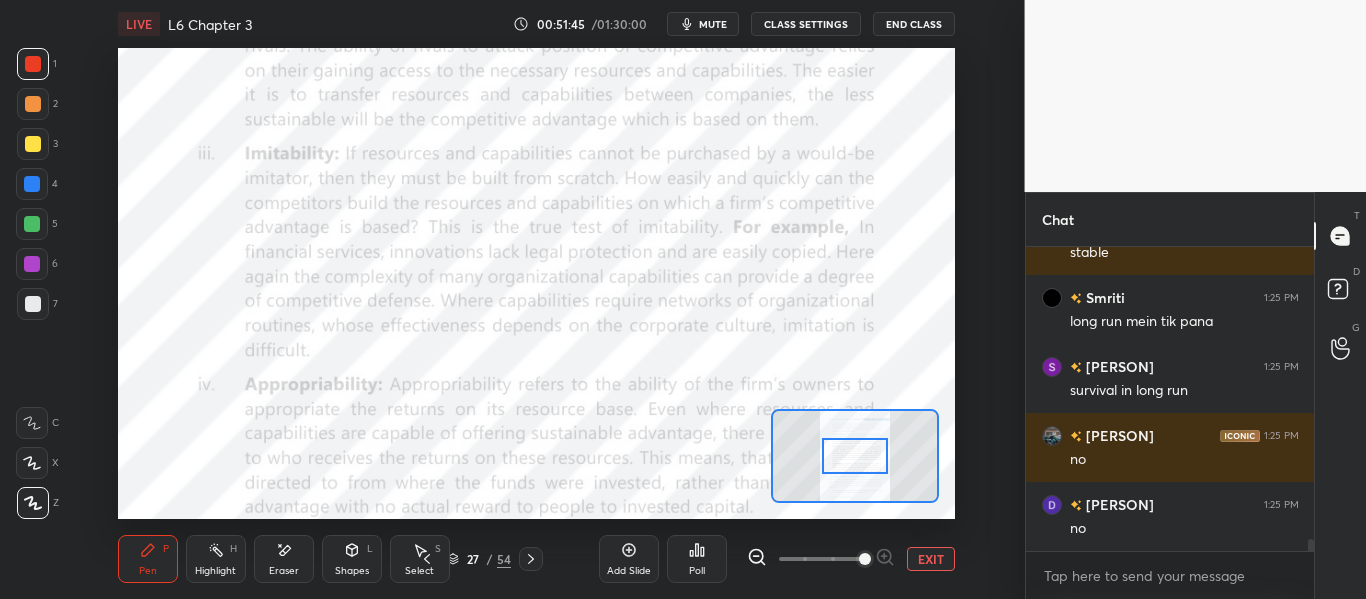 click at bounding box center [865, 559] 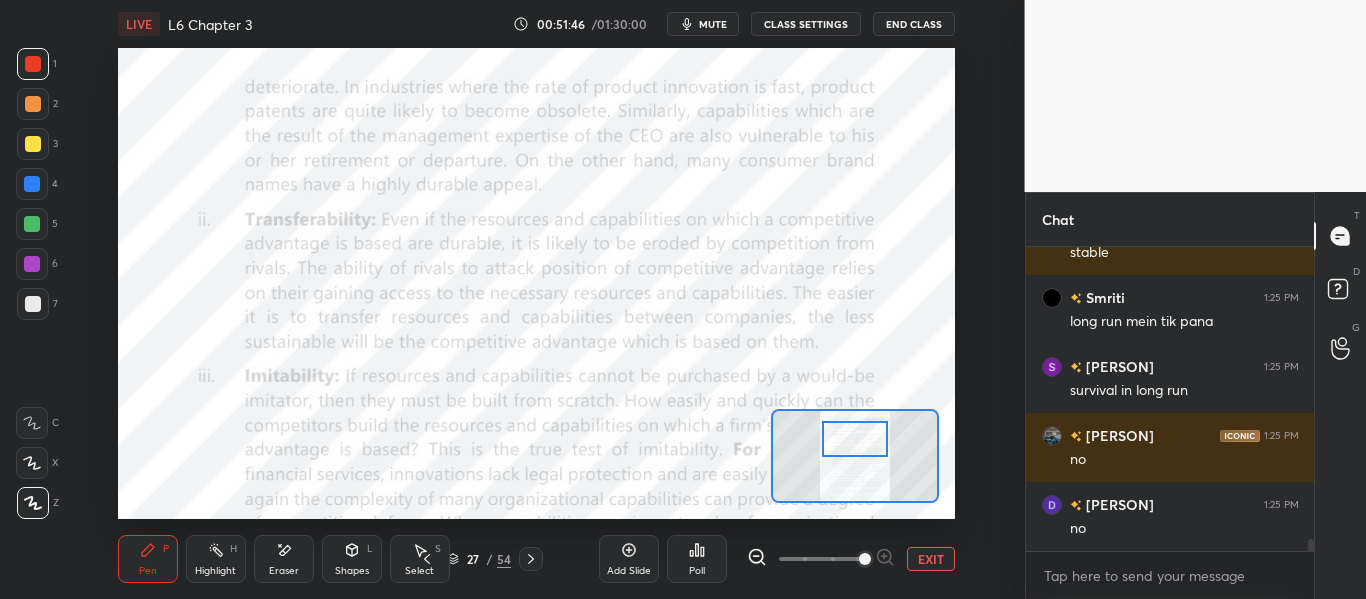 drag, startPoint x: 853, startPoint y: 450, endPoint x: 854, endPoint y: 433, distance: 17.029387 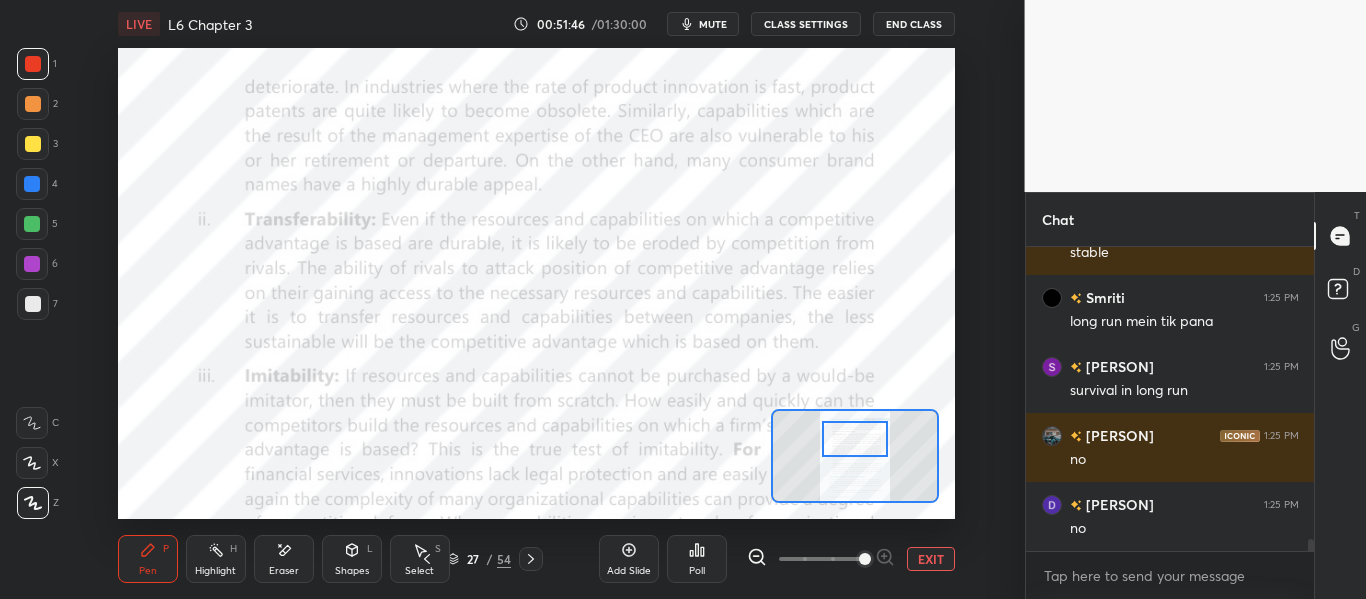 click at bounding box center [854, 439] 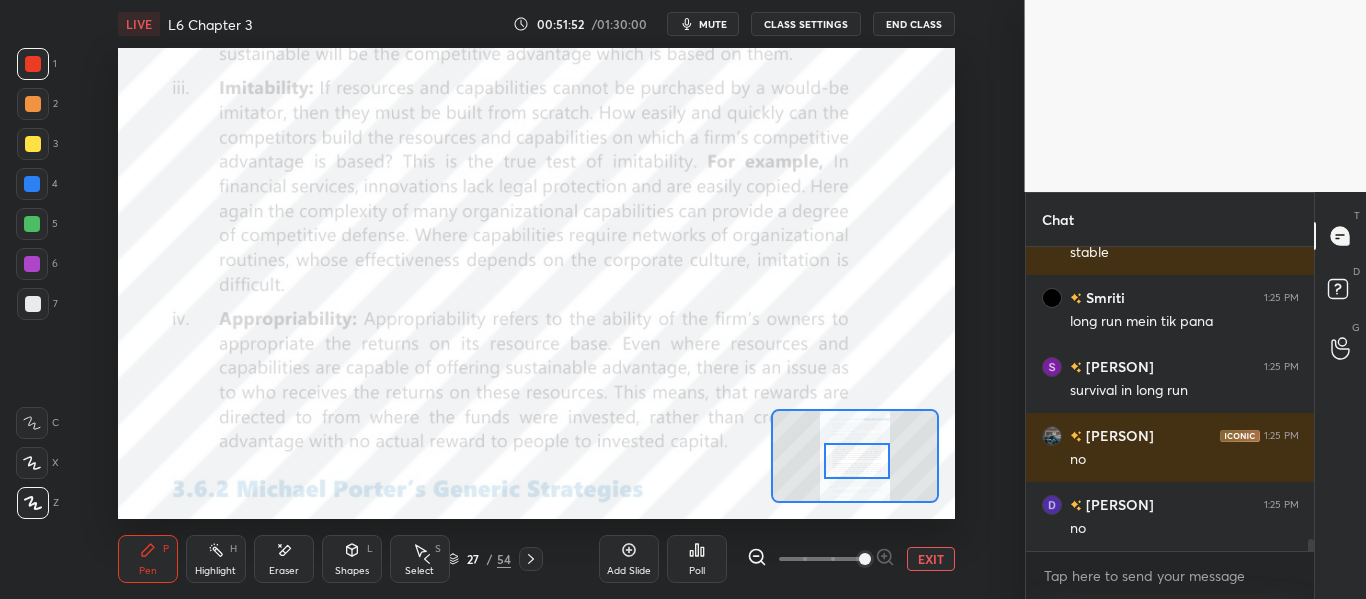 drag, startPoint x: 862, startPoint y: 442, endPoint x: 863, endPoint y: 464, distance: 22.022715 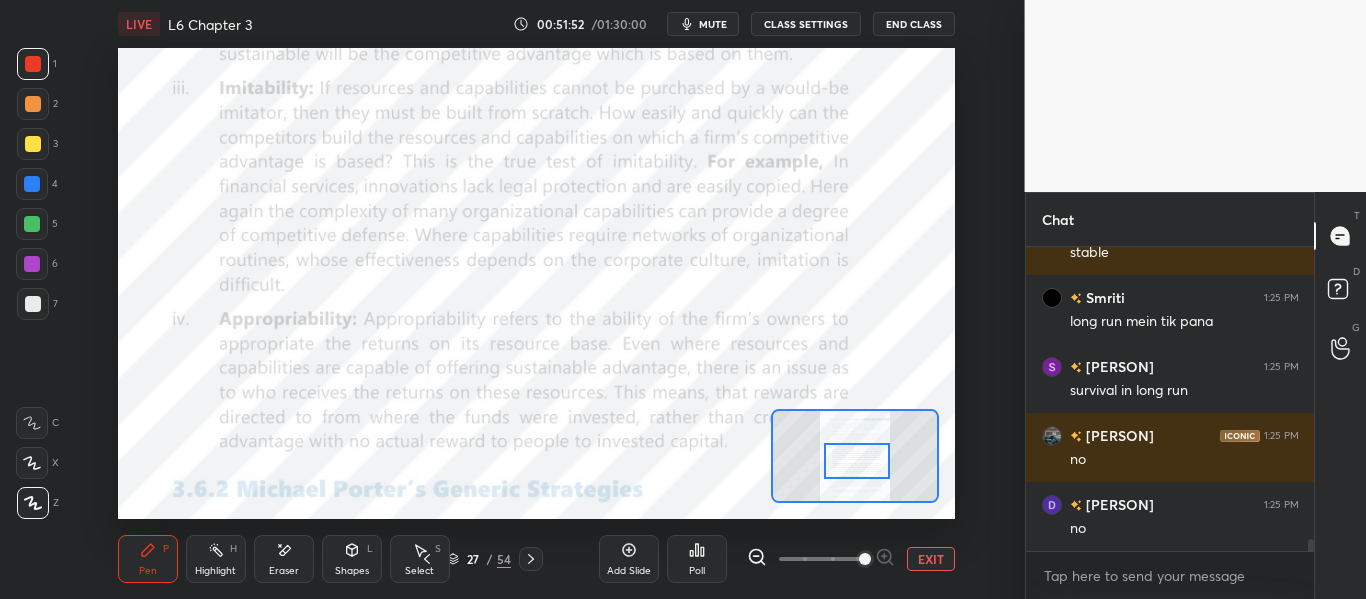 click at bounding box center [856, 461] 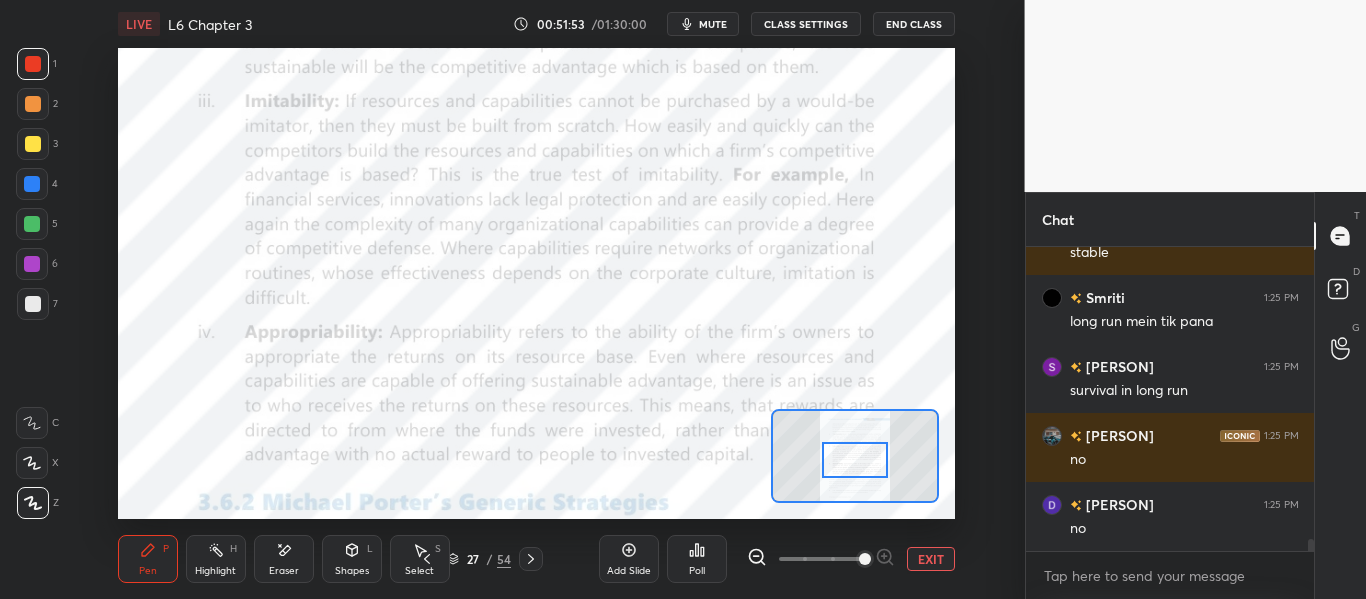 click at bounding box center (854, 460) 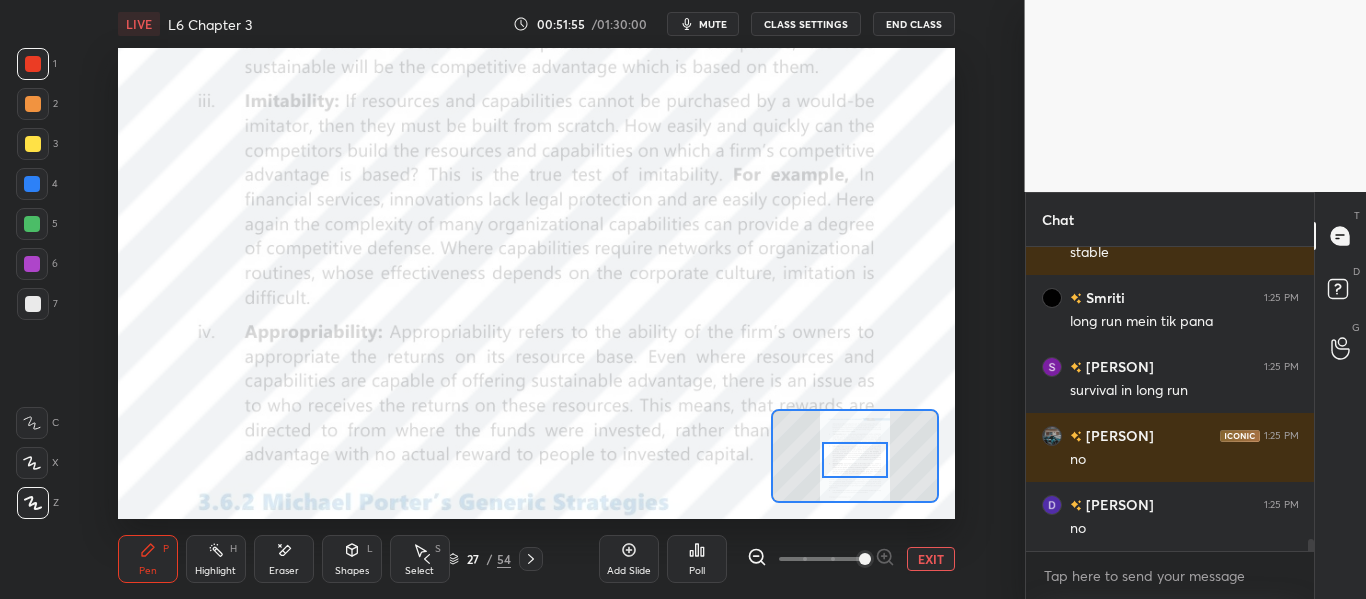 click 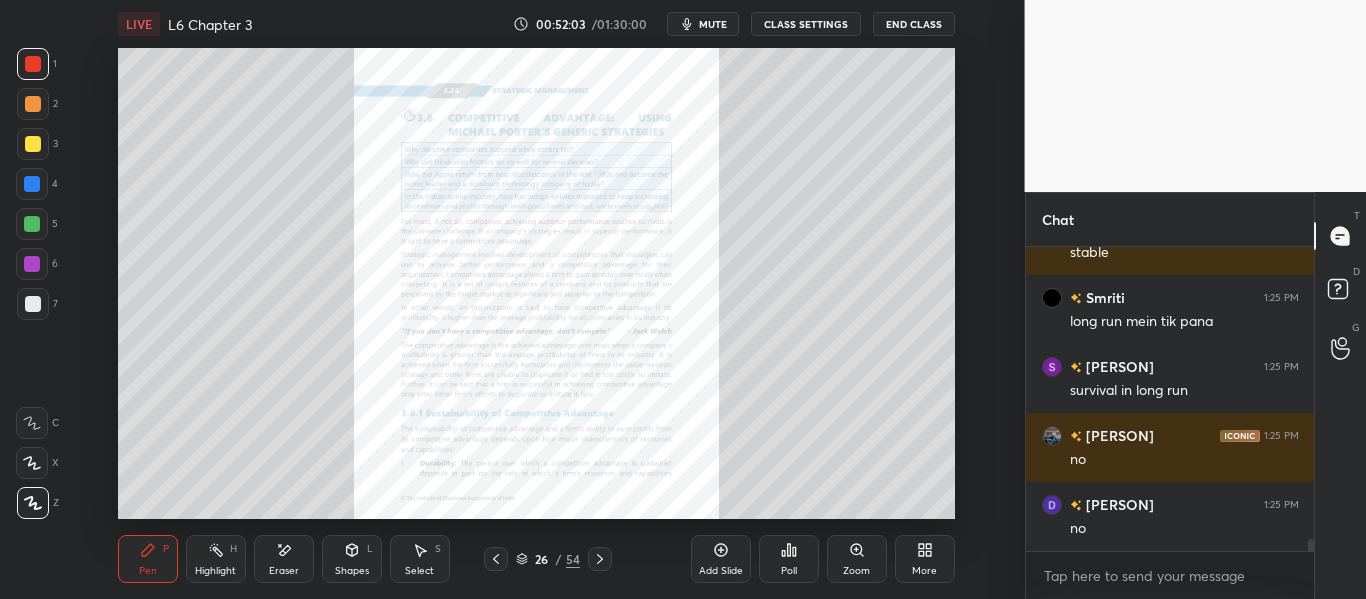 drag, startPoint x: 591, startPoint y: 555, endPoint x: 597, endPoint y: 546, distance: 10.816654 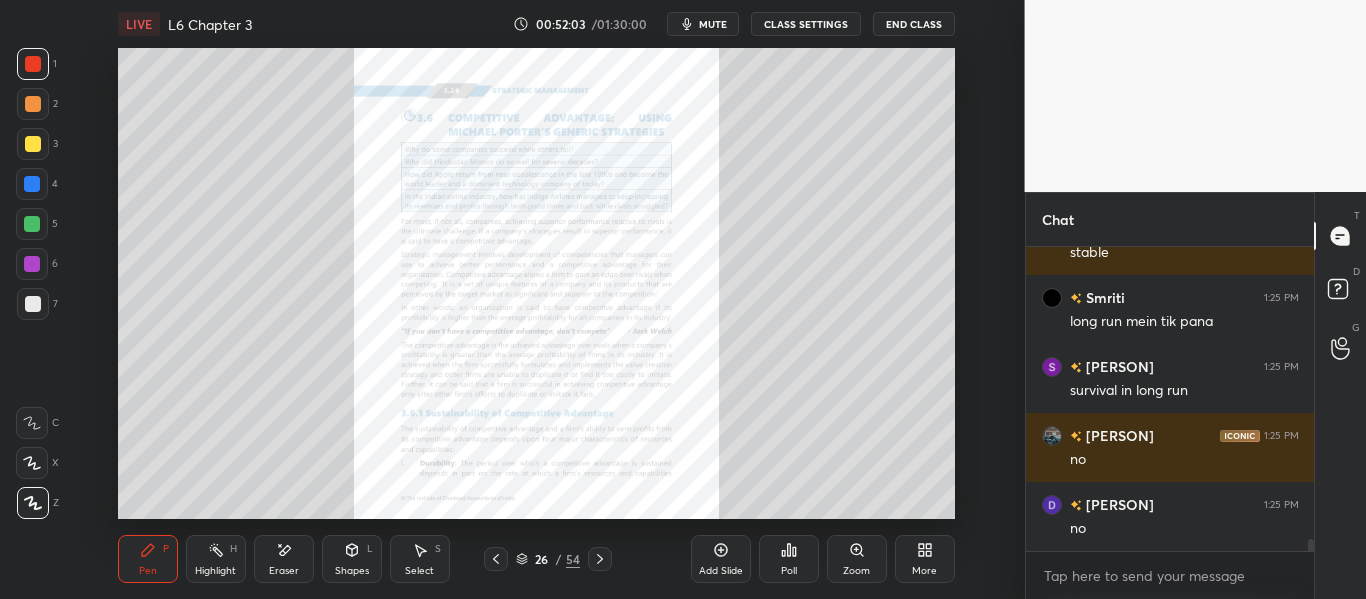 click 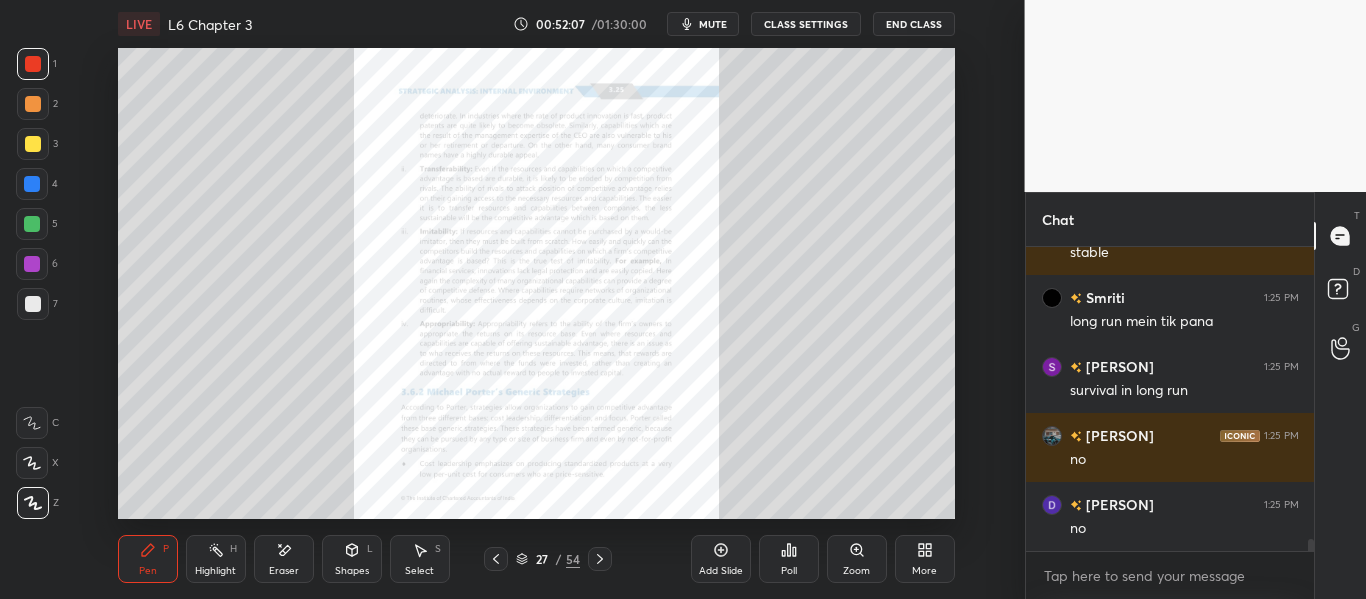 click 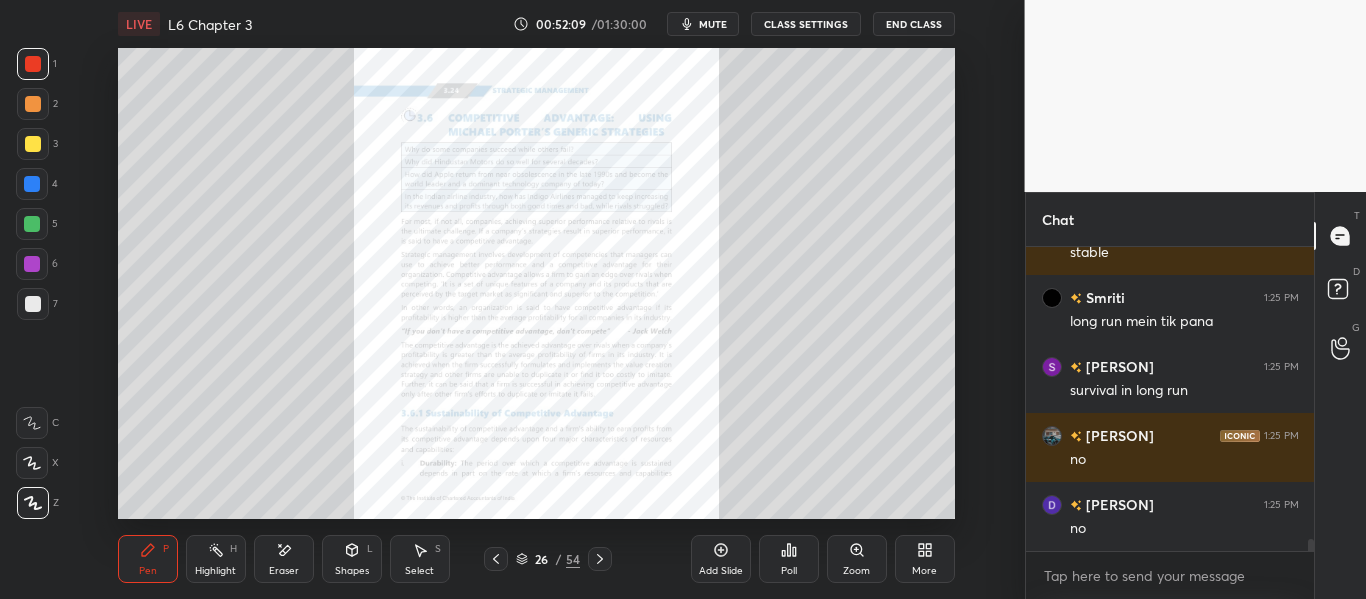 click 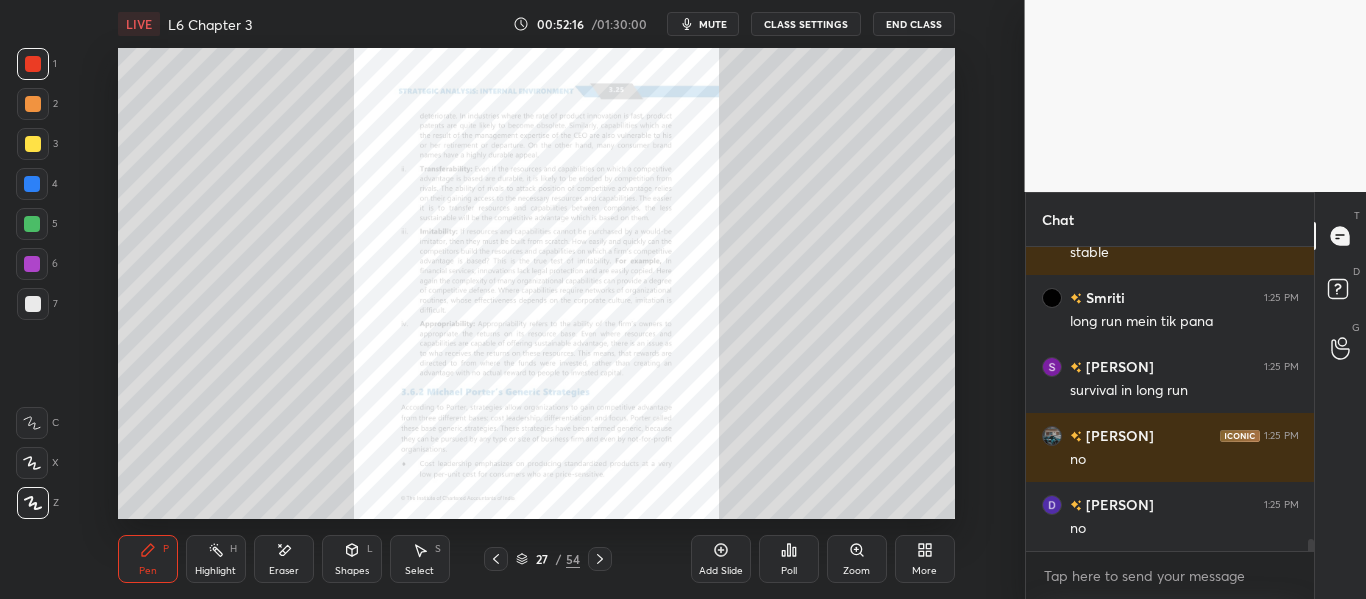 click 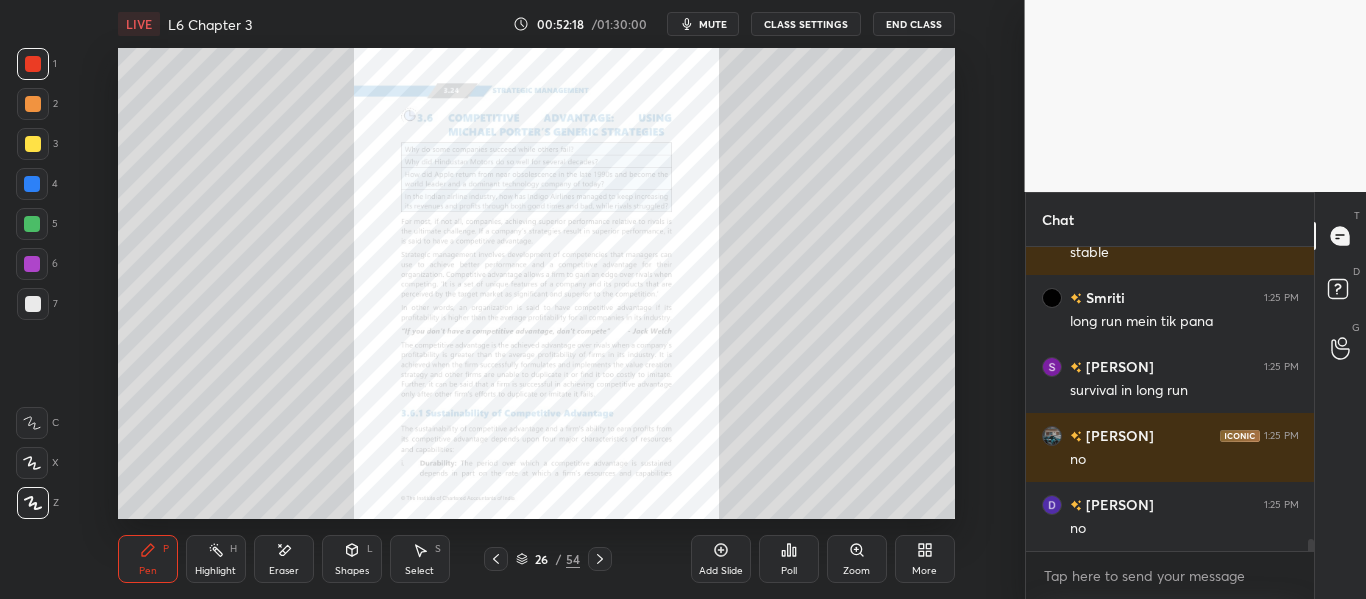 click 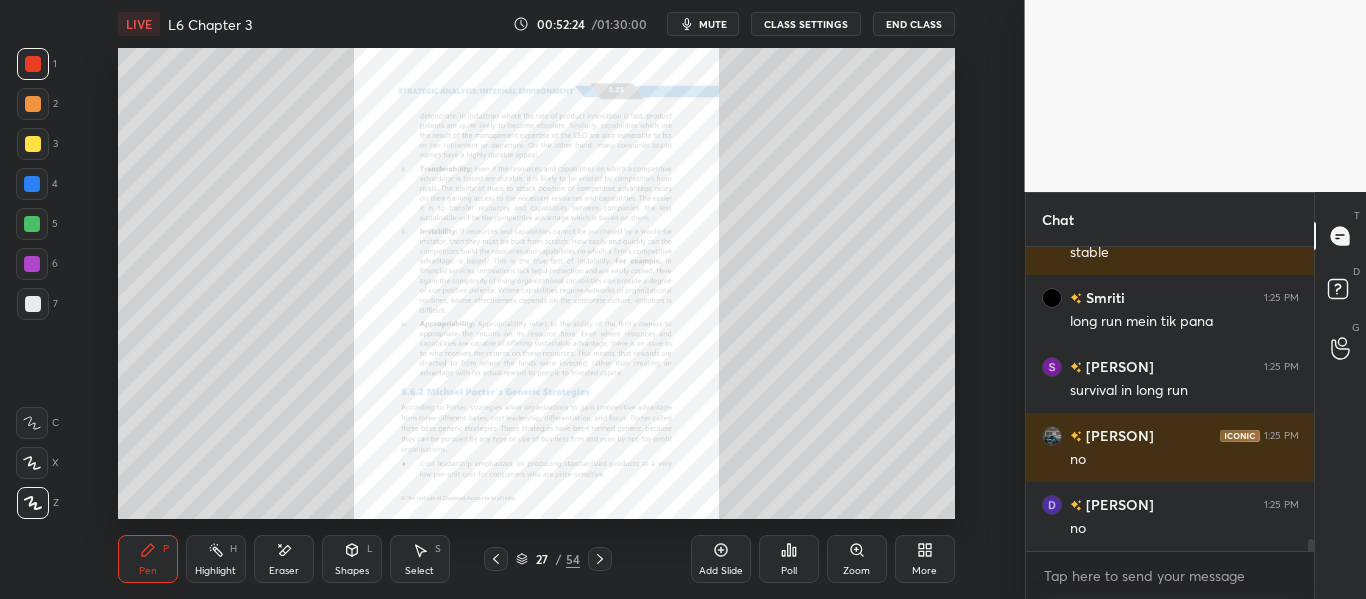 click 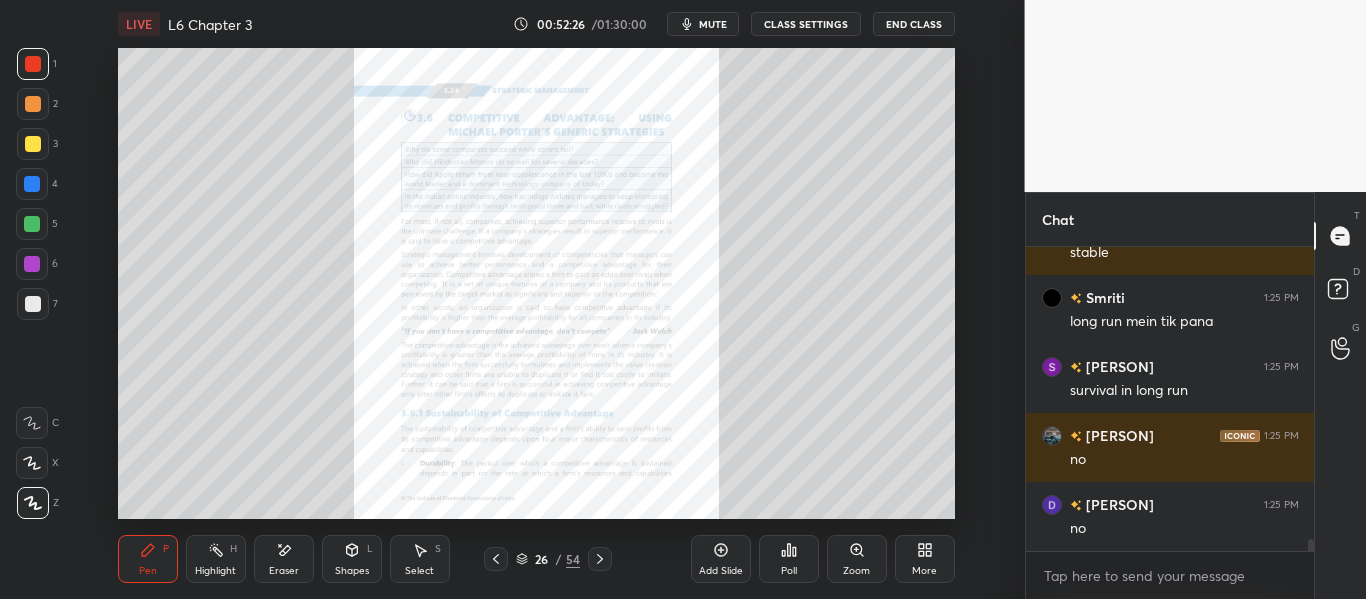 click 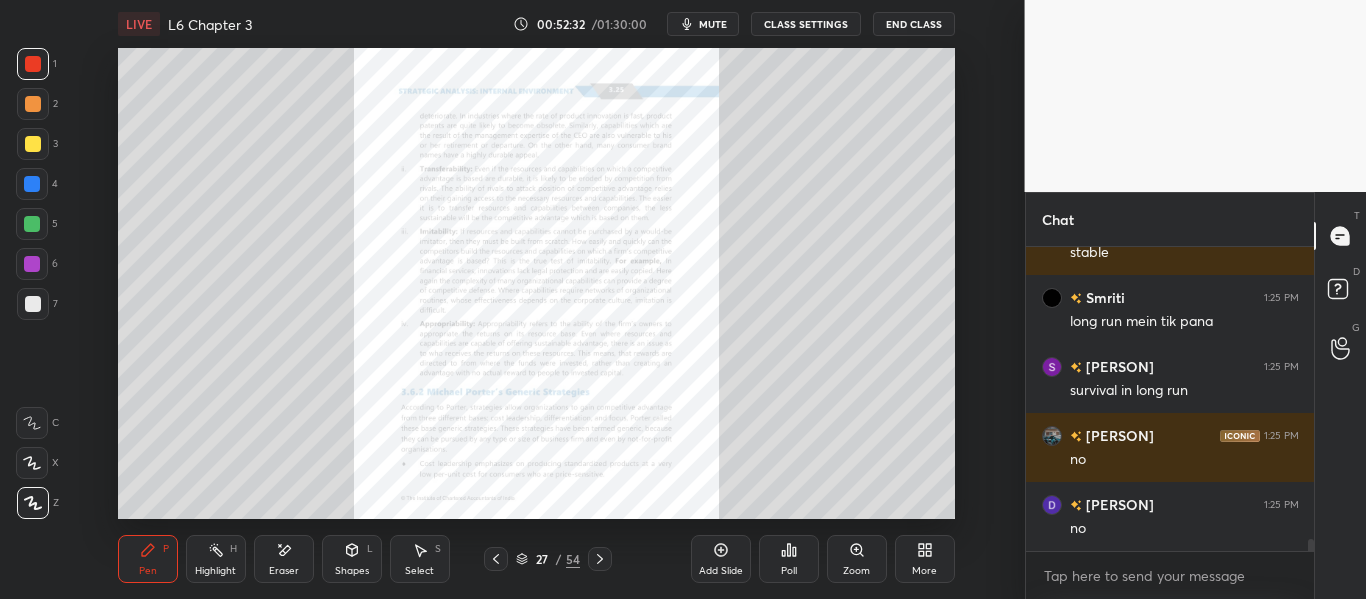 click 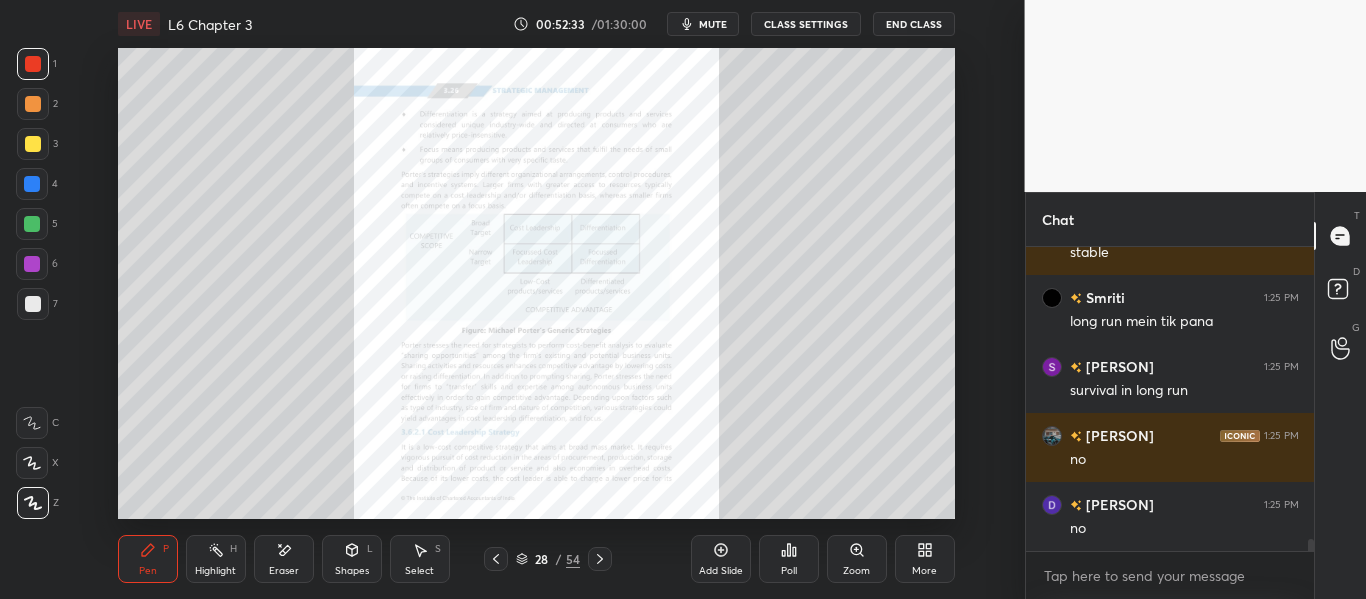 click at bounding box center (496, 559) 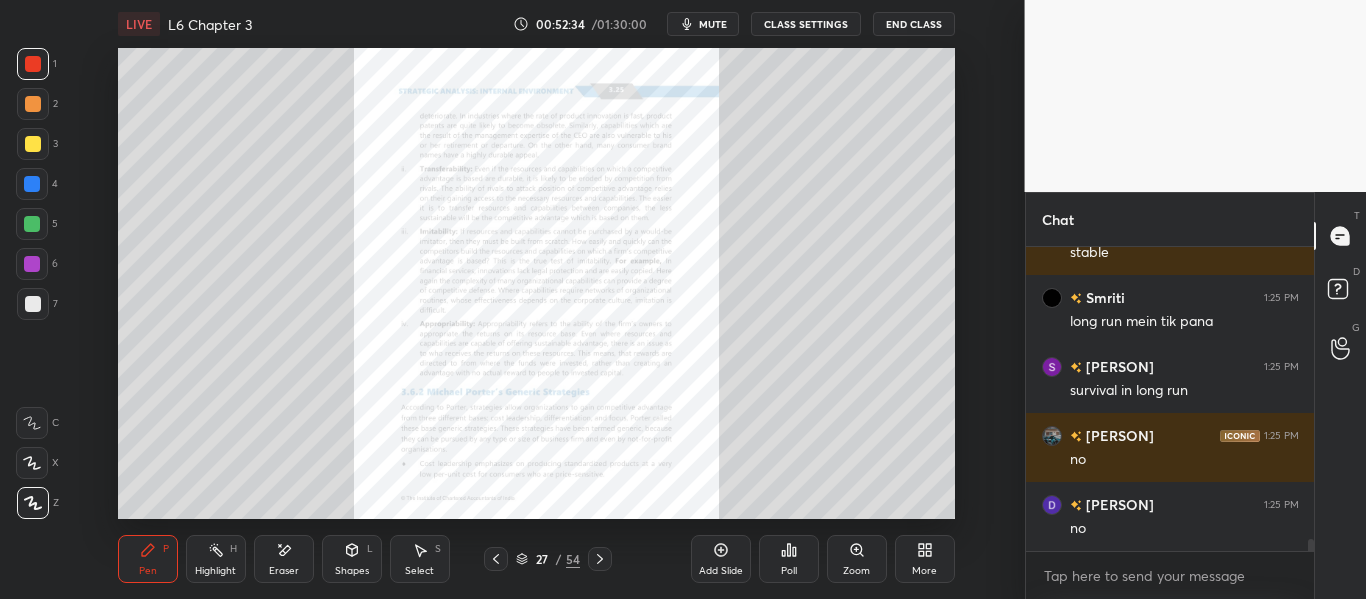click 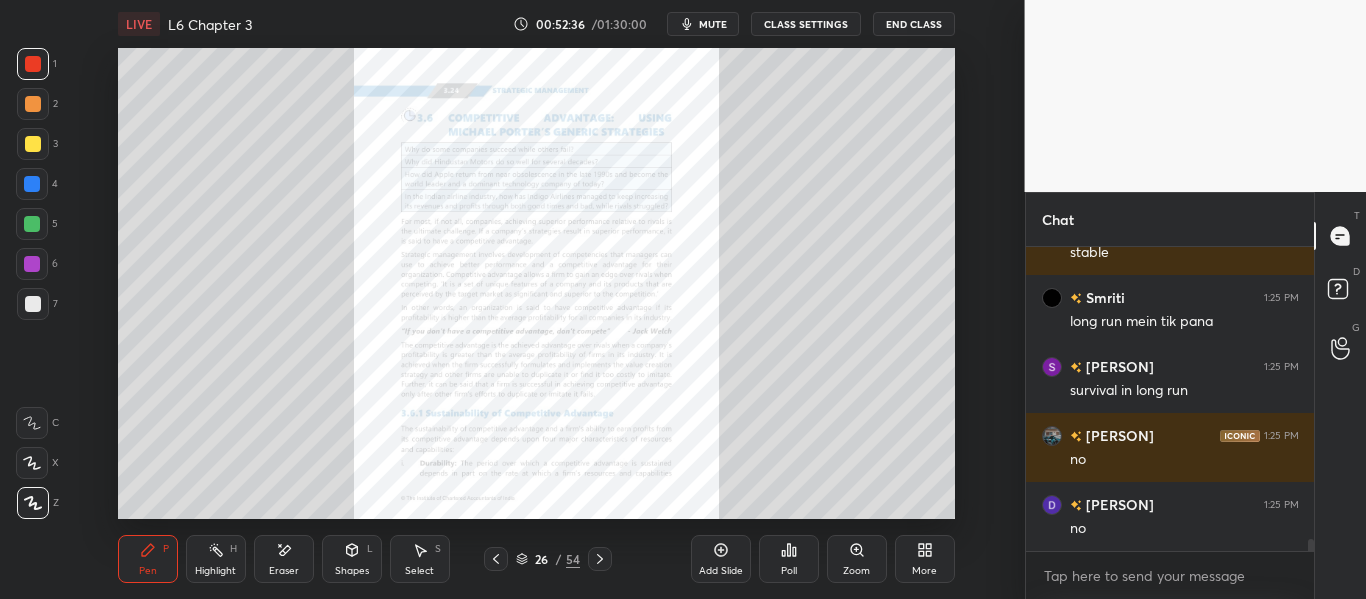 click 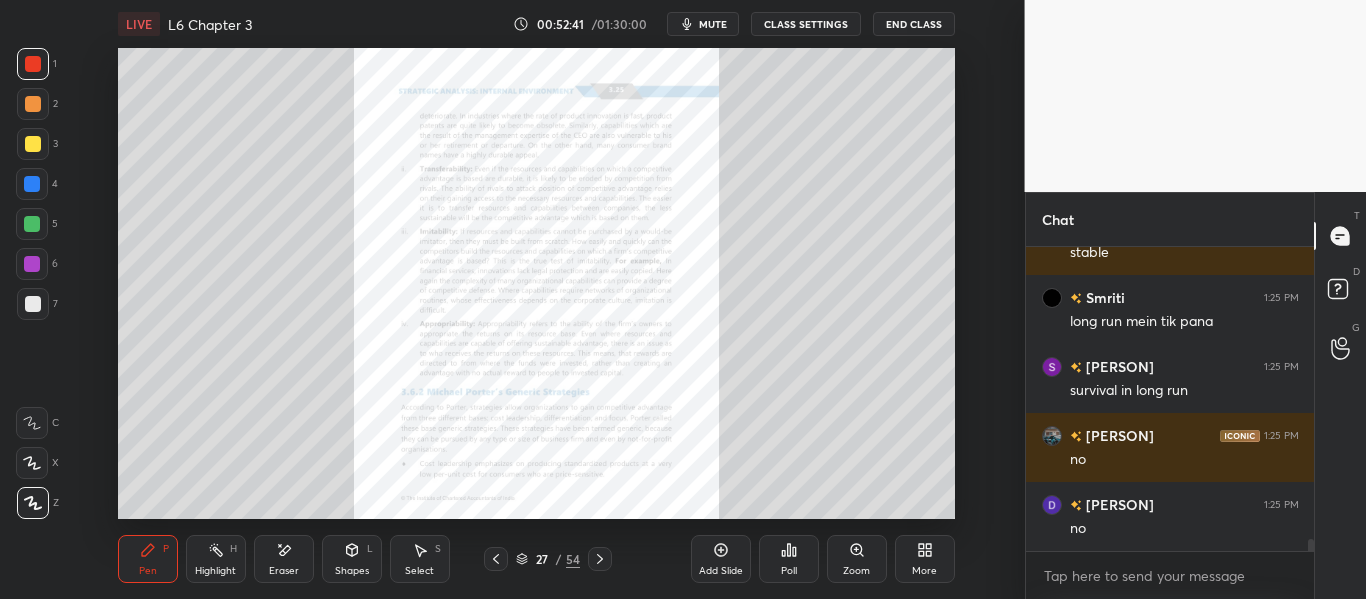 click 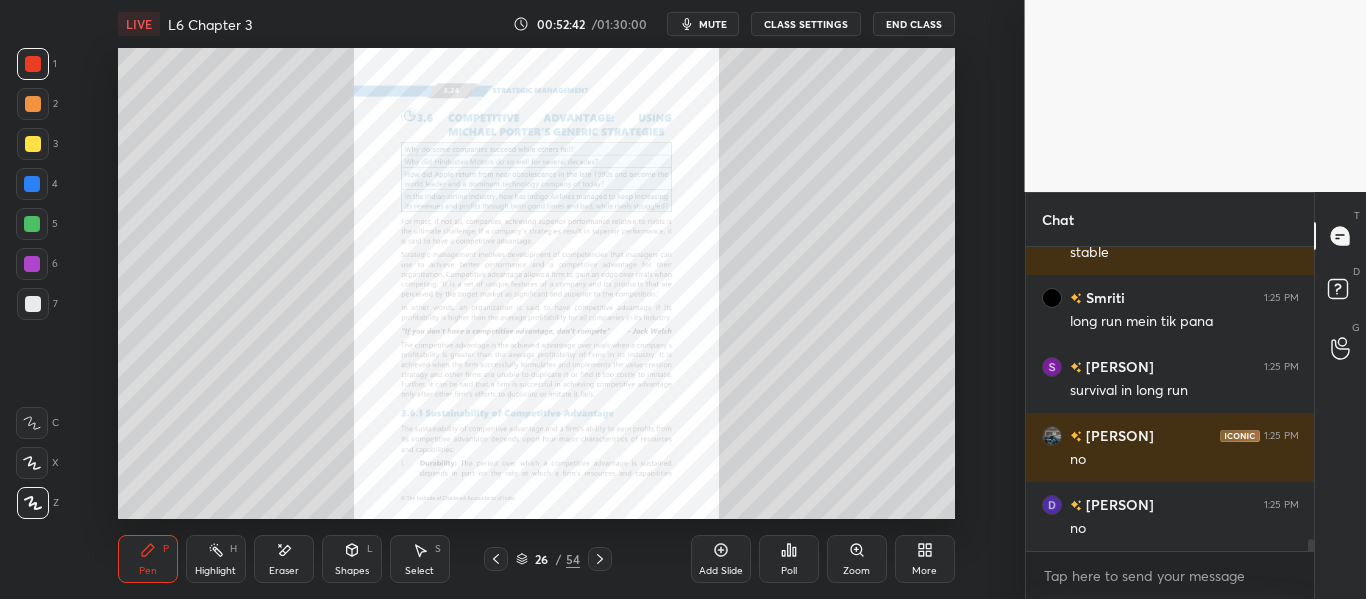 click 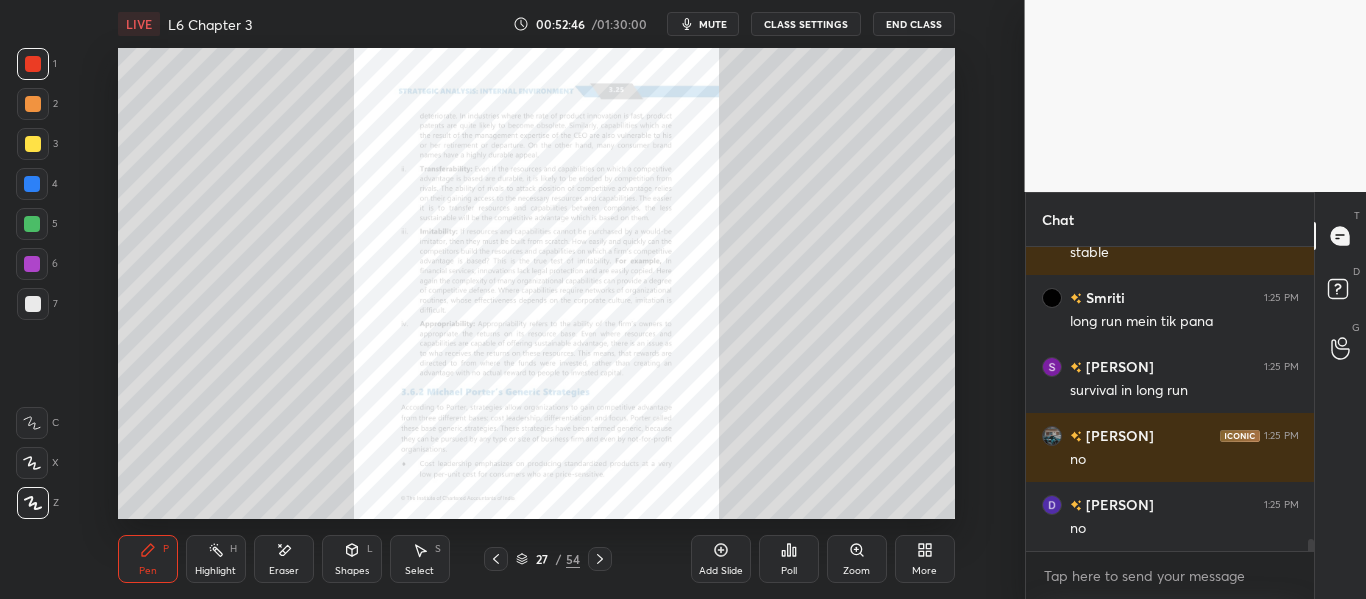 click 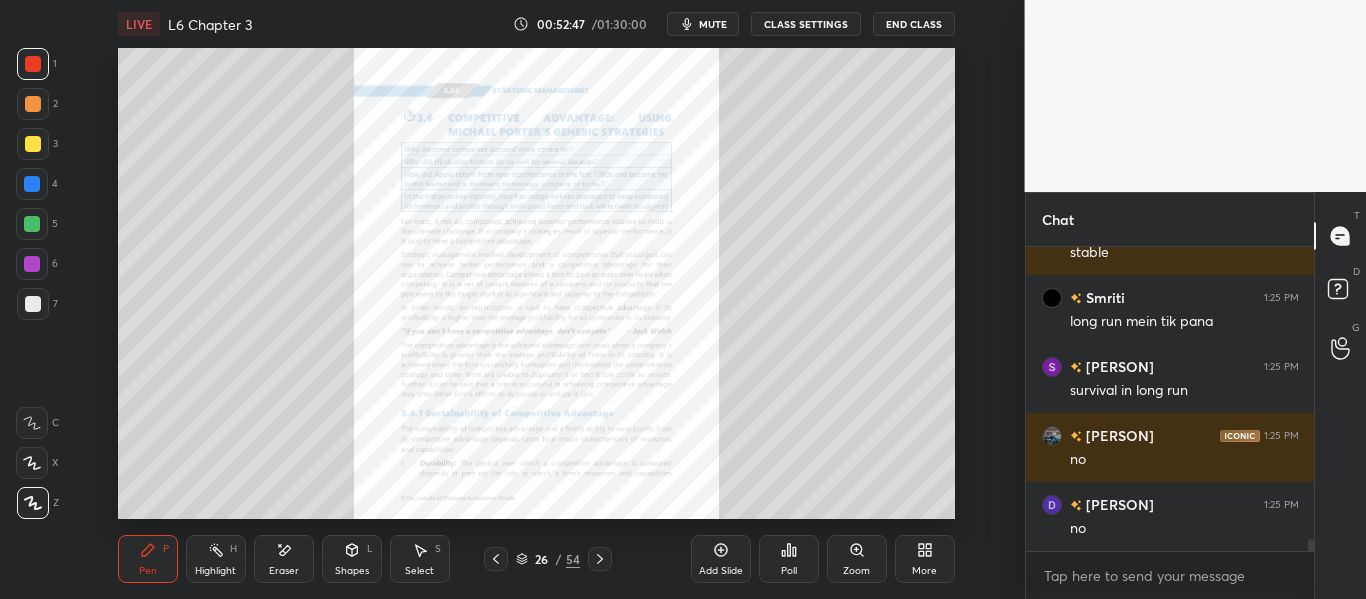 click 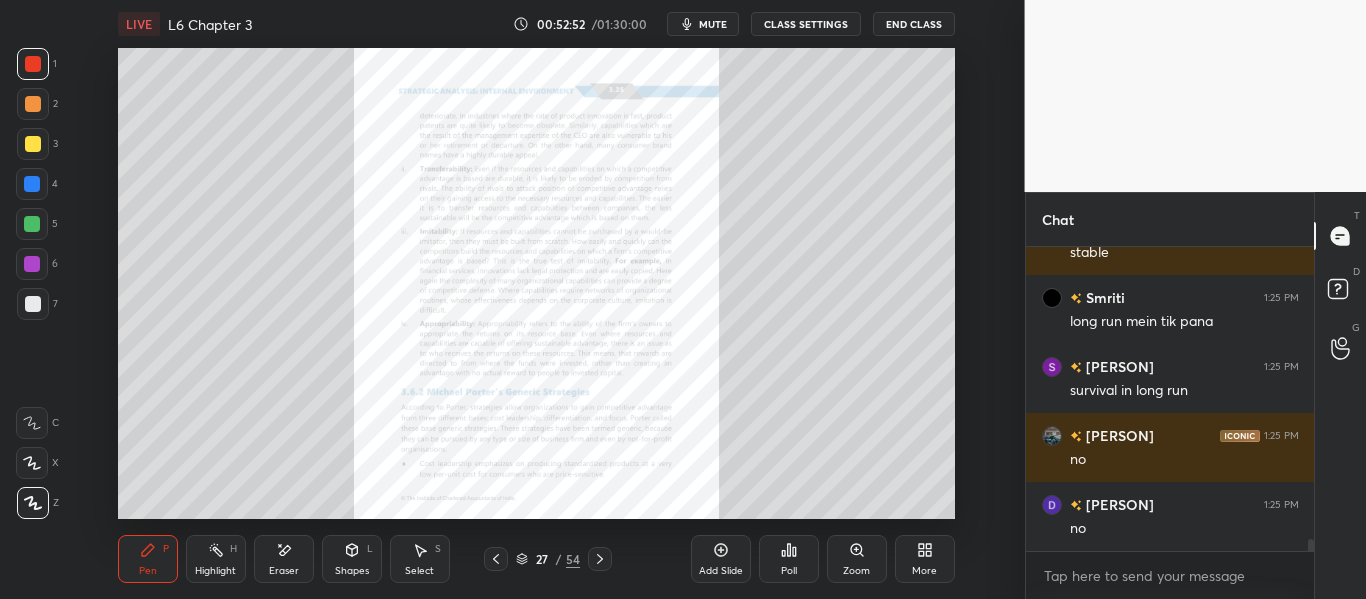 click on "Pen P Highlight H Eraser Shapes L Select S 27 / 54 Add Slide Poll Zoom More" at bounding box center [536, 559] 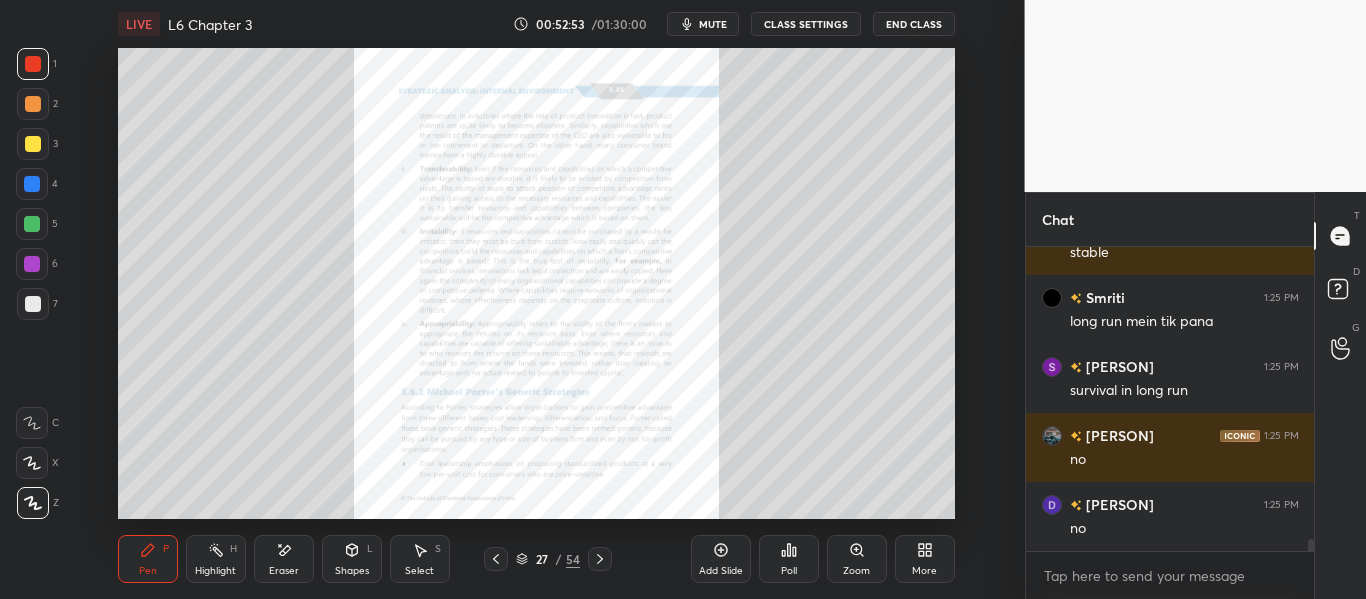 click at bounding box center (496, 559) 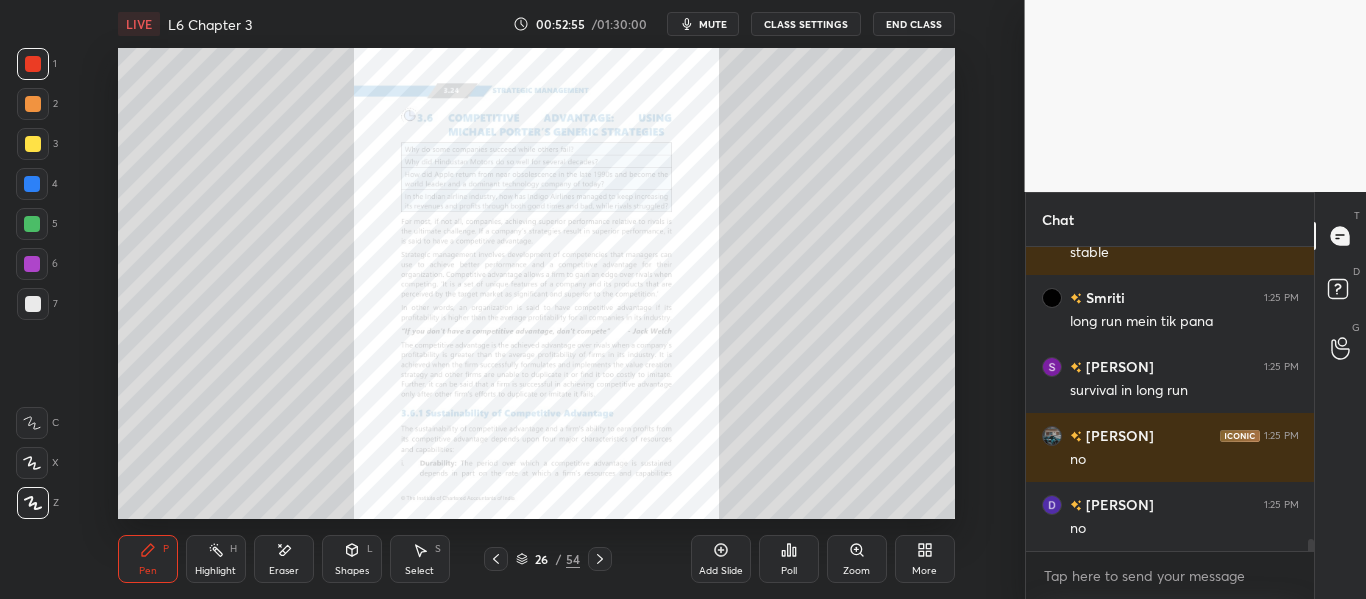 click on "Zoom" at bounding box center [857, 559] 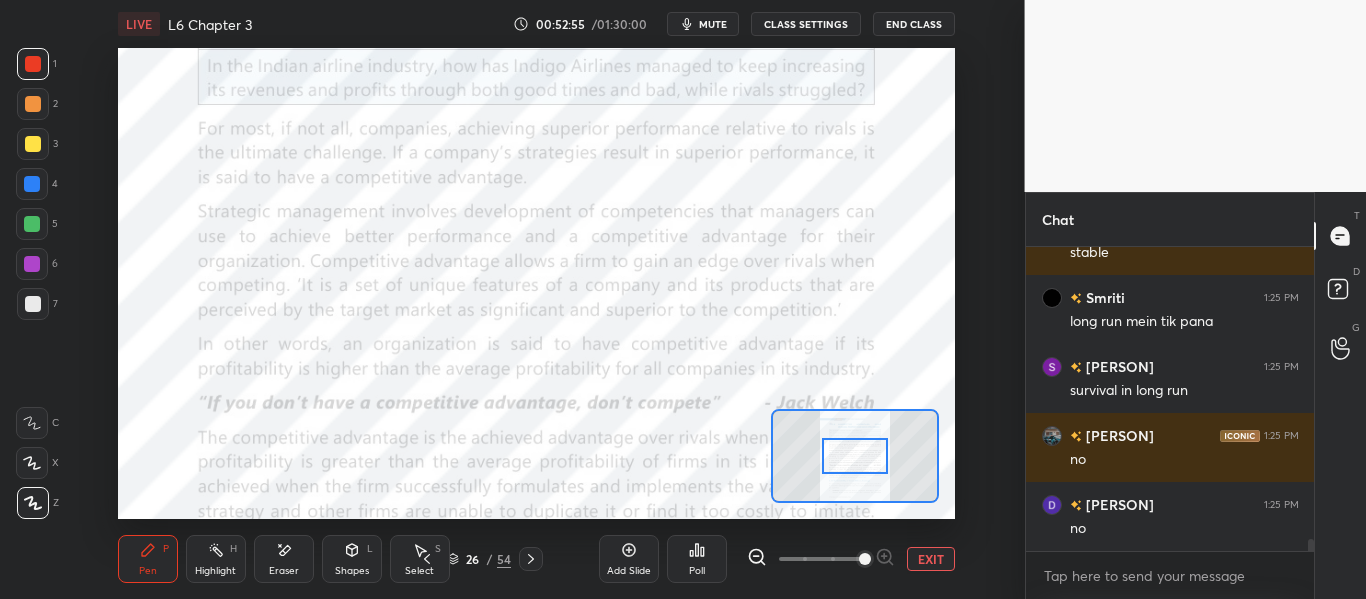 click at bounding box center (821, 559) 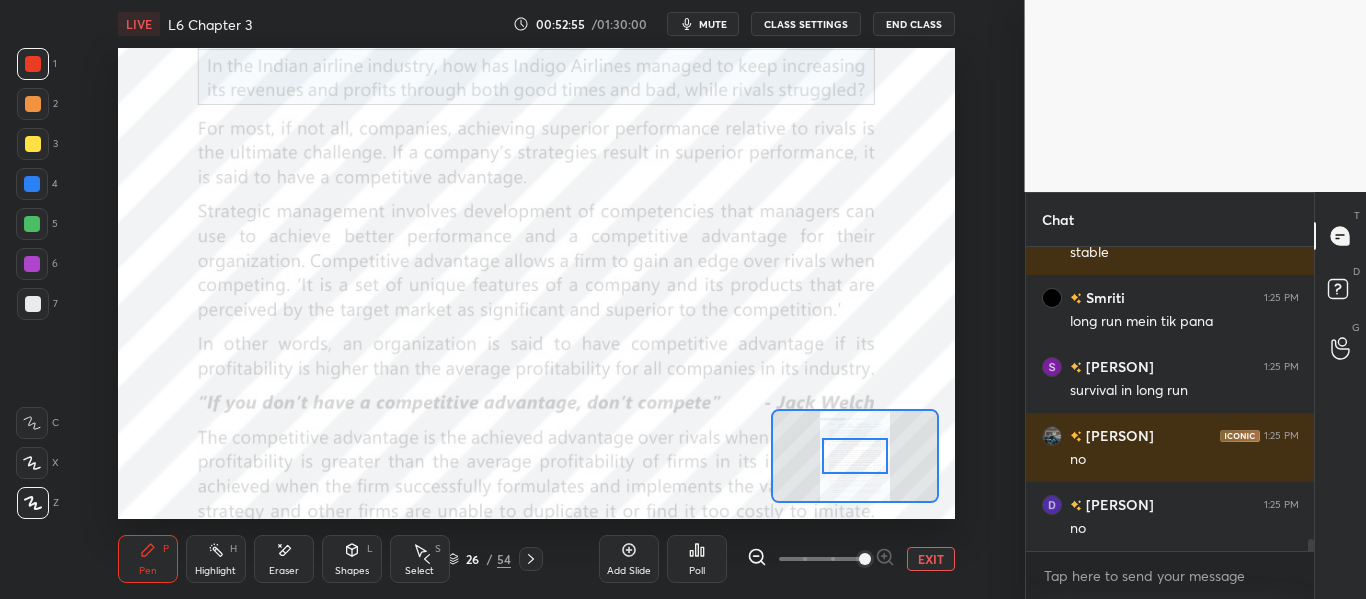 click at bounding box center (865, 559) 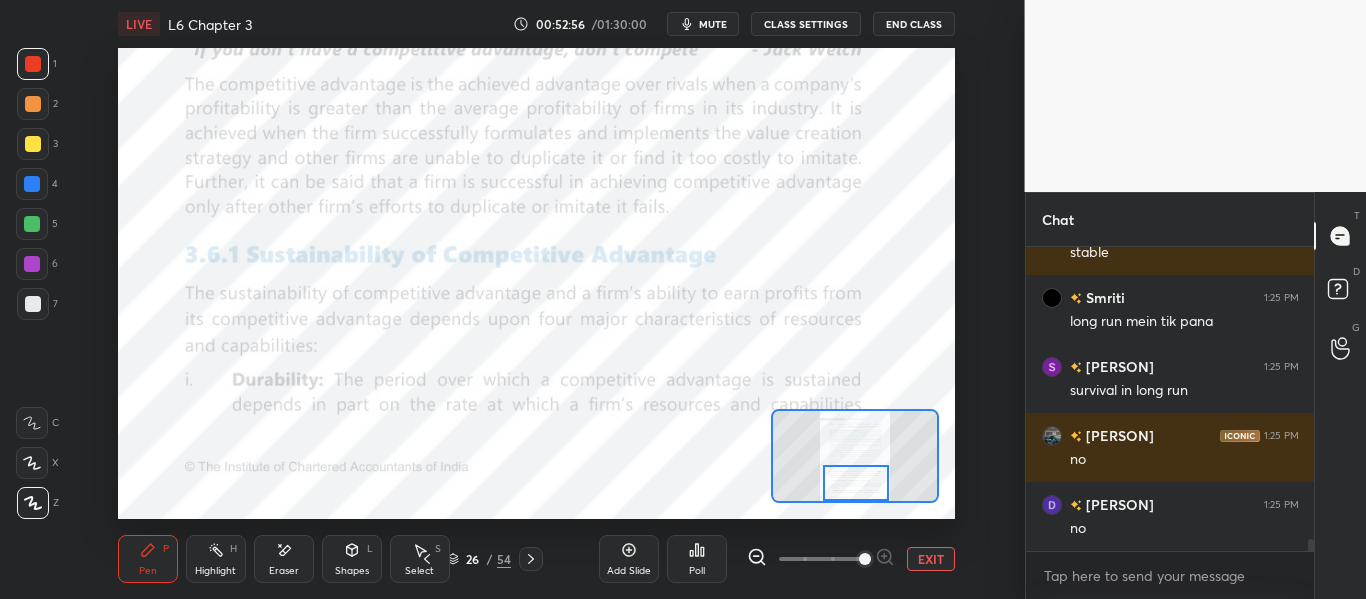 scroll, scrollTop: 7682, scrollLeft: 0, axis: vertical 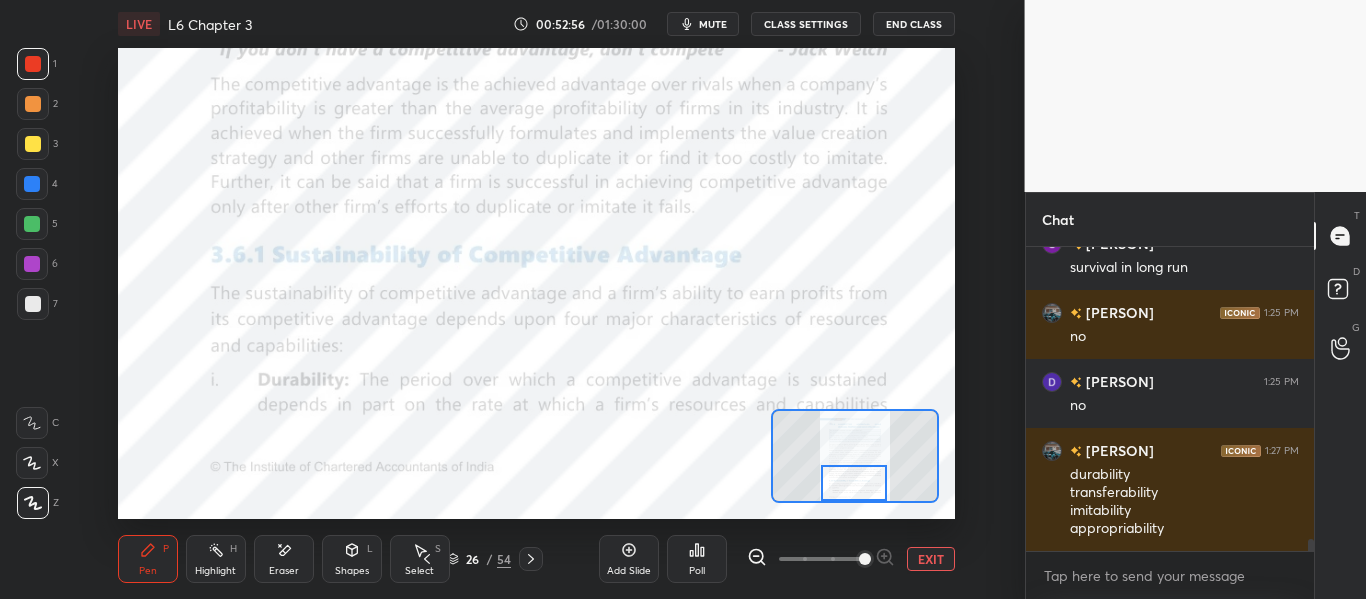 drag, startPoint x: 861, startPoint y: 456, endPoint x: 860, endPoint y: 486, distance: 30.016663 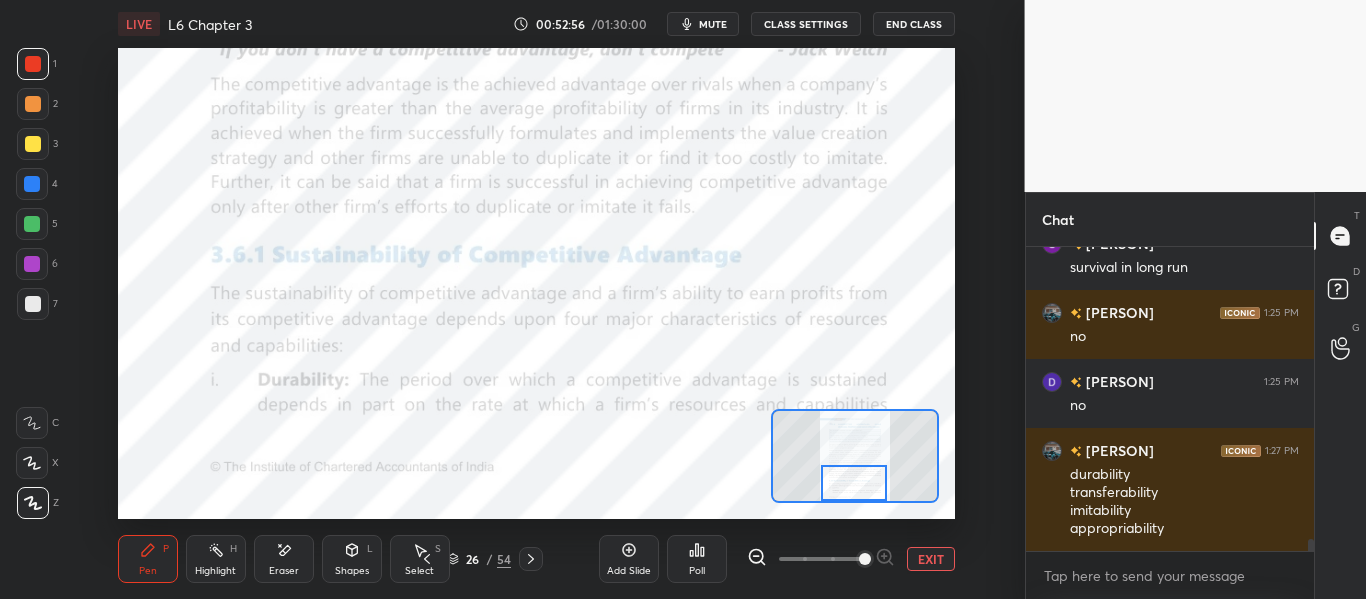 click at bounding box center [853, 483] 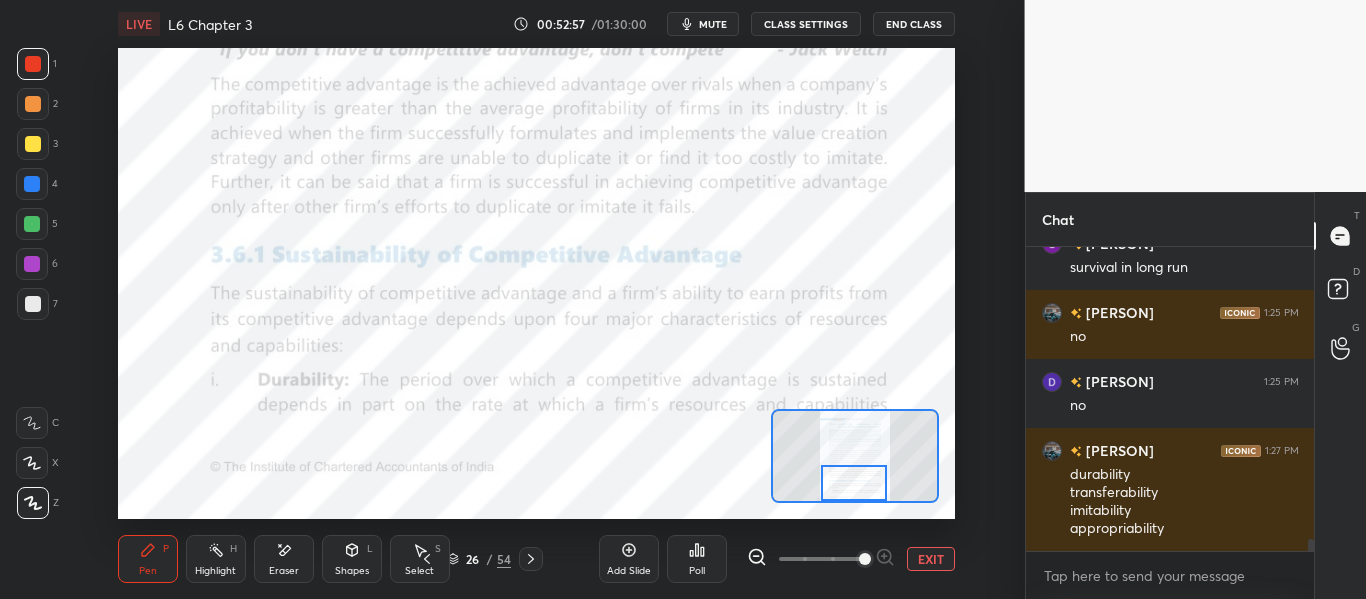 click at bounding box center [853, 483] 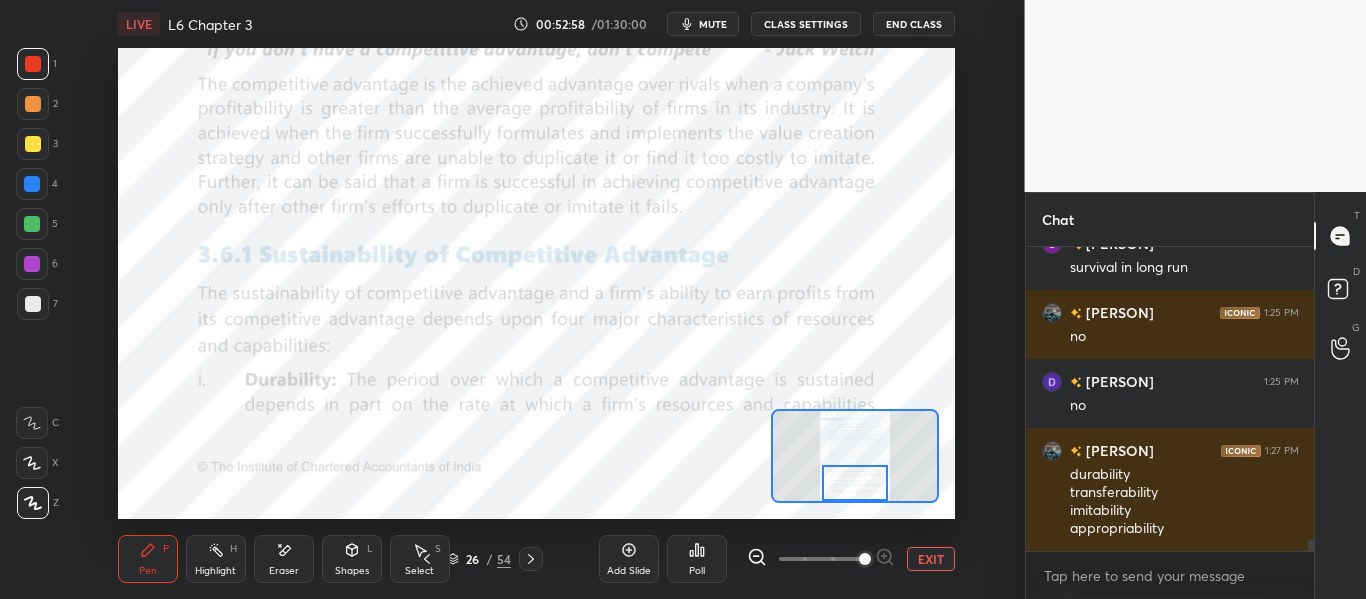 click at bounding box center [854, 483] 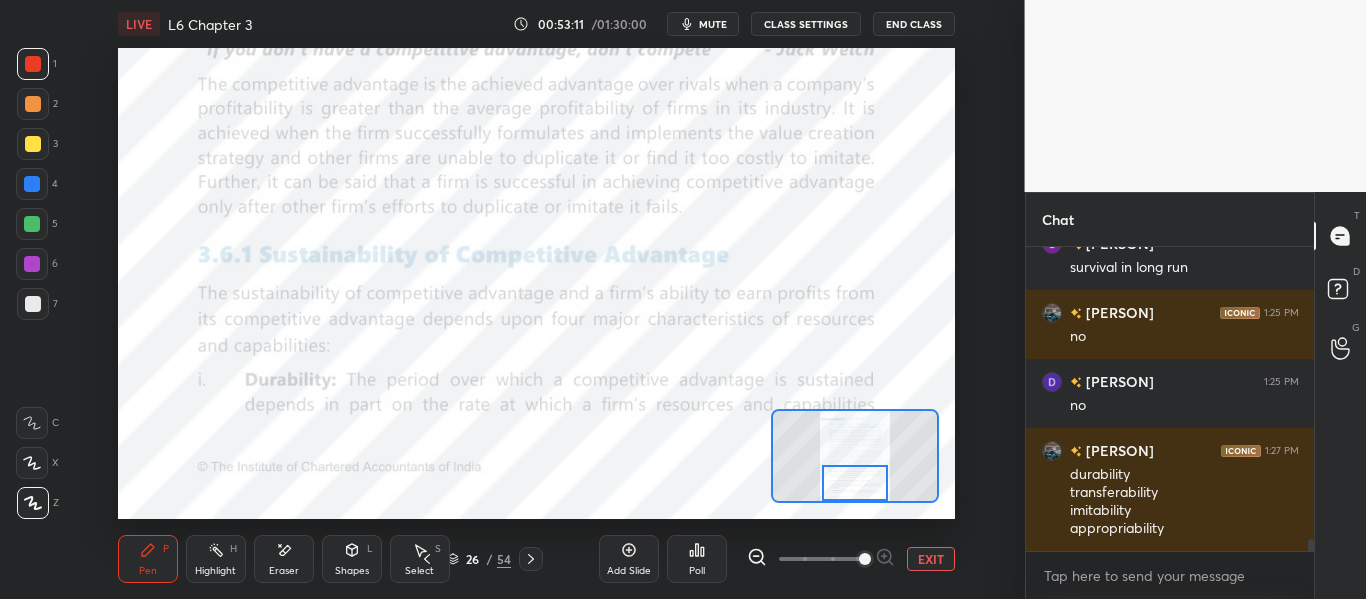 click at bounding box center (854, 483) 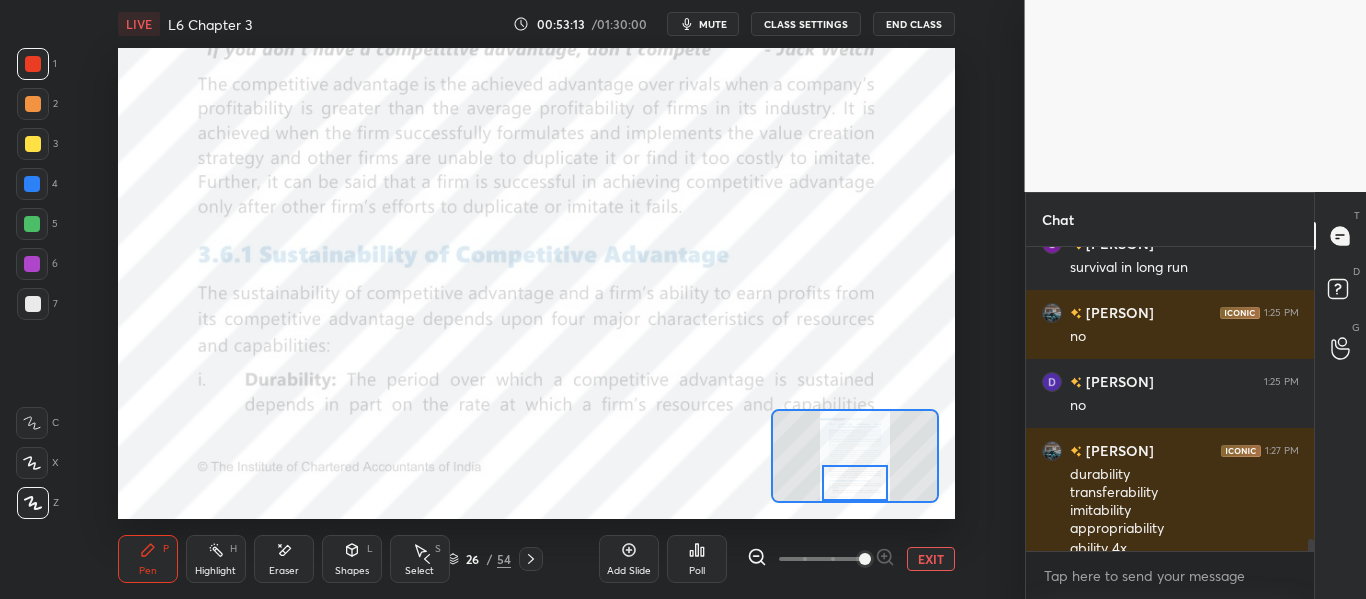 scroll, scrollTop: 7702, scrollLeft: 0, axis: vertical 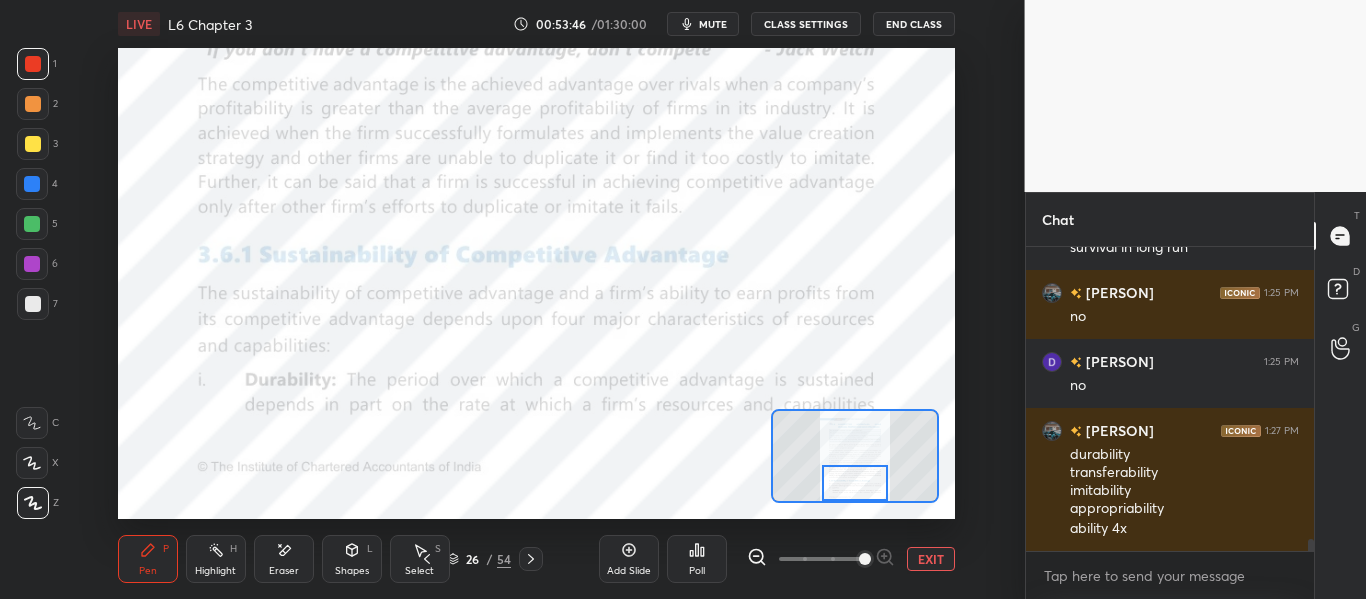 click 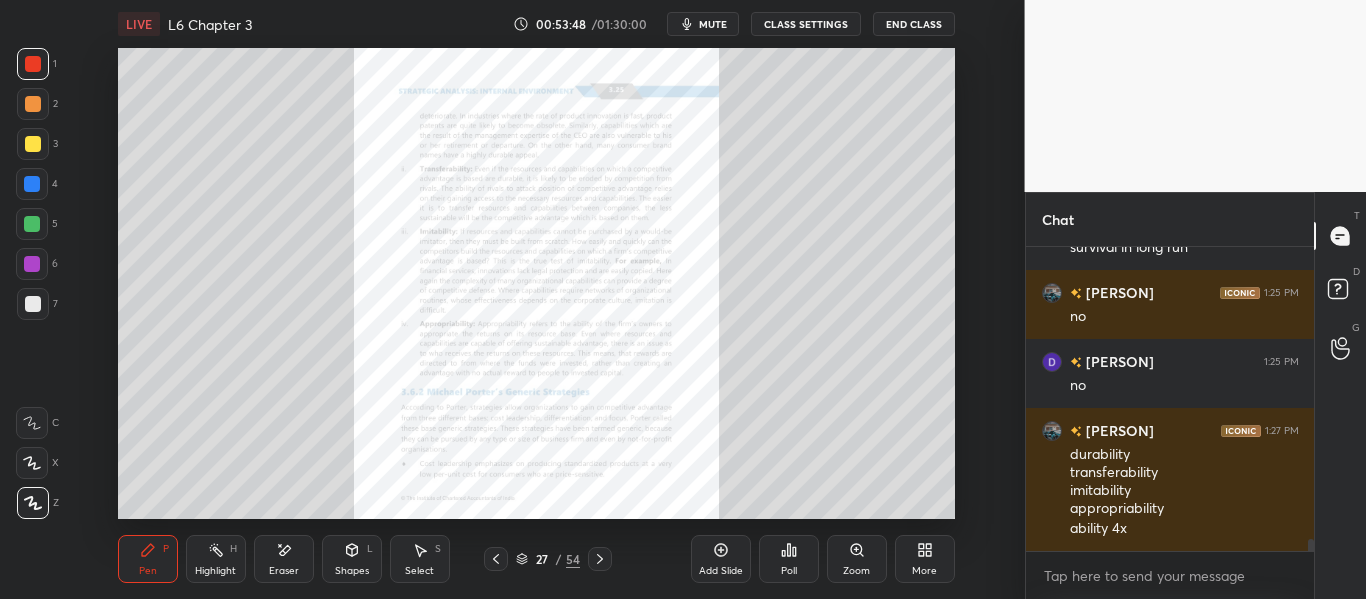 click on "Zoom" at bounding box center (857, 559) 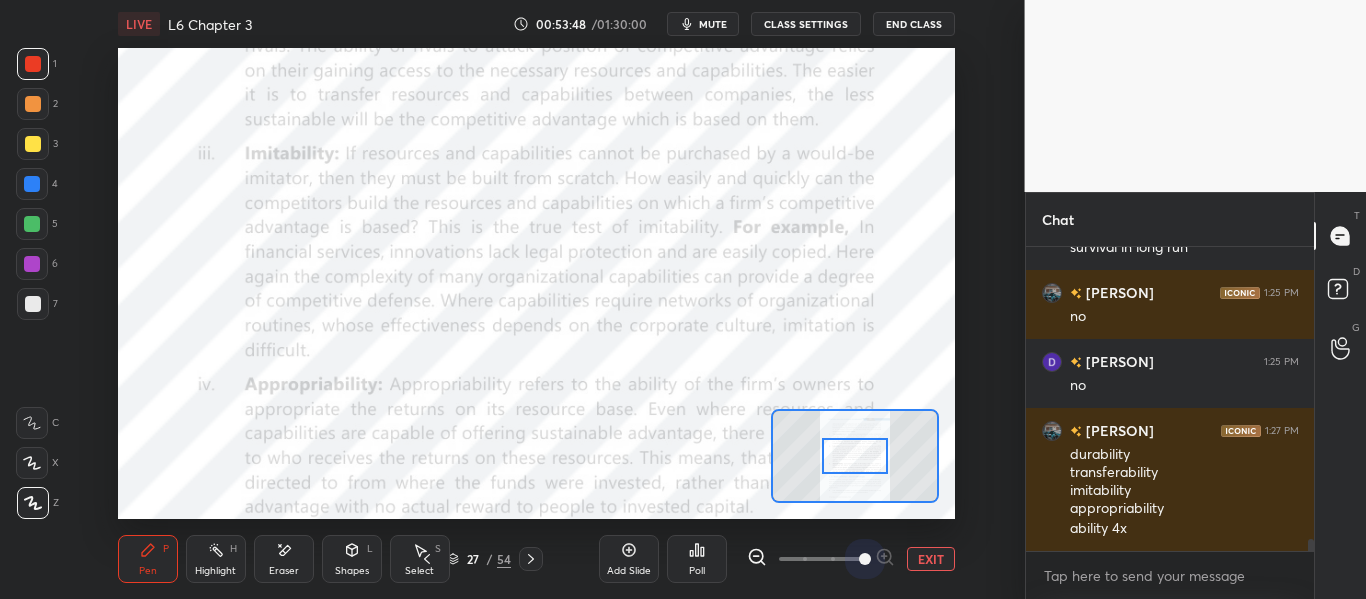 click at bounding box center [821, 559] 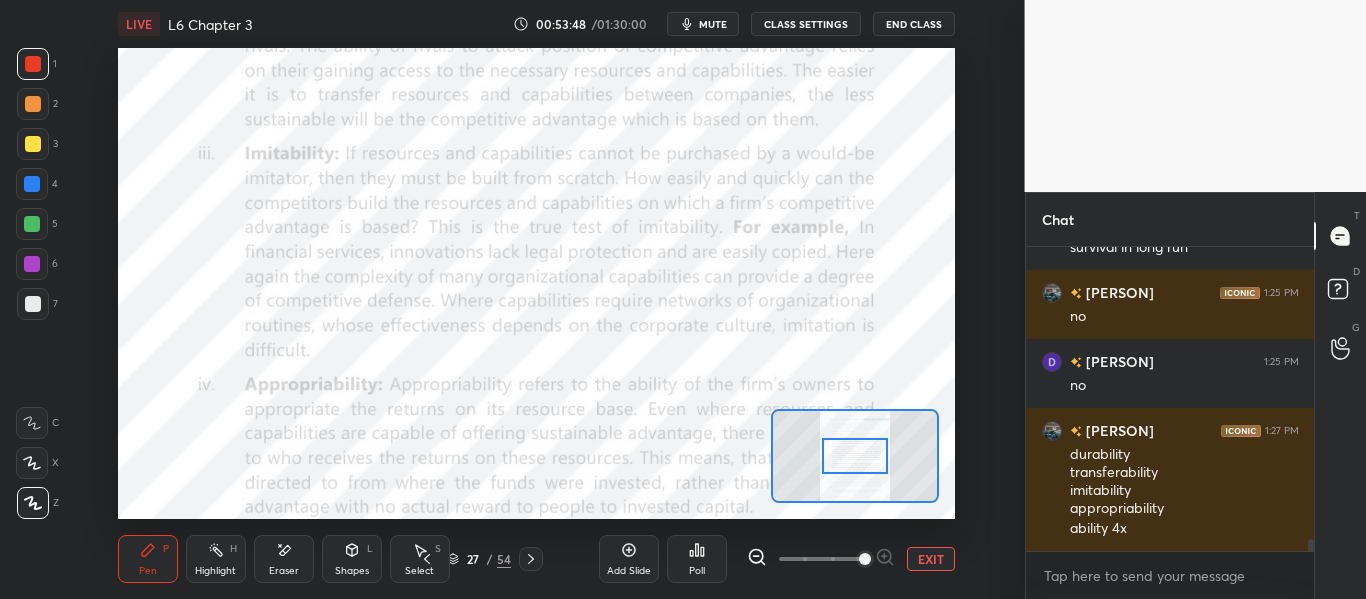 click at bounding box center [865, 559] 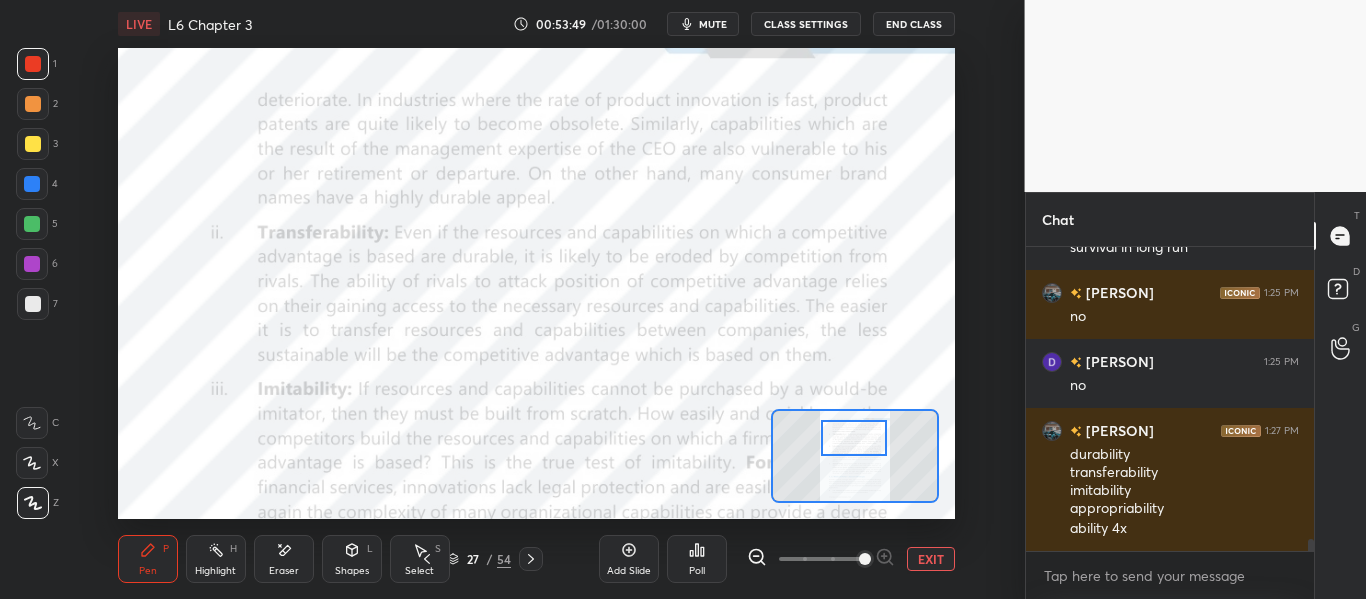 drag, startPoint x: 856, startPoint y: 454, endPoint x: 857, endPoint y: 439, distance: 15.033297 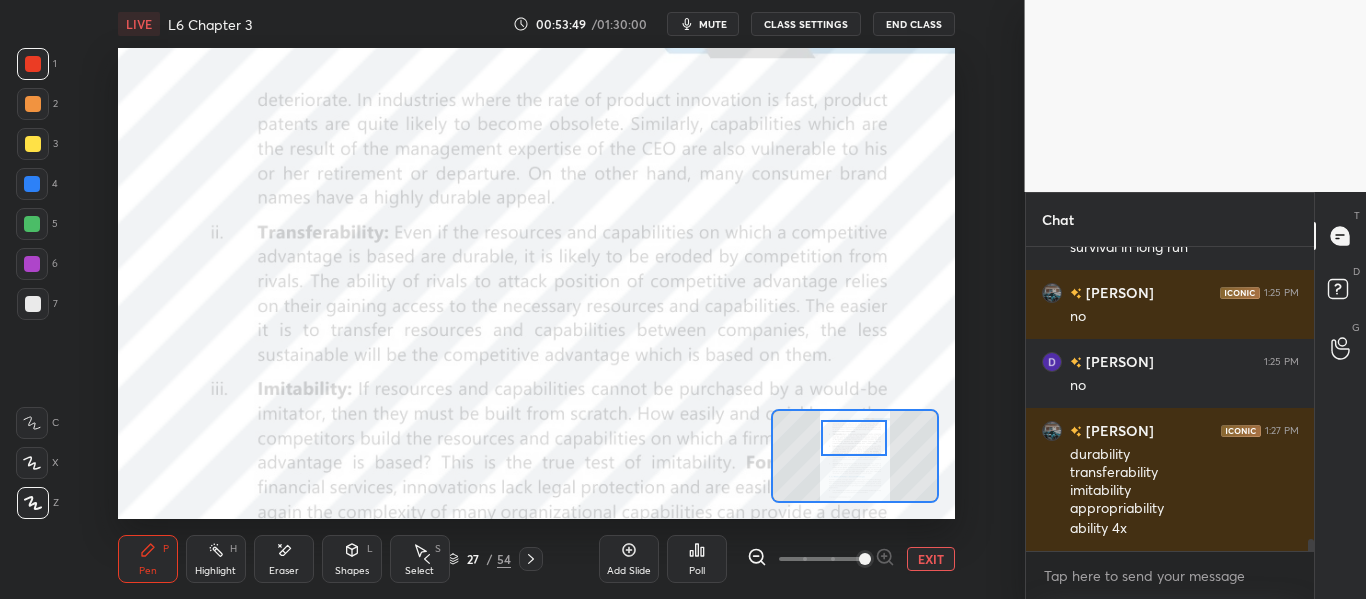 click at bounding box center [853, 438] 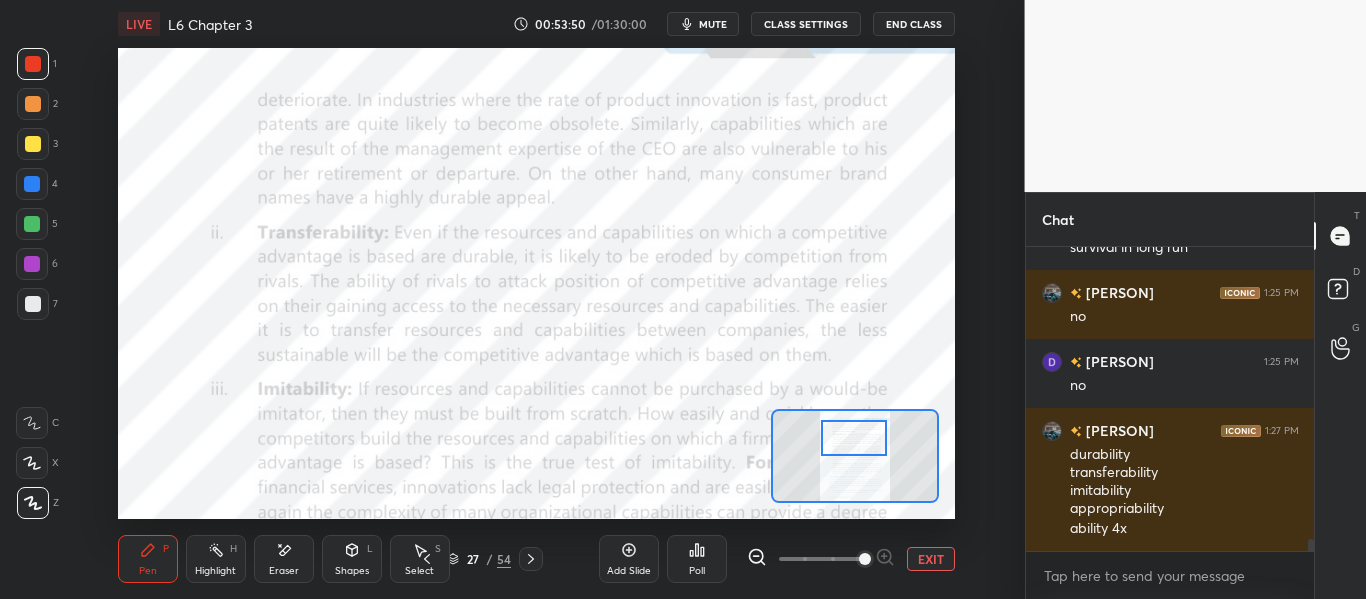 click at bounding box center (853, 438) 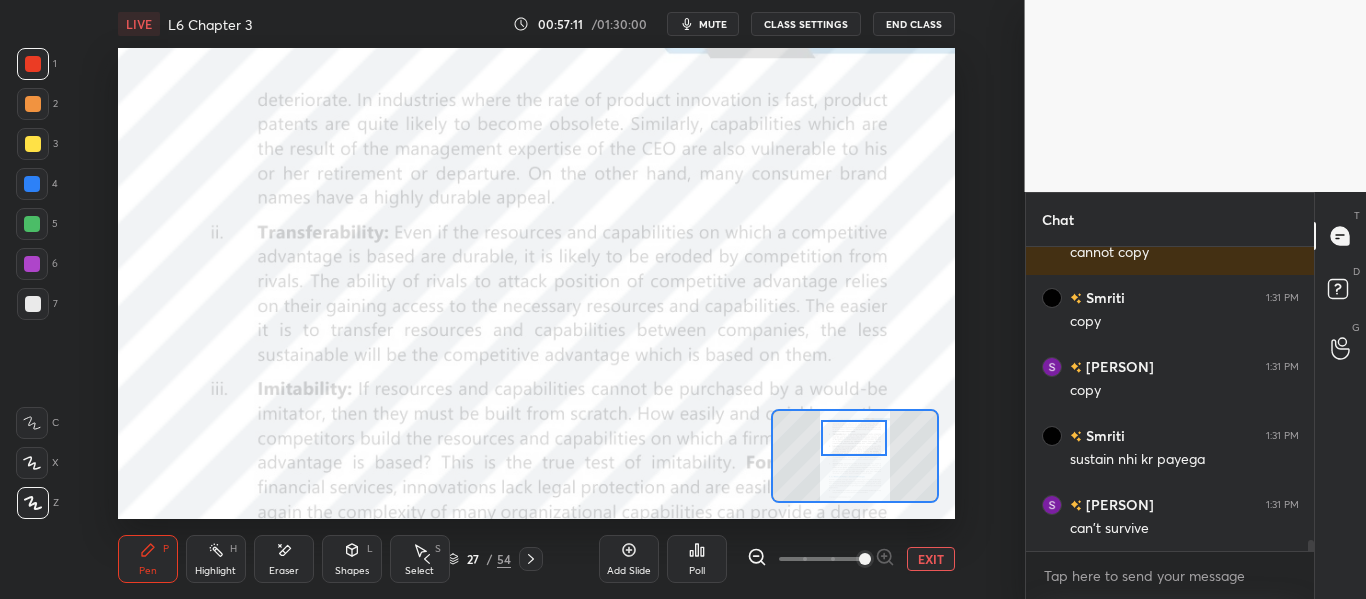 scroll, scrollTop: 8461, scrollLeft: 0, axis: vertical 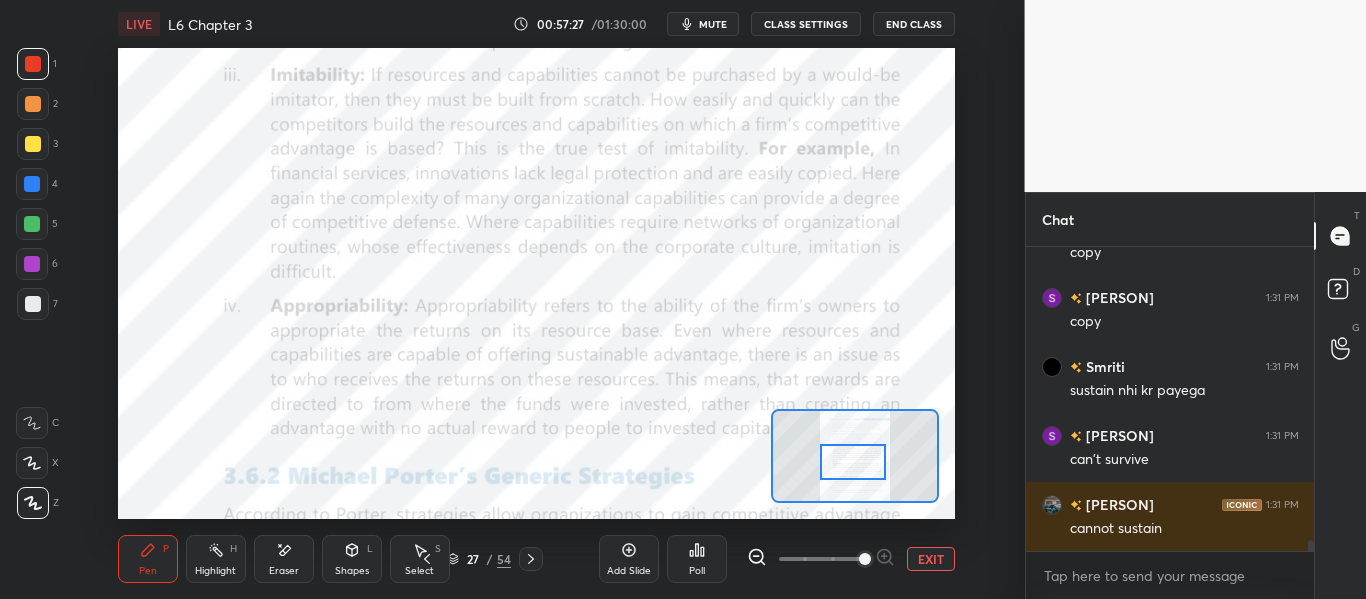 drag, startPoint x: 856, startPoint y: 450, endPoint x: 854, endPoint y: 467, distance: 17.117243 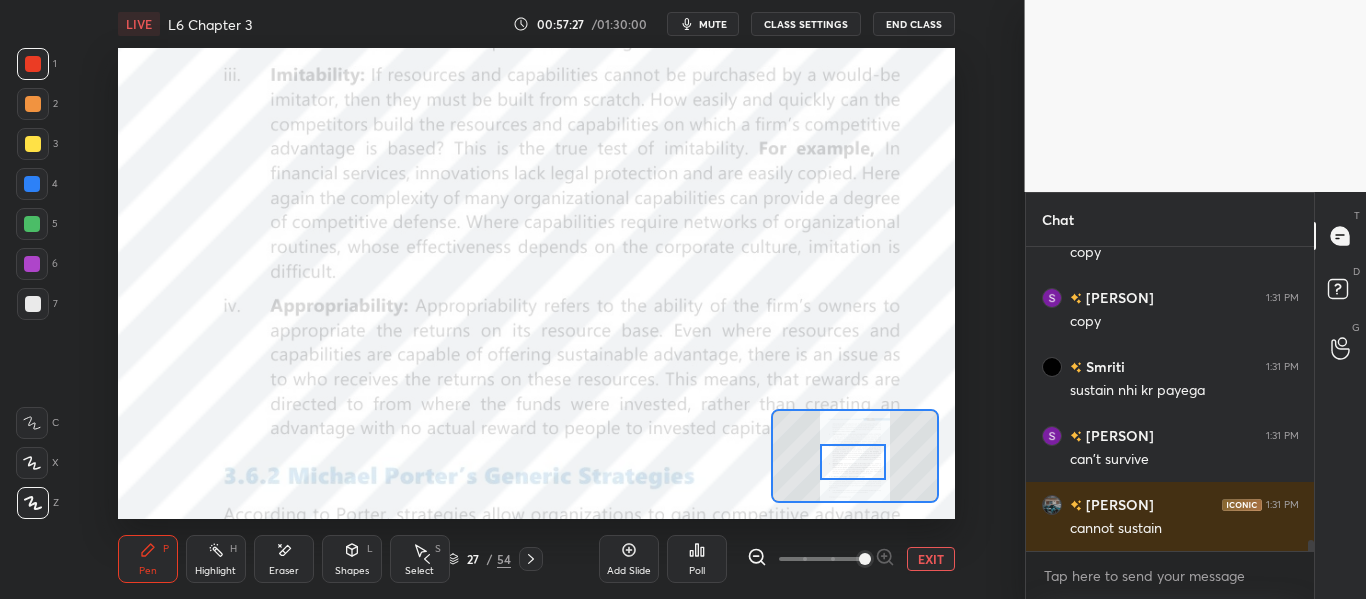 click at bounding box center (852, 462) 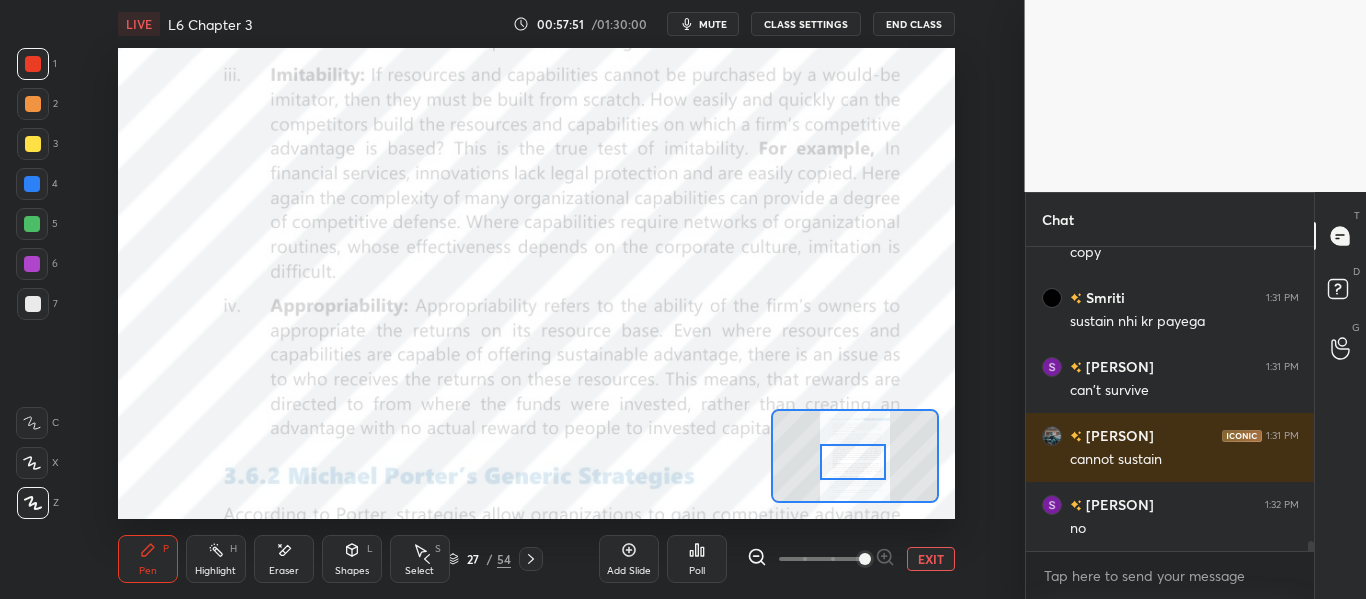 scroll, scrollTop: 8599, scrollLeft: 0, axis: vertical 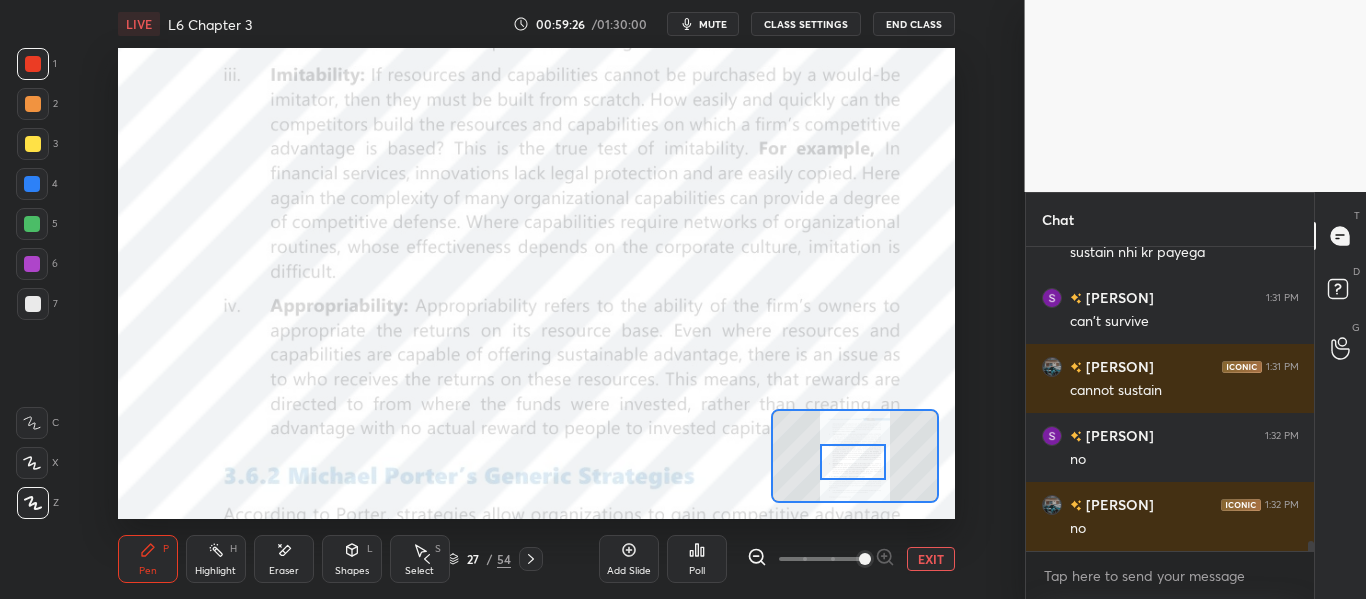 click 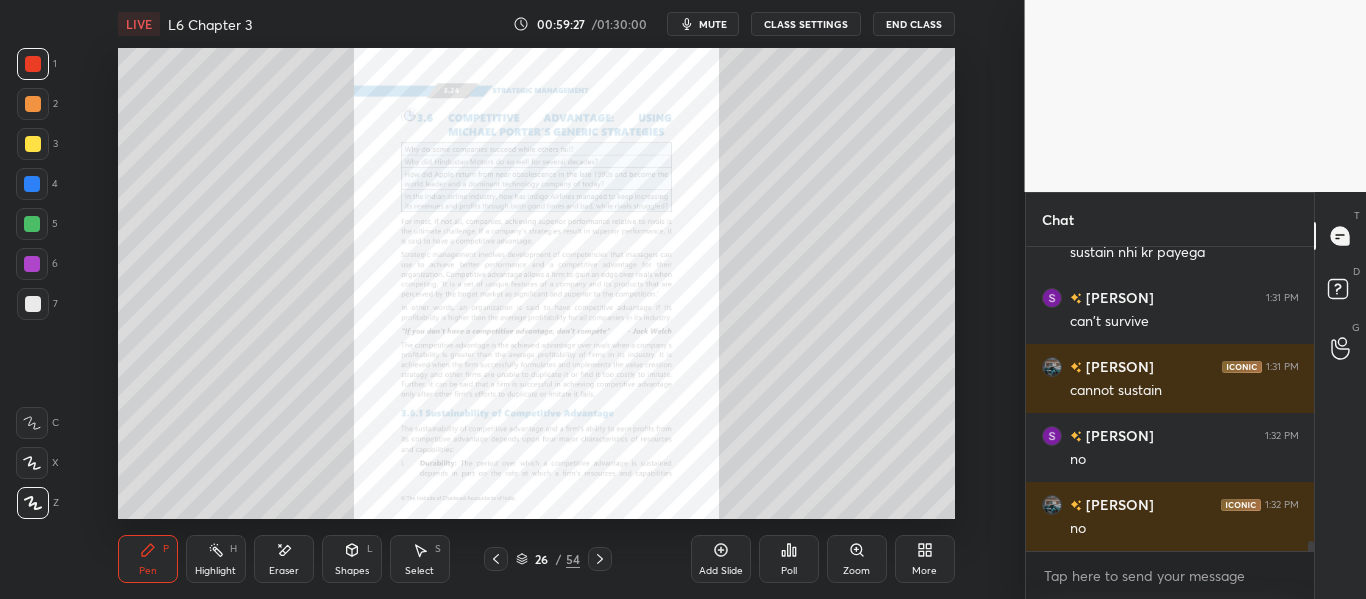 click 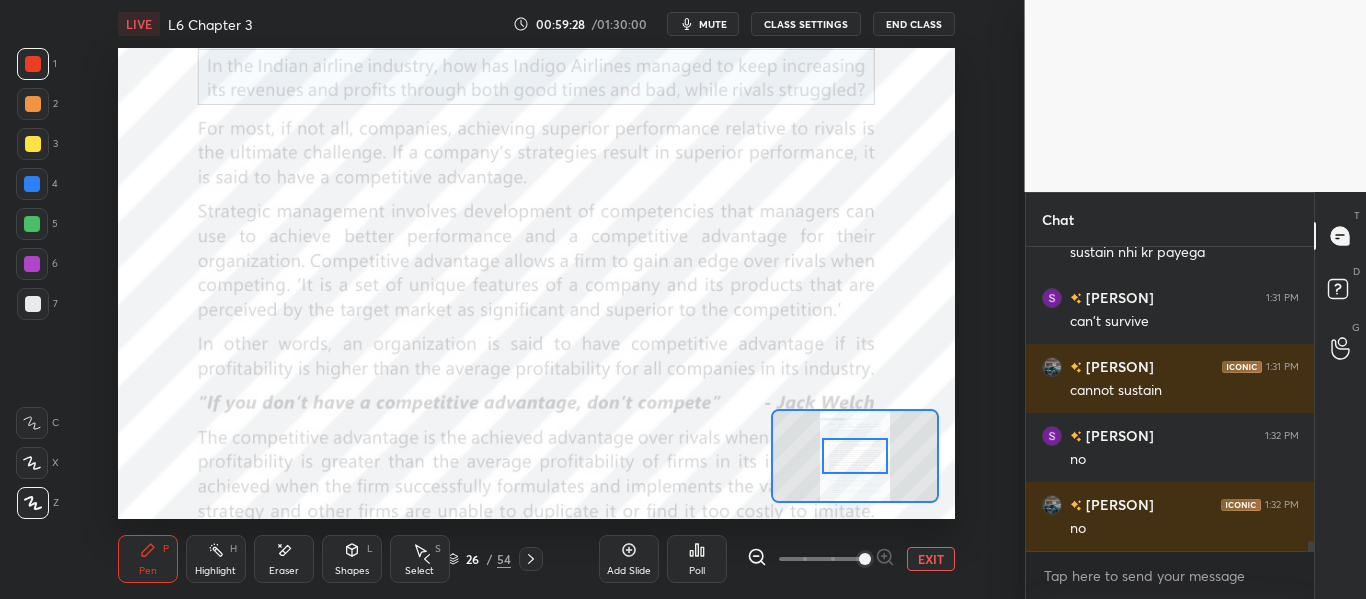 click at bounding box center [821, 559] 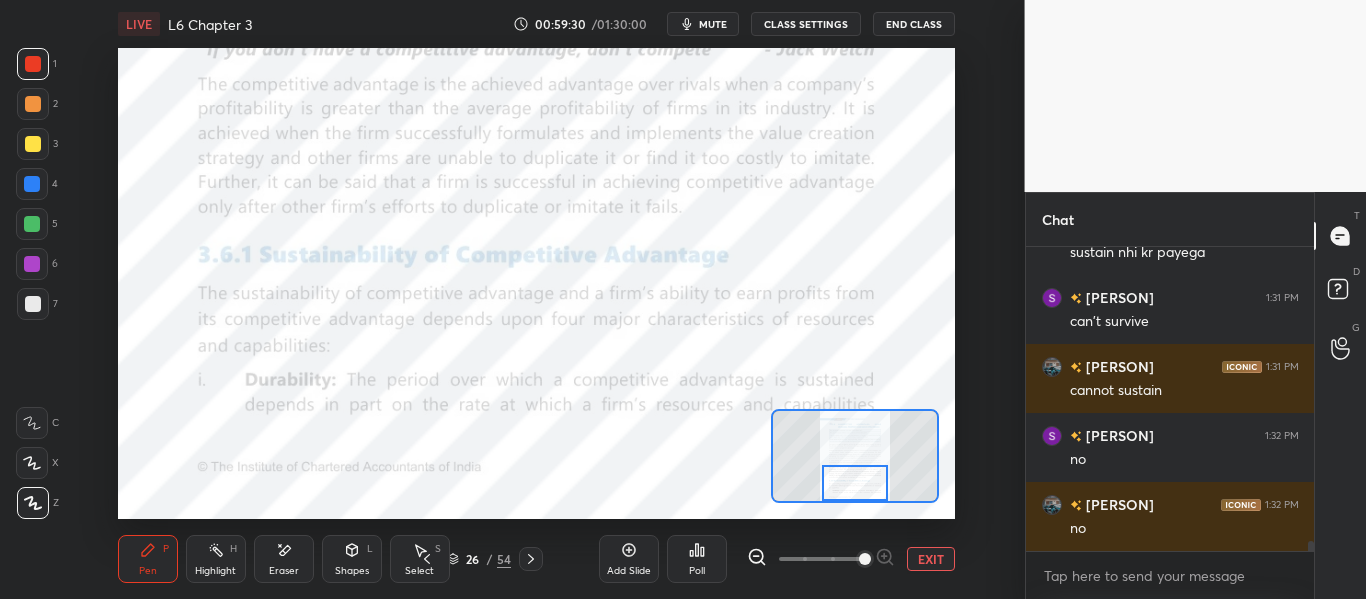 drag, startPoint x: 868, startPoint y: 454, endPoint x: 868, endPoint y: 487, distance: 33 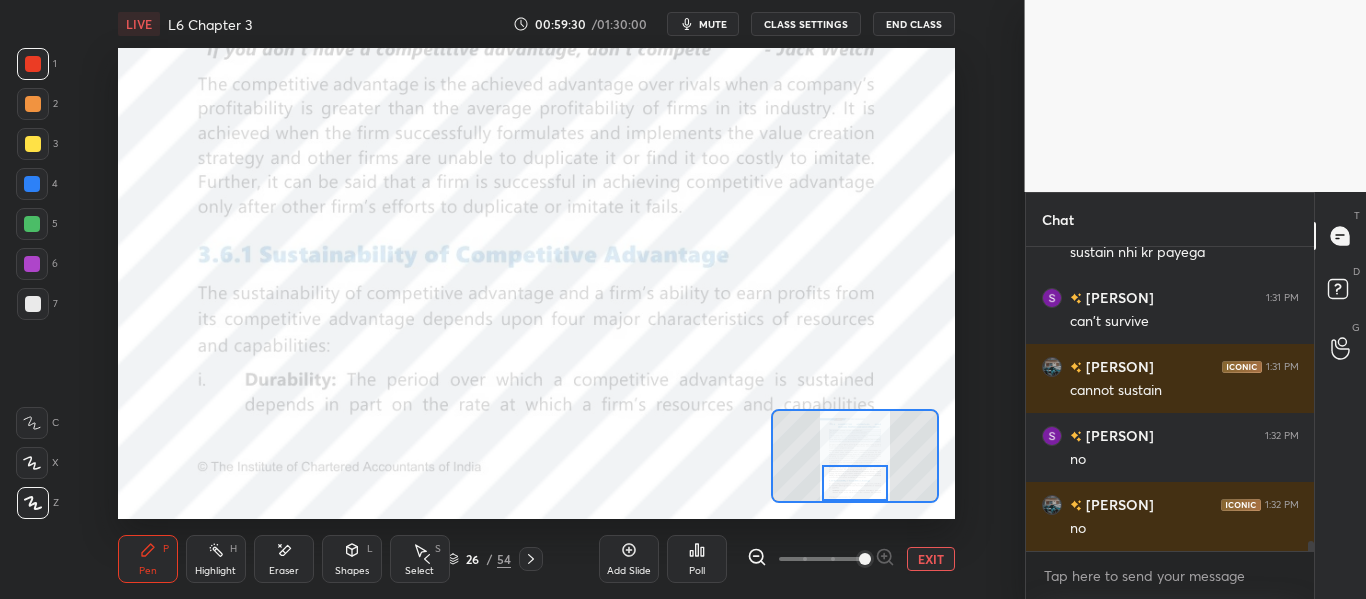 click at bounding box center (854, 483) 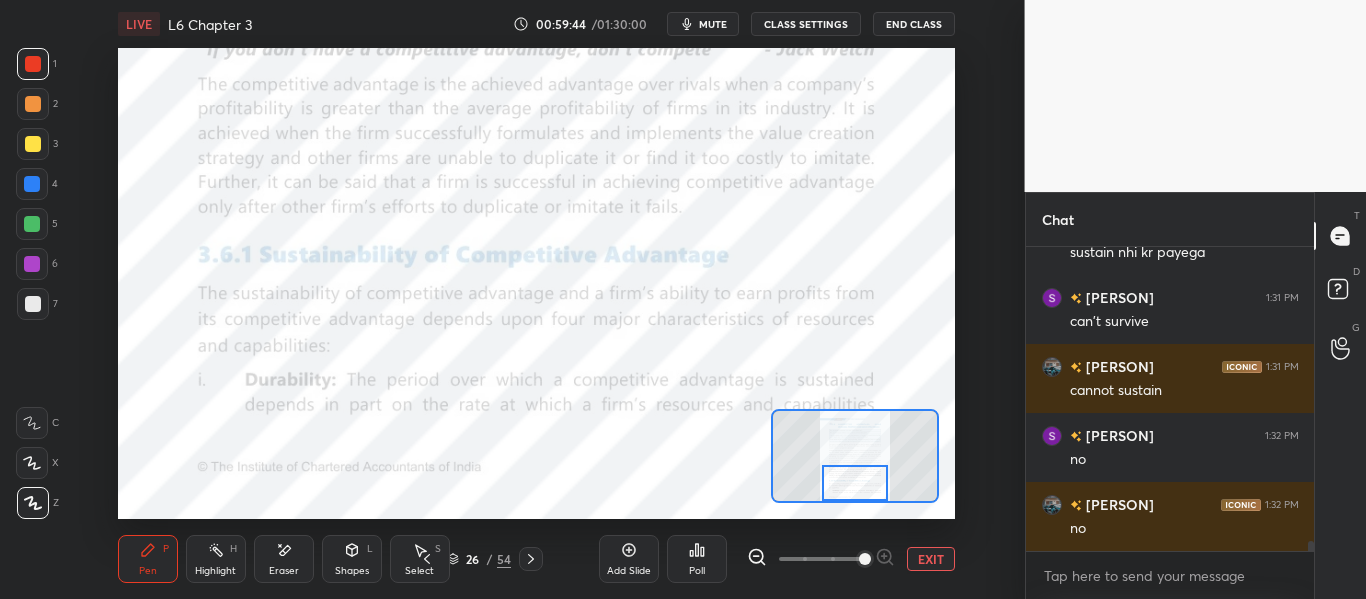click on "mute" at bounding box center (713, 24) 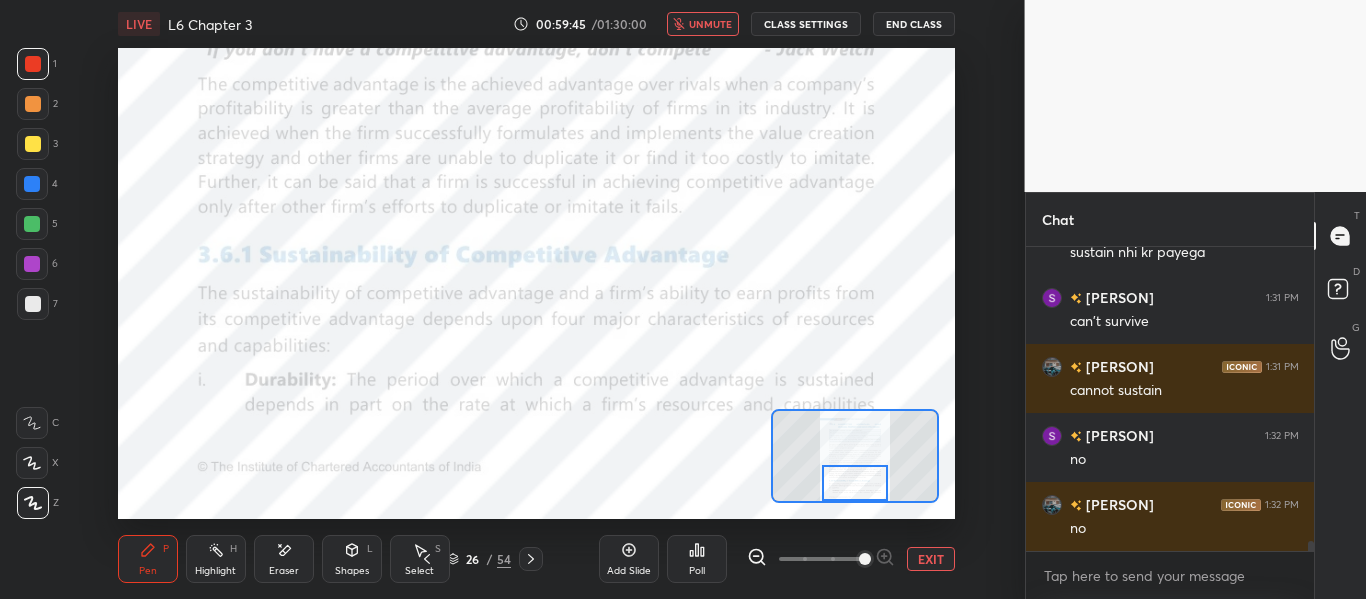 click on "unmute" at bounding box center (710, 24) 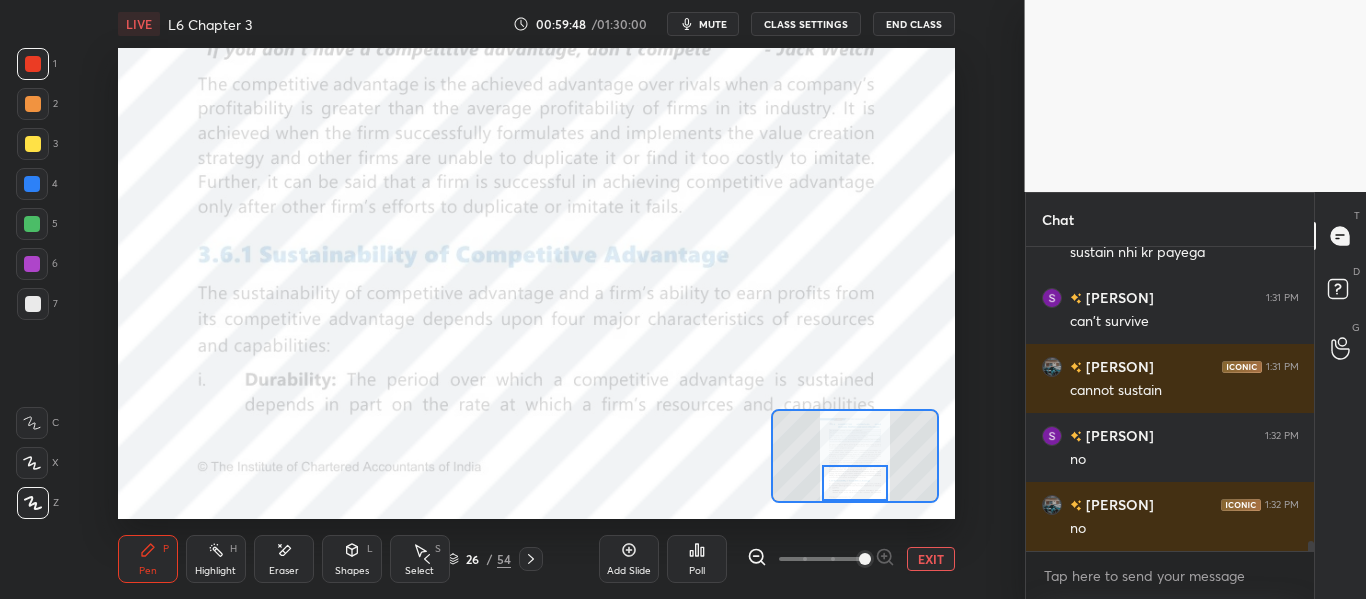 click on "mute" at bounding box center (713, 24) 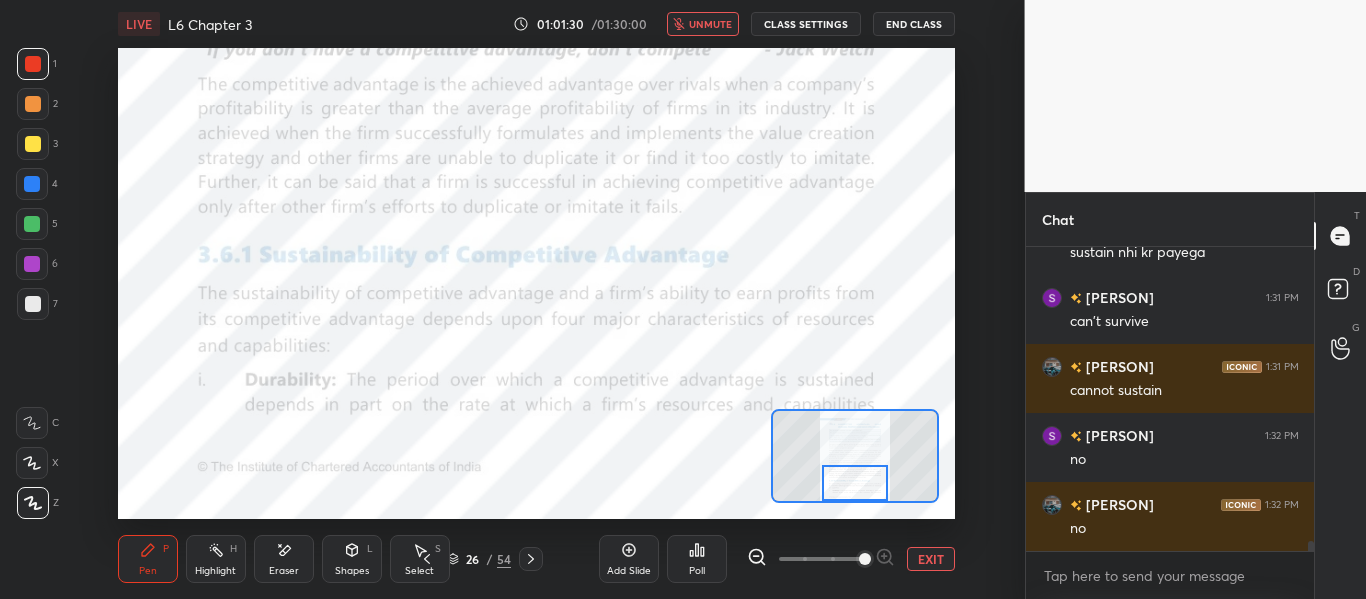 click 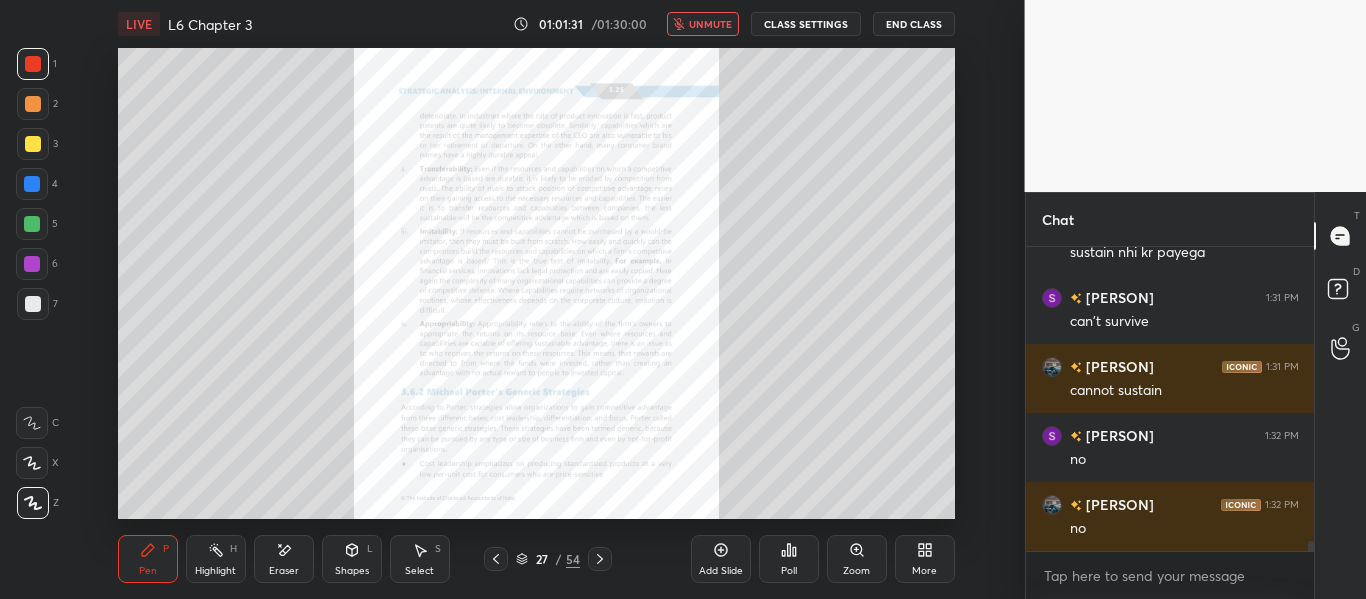 click on "Zoom" at bounding box center [857, 559] 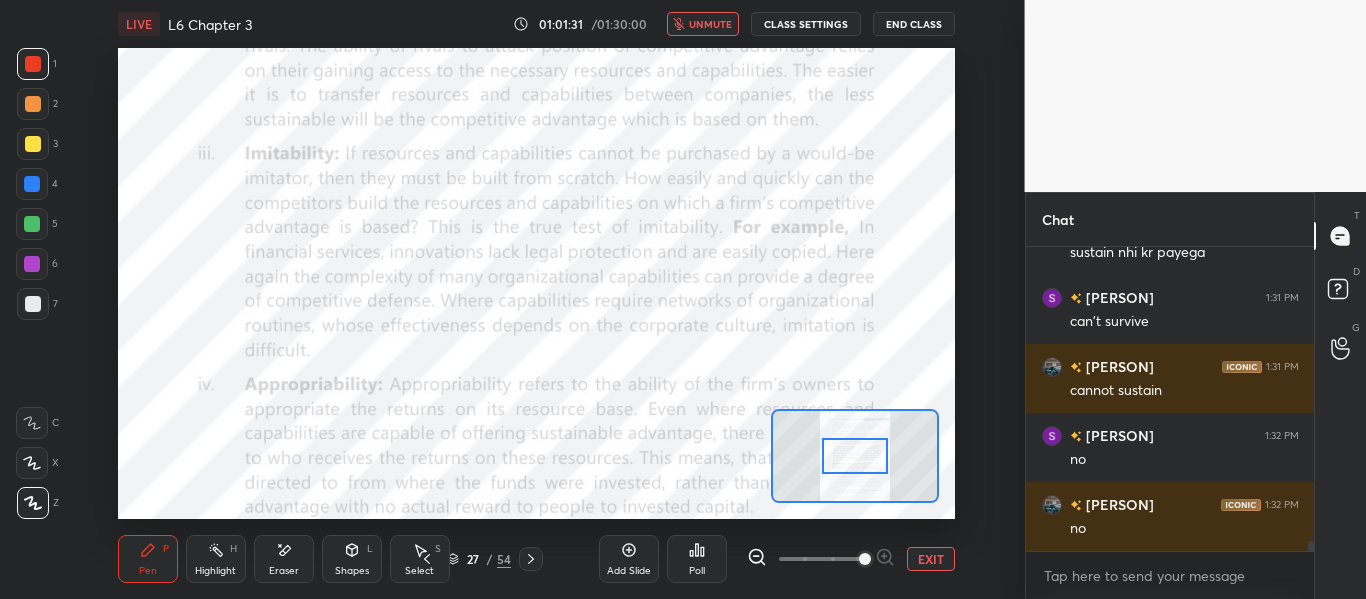 click at bounding box center [865, 559] 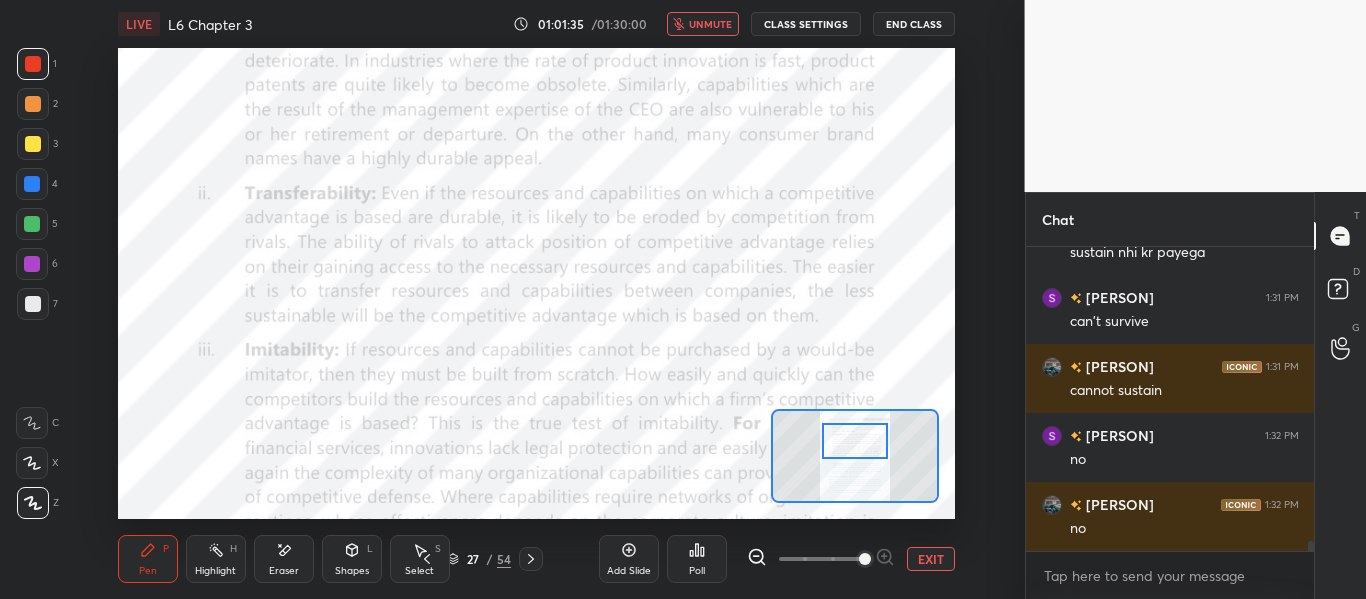 drag, startPoint x: 852, startPoint y: 462, endPoint x: 852, endPoint y: 447, distance: 15 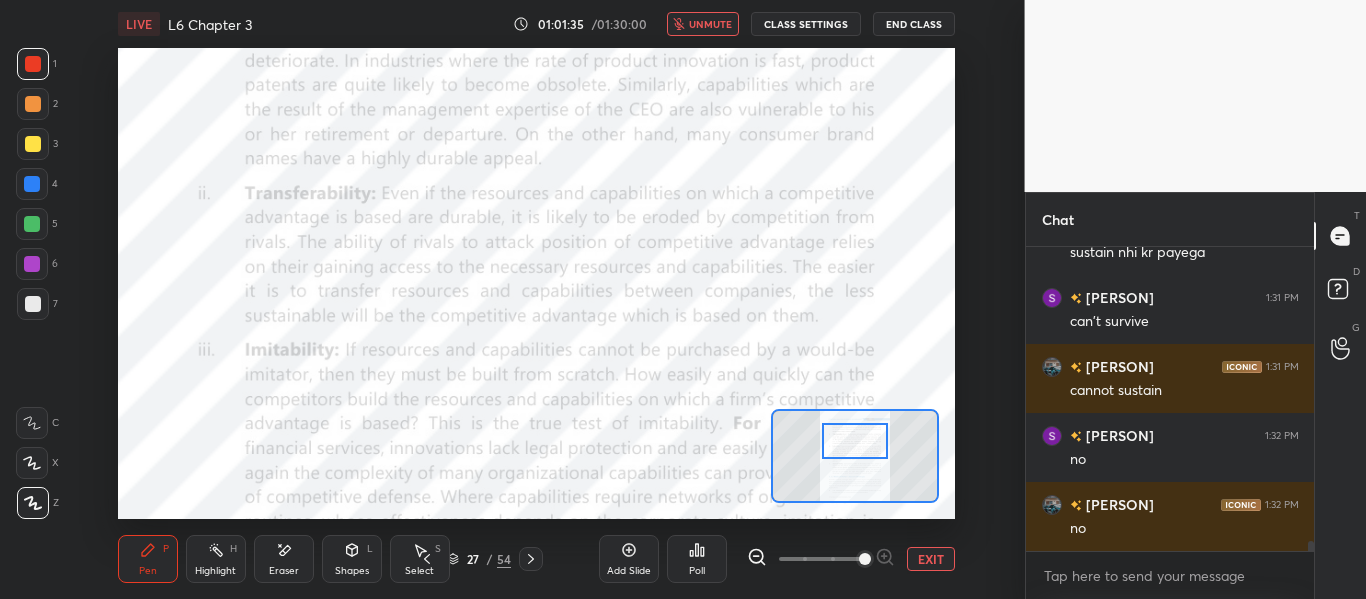 click at bounding box center (854, 441) 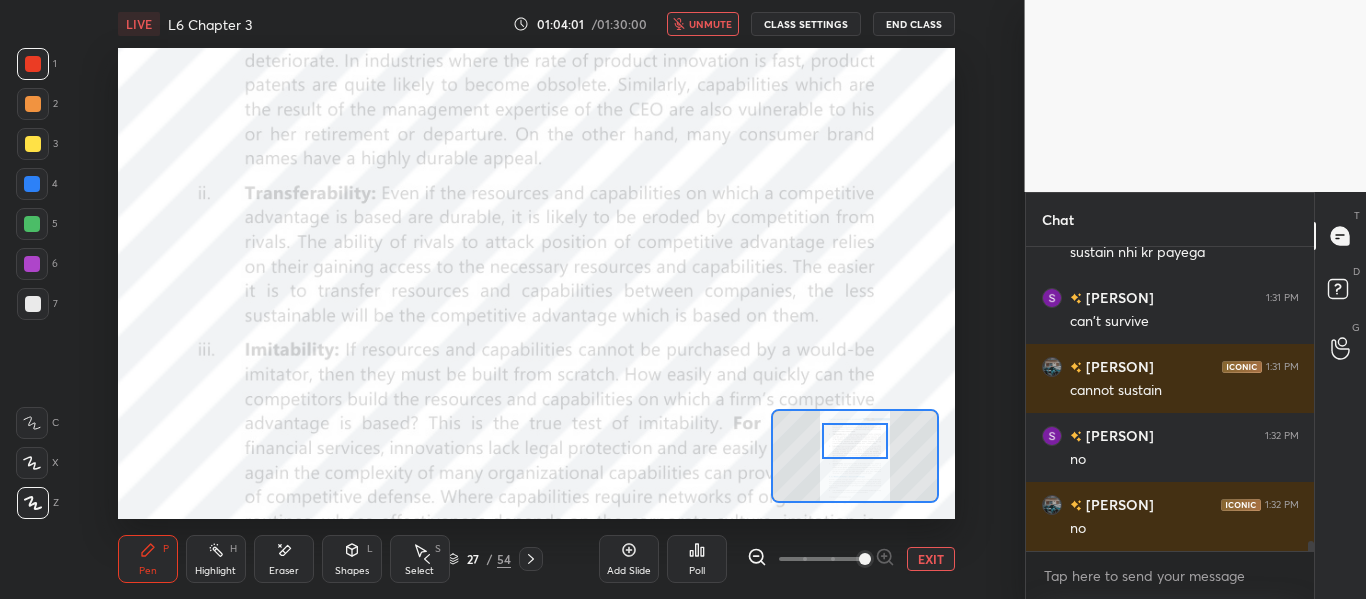 scroll, scrollTop: 8668, scrollLeft: 0, axis: vertical 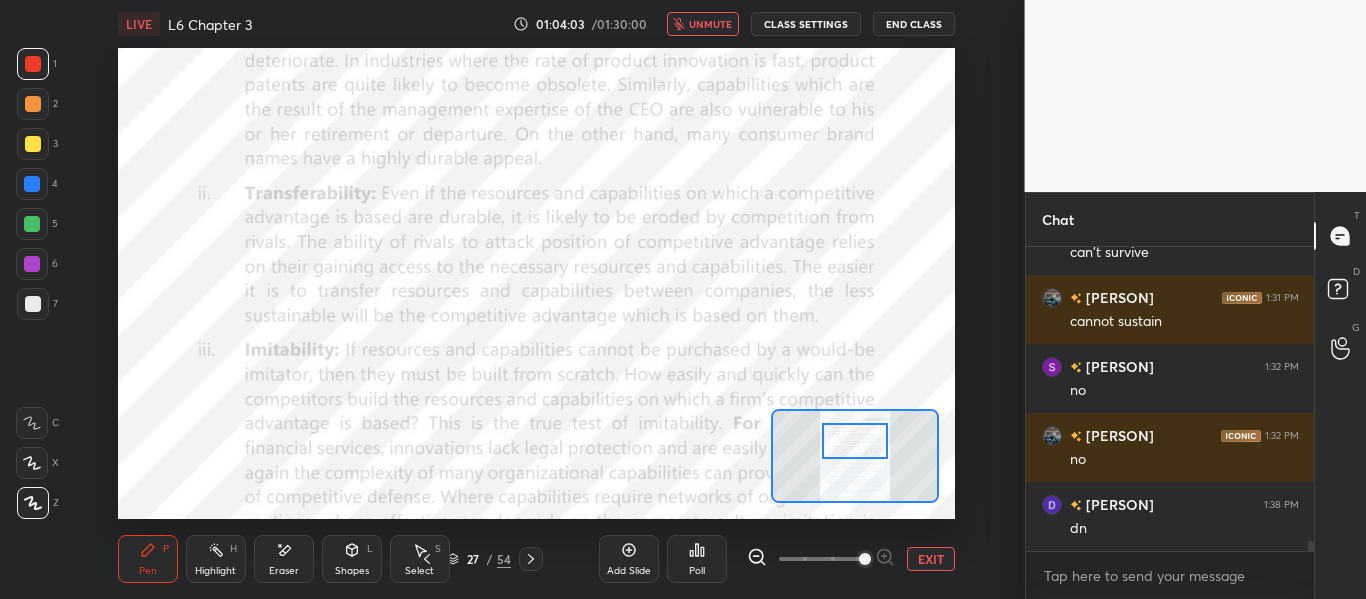 click on "unmute" at bounding box center [710, 24] 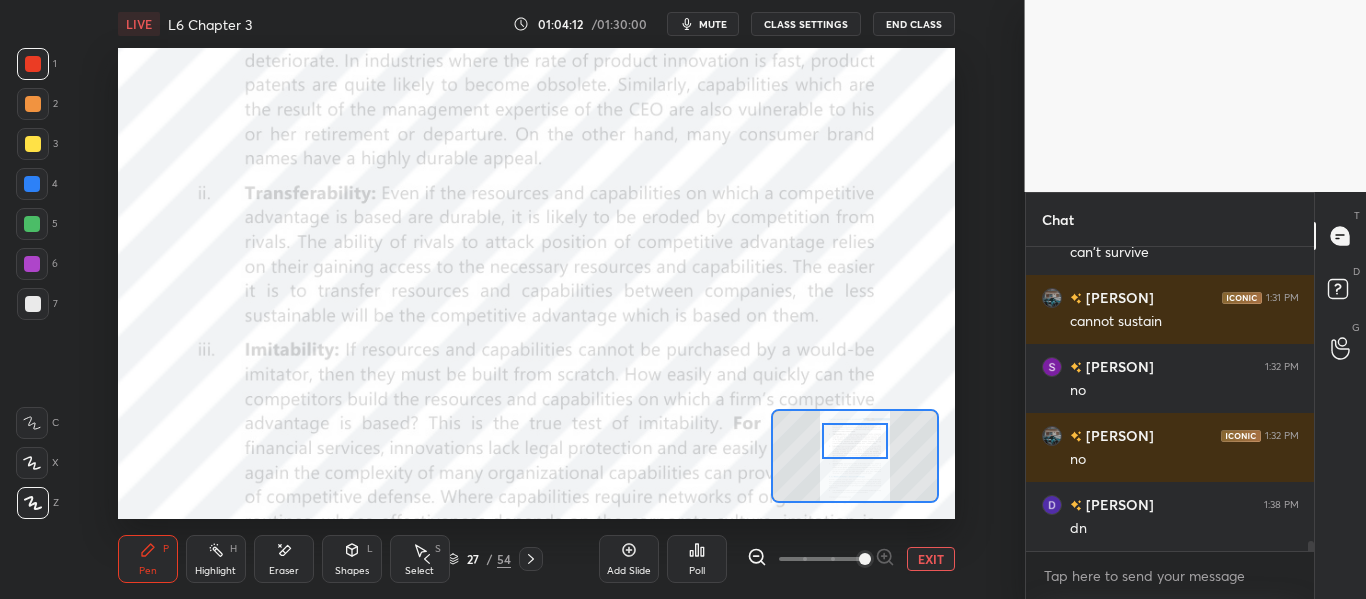 scroll, scrollTop: 8737, scrollLeft: 0, axis: vertical 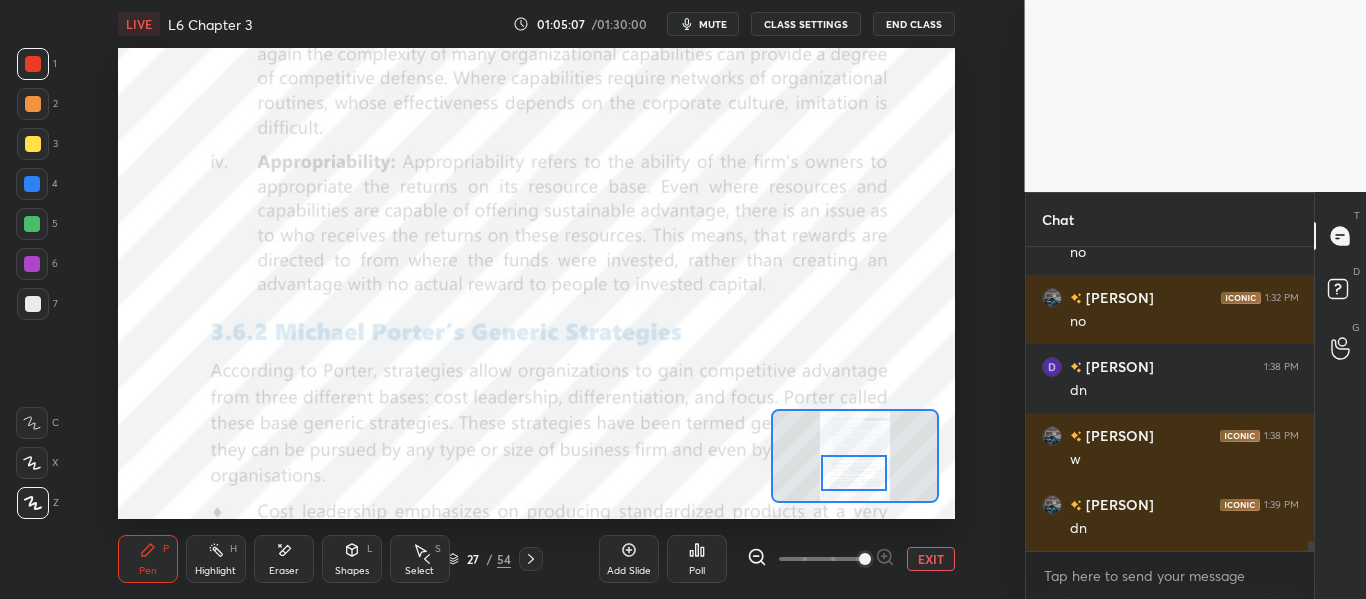 drag, startPoint x: 863, startPoint y: 449, endPoint x: 863, endPoint y: 472, distance: 23 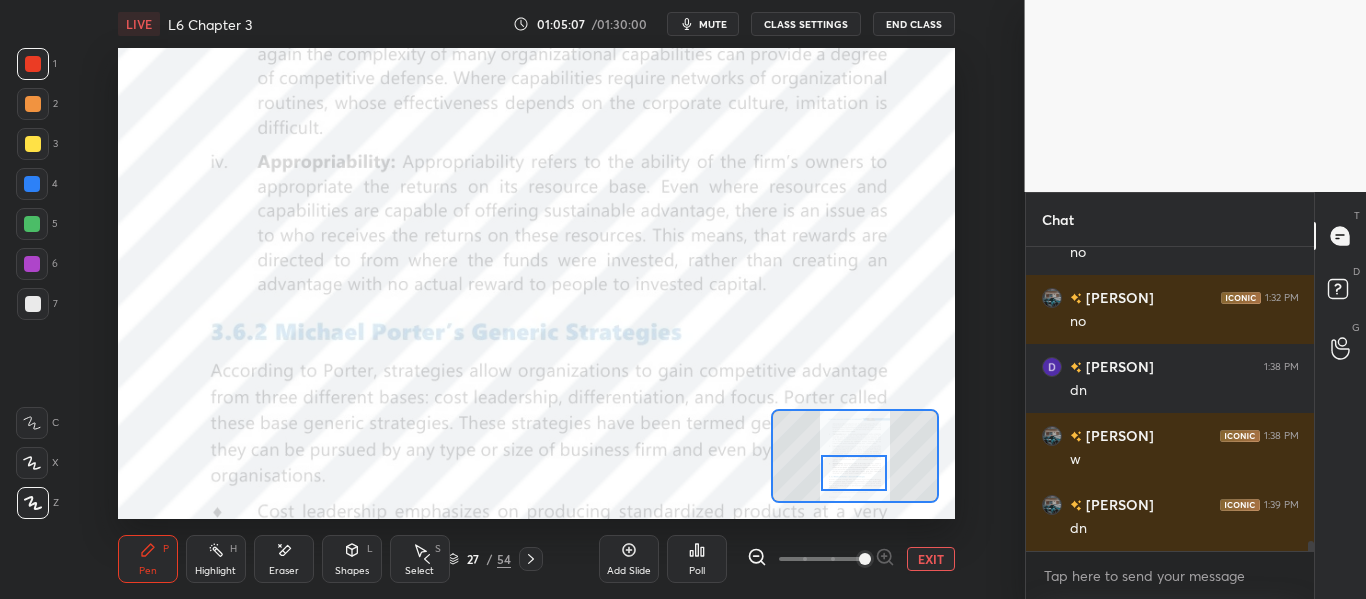 click at bounding box center (853, 473) 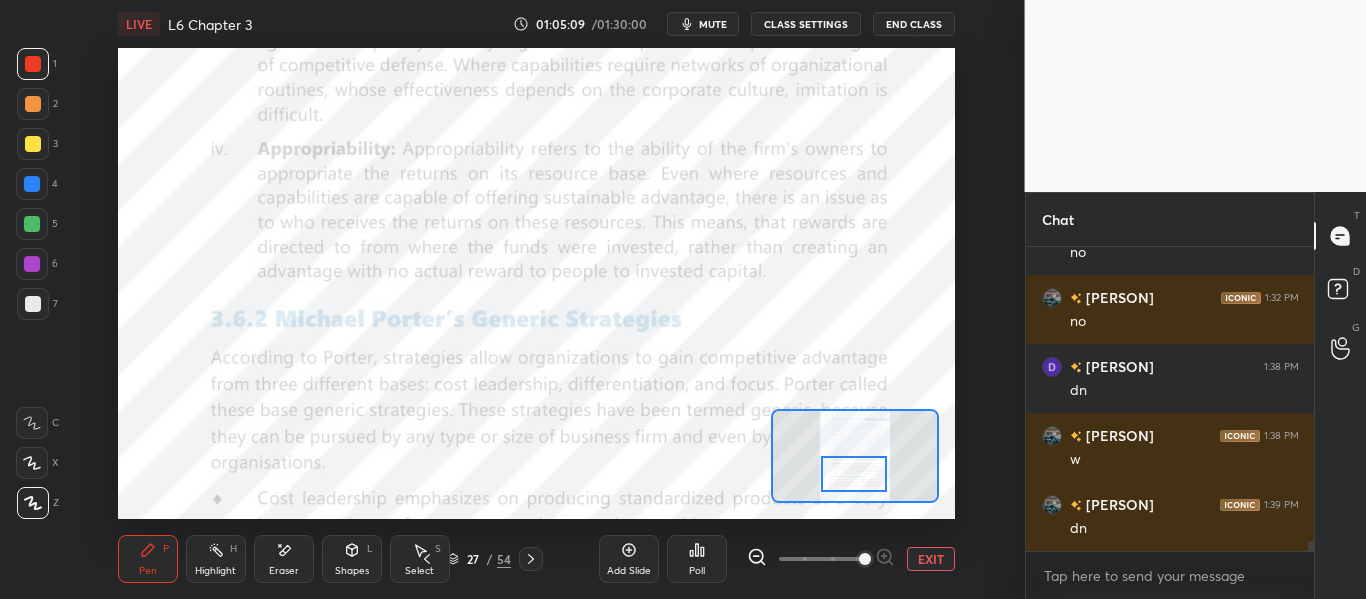 click 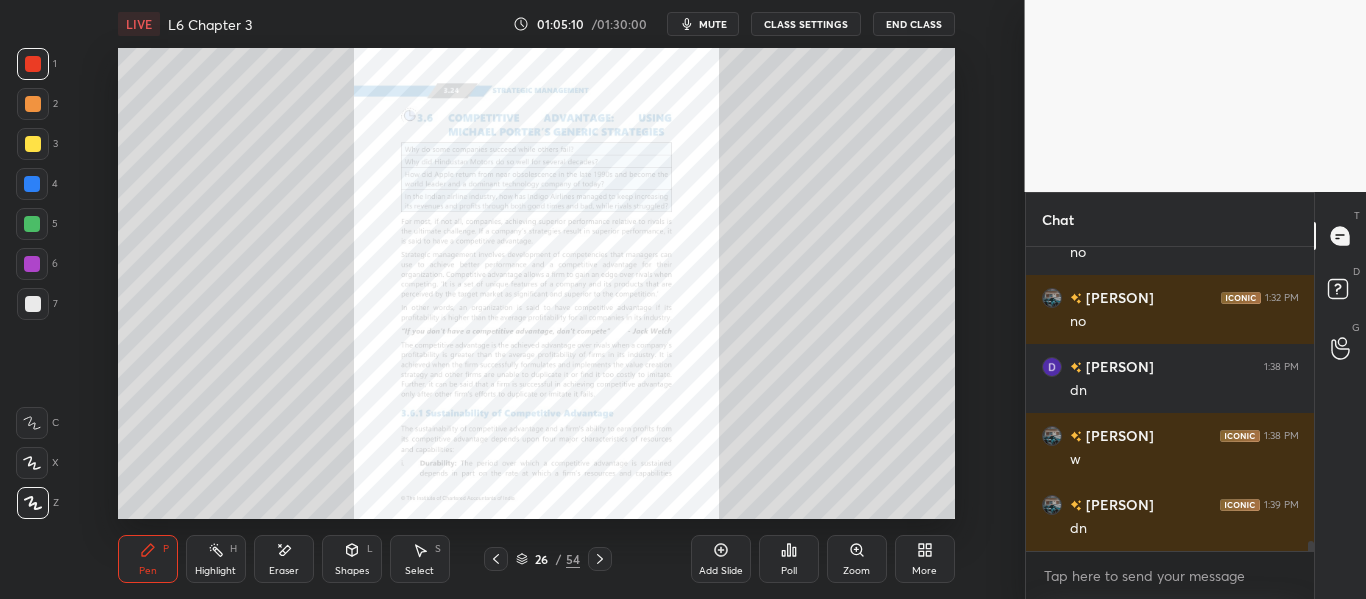 click on "Zoom" at bounding box center (857, 559) 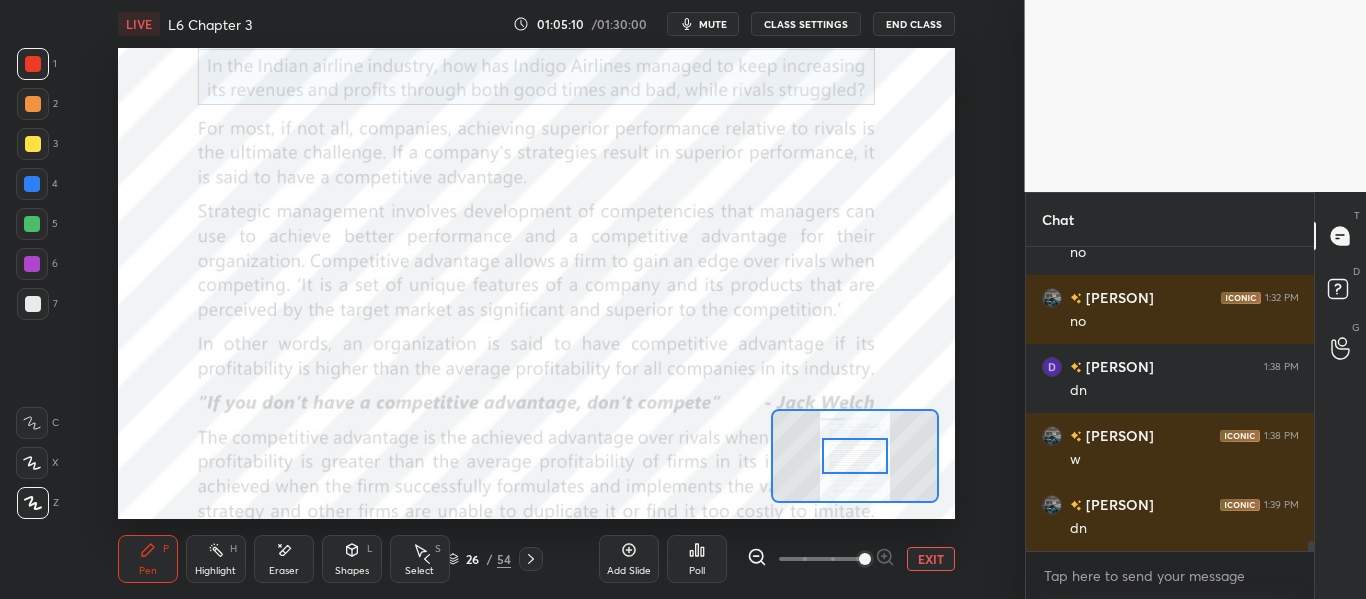 click at bounding box center [865, 559] 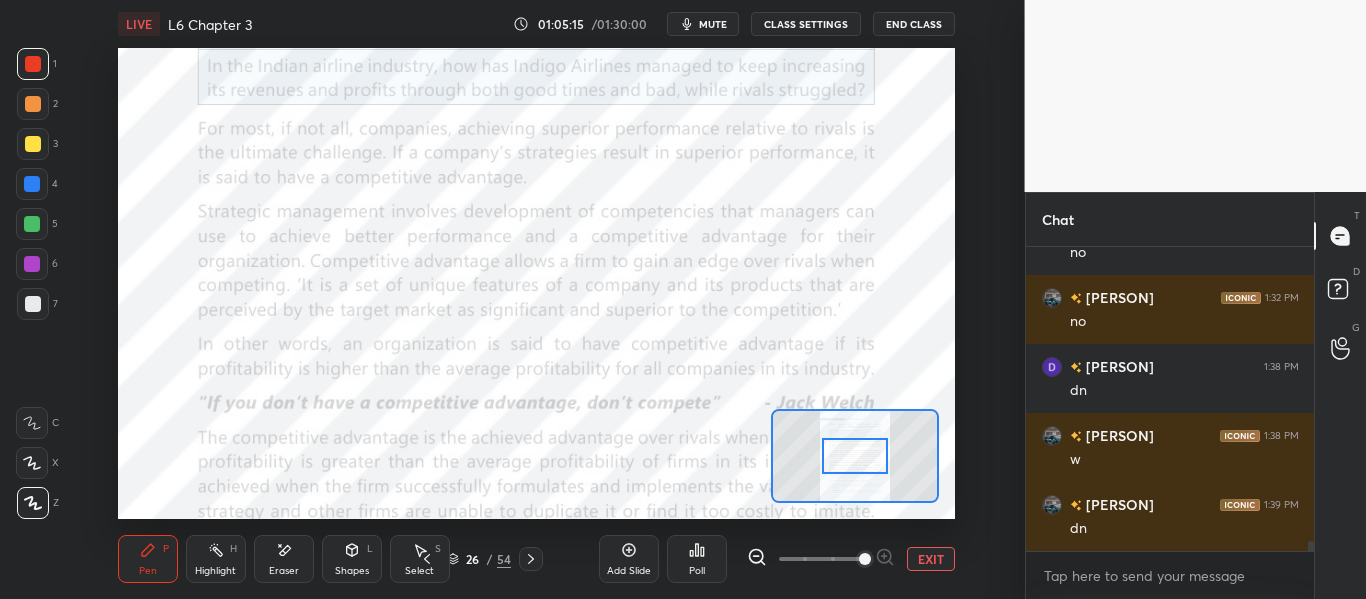 click at bounding box center (854, 456) 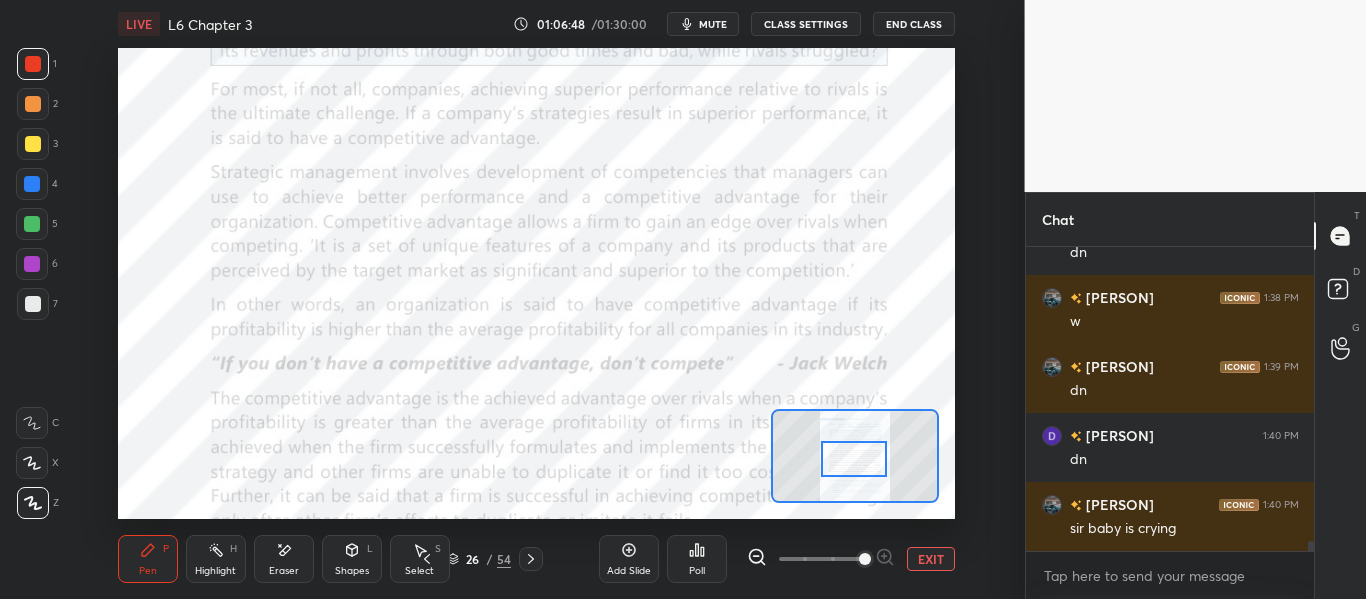 scroll, scrollTop: 9013, scrollLeft: 0, axis: vertical 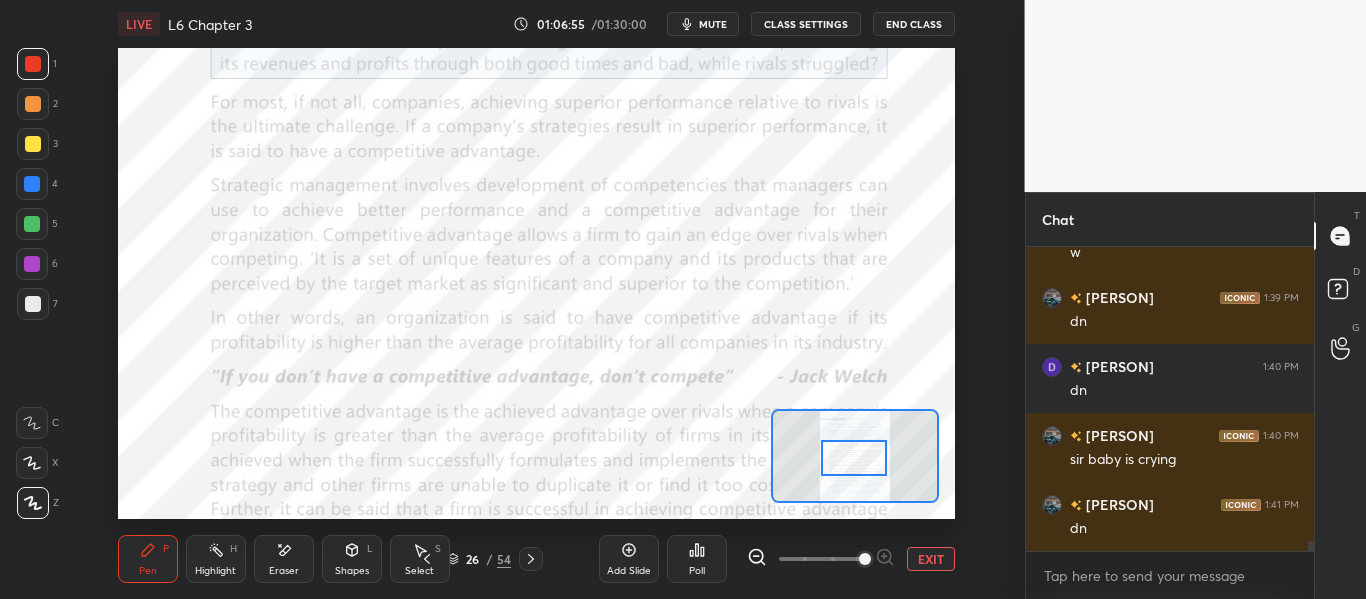 click at bounding box center [853, 458] 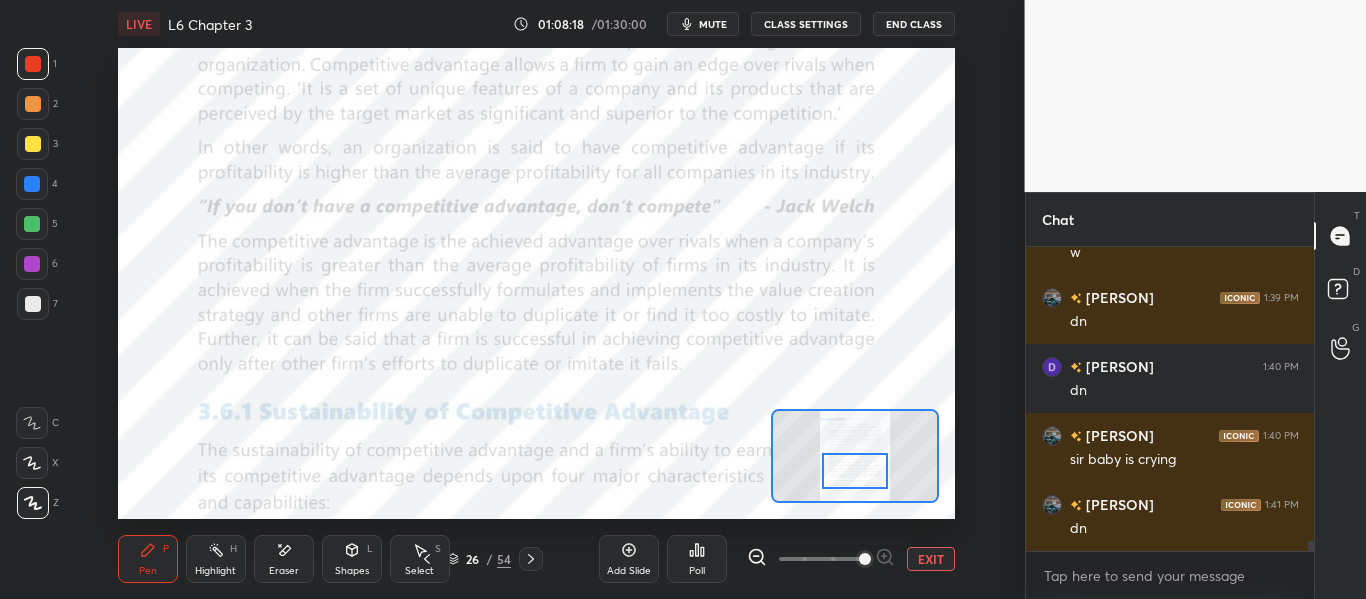 click at bounding box center [854, 471] 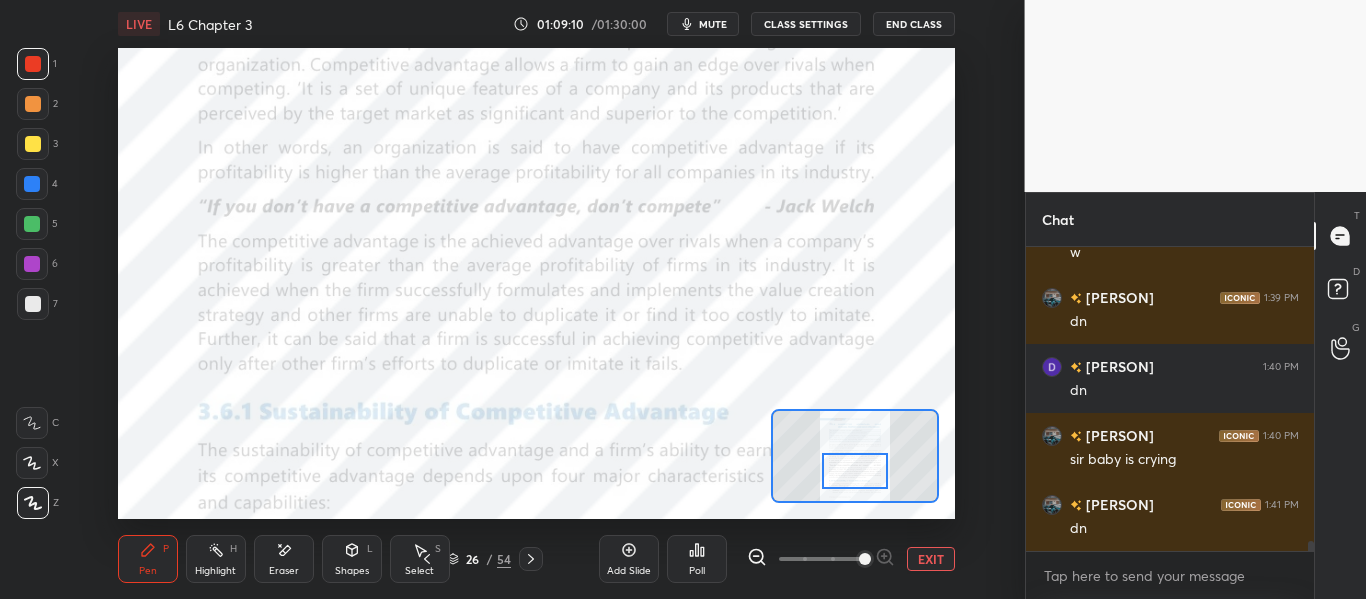 scroll, scrollTop: 9082, scrollLeft: 0, axis: vertical 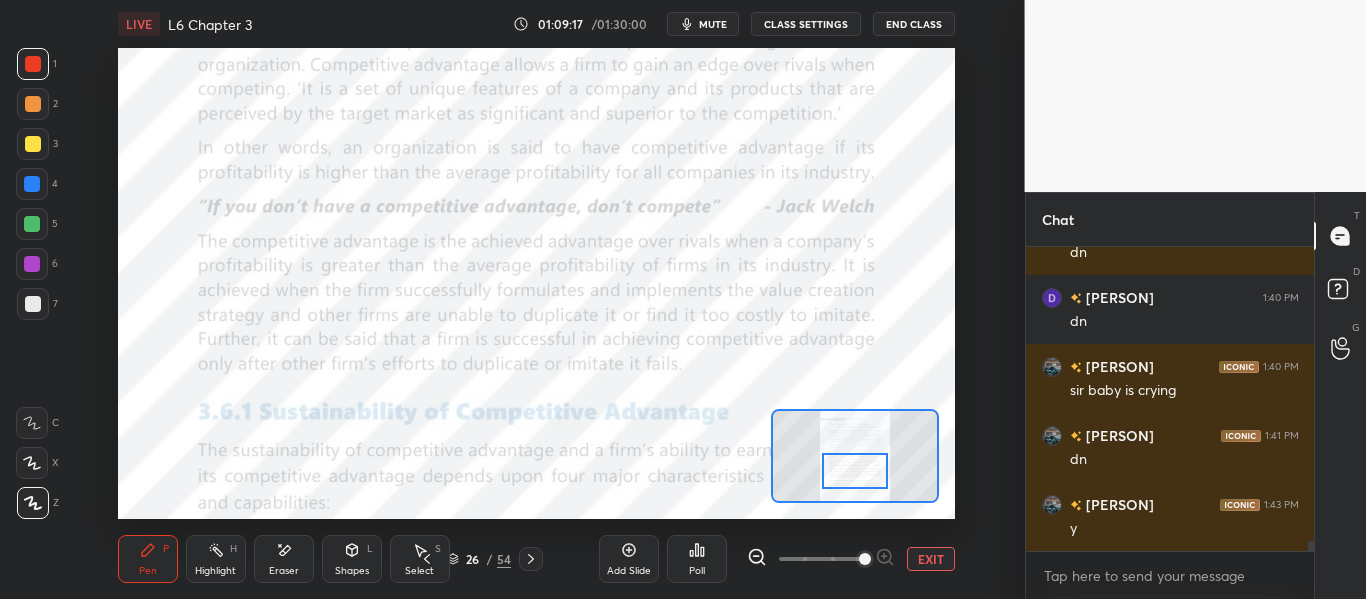 click 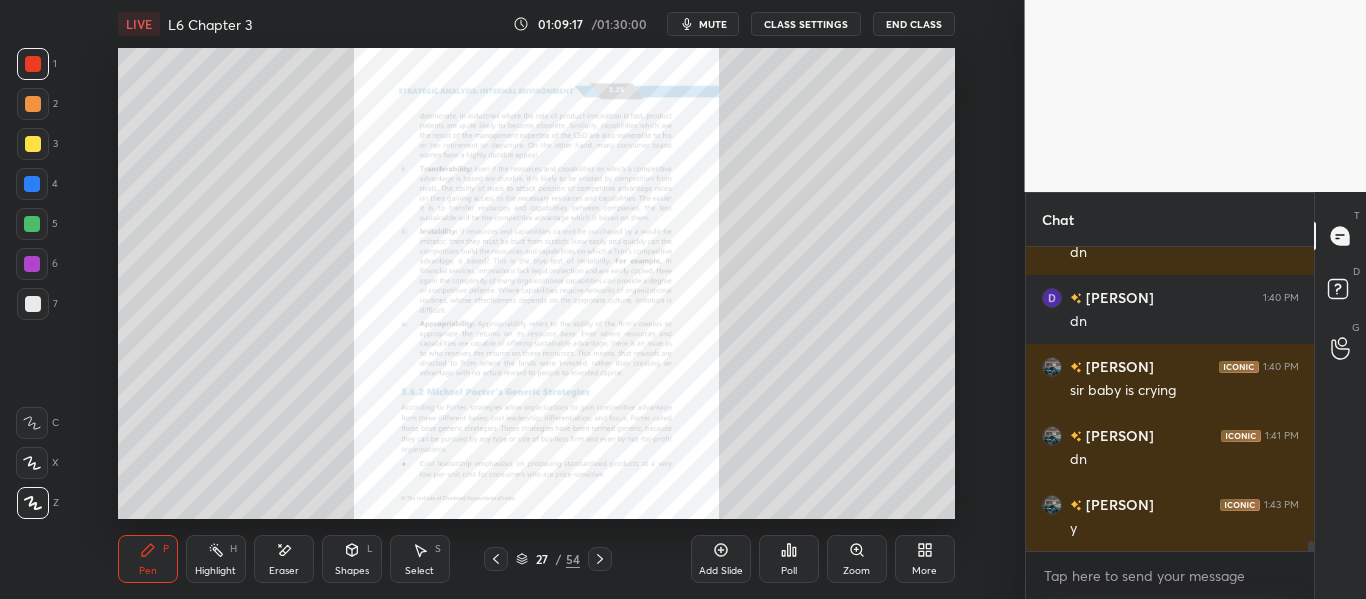 click on "27 / 54" at bounding box center (548, 559) 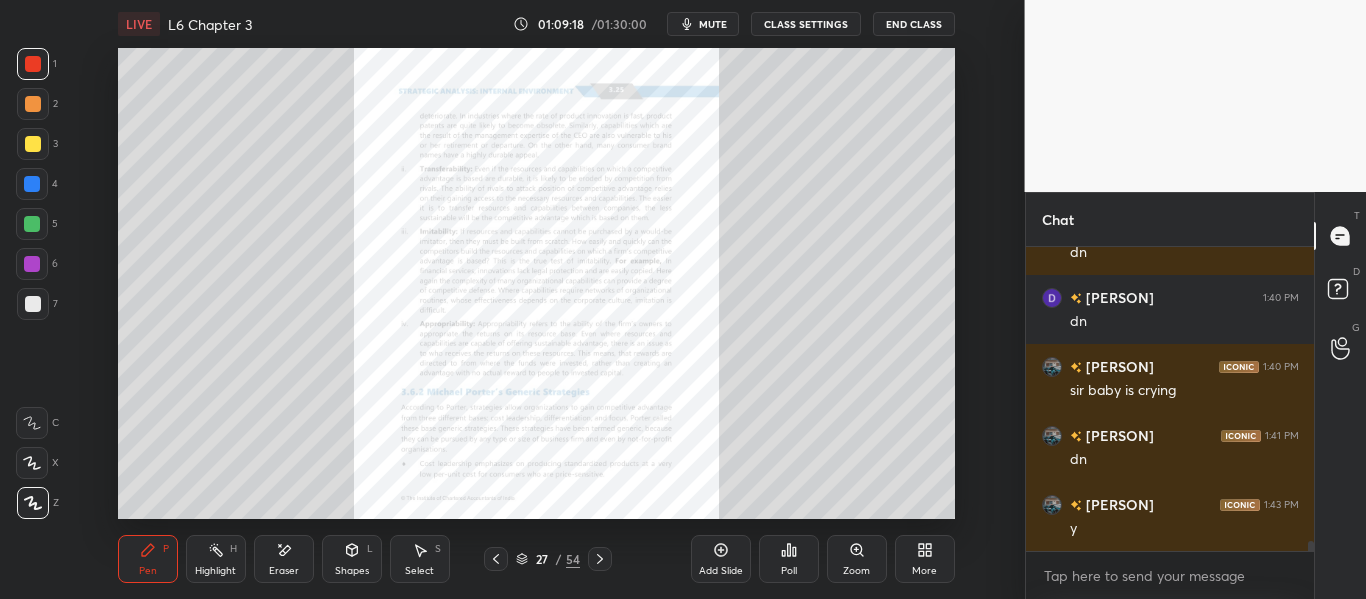 click at bounding box center [600, 559] 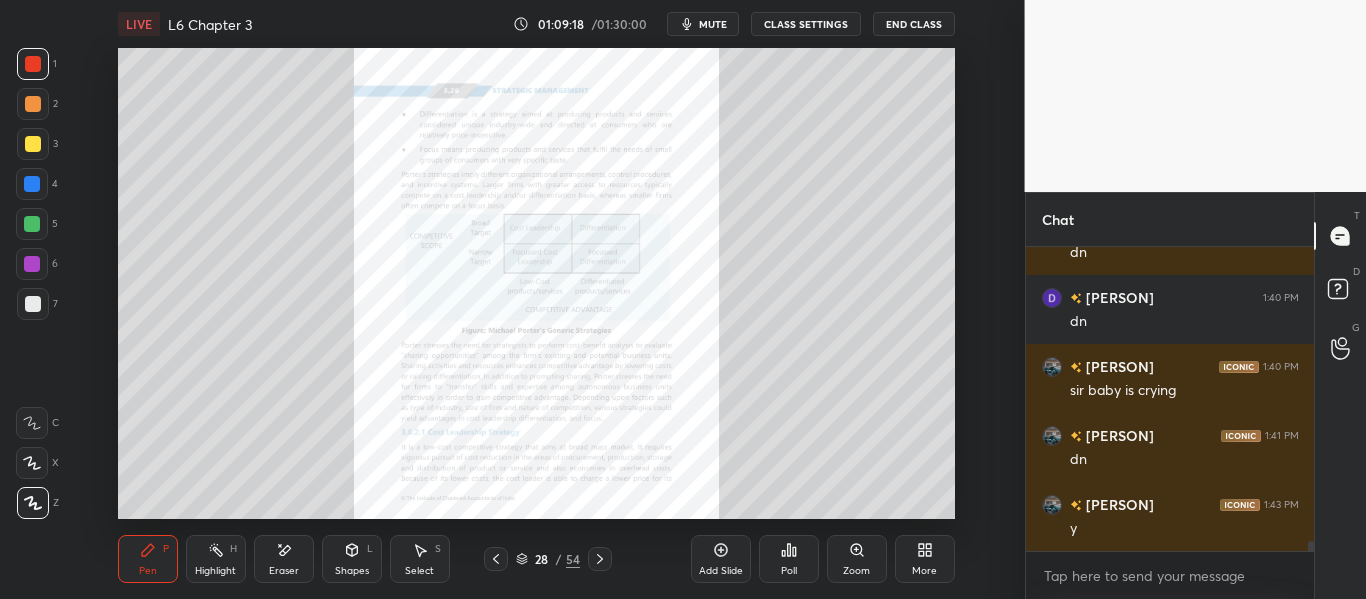 click 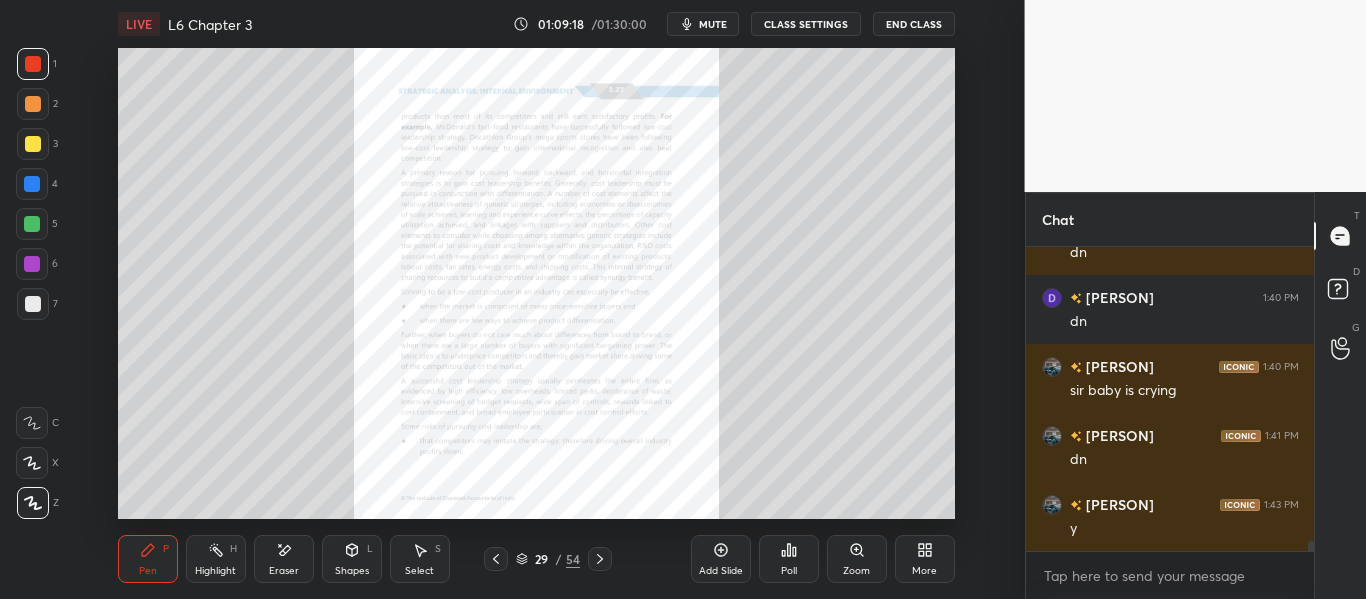 click at bounding box center [600, 559] 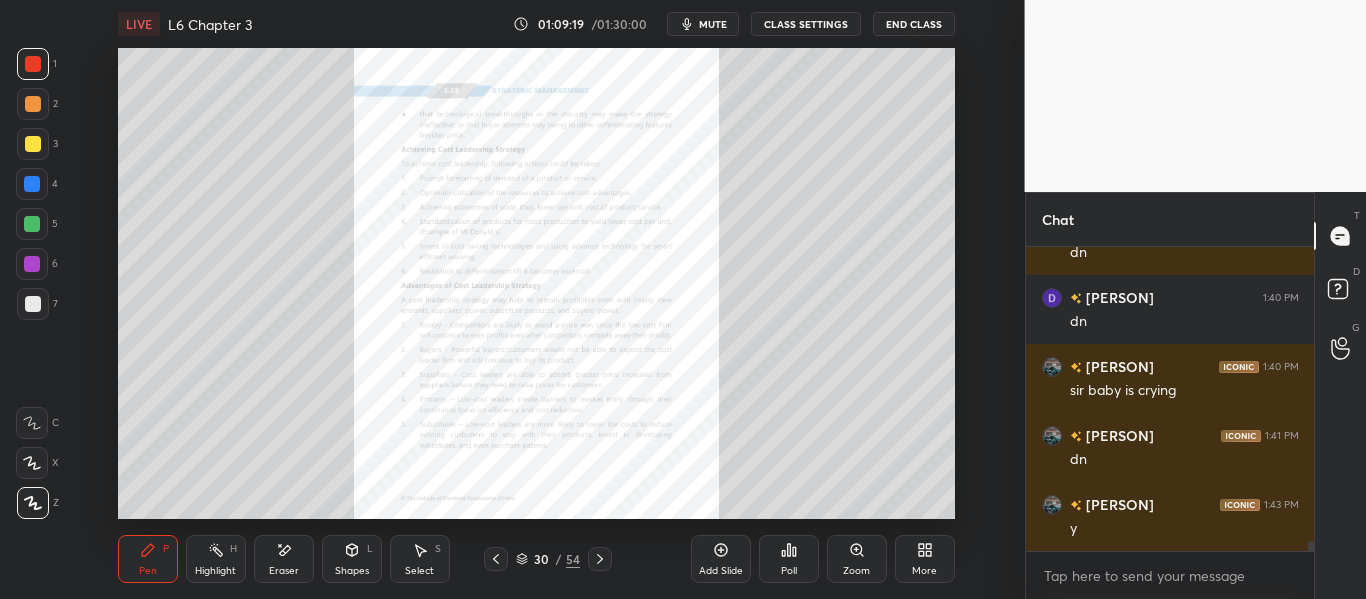 click at bounding box center [600, 559] 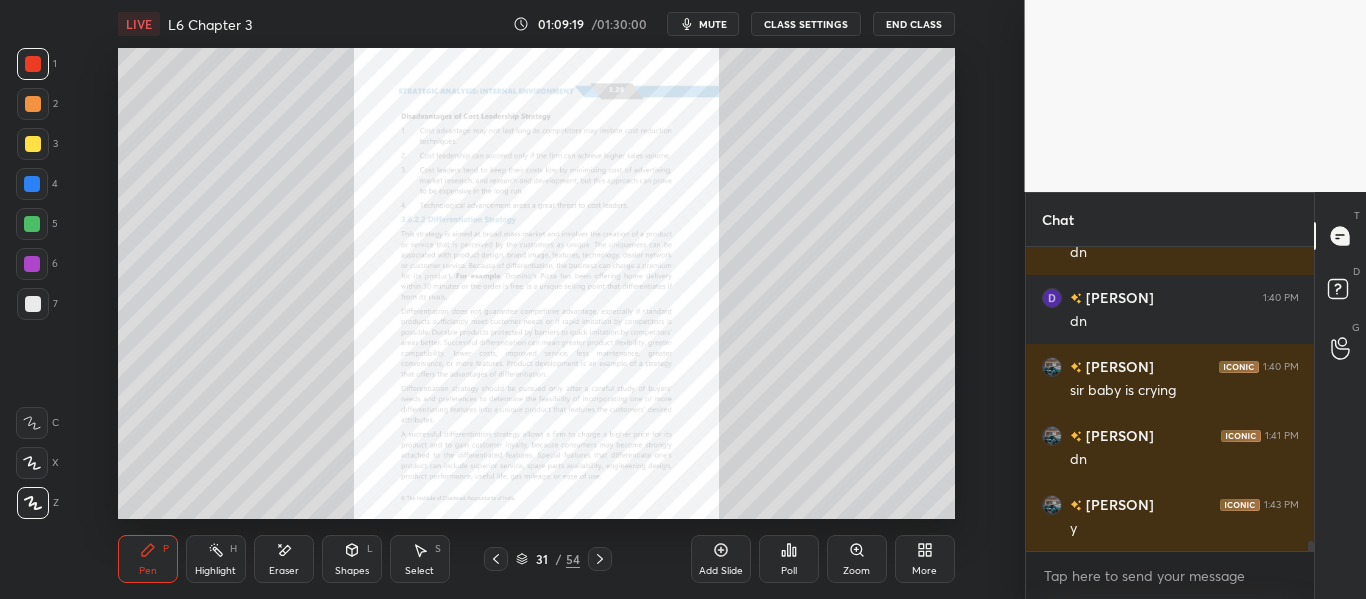 click 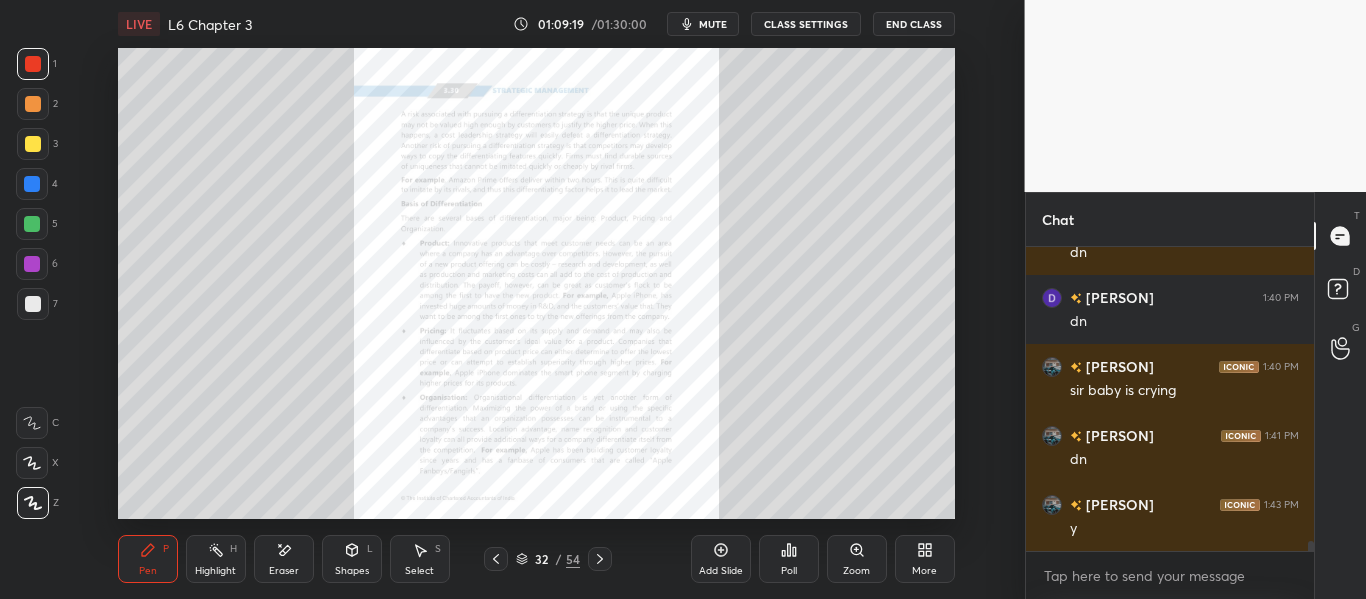 click 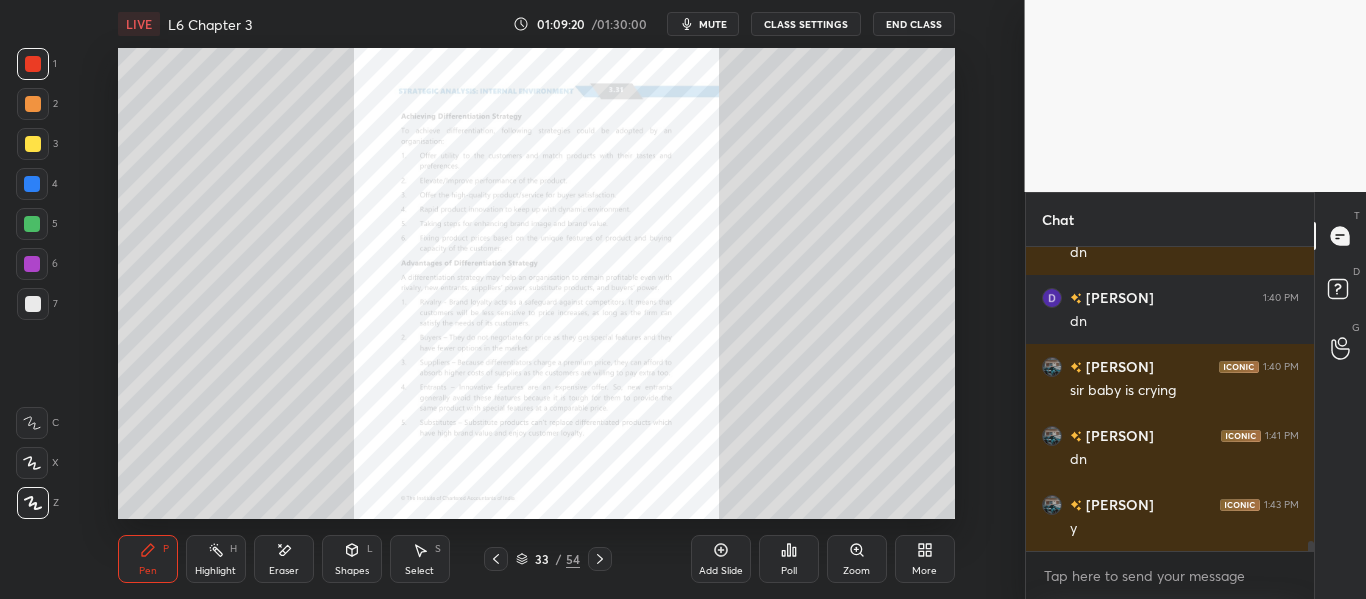 click 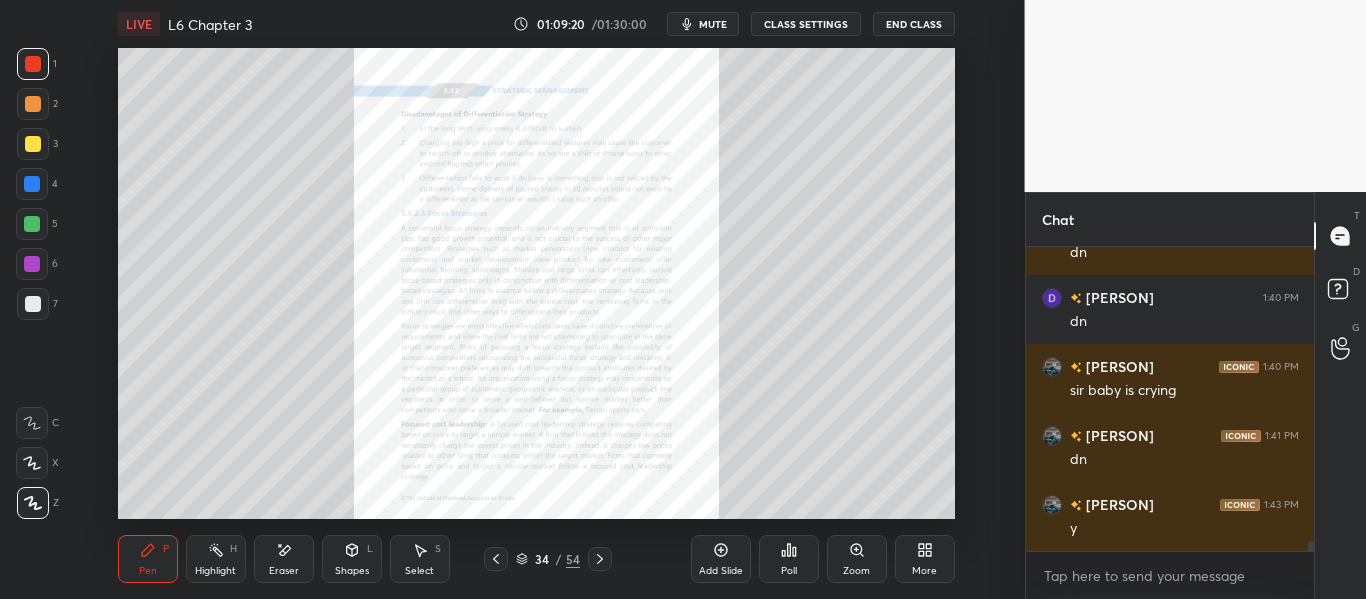 click at bounding box center (600, 559) 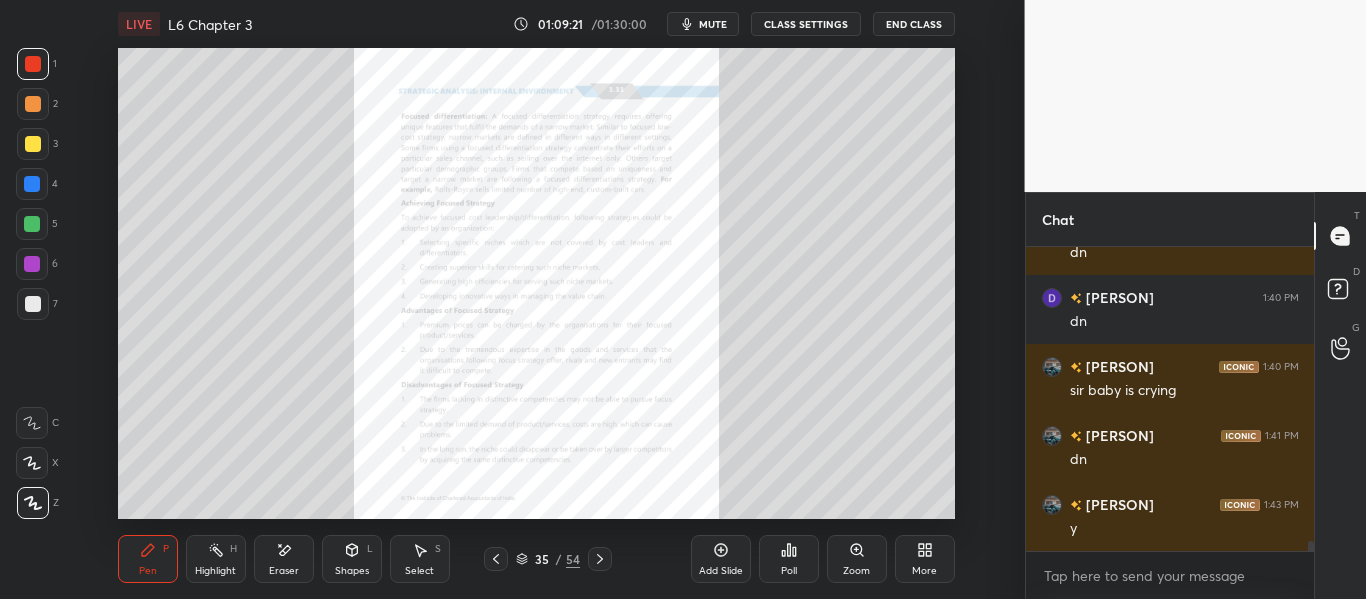 click at bounding box center (600, 559) 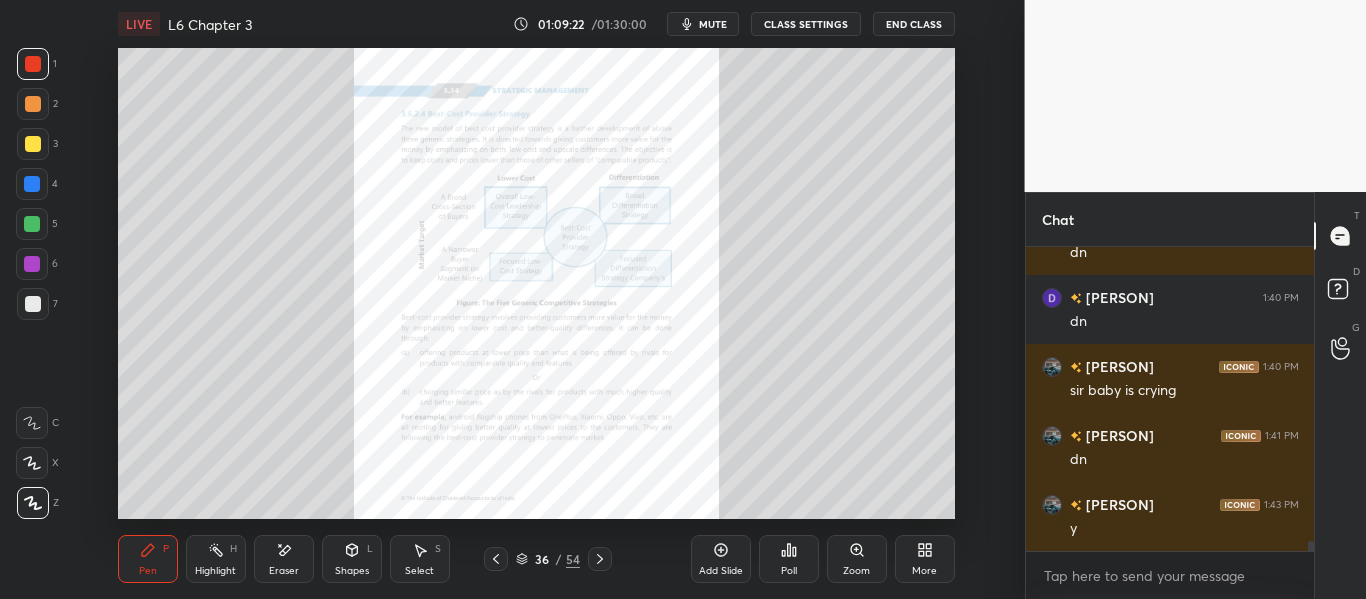 click on "Zoom" at bounding box center [857, 559] 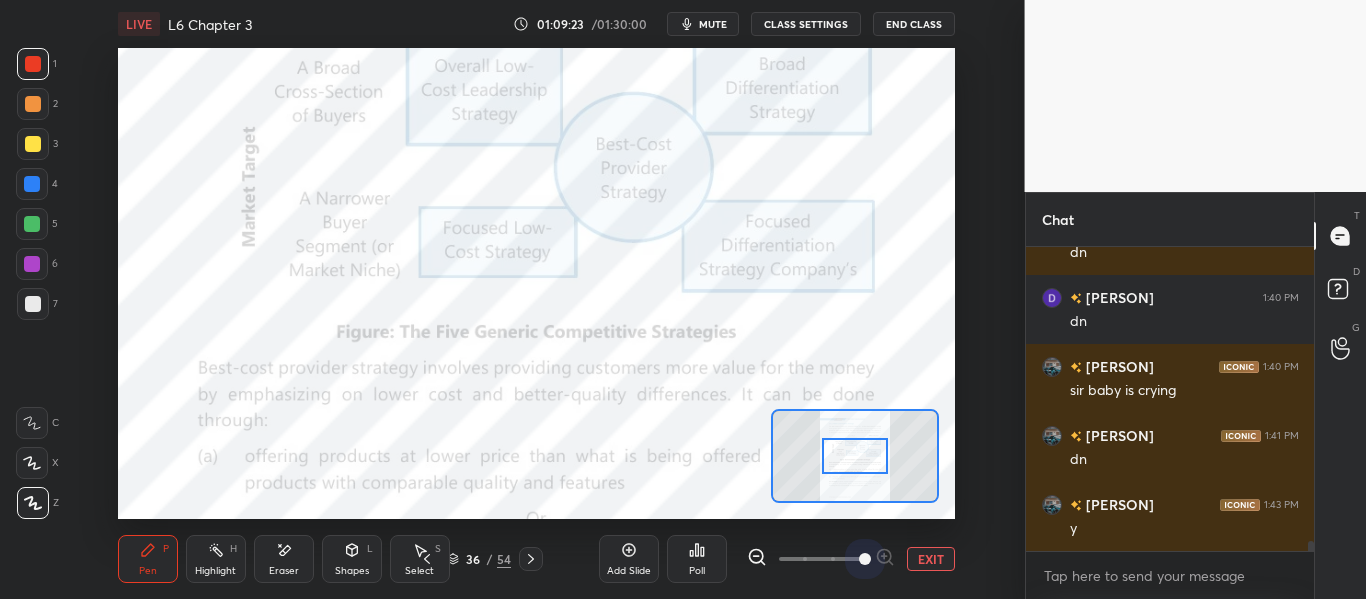 click at bounding box center [821, 559] 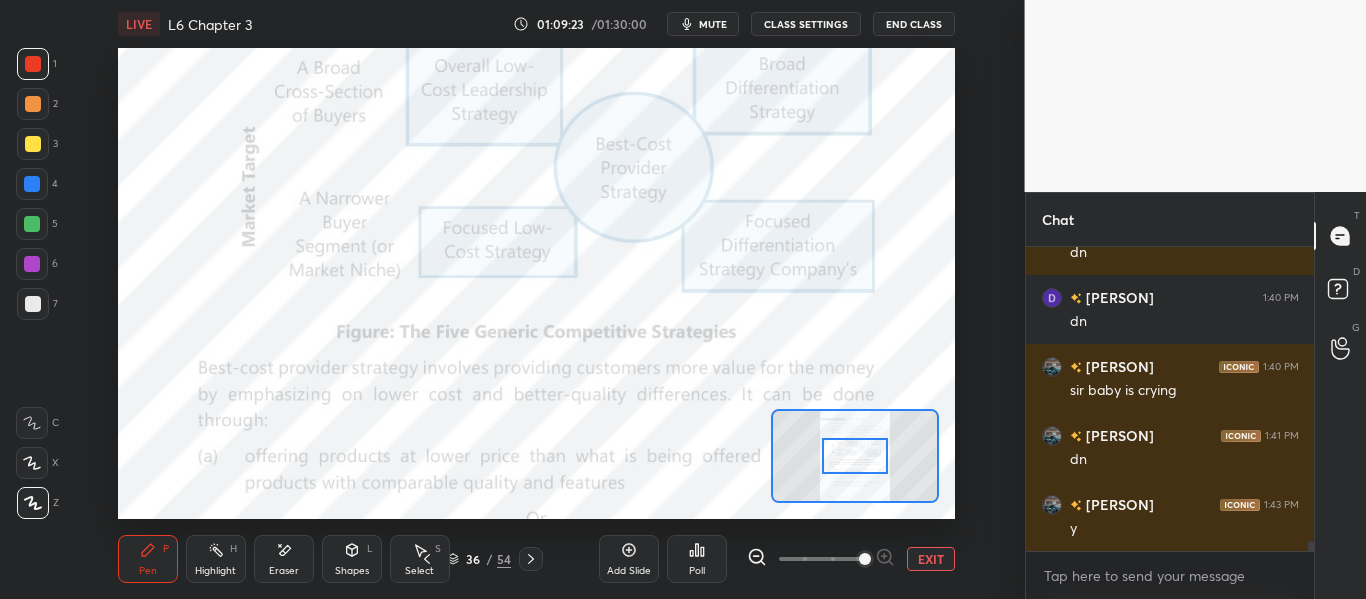 click at bounding box center [865, 559] 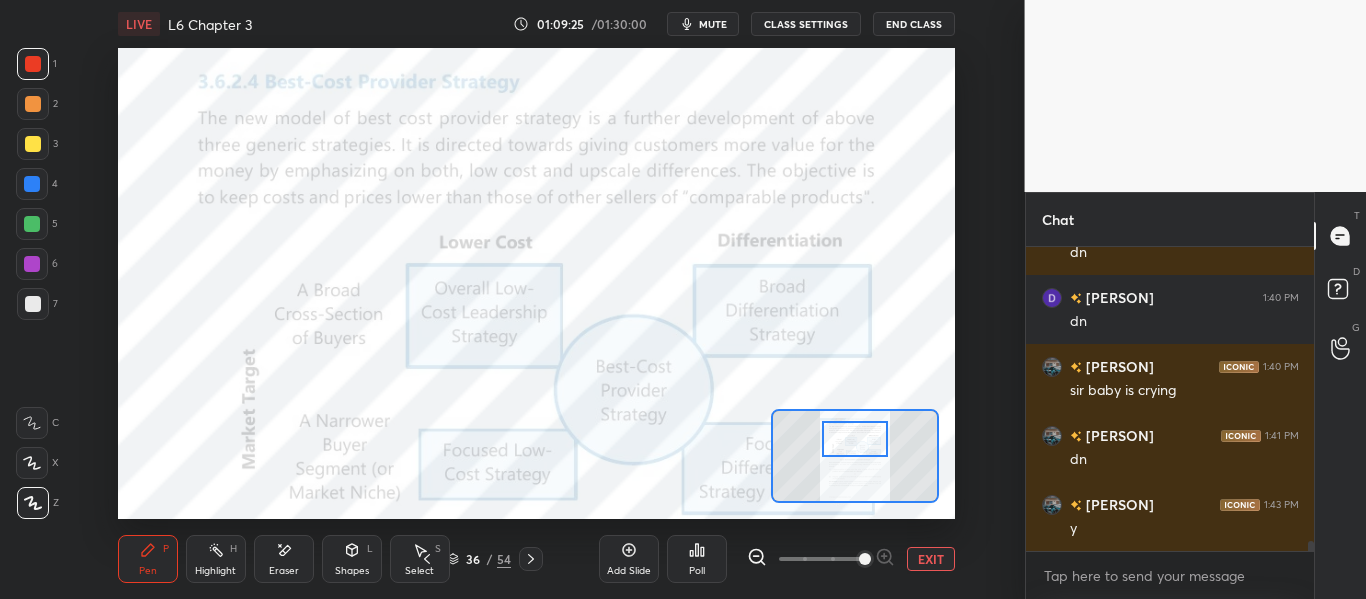 drag, startPoint x: 859, startPoint y: 457, endPoint x: 859, endPoint y: 440, distance: 17 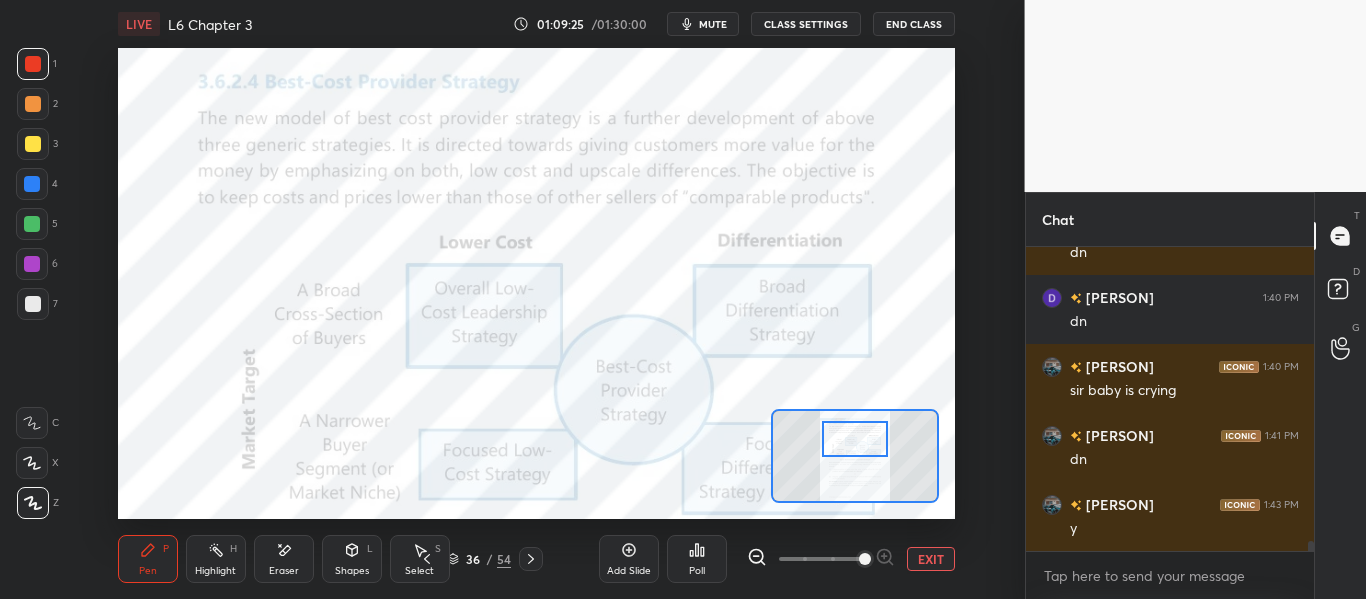 click at bounding box center [854, 439] 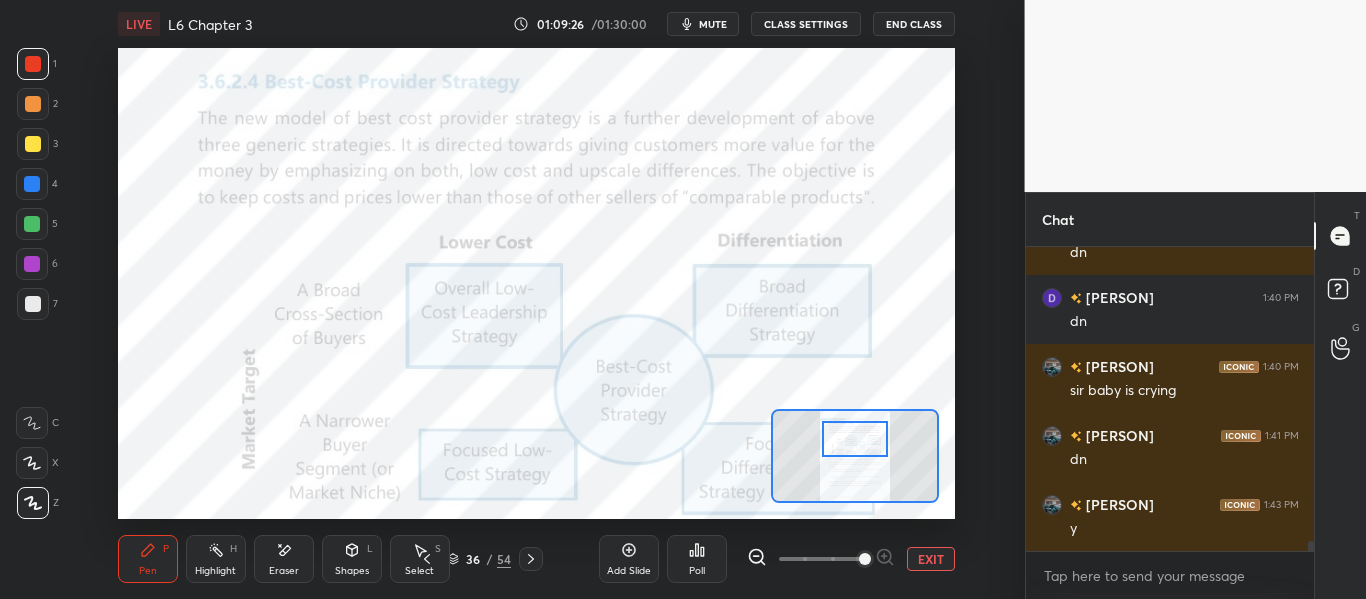 click 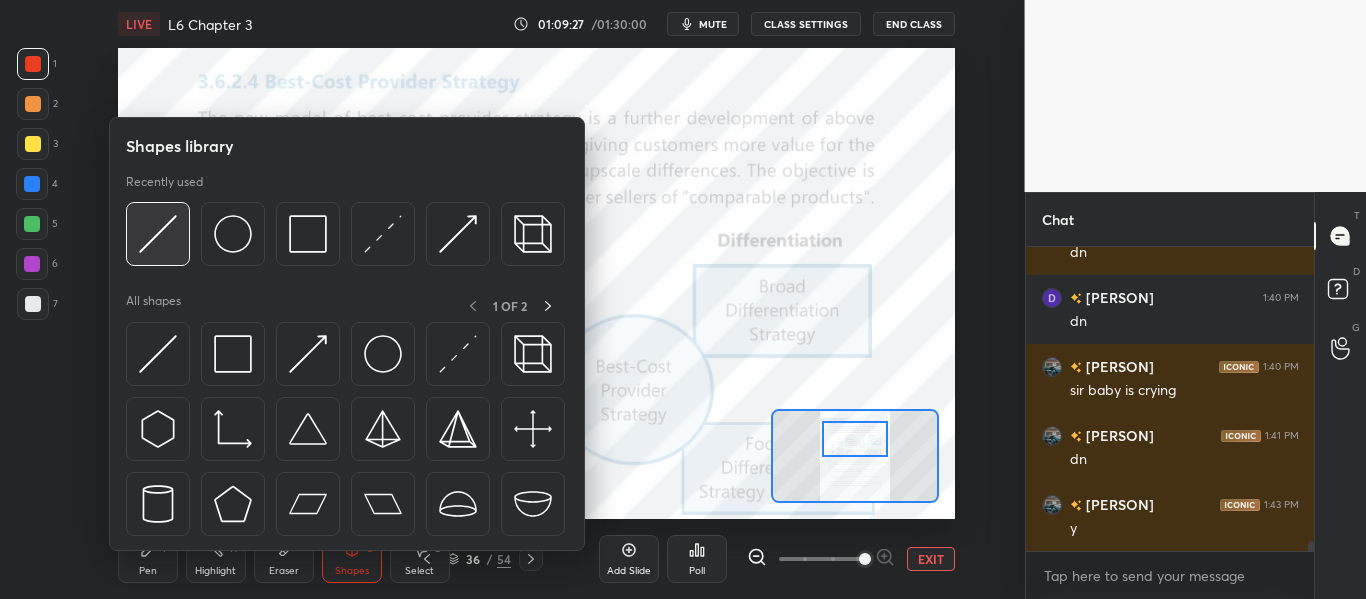 click at bounding box center (158, 234) 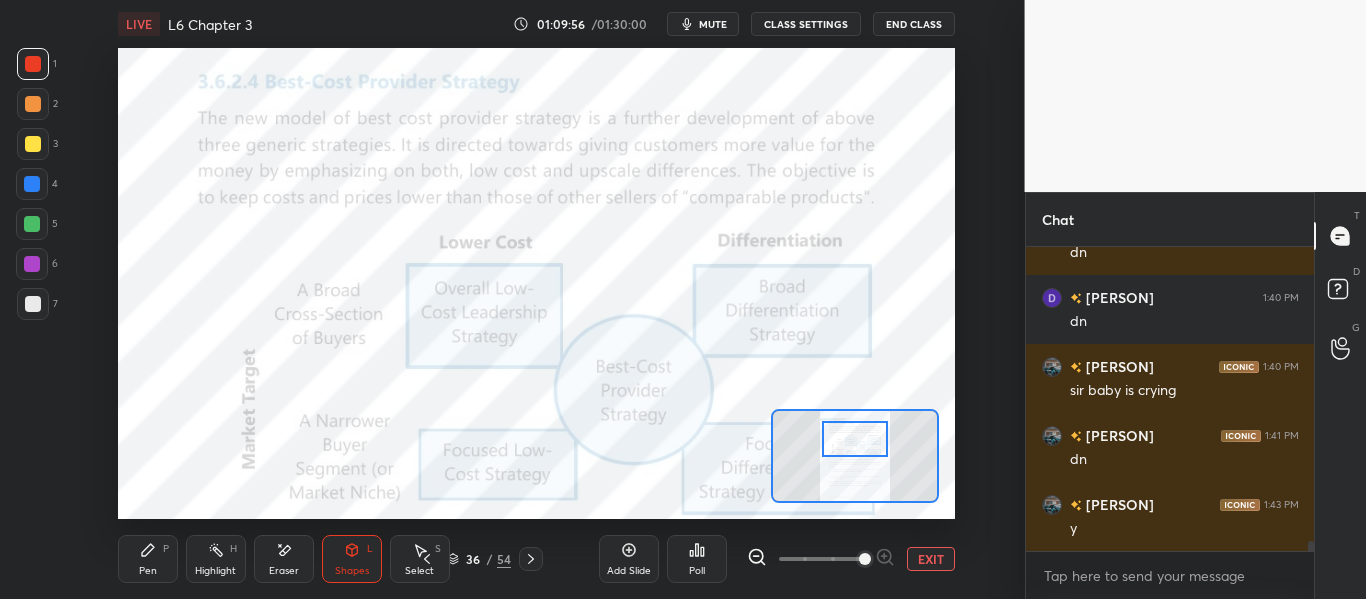 scroll, scrollTop: 9151, scrollLeft: 0, axis: vertical 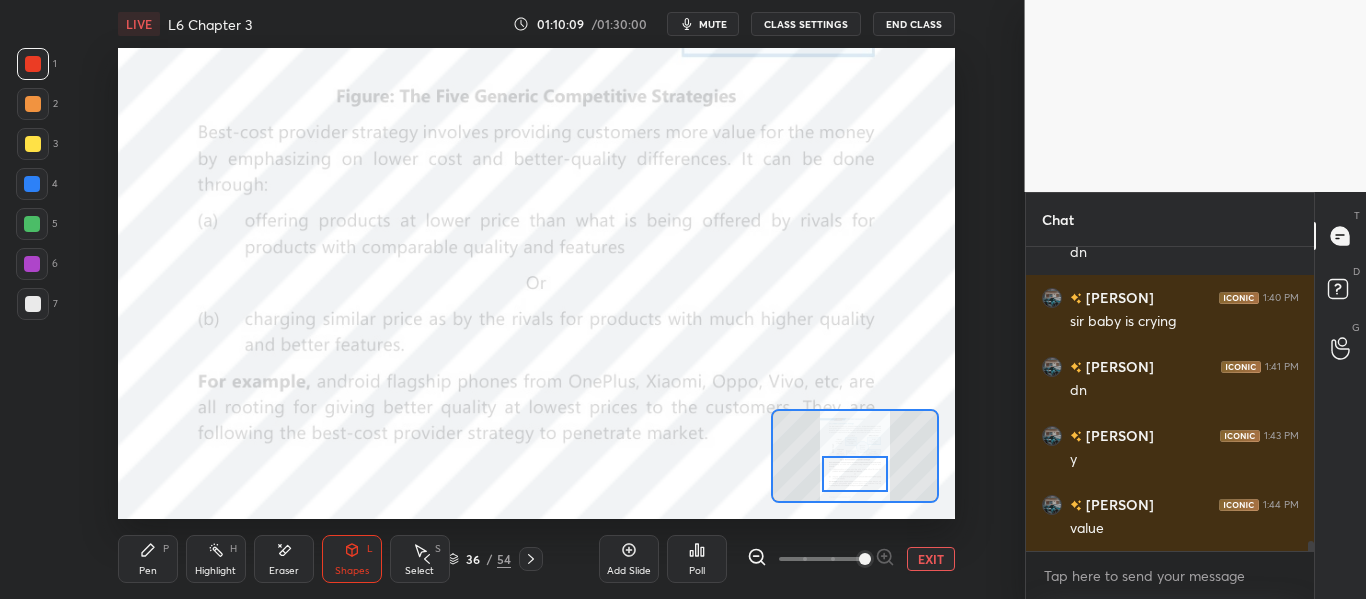 drag, startPoint x: 860, startPoint y: 443, endPoint x: 860, endPoint y: 478, distance: 35 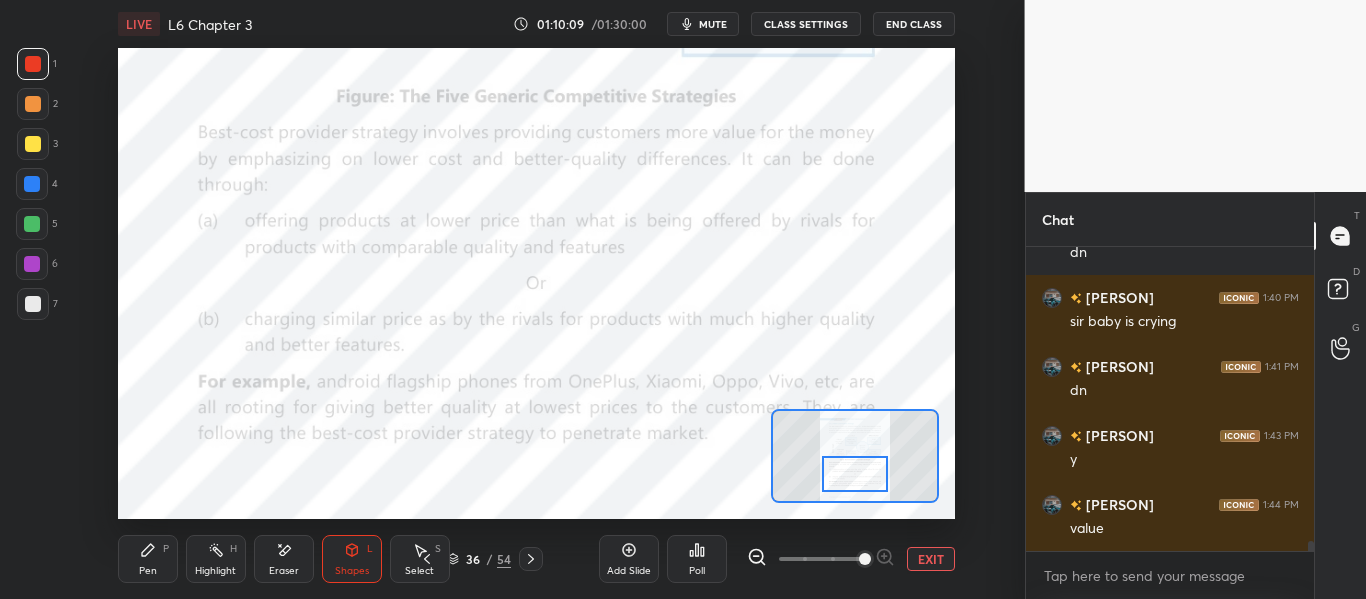 click at bounding box center (854, 474) 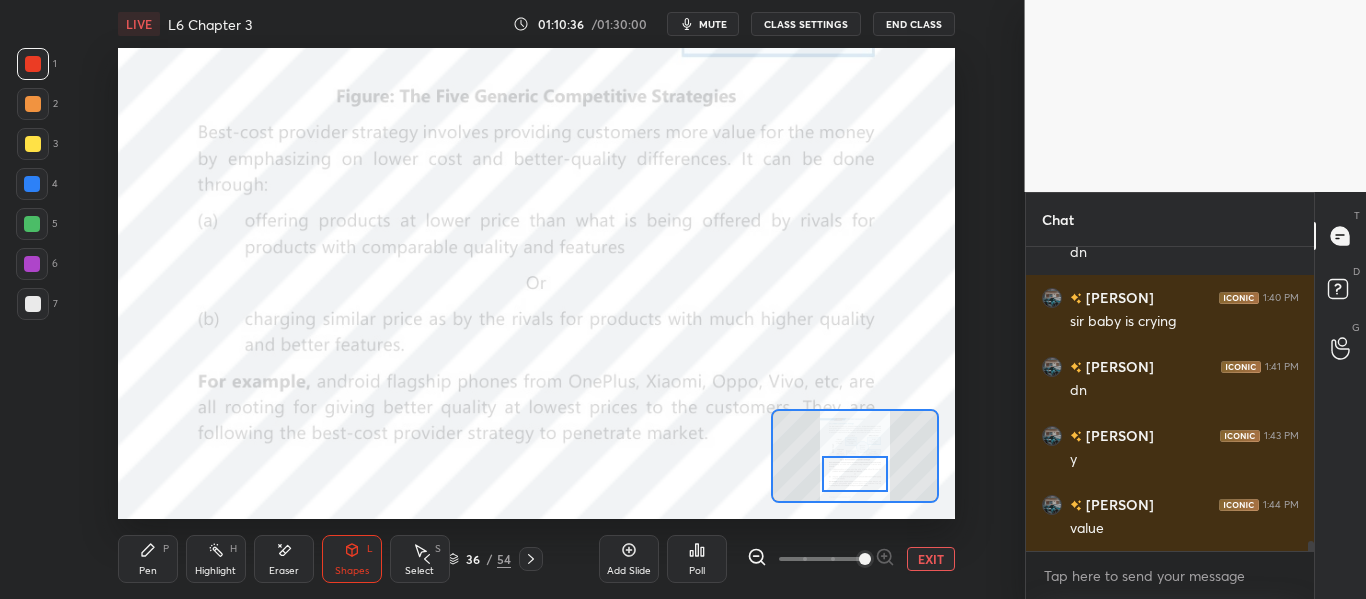 click 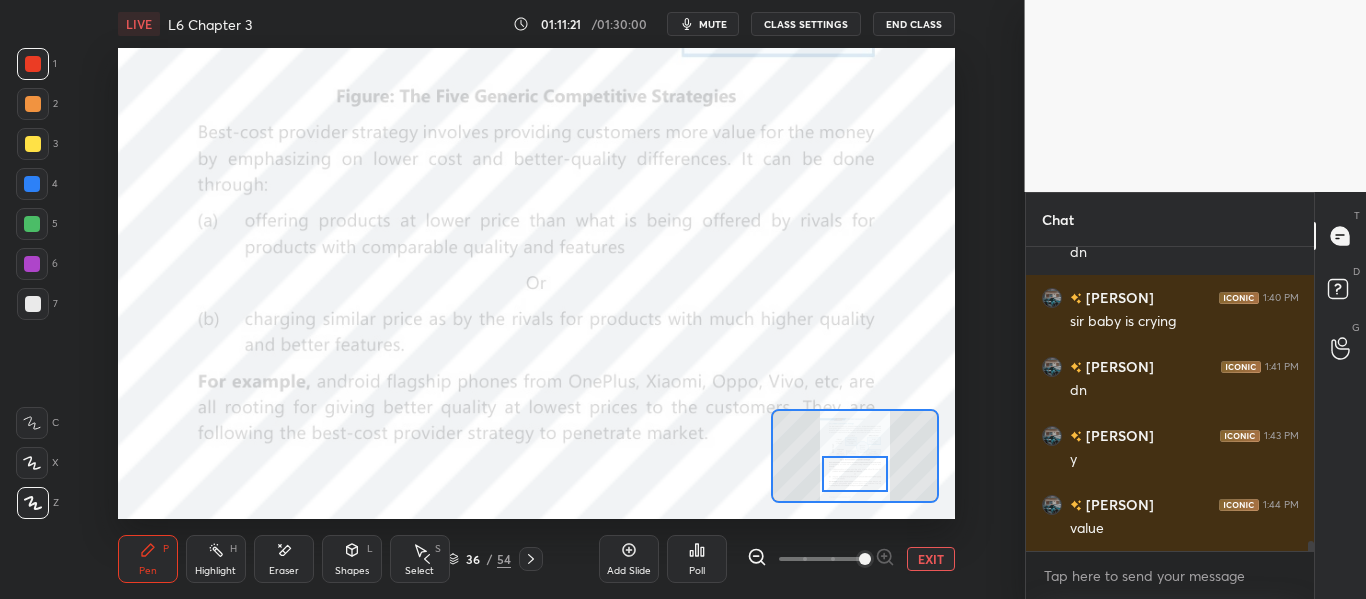 click on "Eraser" at bounding box center (284, 559) 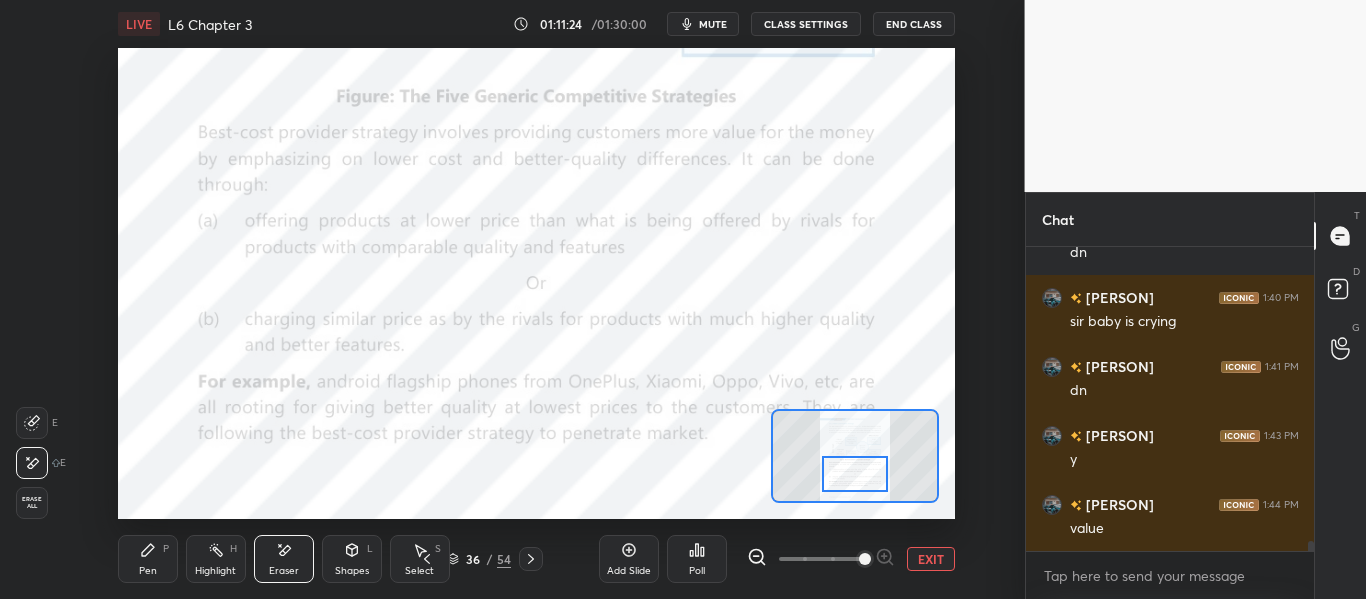click on "P" at bounding box center [166, 549] 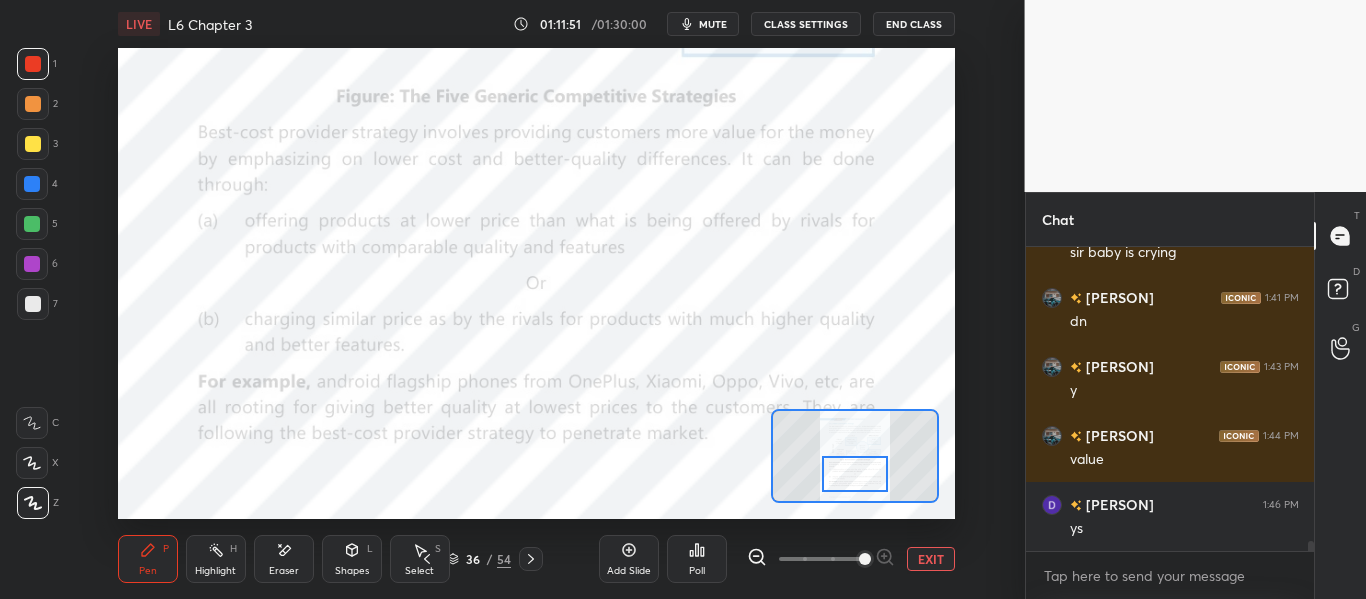 scroll, scrollTop: 9289, scrollLeft: 0, axis: vertical 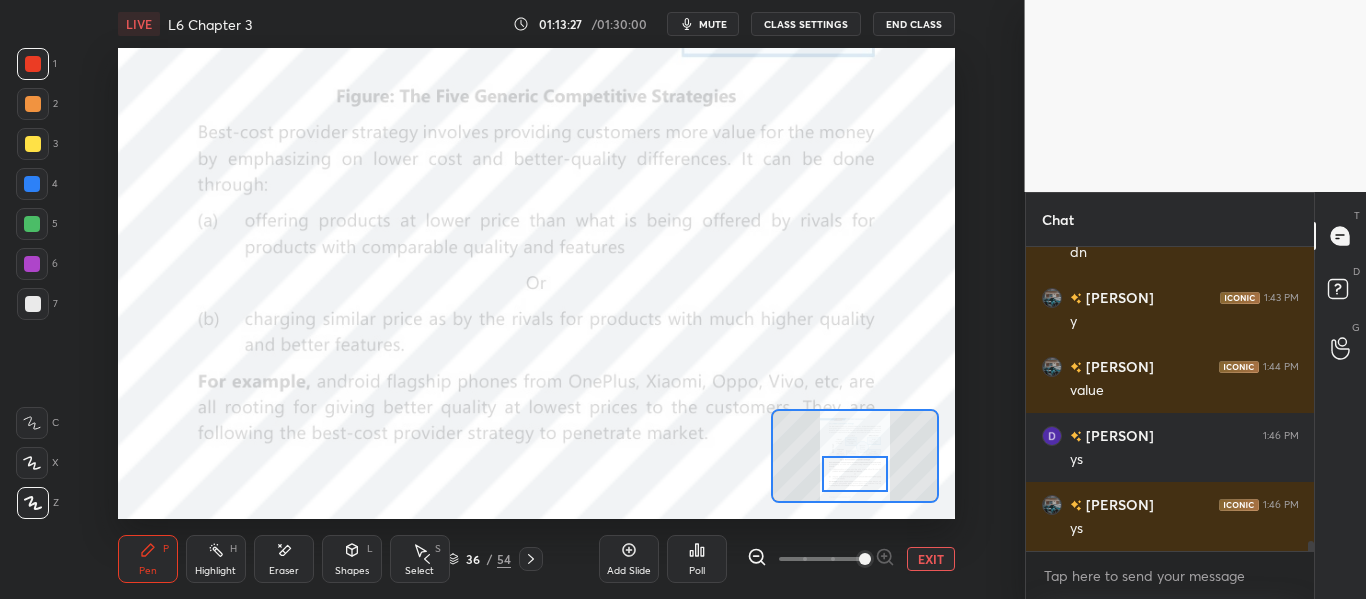 click on "mute" at bounding box center [713, 24] 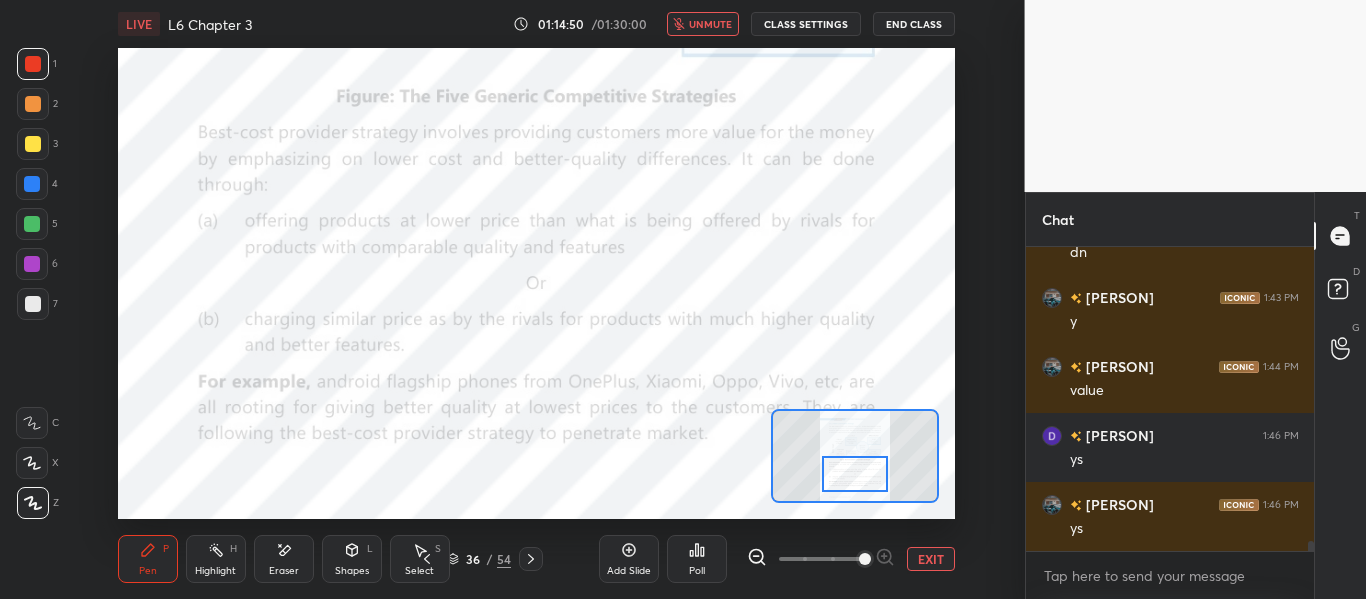 scroll, scrollTop: 9358, scrollLeft: 0, axis: vertical 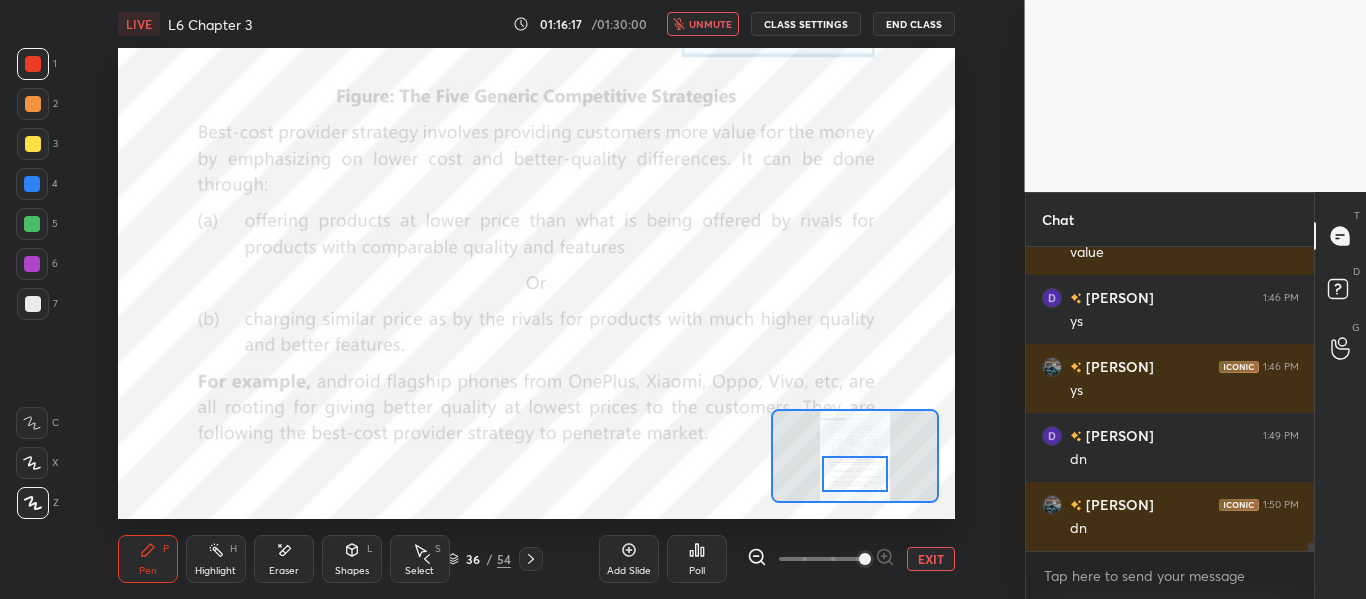 click on "LIVE L6 Chapter 3 01:16:17 /  01:30:00 unmute CLASS SETTINGS End Class" at bounding box center [536, 24] 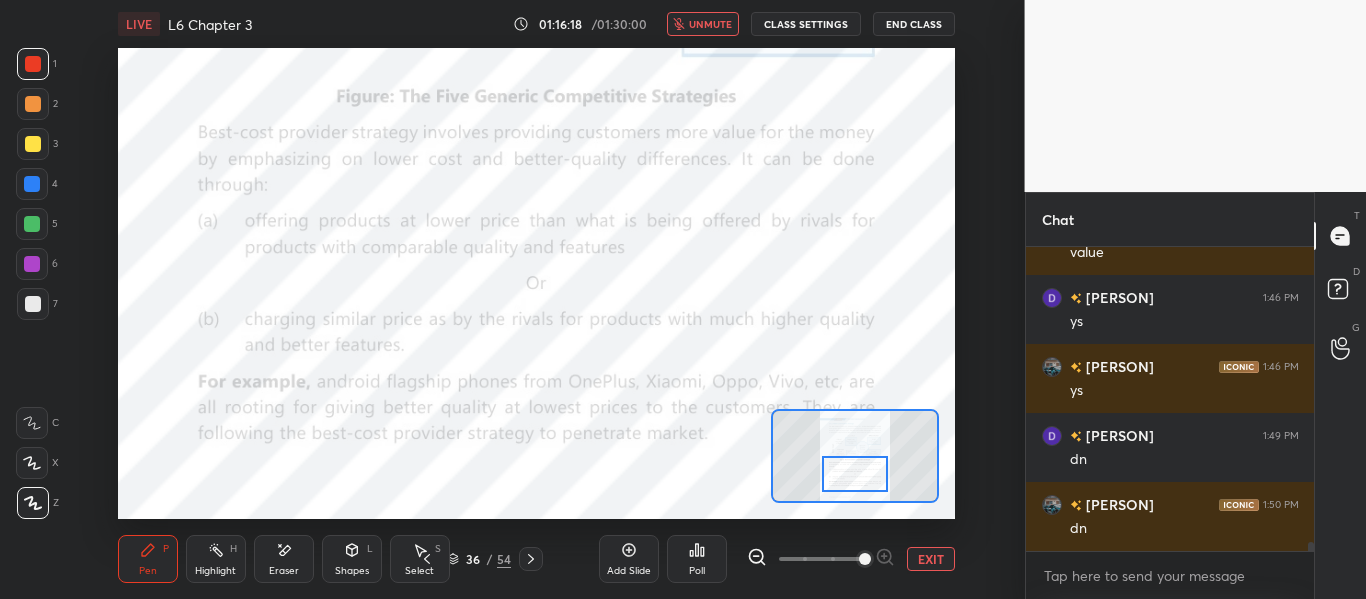 drag, startPoint x: 712, startPoint y: 26, endPoint x: 711, endPoint y: 46, distance: 20.024984 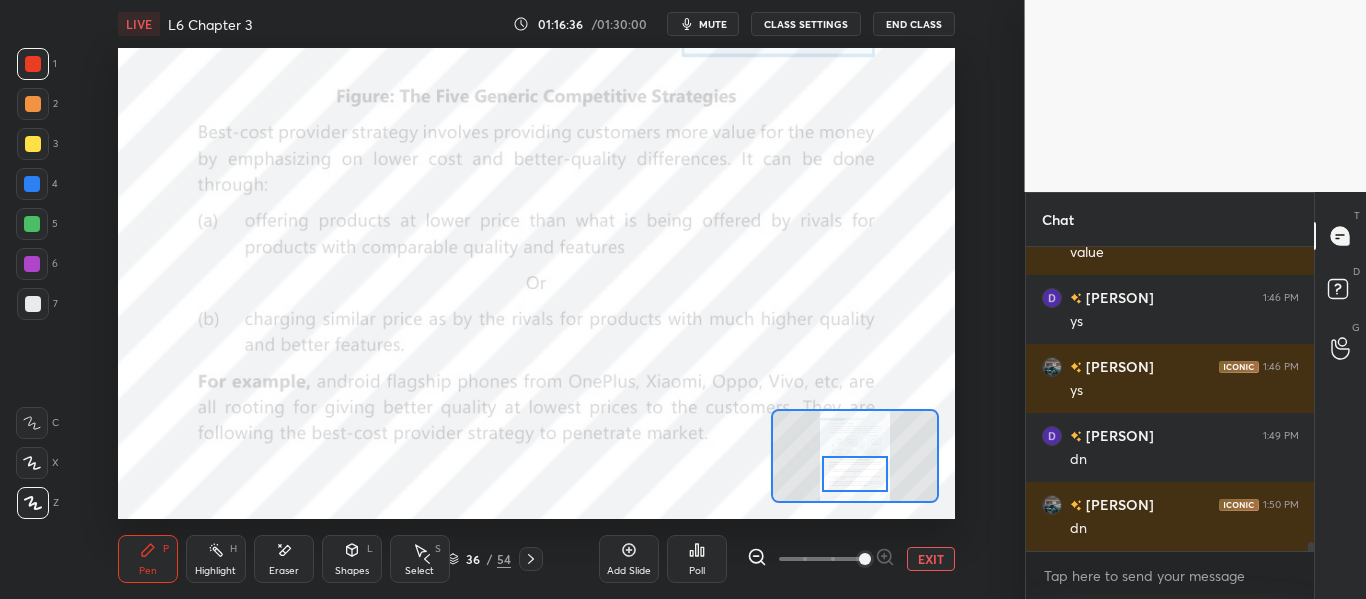 click 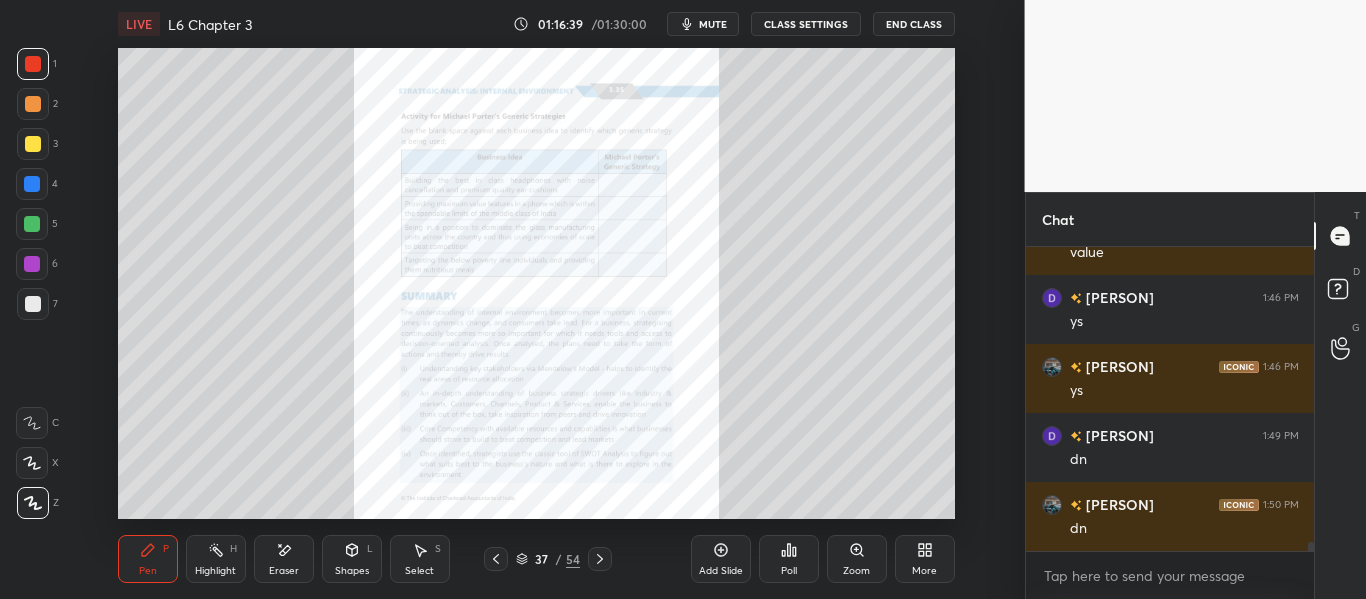 click 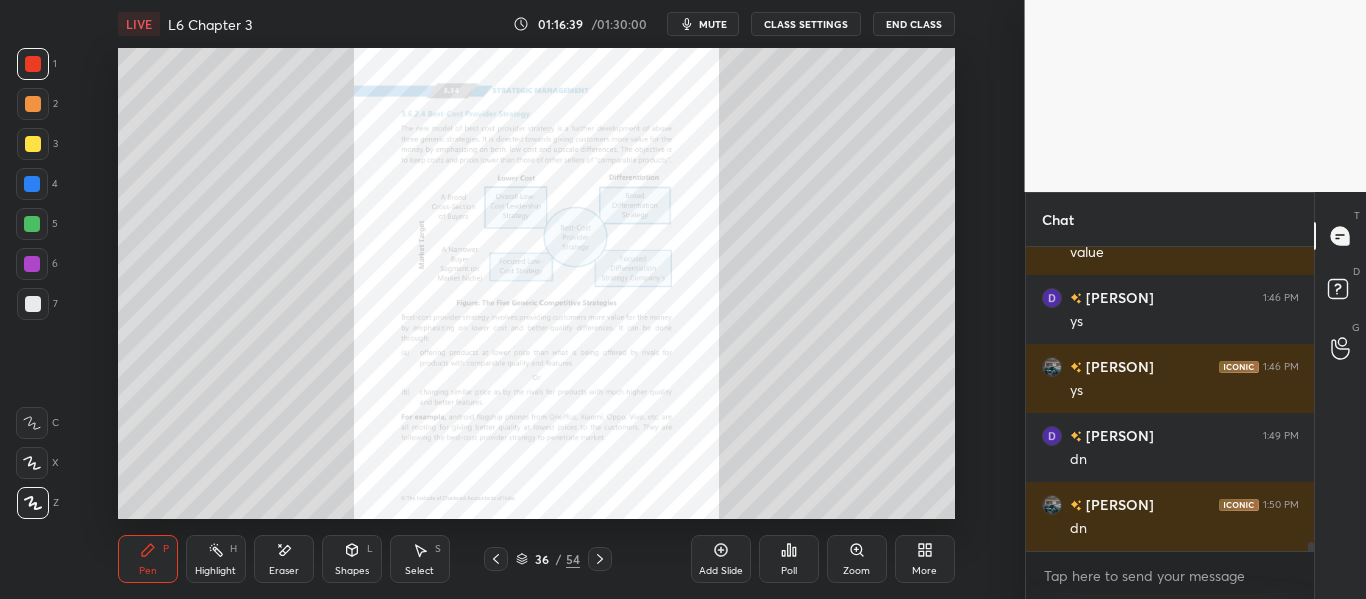 click 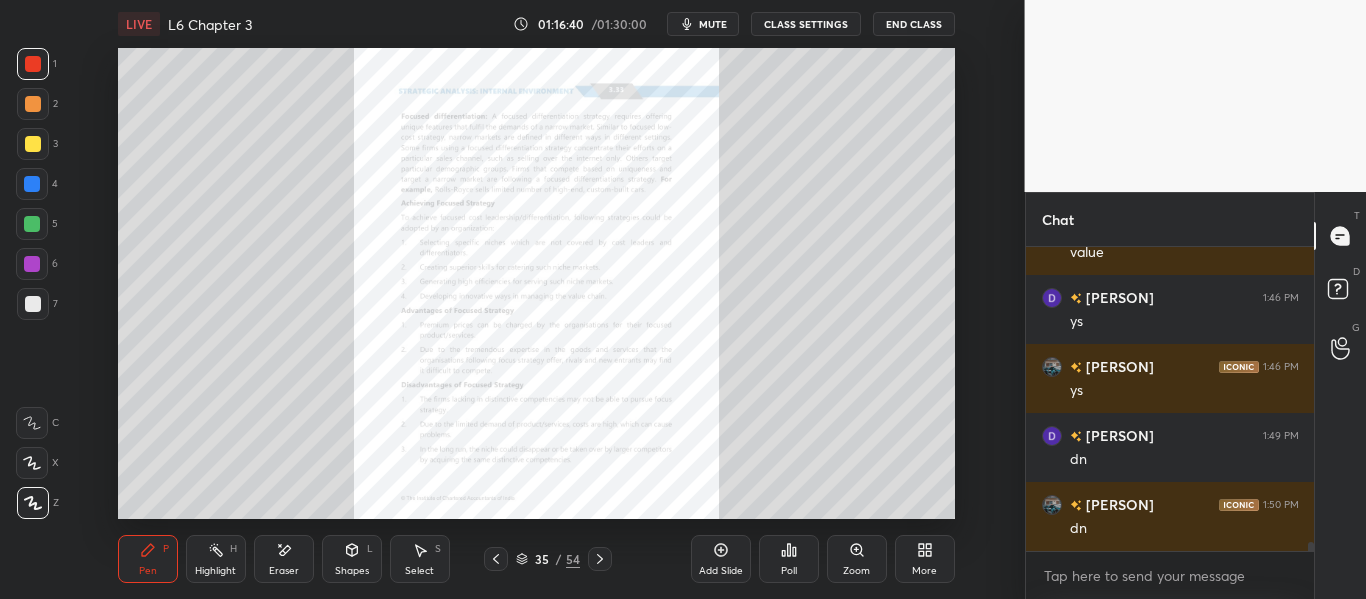 click 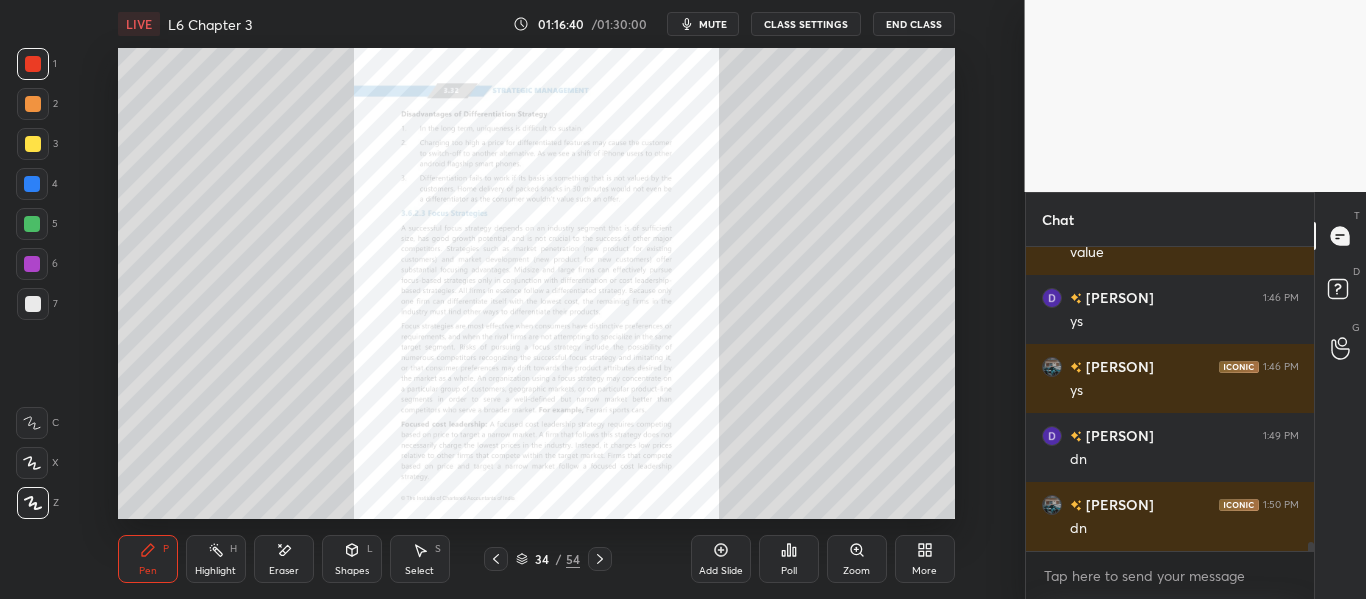 click 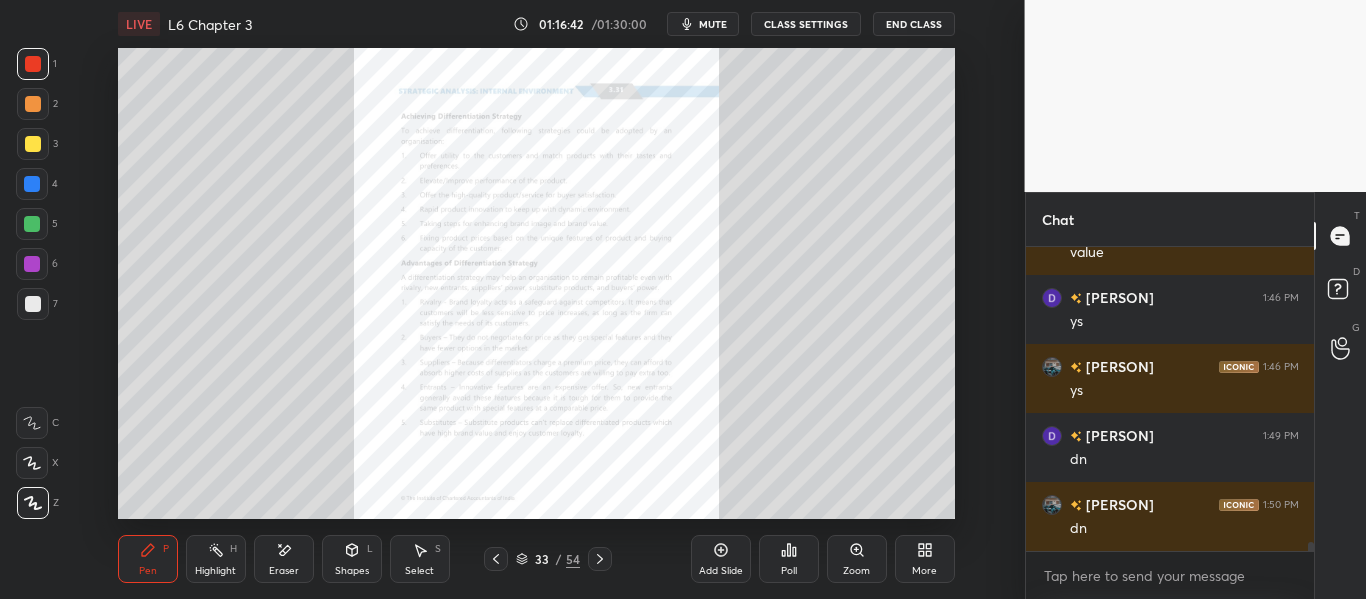 click 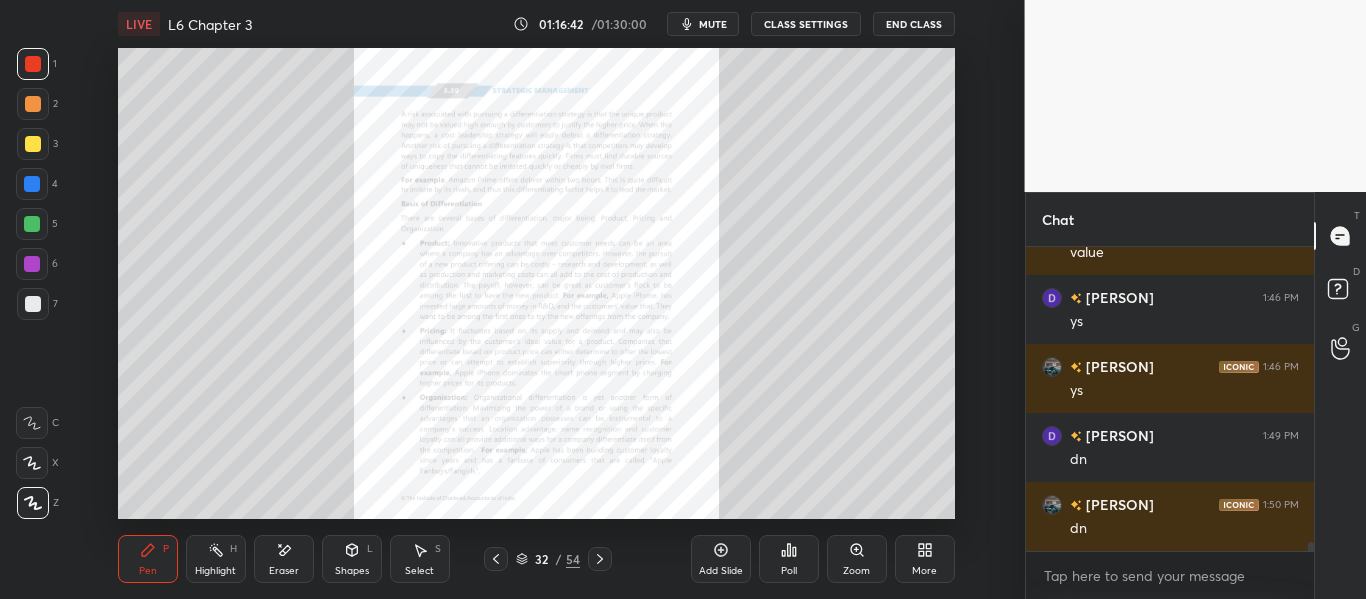 click 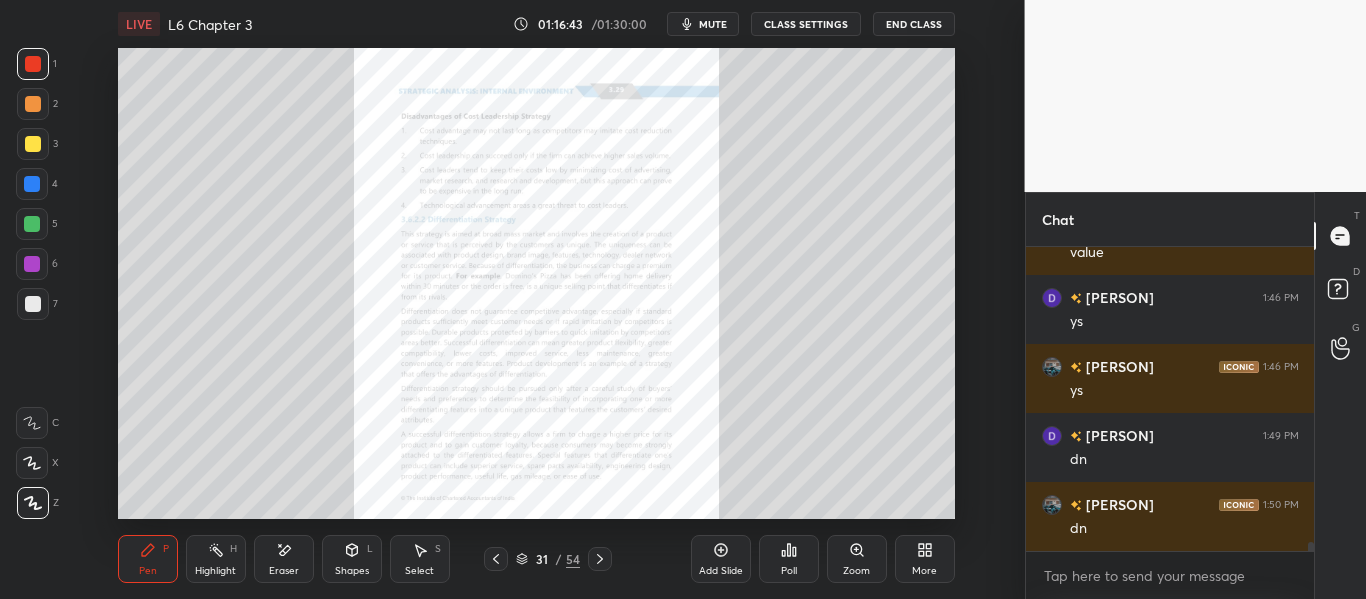 click 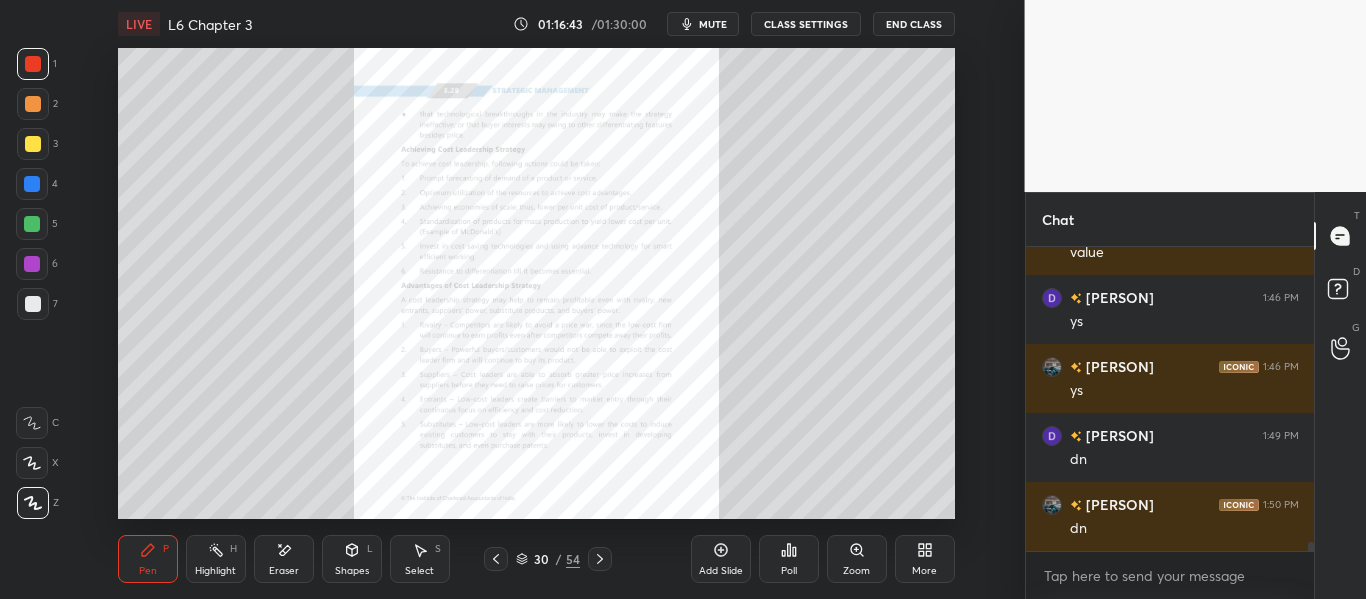 click 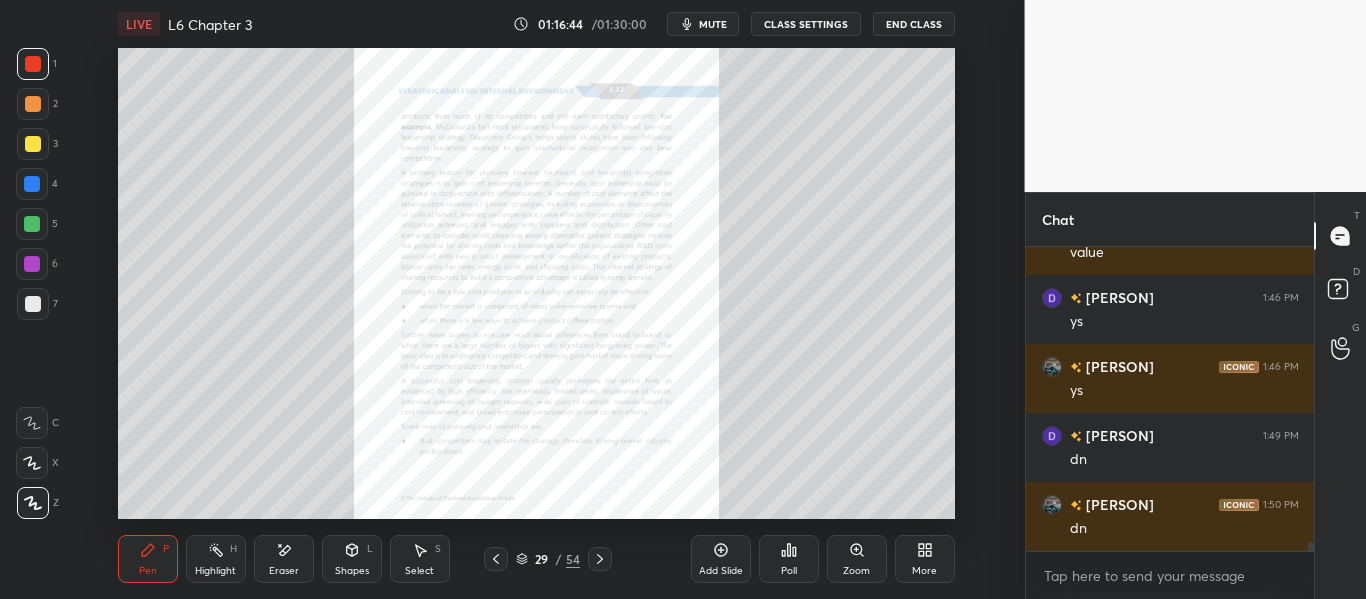 click 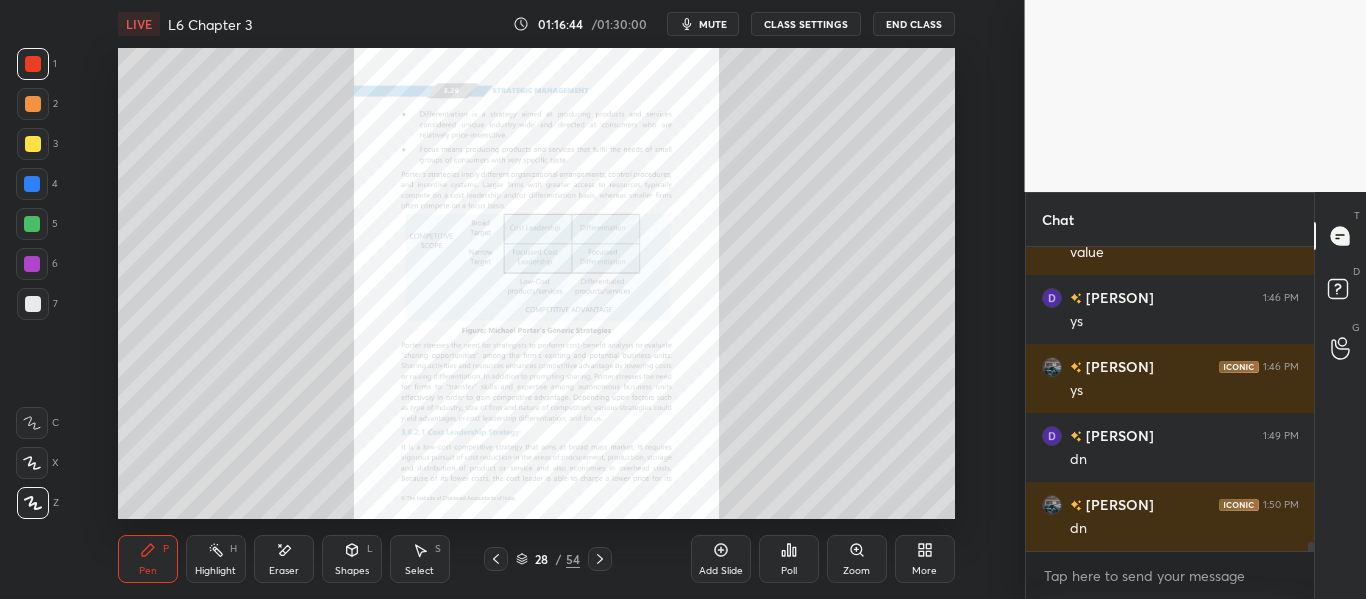 click 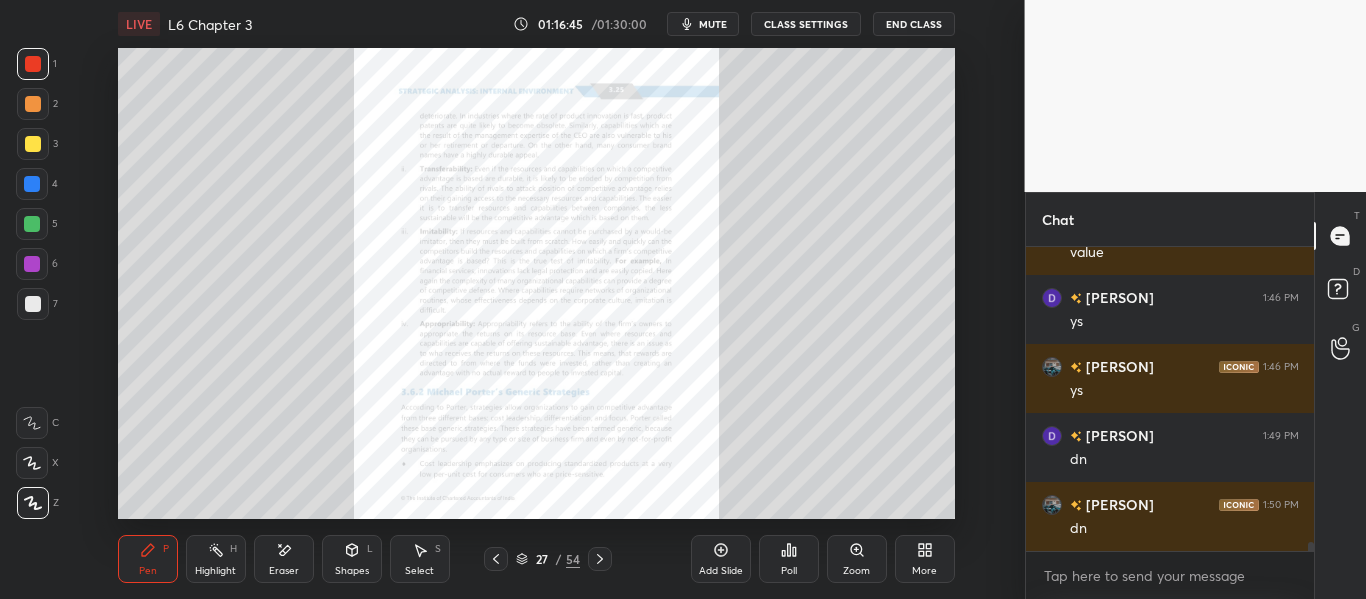click 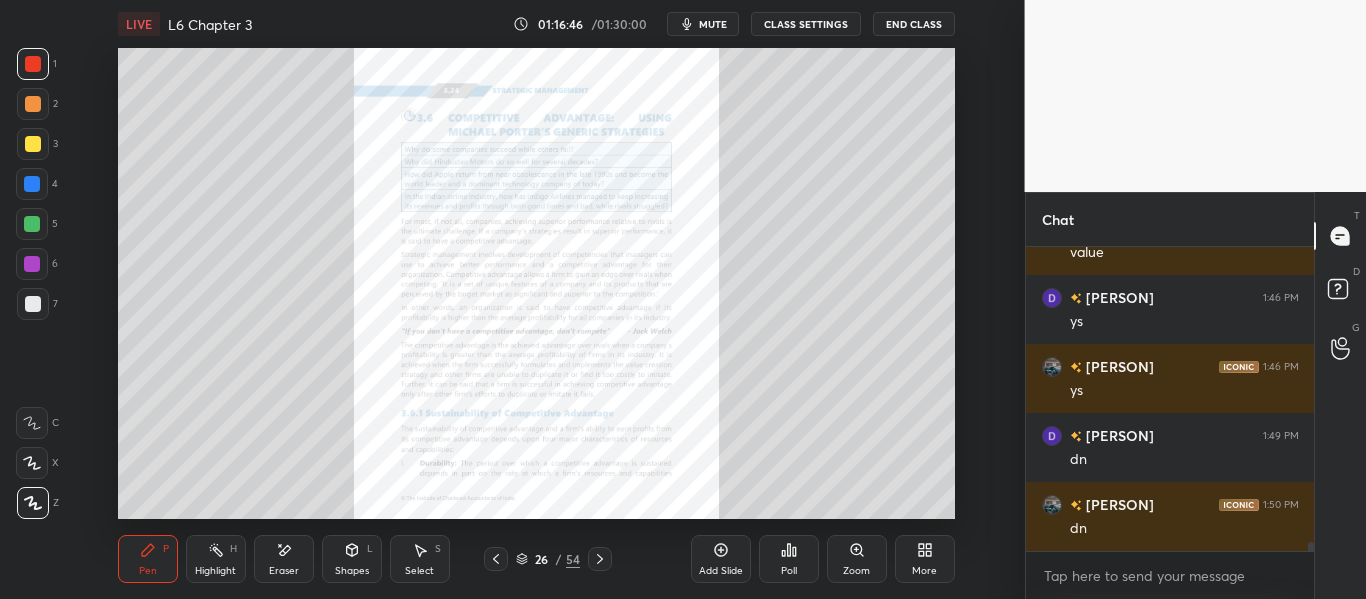 click 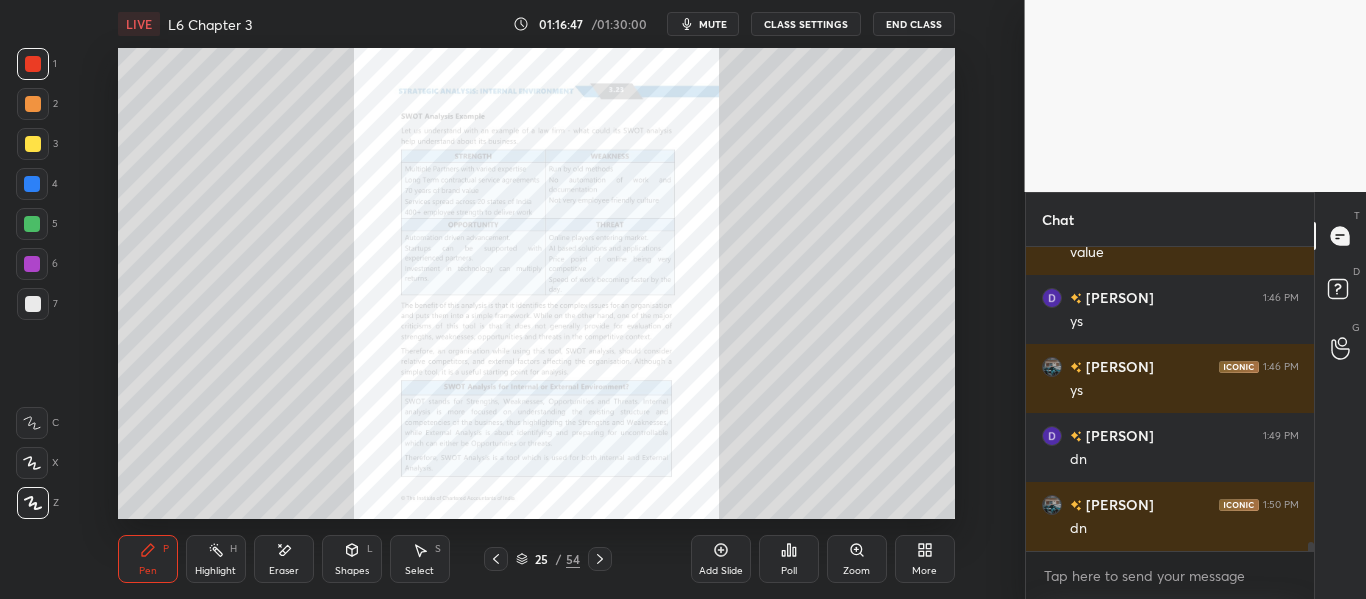 click 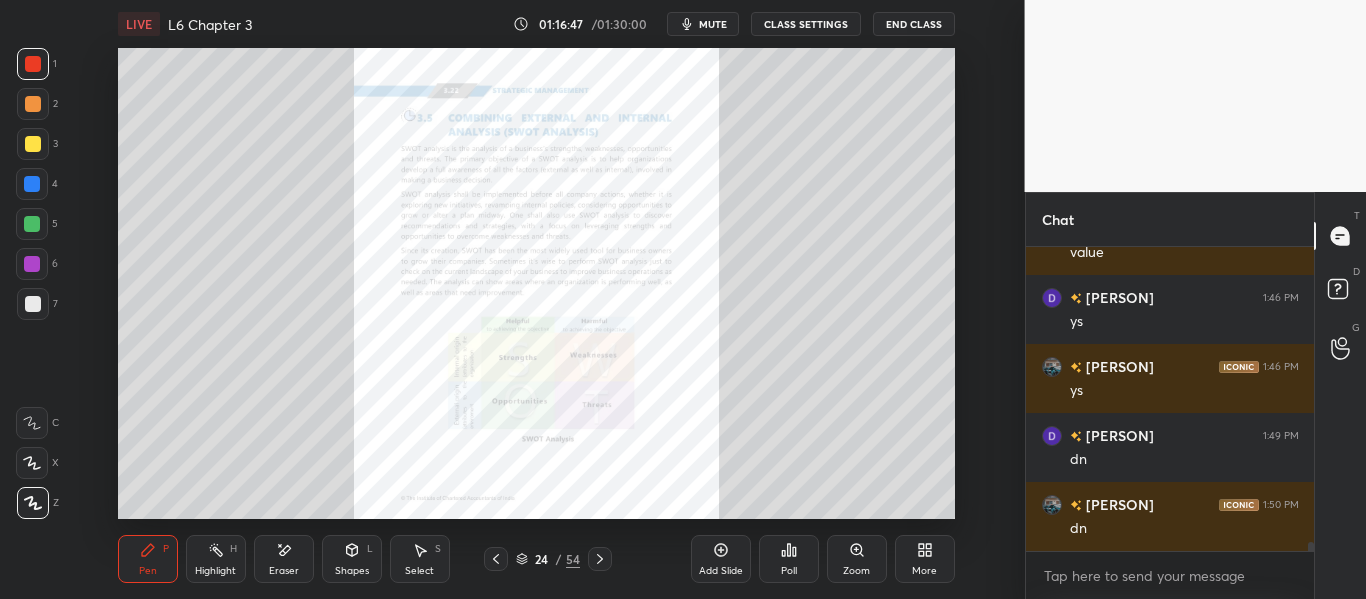click 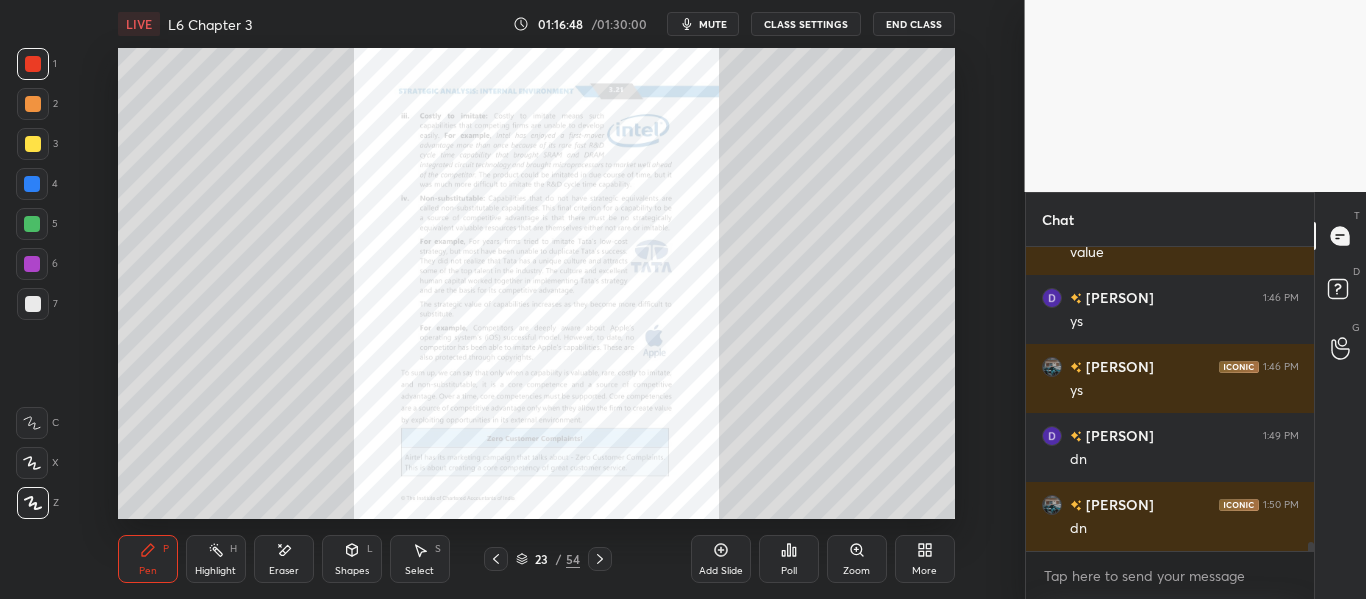click 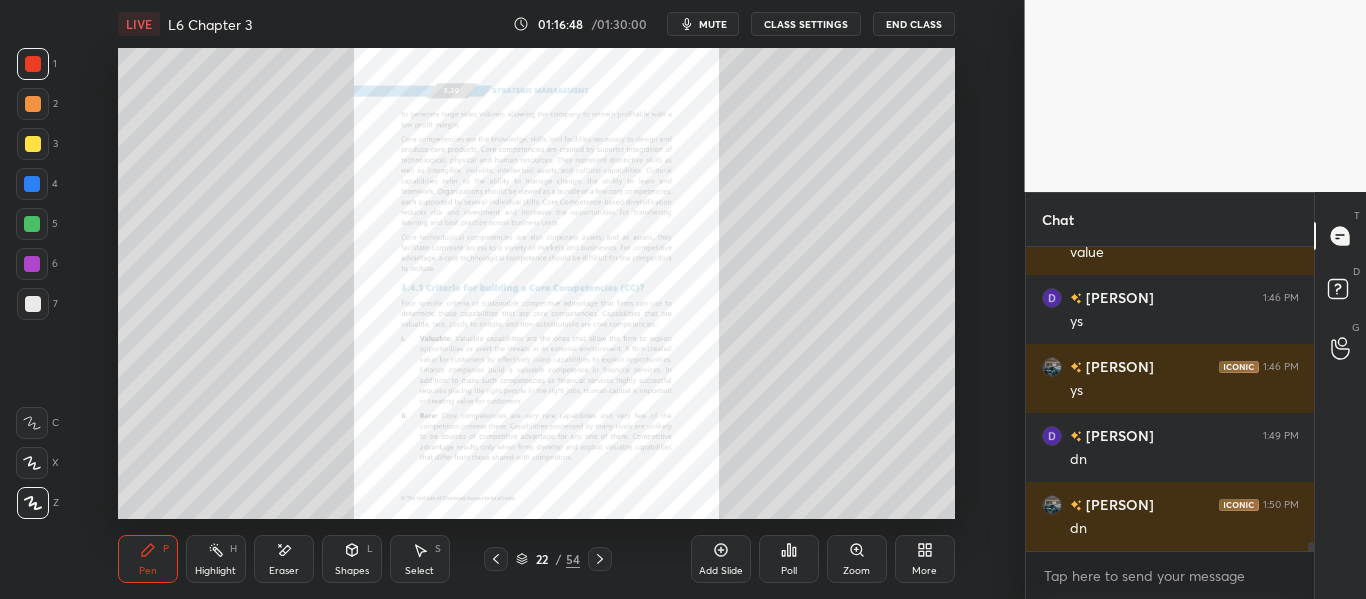 click 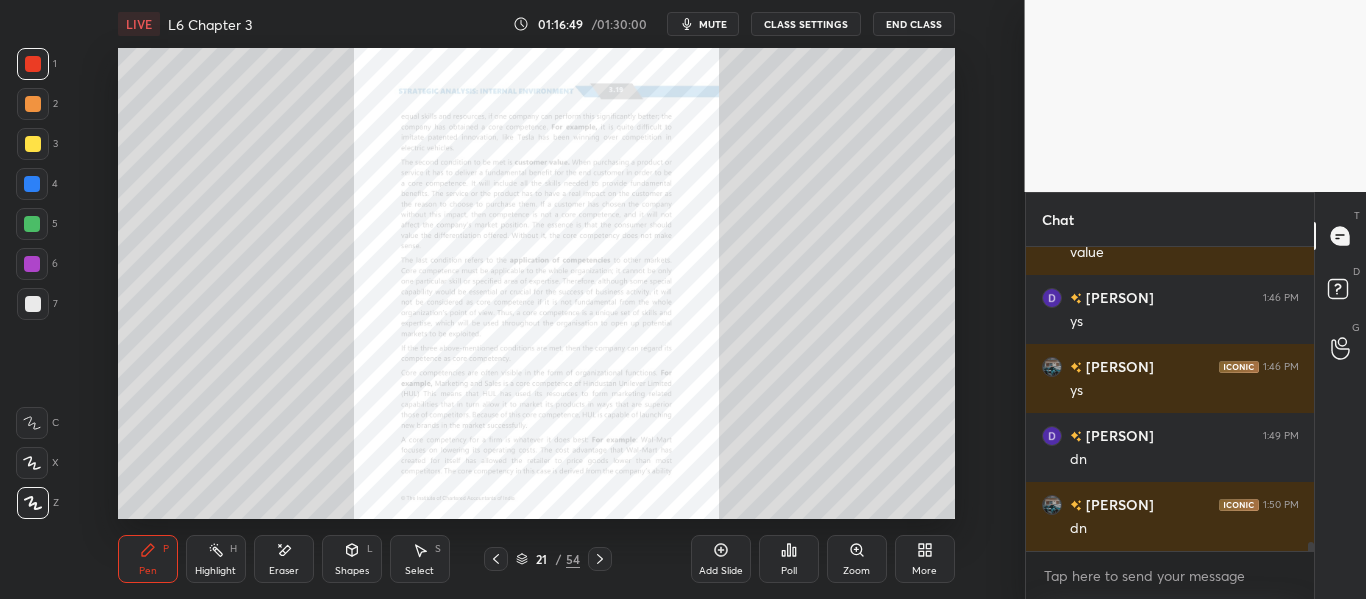 click 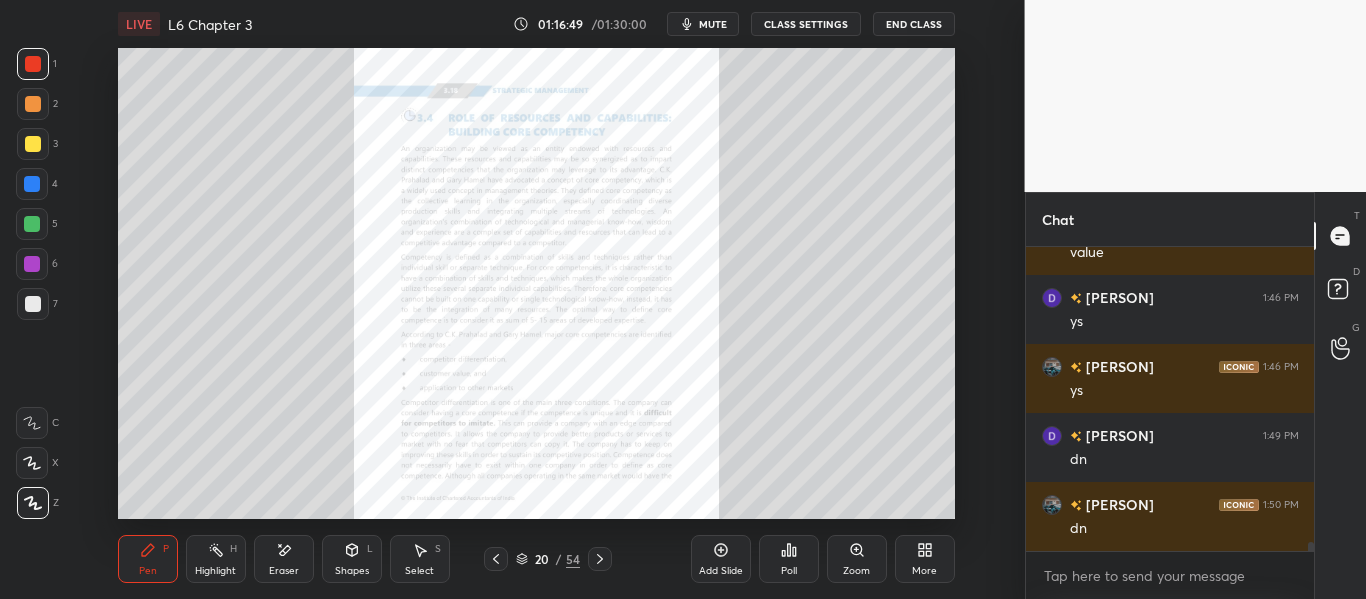 click 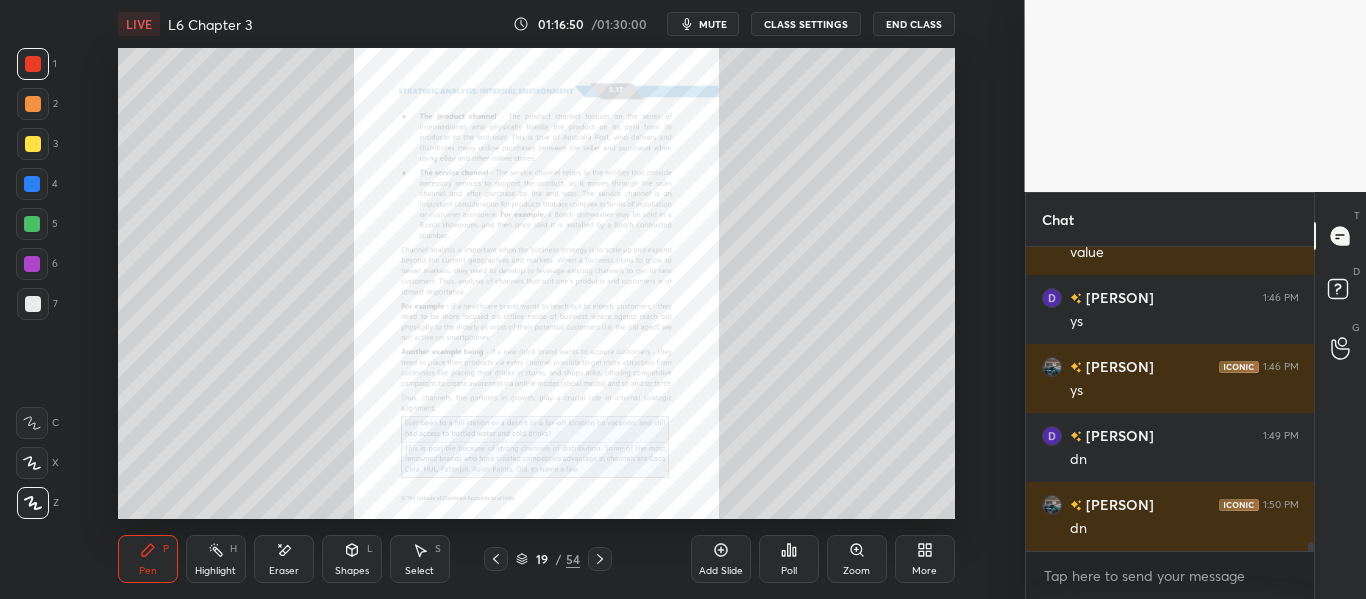 click 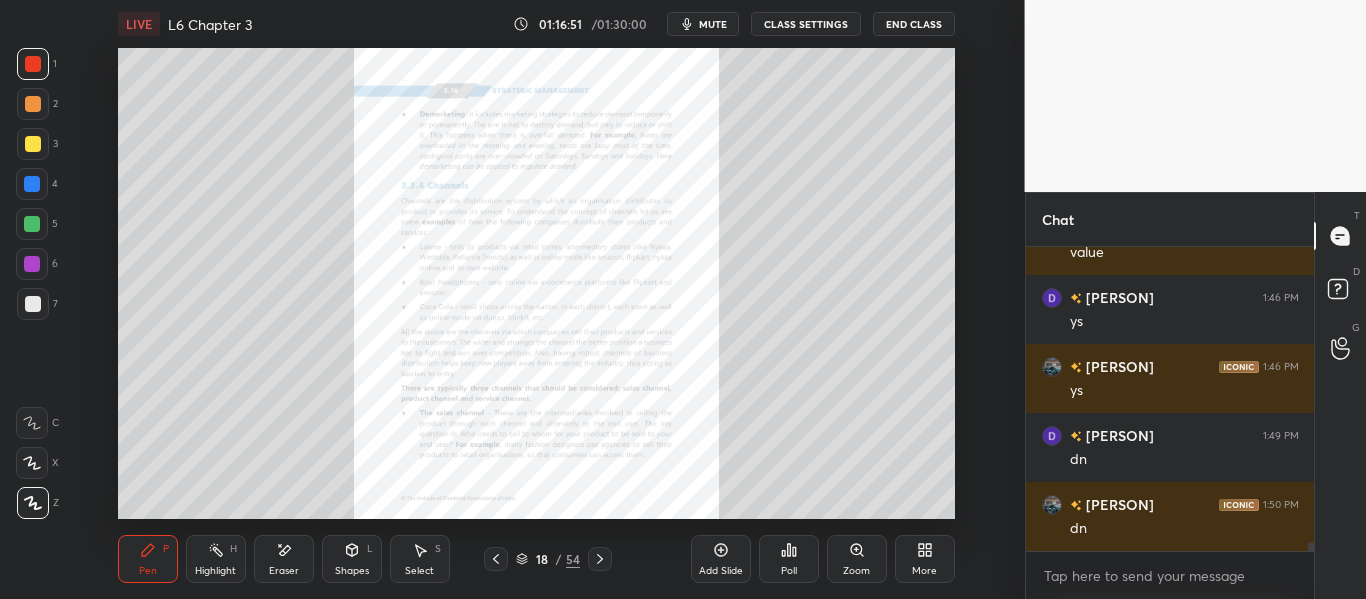 click 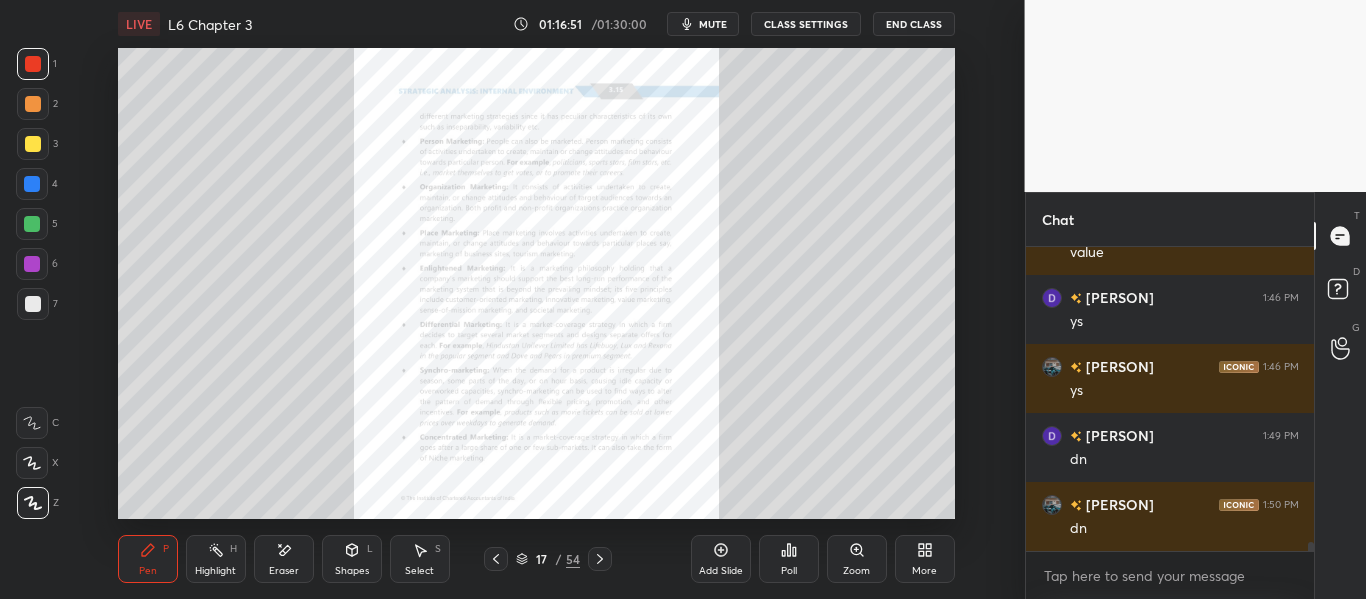 click 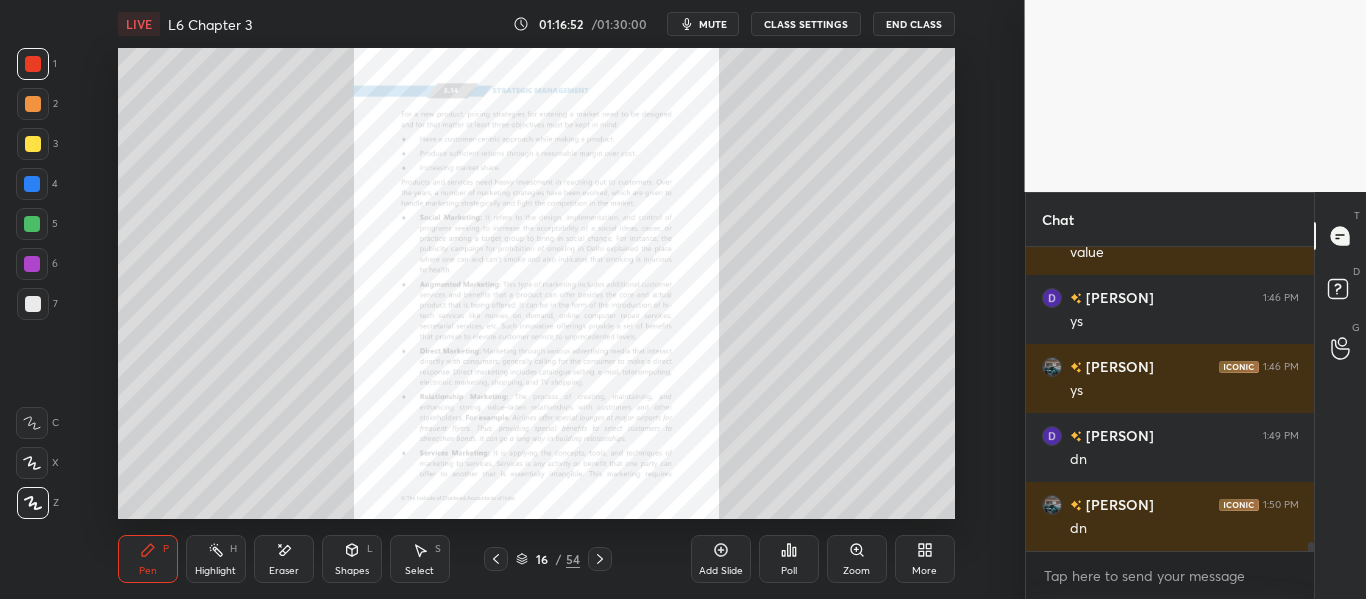 click 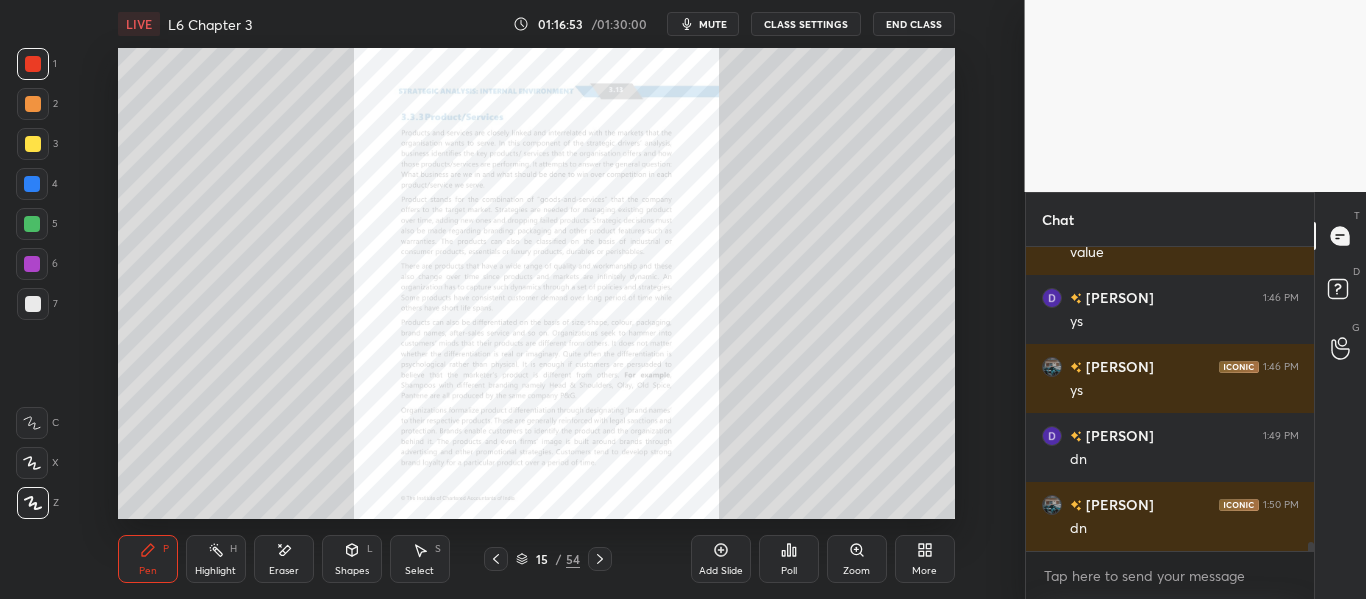 click 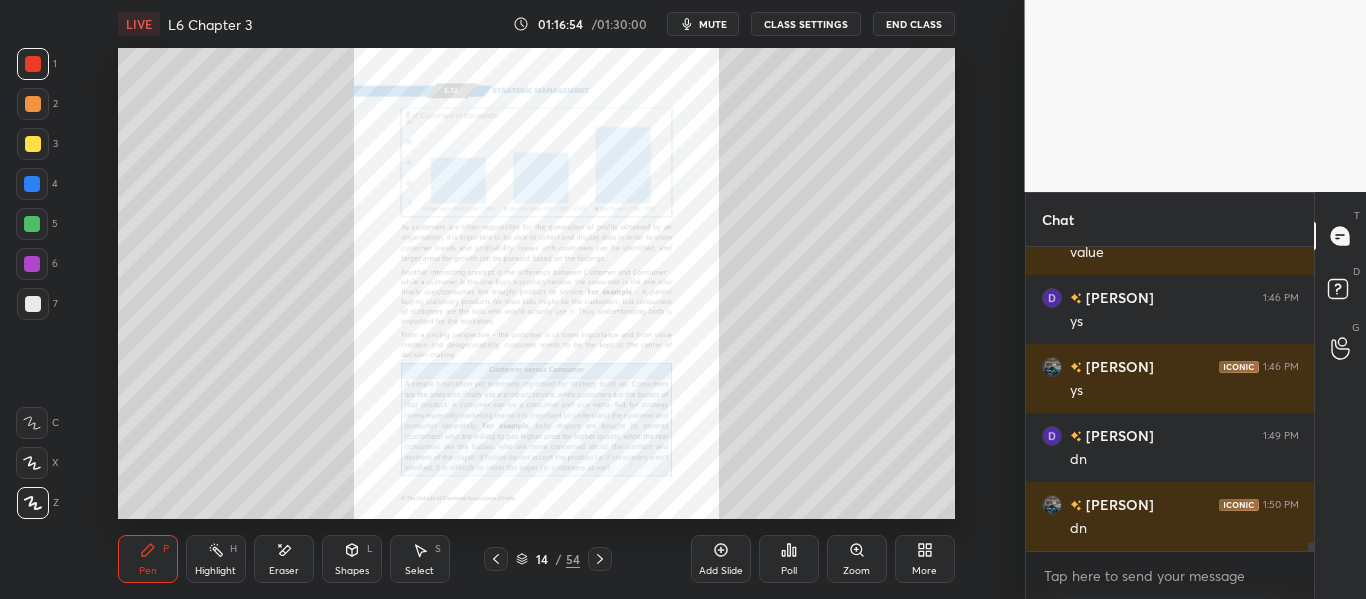 click 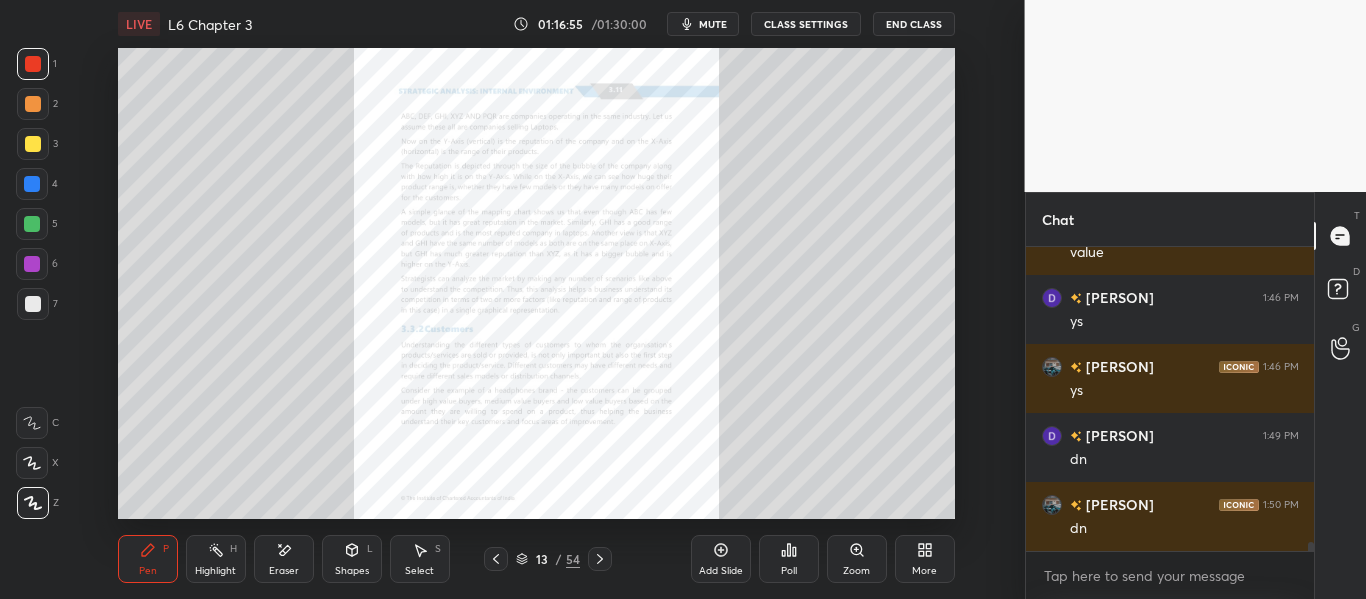 click 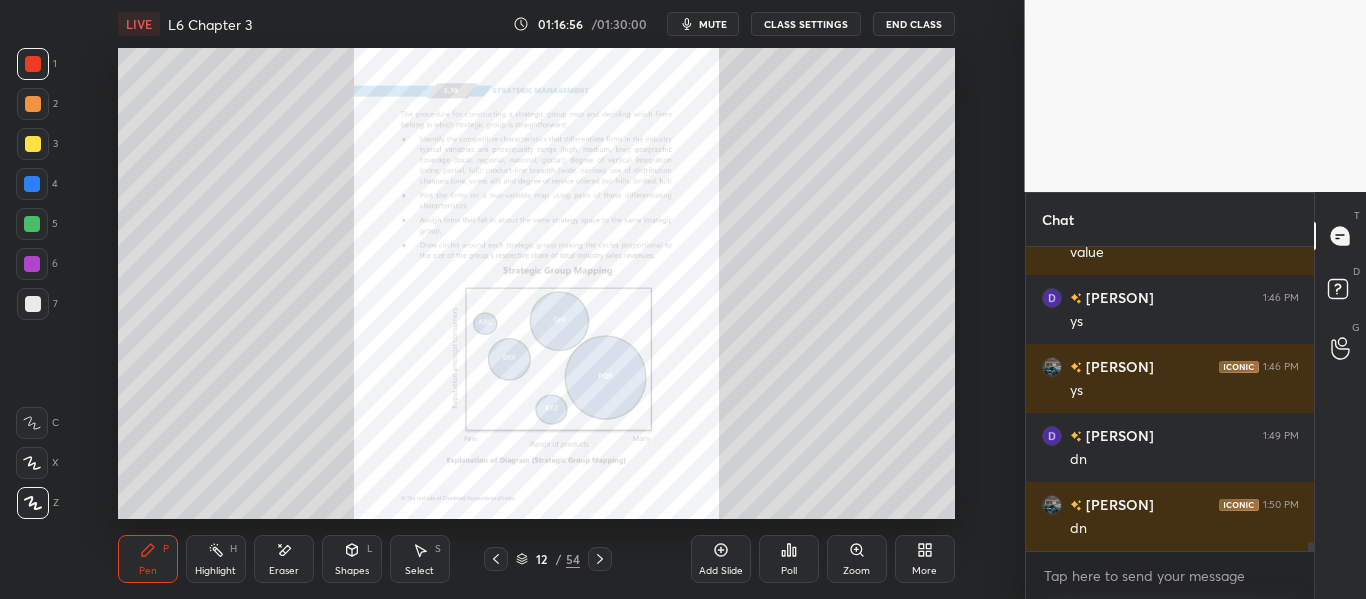 click at bounding box center (496, 559) 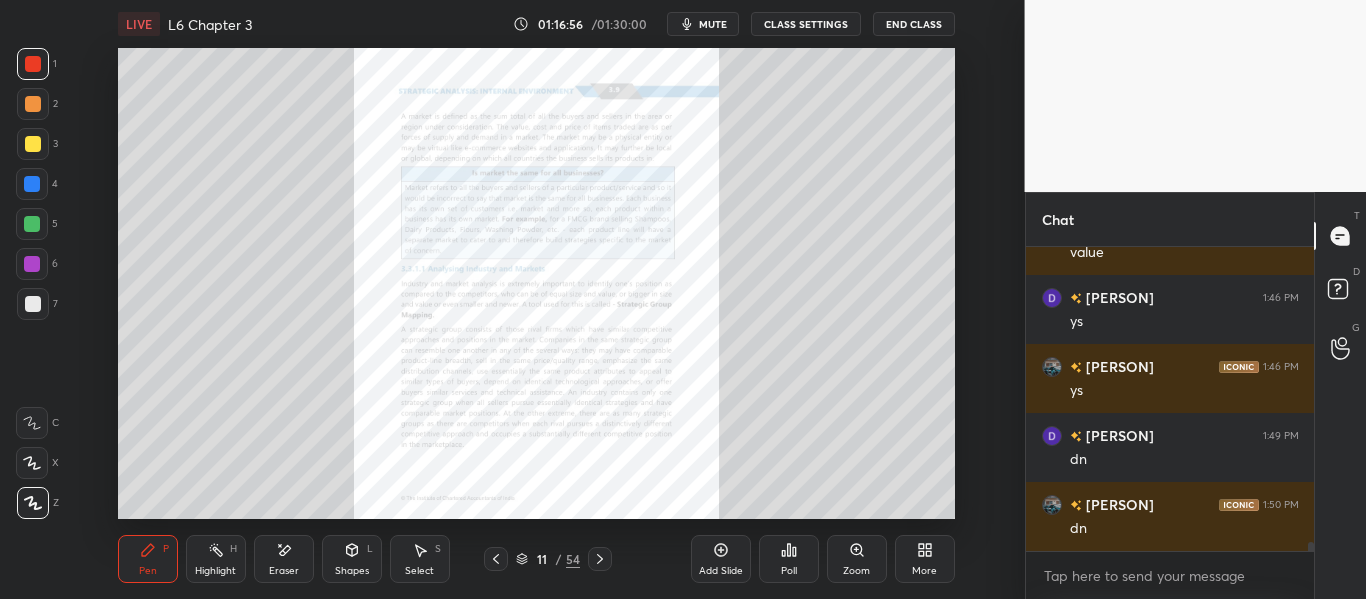 click at bounding box center (496, 559) 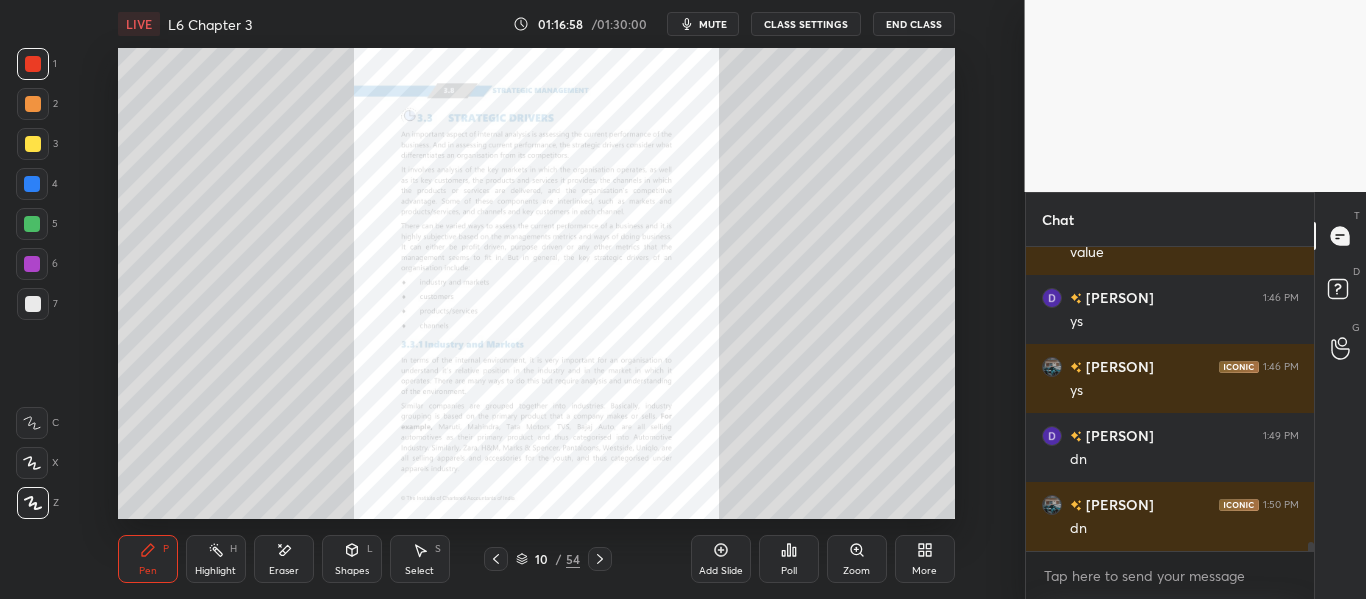 click at bounding box center [496, 559] 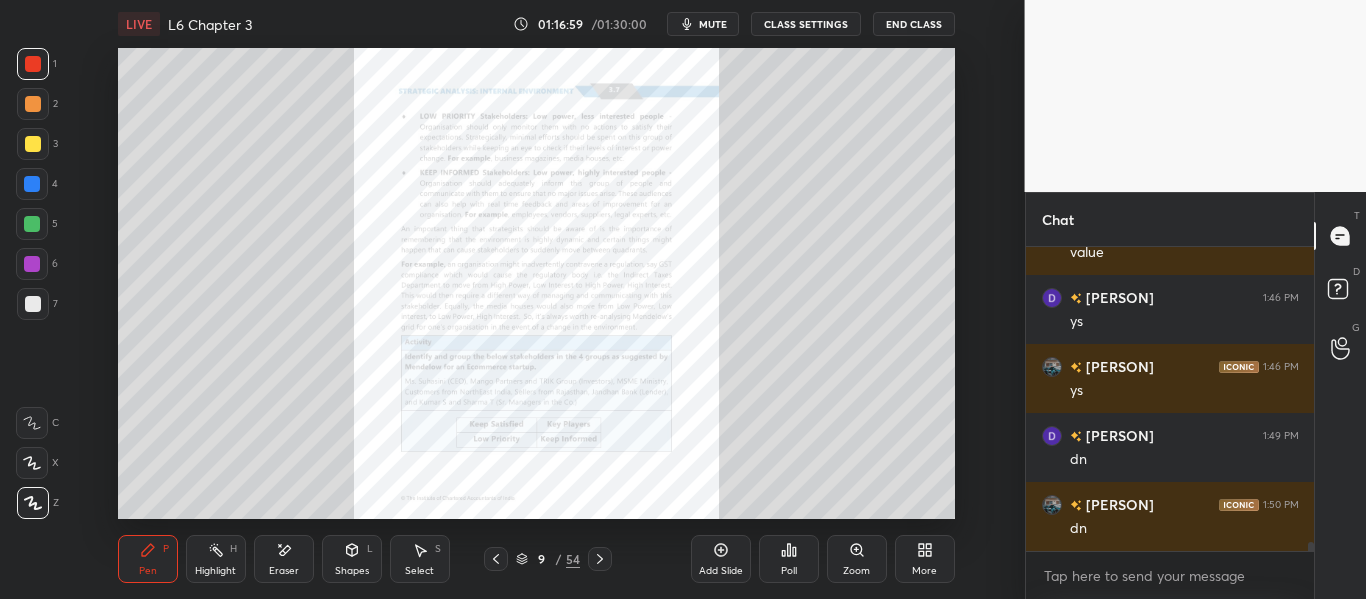 click at bounding box center (496, 559) 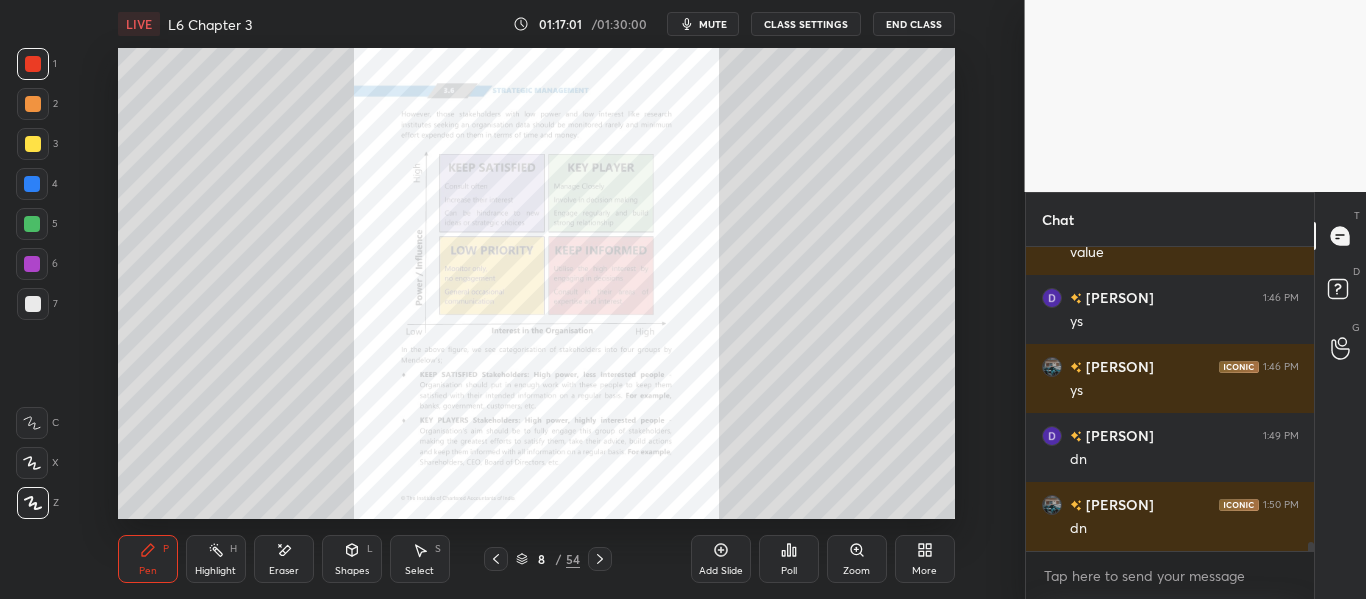 click 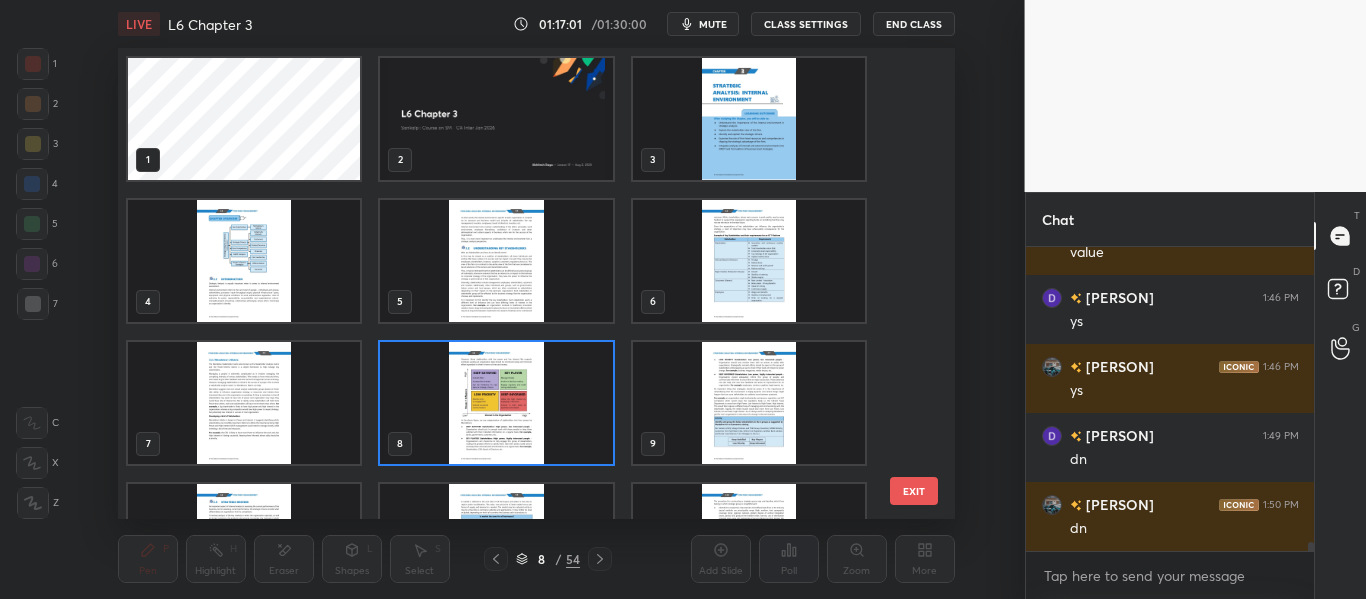 scroll, scrollTop: 465, scrollLeft: 828, axis: both 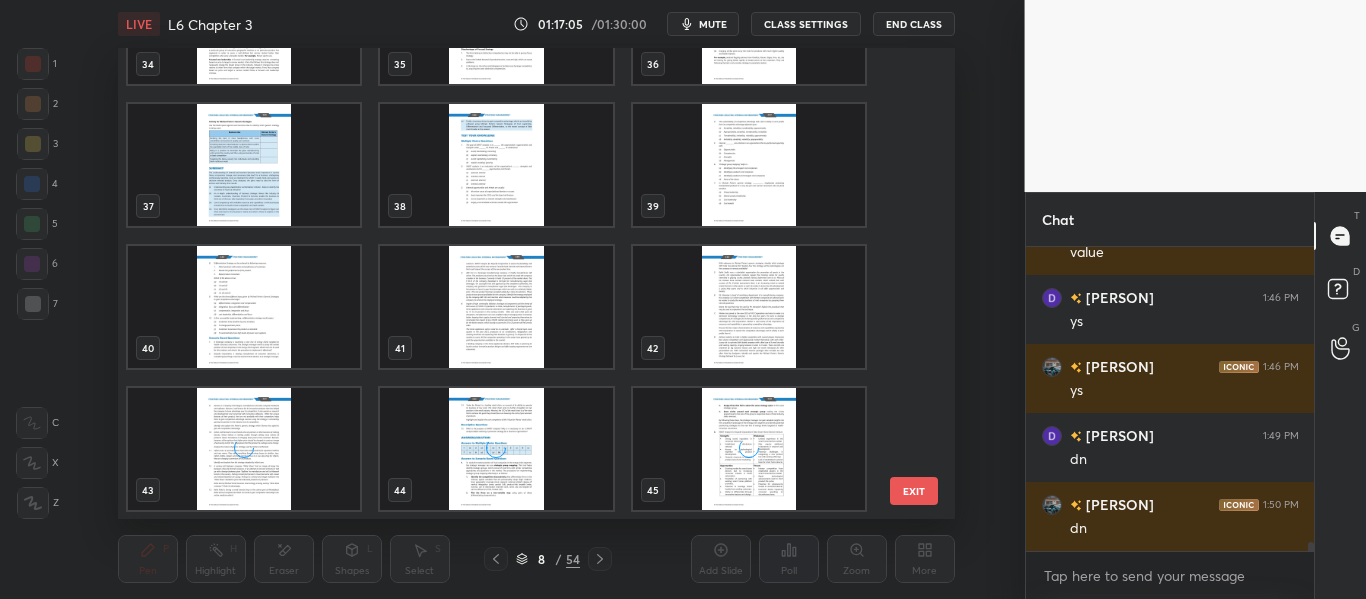 click at bounding box center (748, 307) 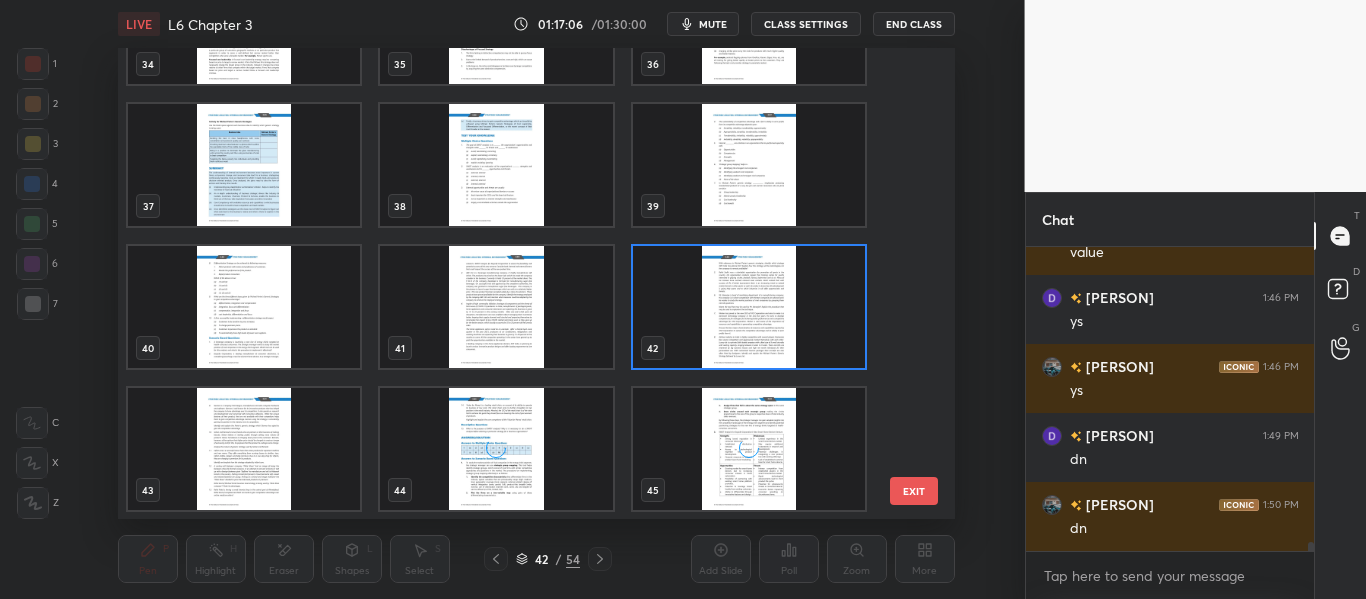 click at bounding box center [748, 307] 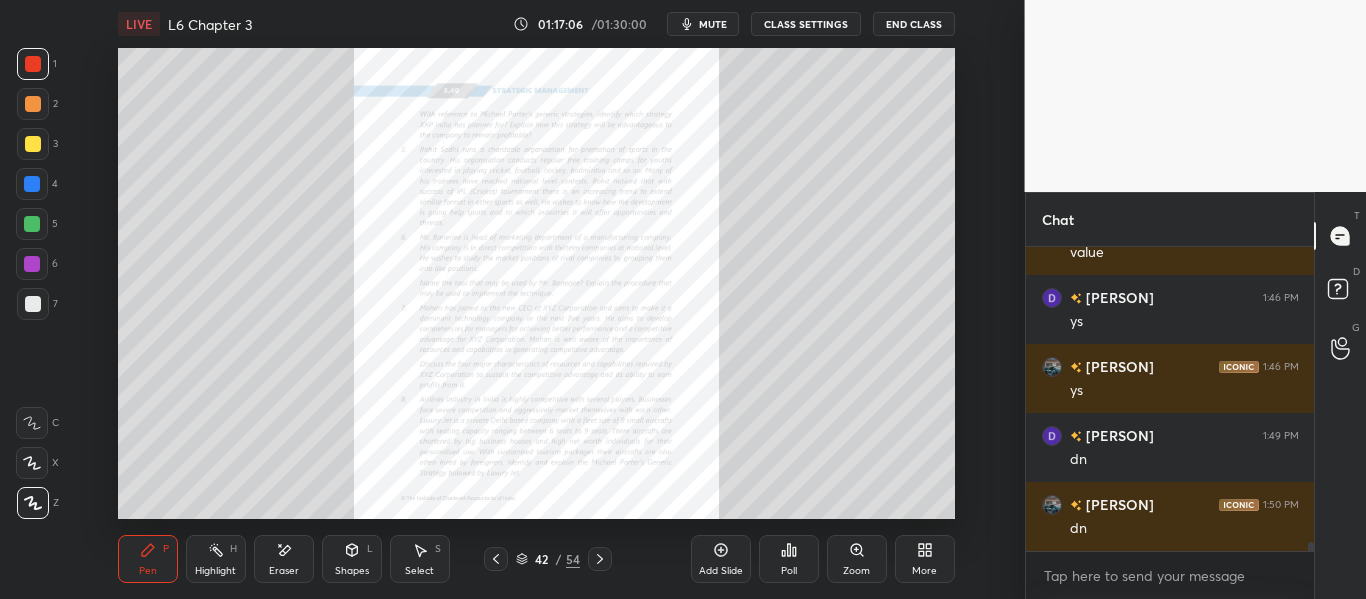 click at bounding box center (748, 307) 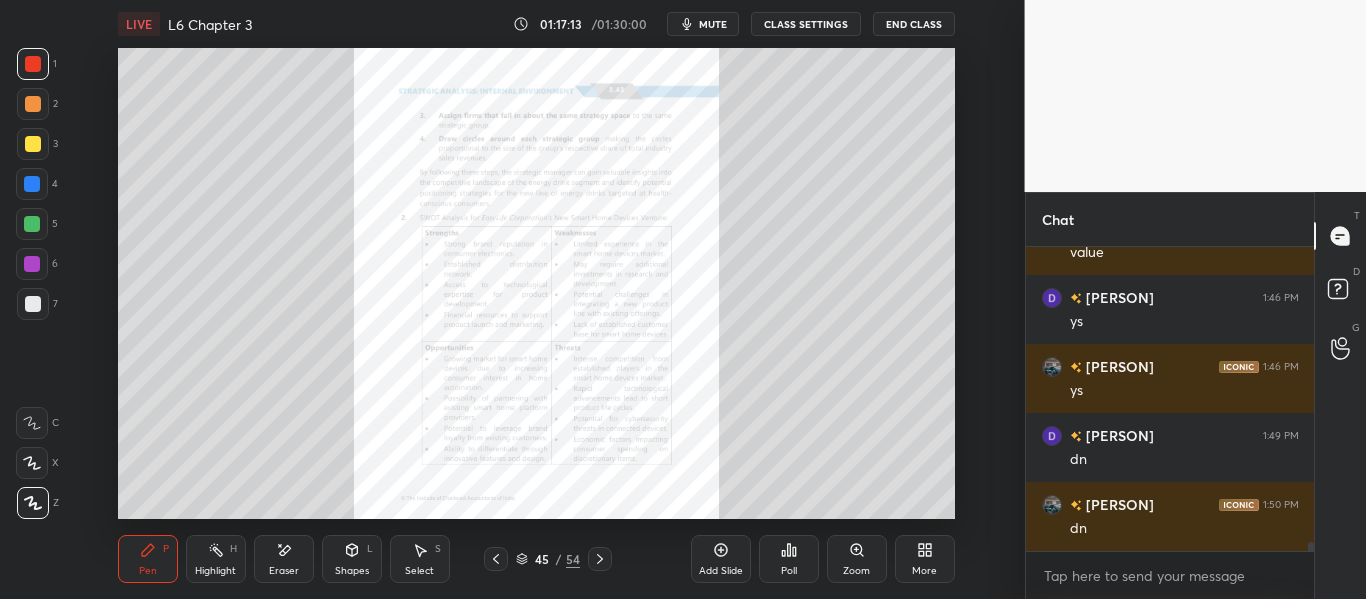 click 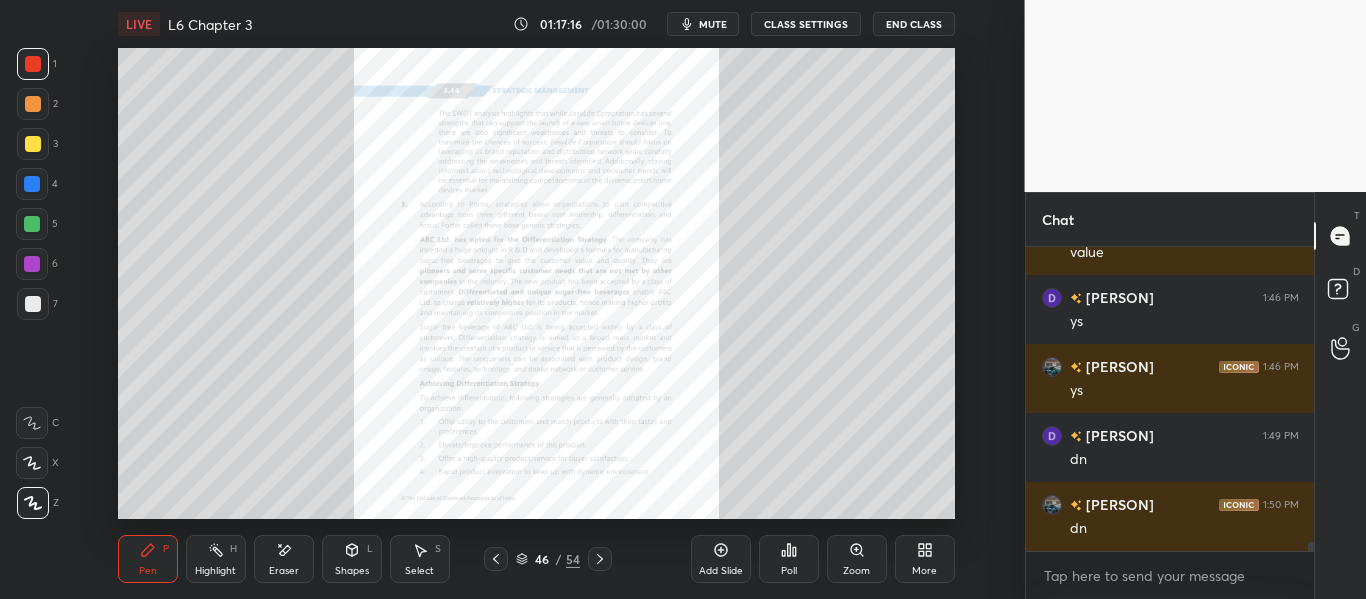 click on "Zoom" at bounding box center [857, 559] 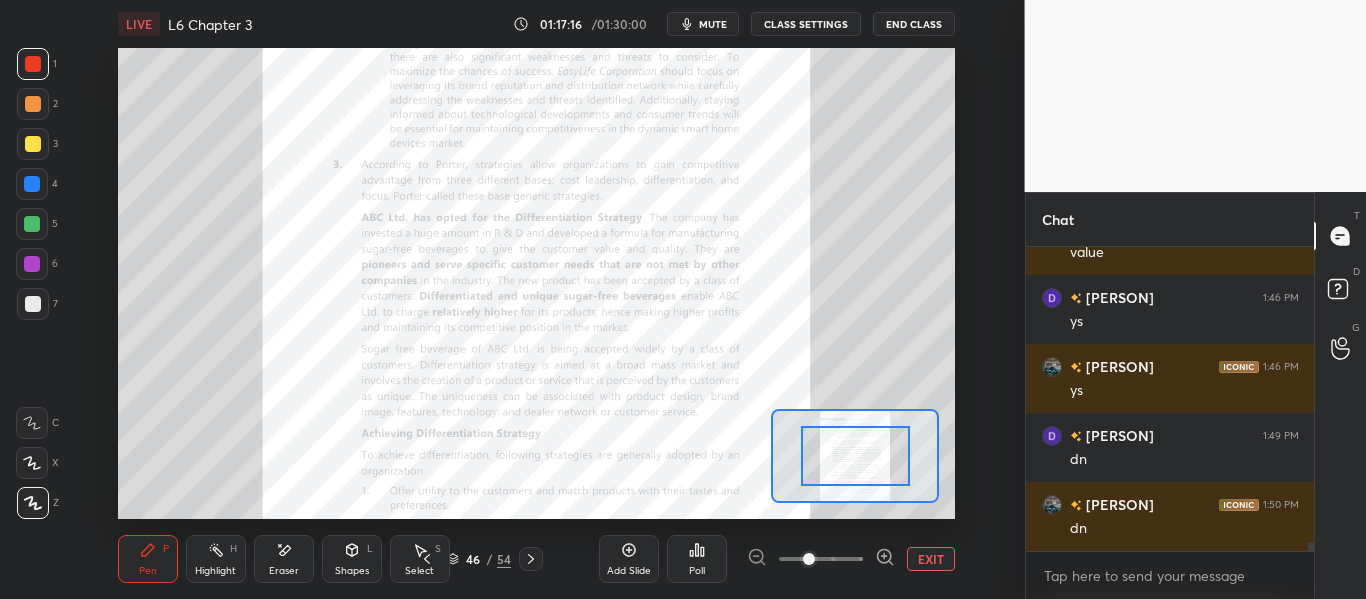 click at bounding box center [821, 559] 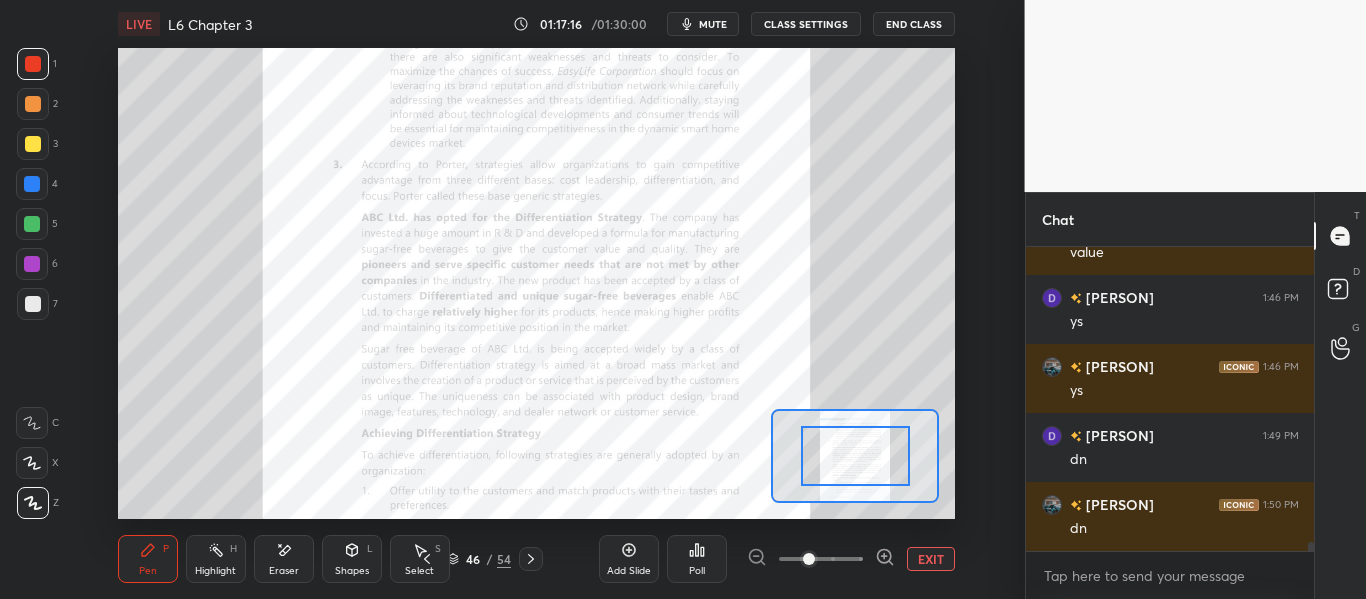 click at bounding box center (821, 559) 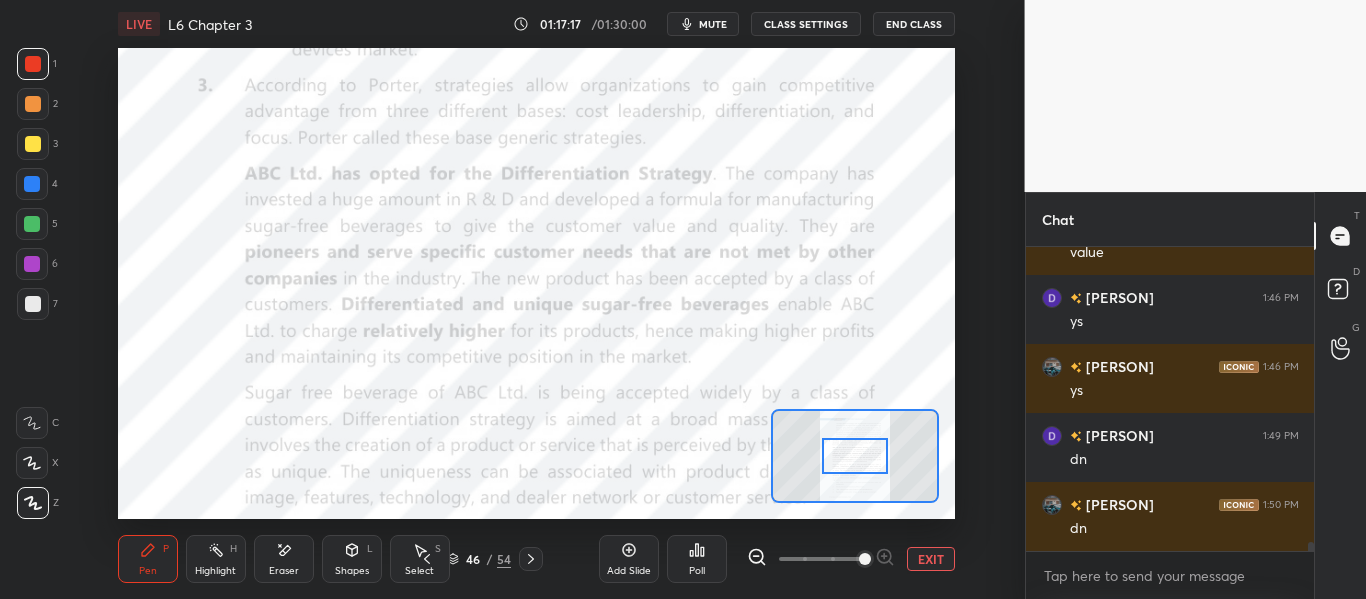 drag, startPoint x: 842, startPoint y: 558, endPoint x: 867, endPoint y: 556, distance: 25.079872 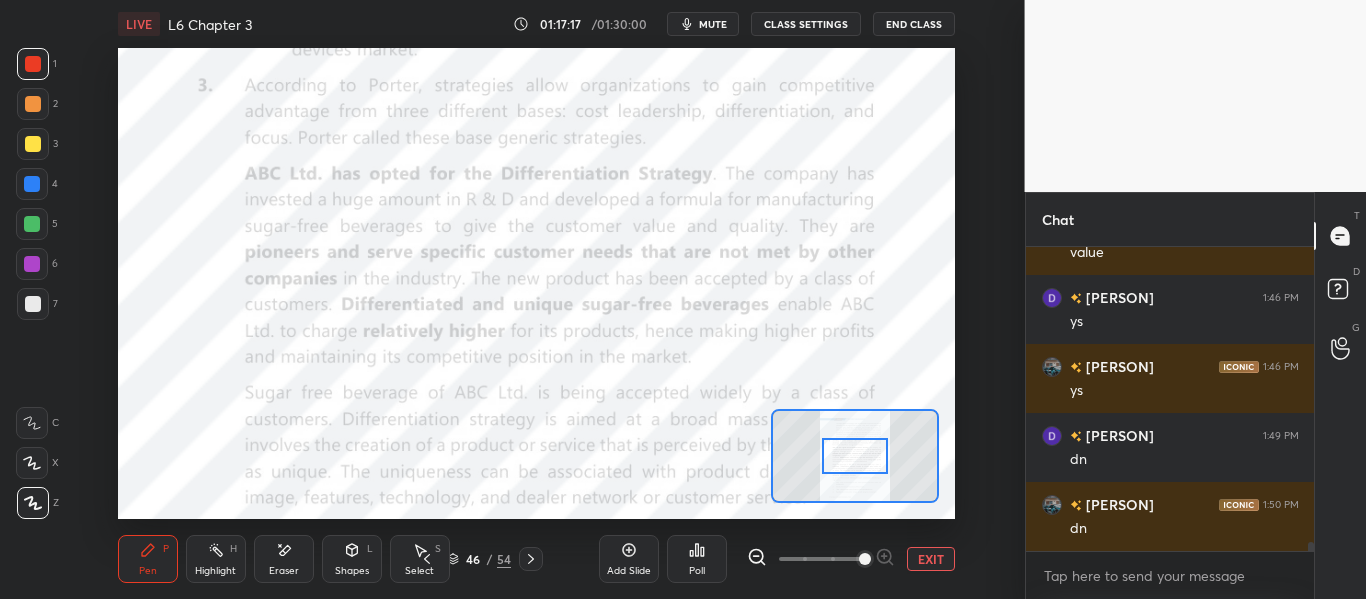 click at bounding box center (821, 559) 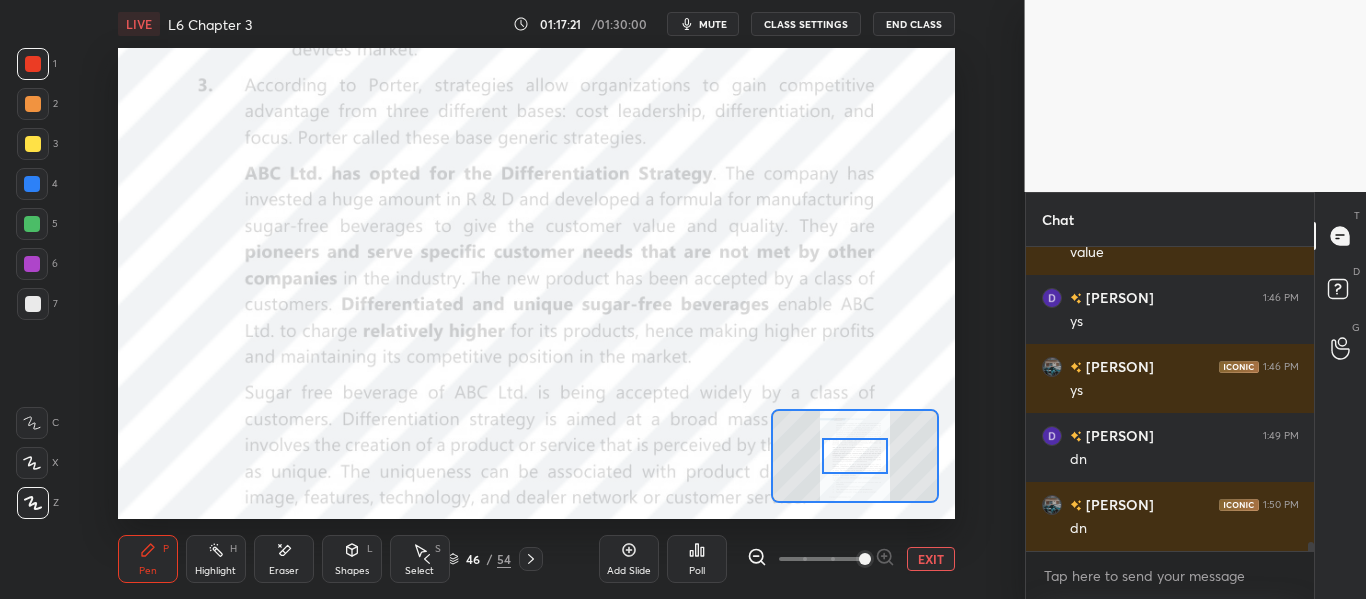 click 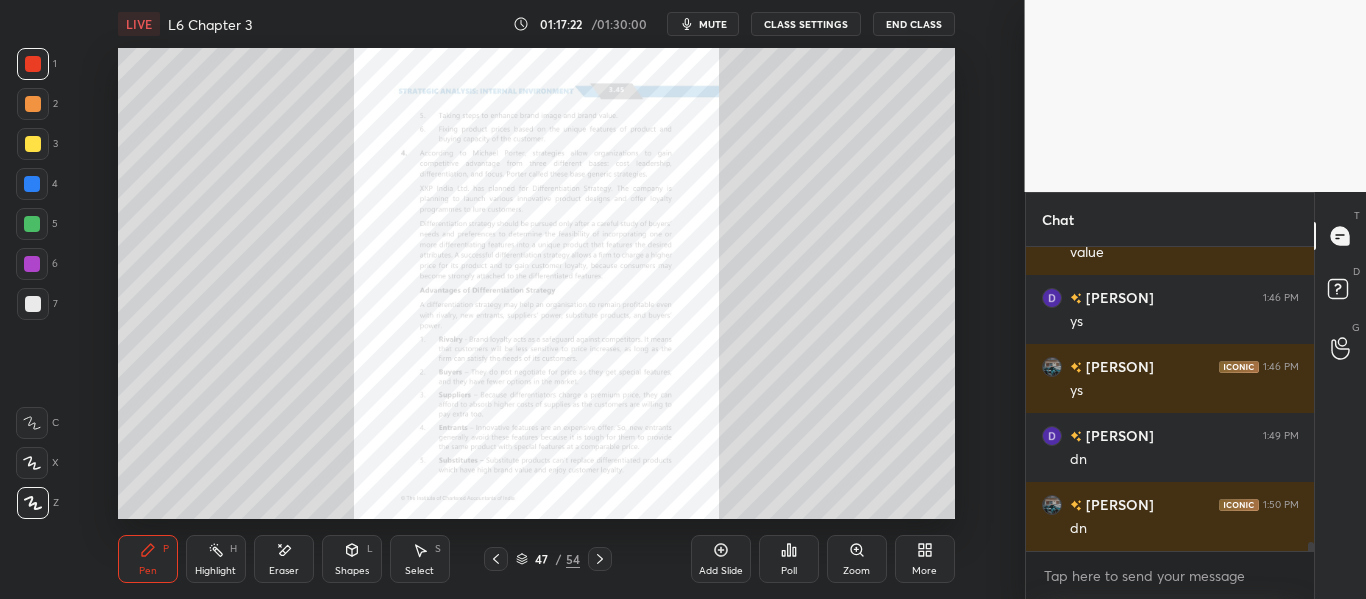 click on "Zoom" at bounding box center [857, 559] 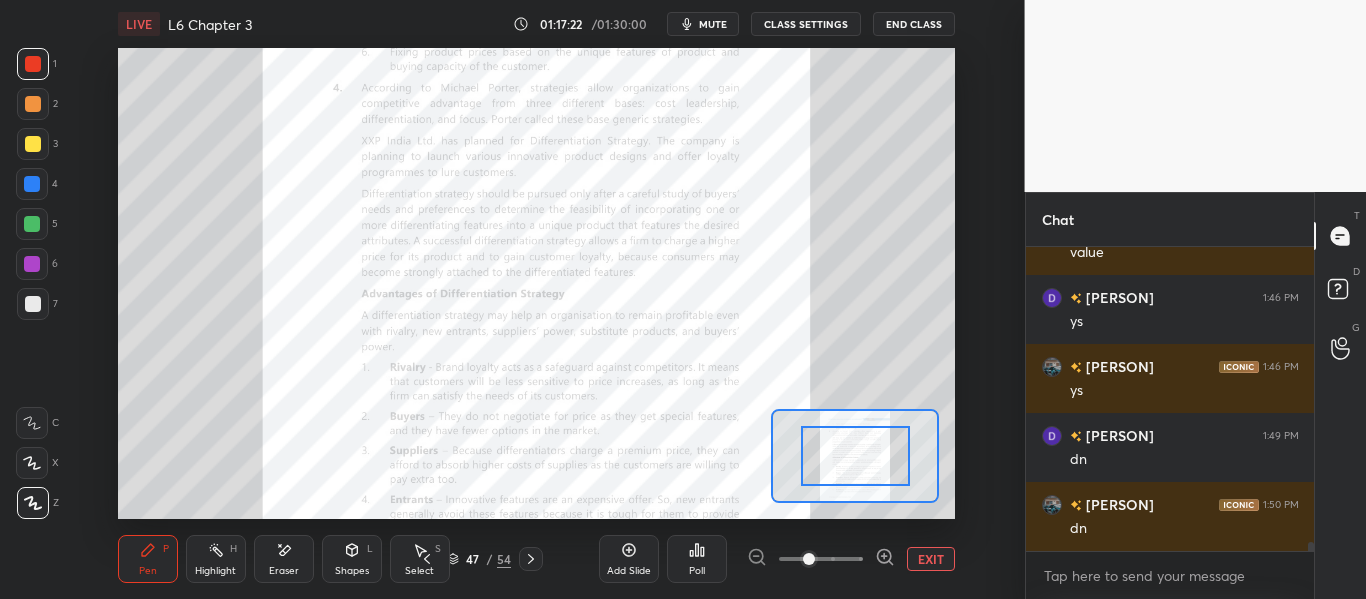 scroll, scrollTop: 9496, scrollLeft: 0, axis: vertical 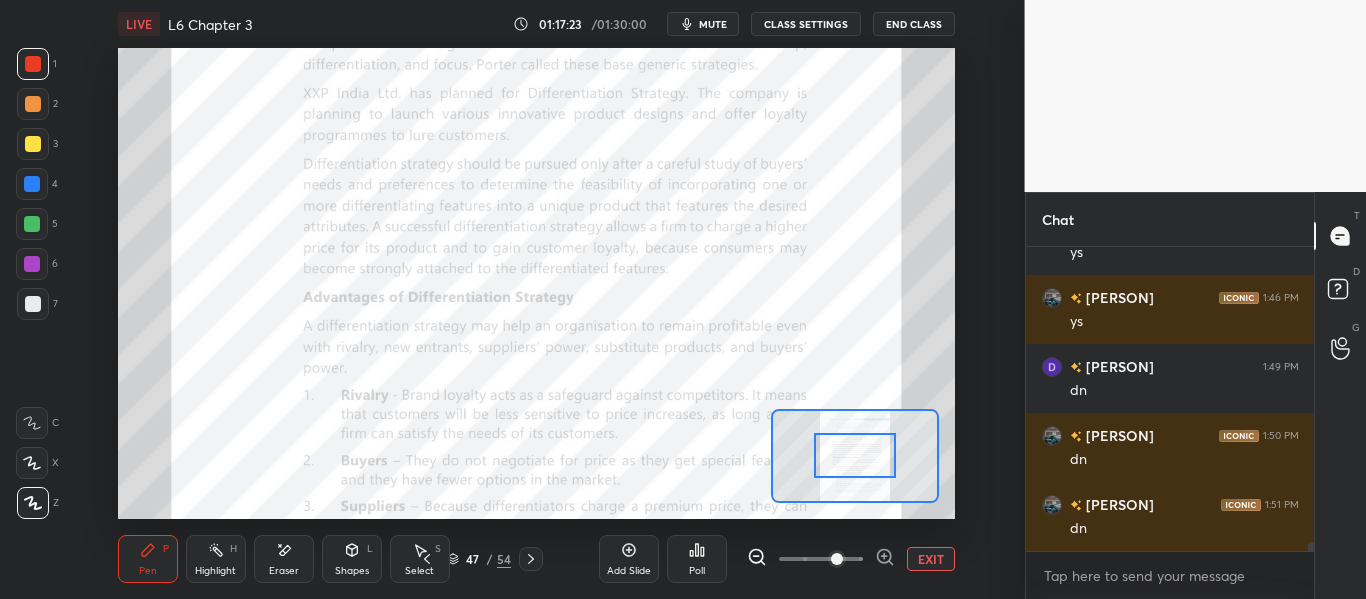 click at bounding box center [837, 559] 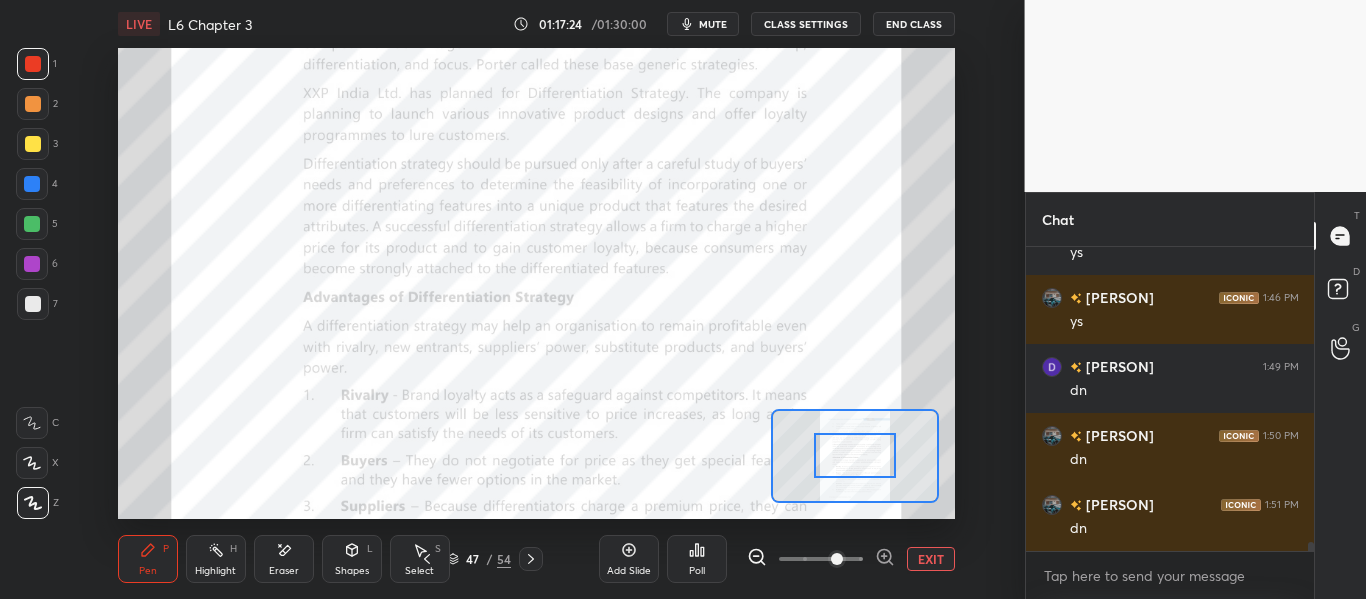 scroll, scrollTop: 9565, scrollLeft: 0, axis: vertical 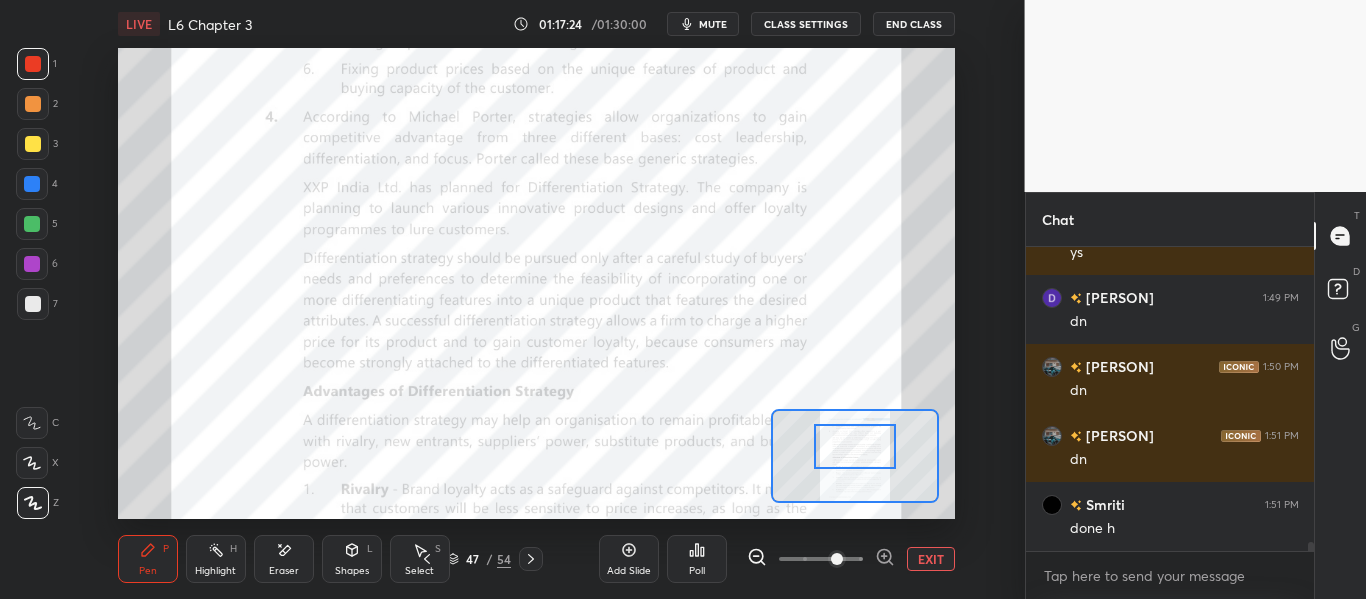 click at bounding box center (855, 446) 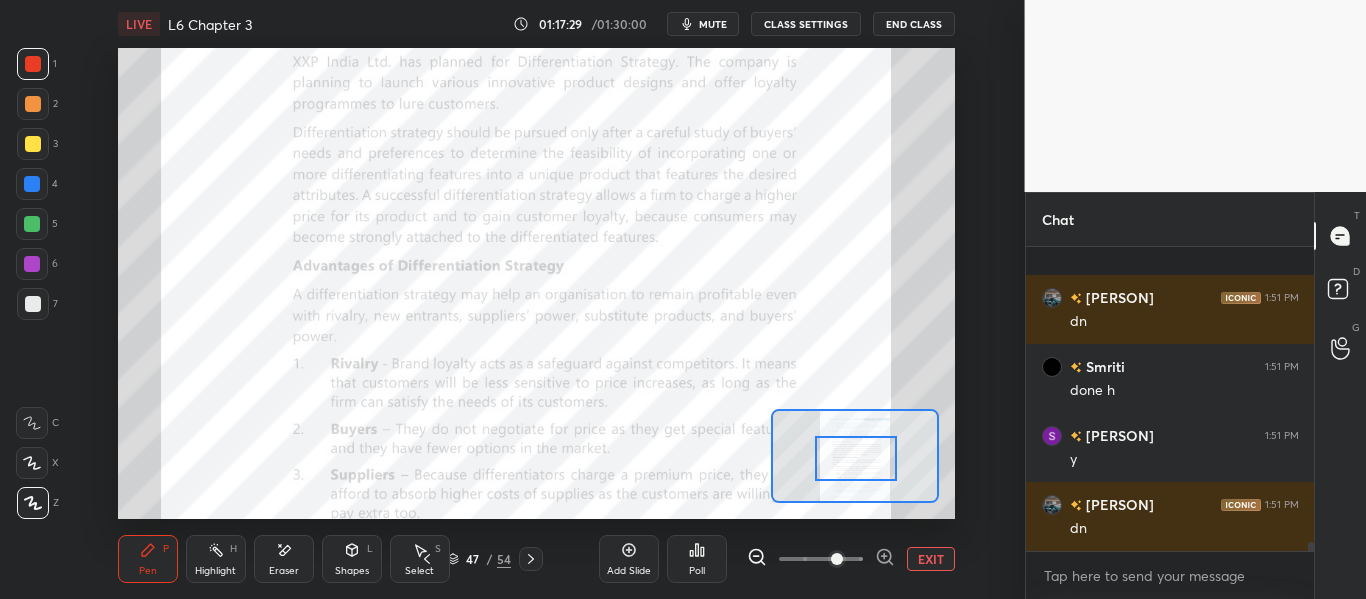 scroll, scrollTop: 9841, scrollLeft: 0, axis: vertical 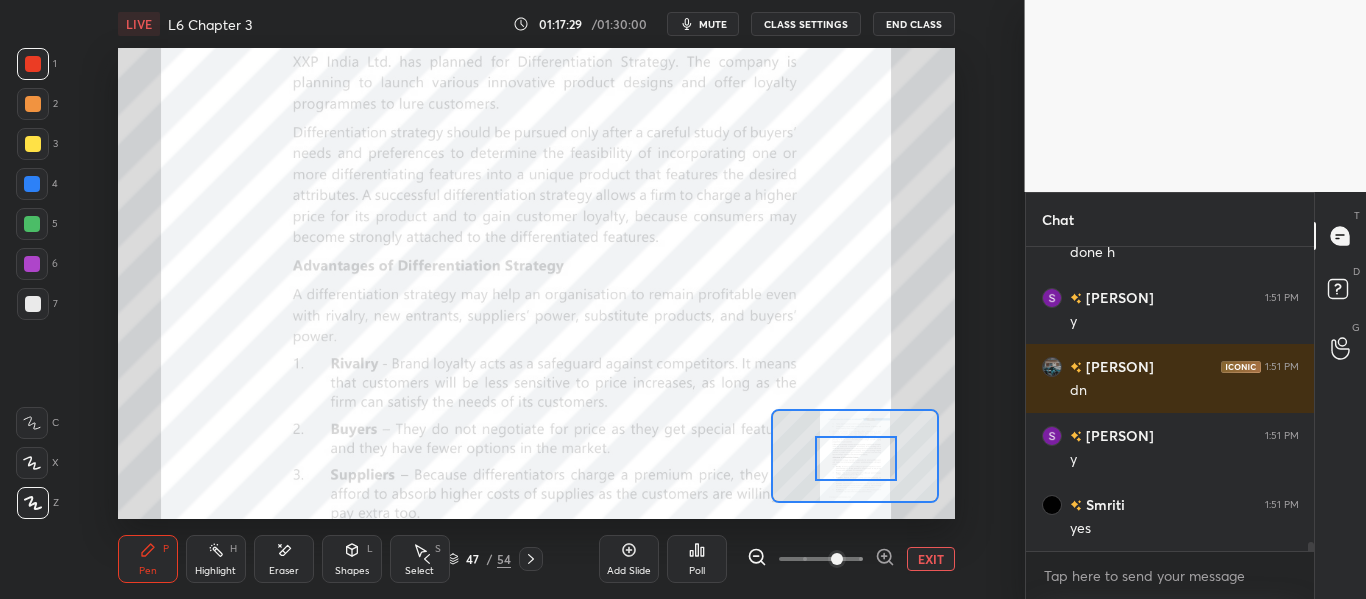 drag, startPoint x: 855, startPoint y: 450, endPoint x: 856, endPoint y: 464, distance: 14.035668 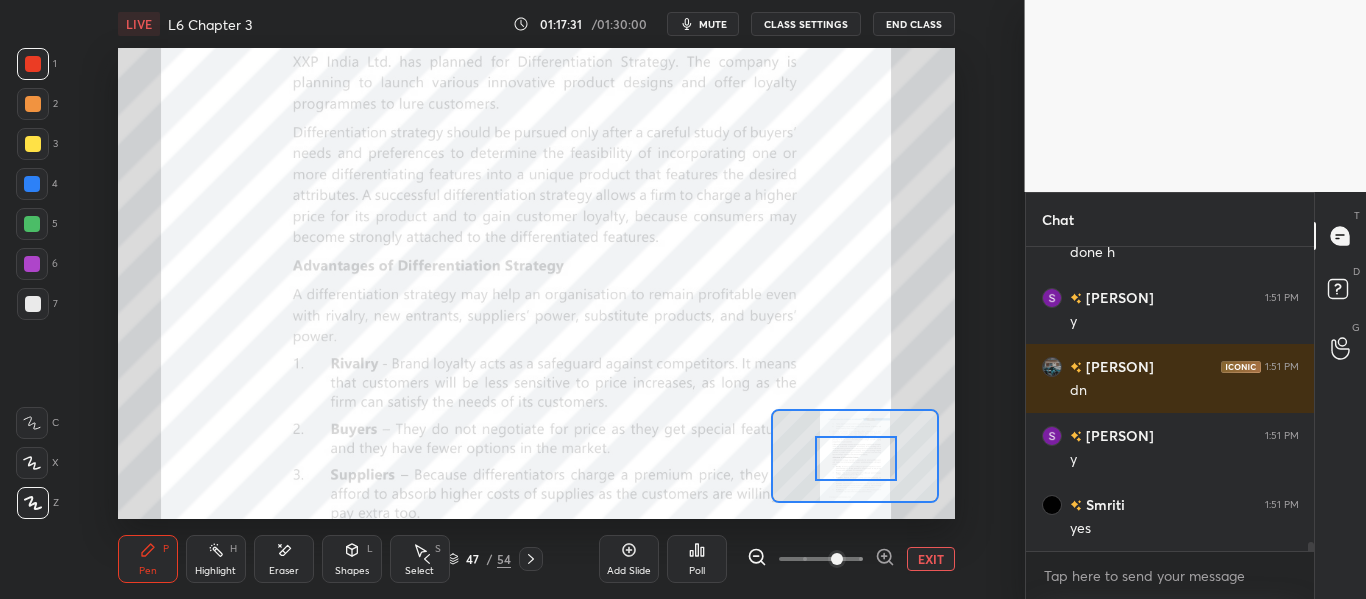 scroll, scrollTop: 9910, scrollLeft: 0, axis: vertical 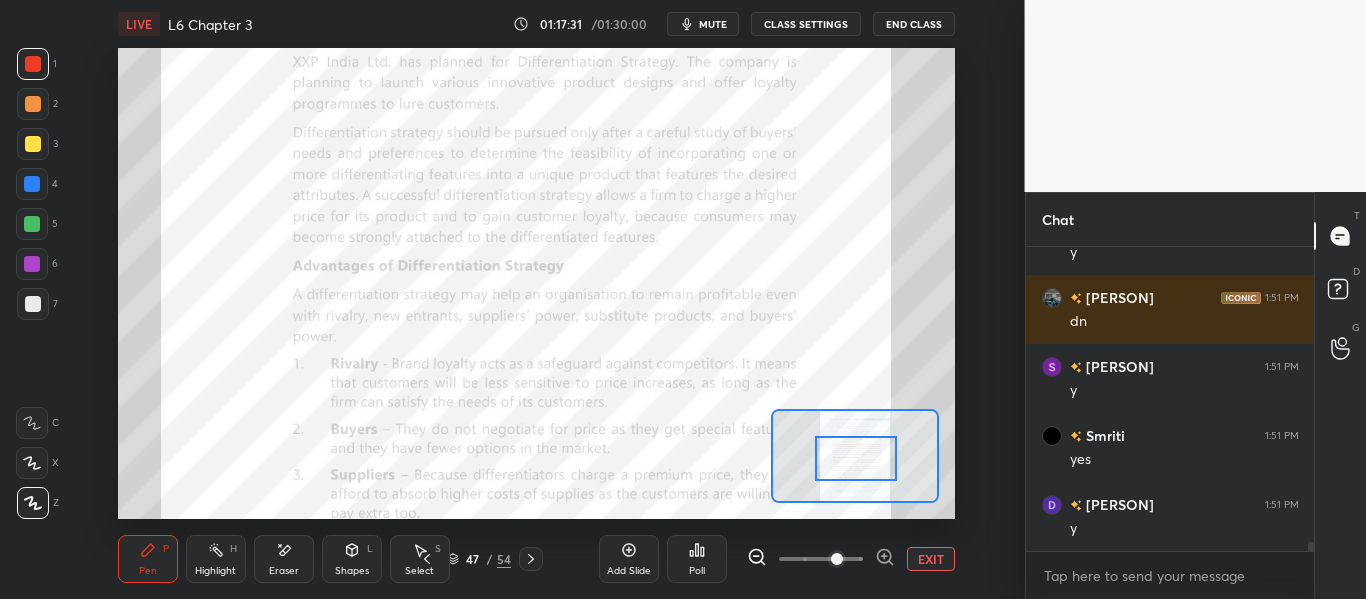 click 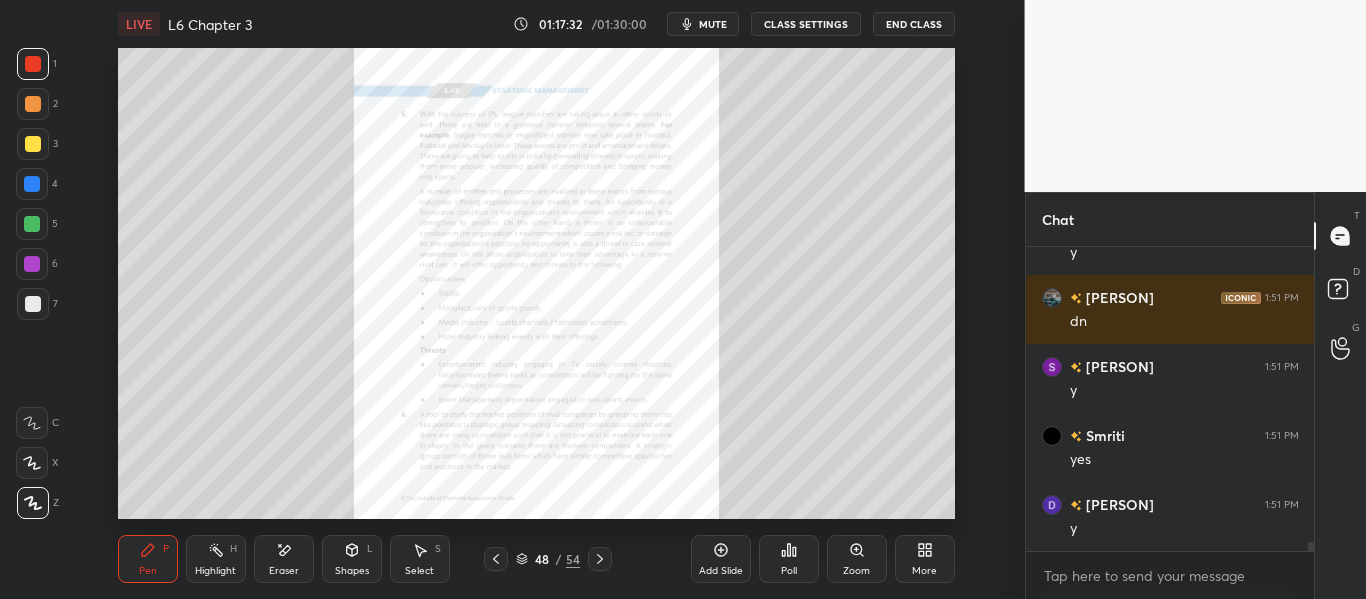 click 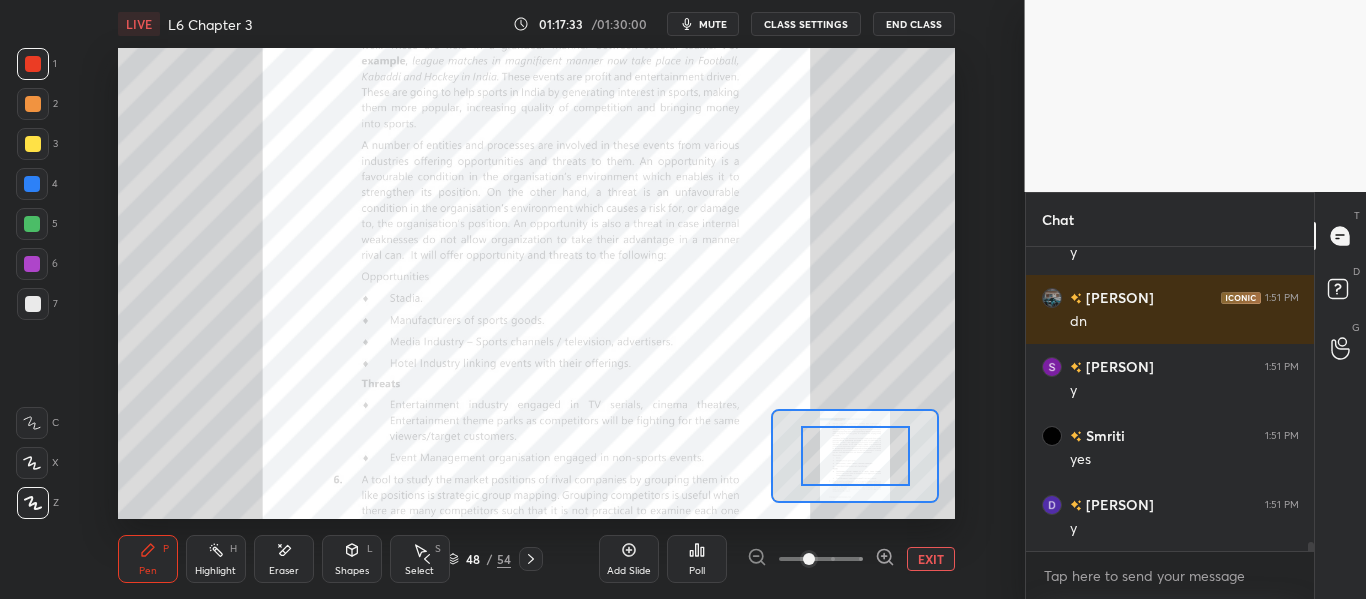 click at bounding box center [821, 559] 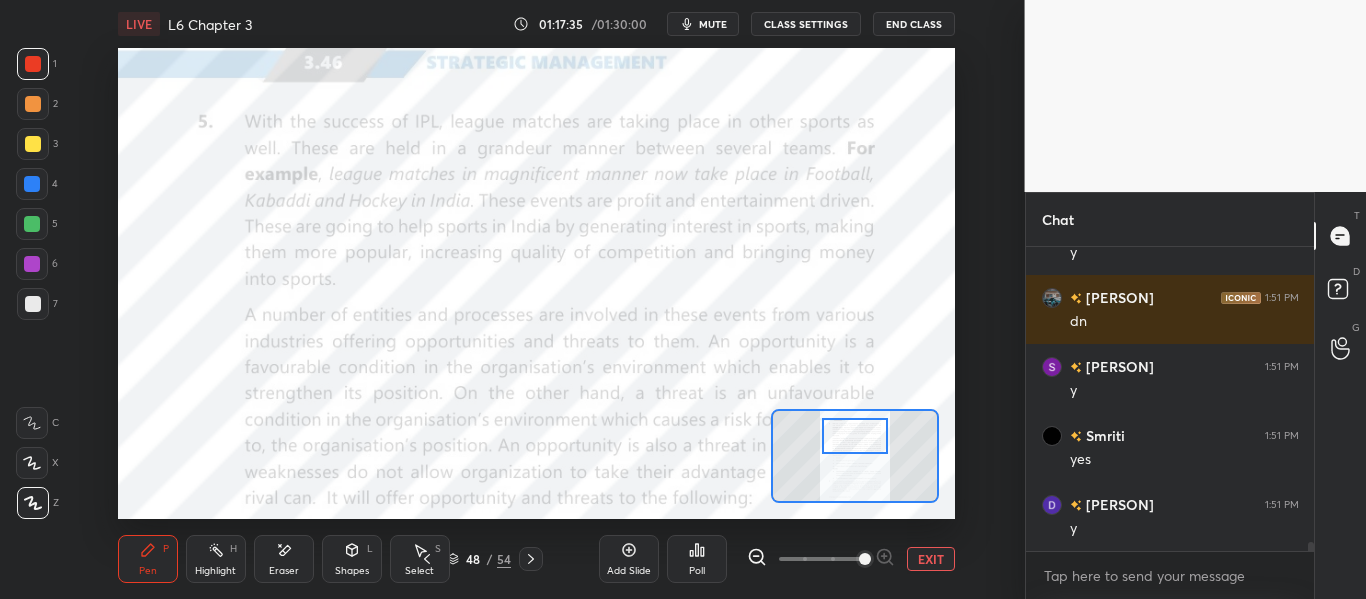 drag, startPoint x: 865, startPoint y: 457, endPoint x: 865, endPoint y: 437, distance: 20 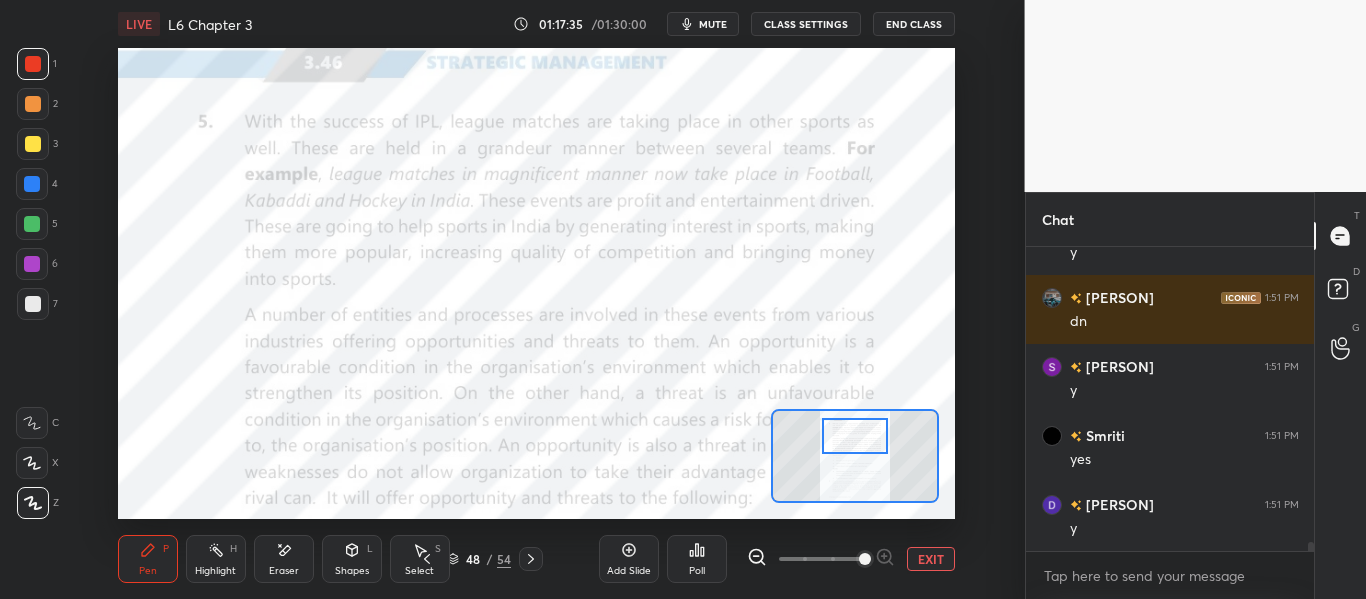 click at bounding box center (854, 436) 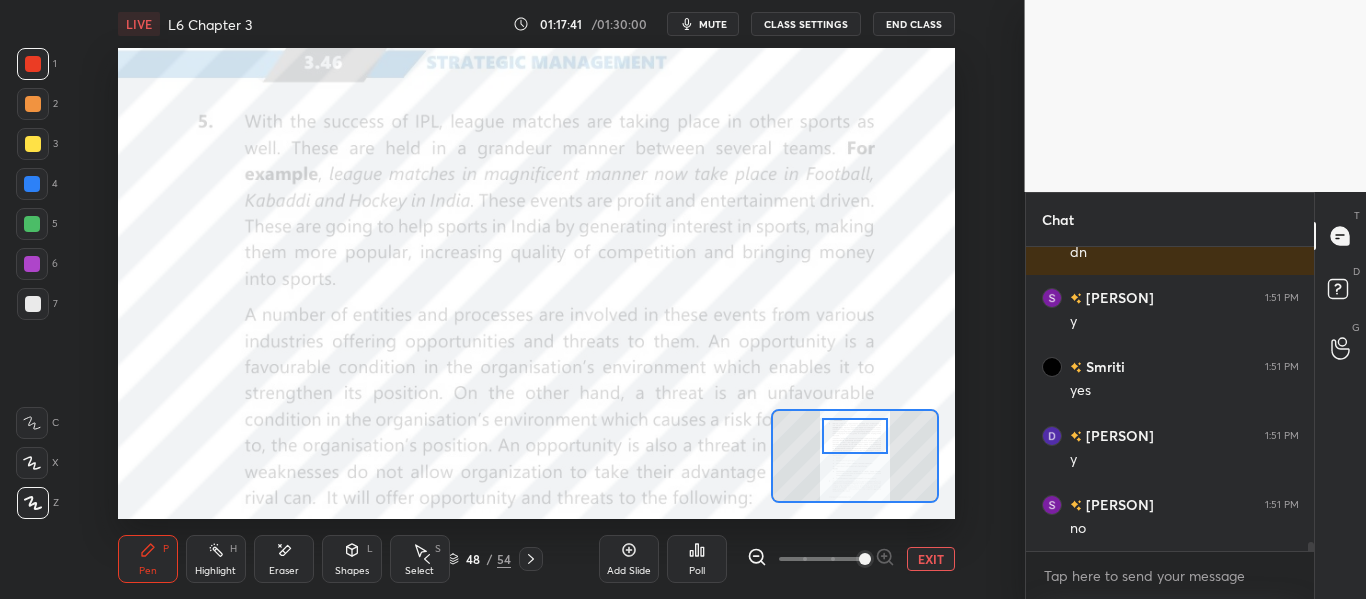 scroll, scrollTop: 10048, scrollLeft: 0, axis: vertical 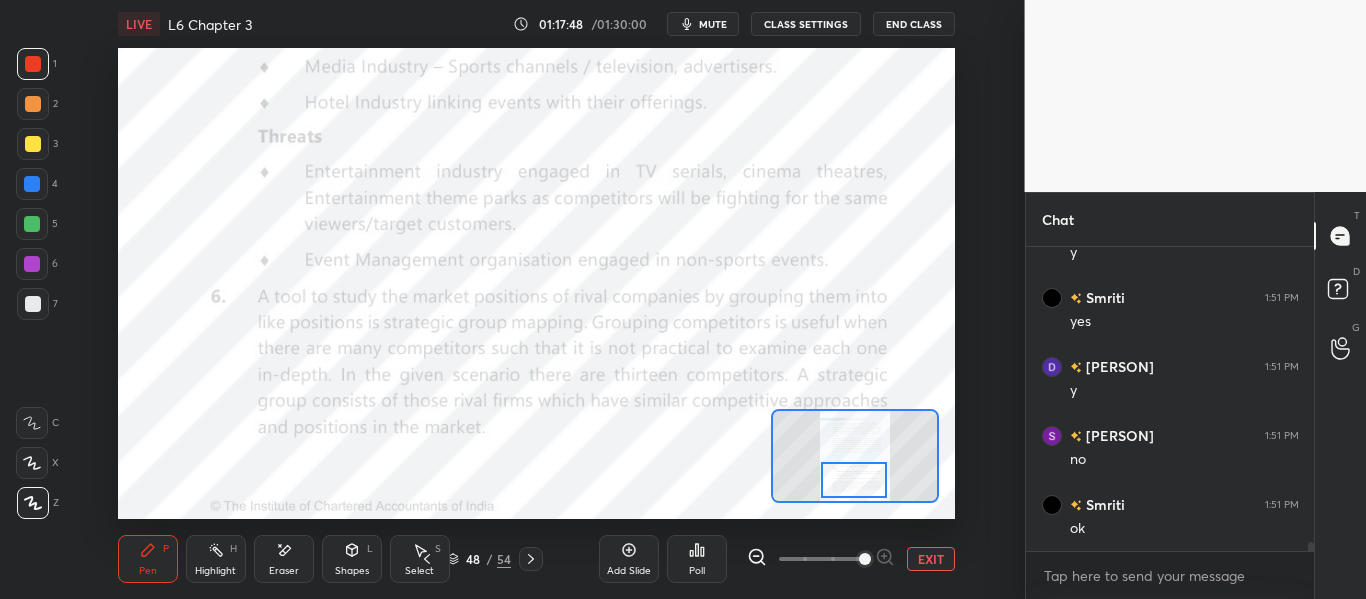 drag, startPoint x: 858, startPoint y: 452, endPoint x: 857, endPoint y: 496, distance: 44.011364 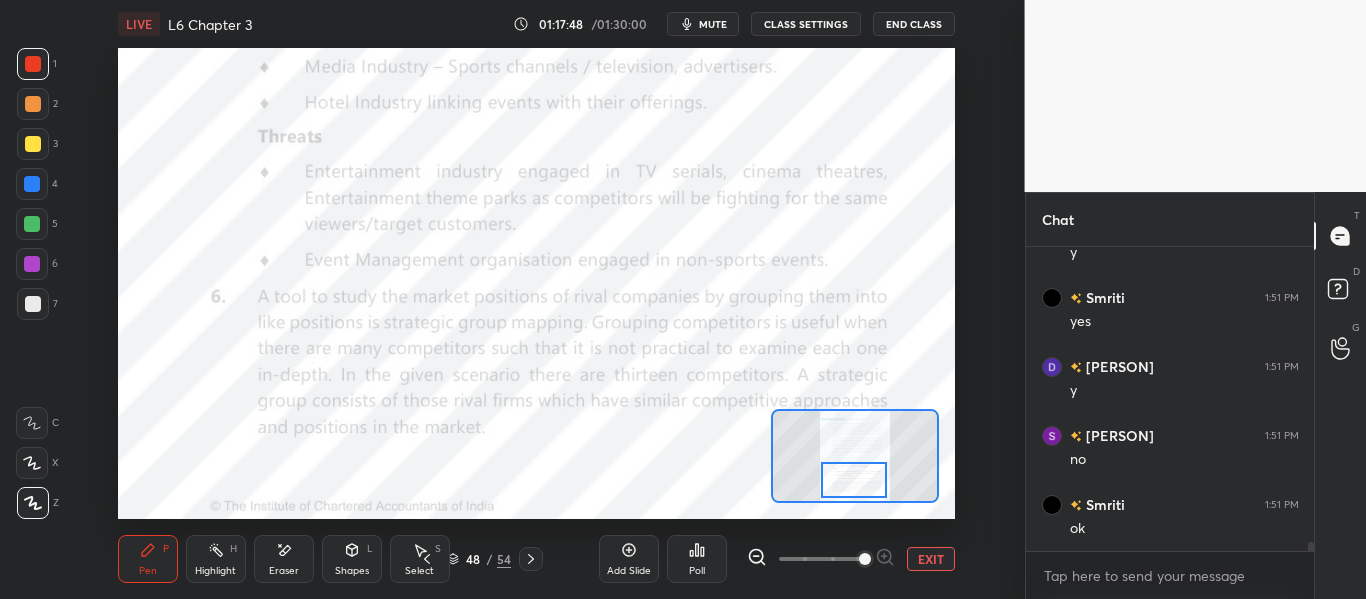 click at bounding box center (853, 480) 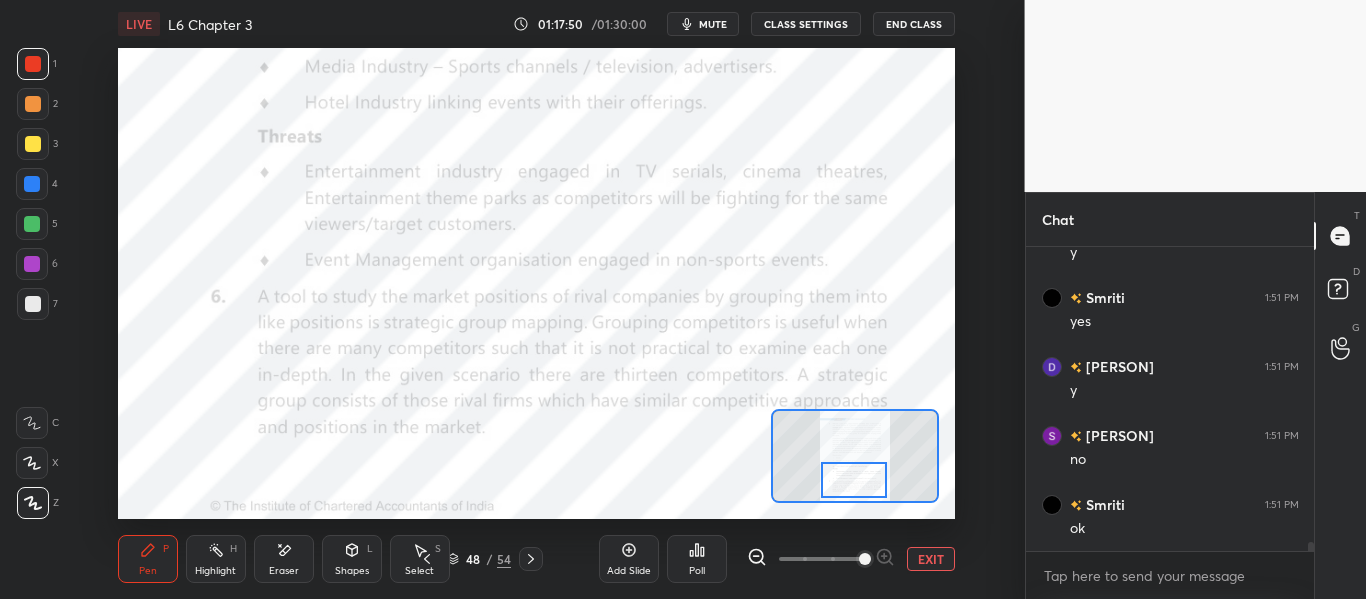 click 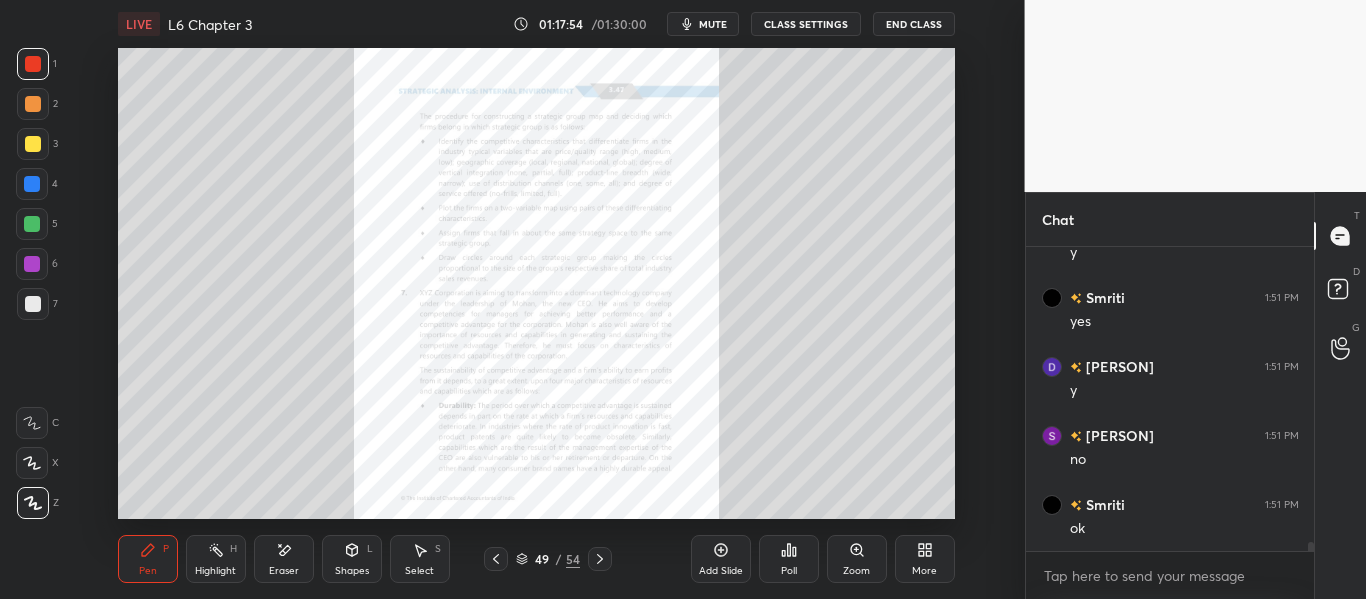 click on "Zoom" at bounding box center [857, 559] 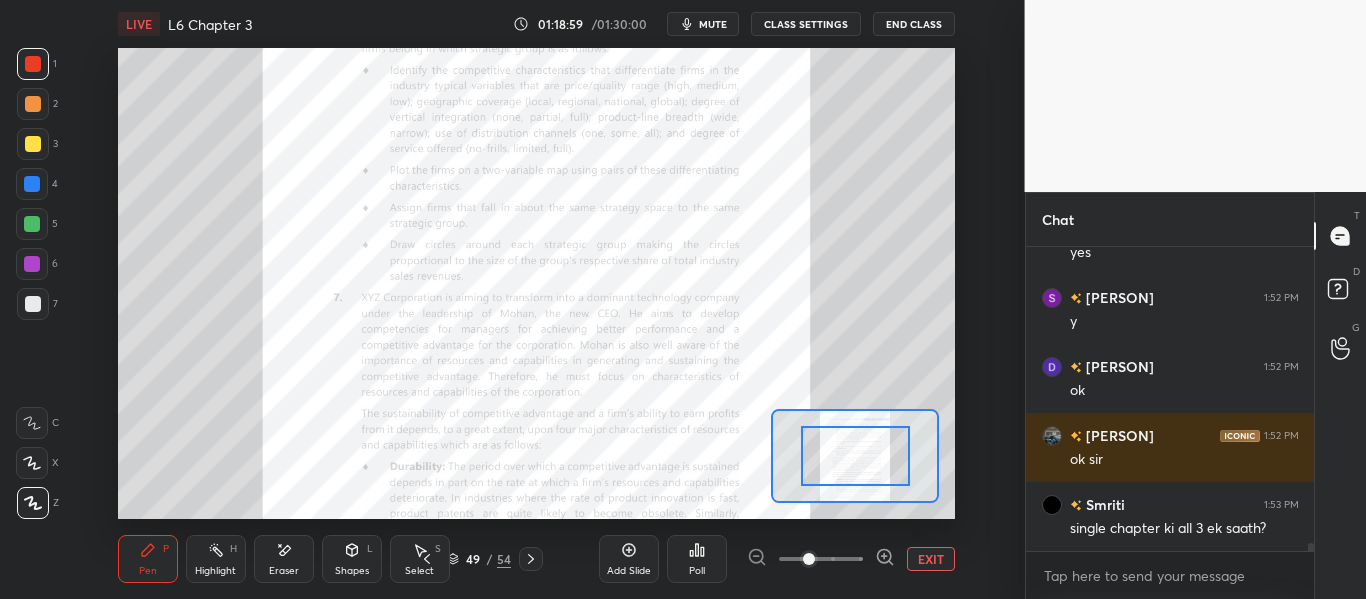 scroll, scrollTop: 10758, scrollLeft: 0, axis: vertical 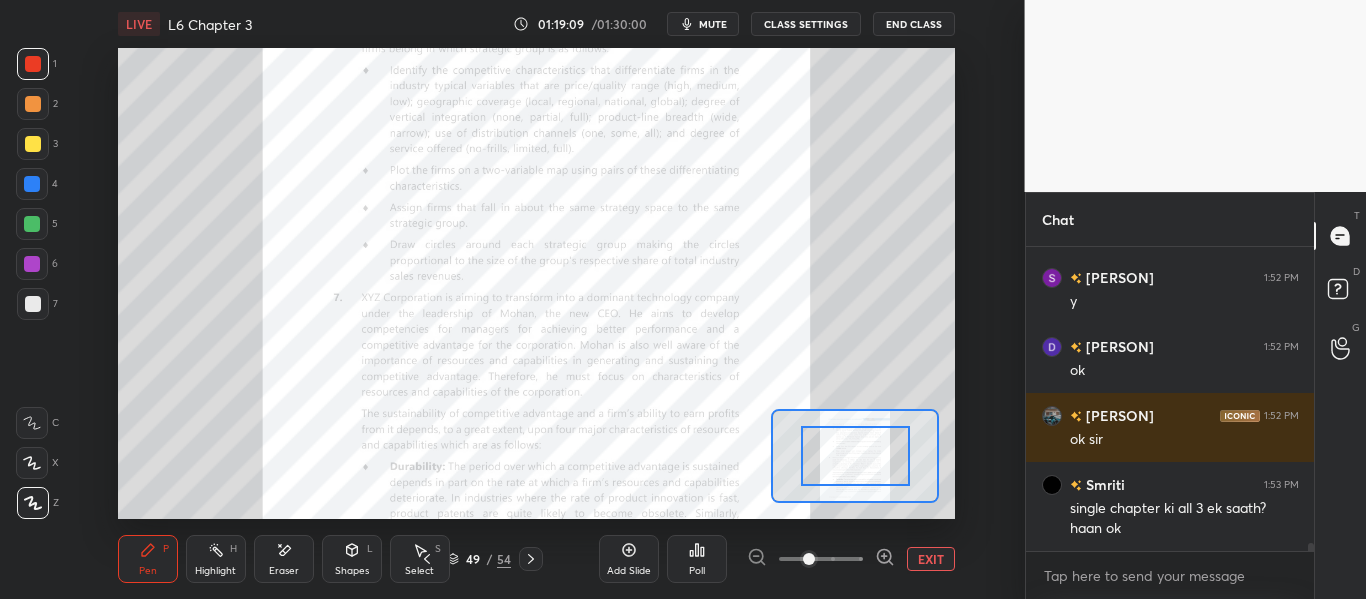 click 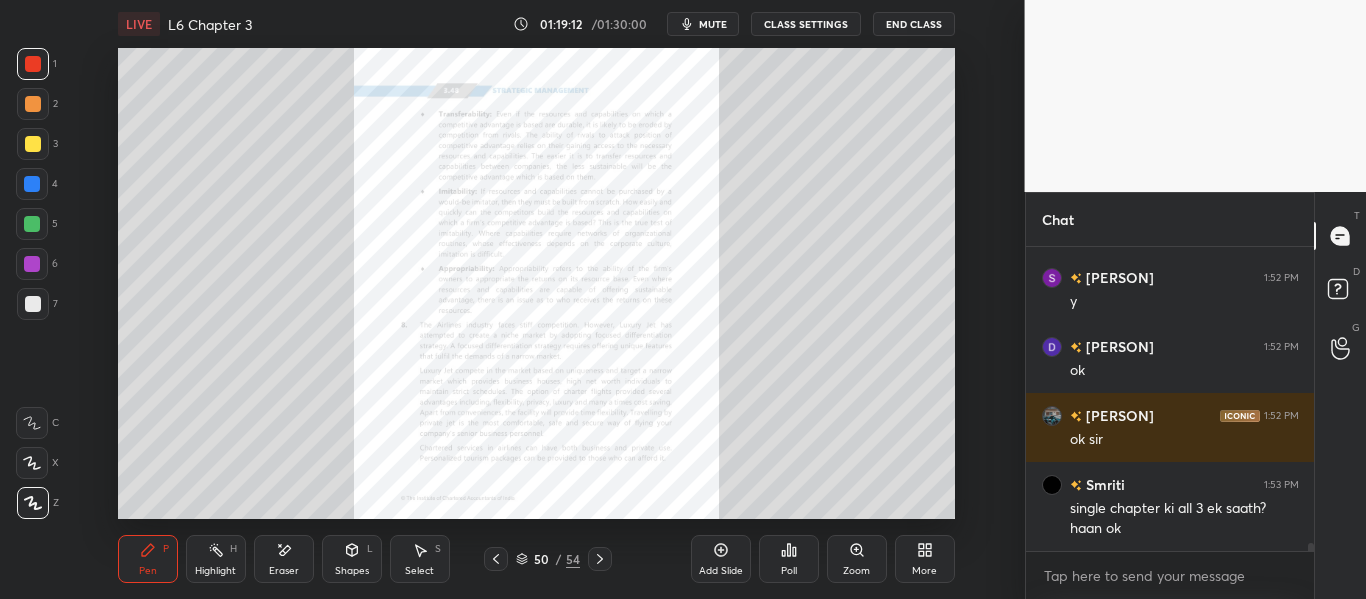 click at bounding box center [33, 64] 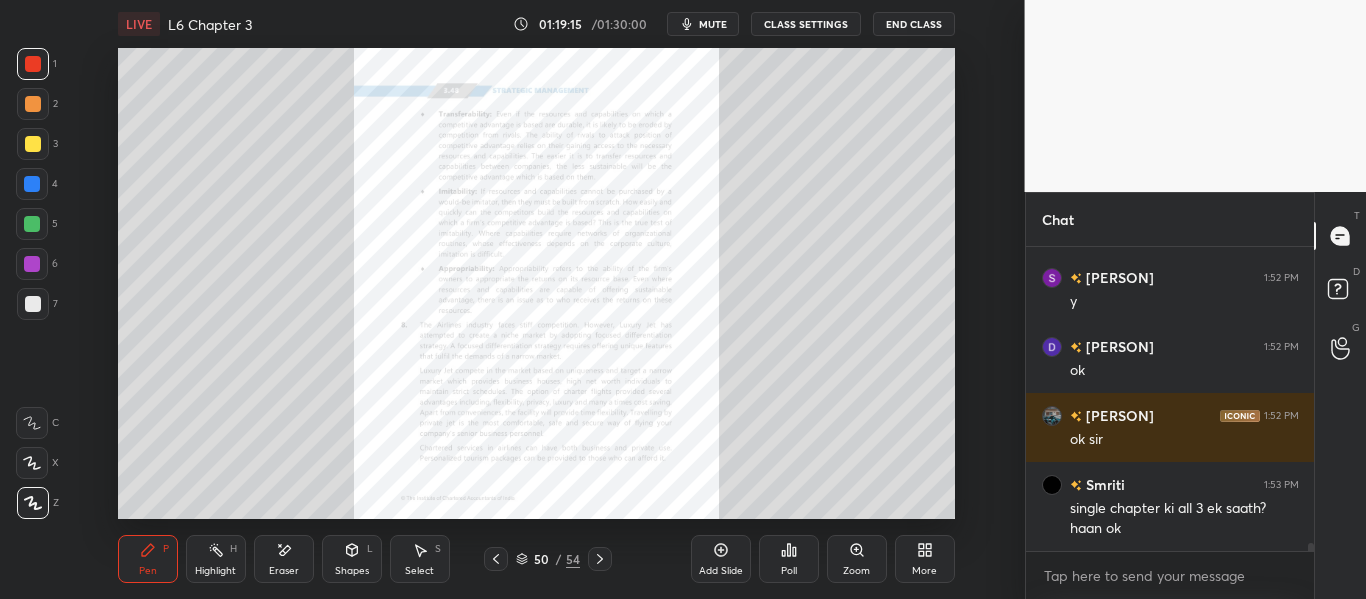 click on "Eraser" at bounding box center (284, 559) 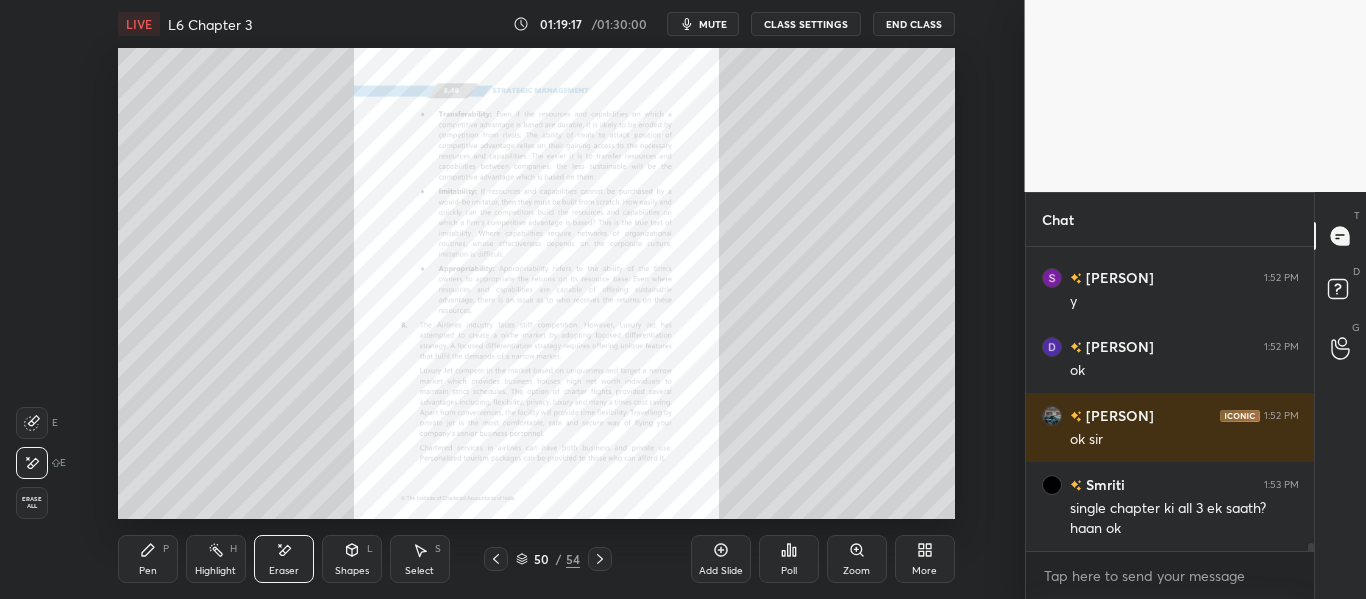 drag, startPoint x: 162, startPoint y: 566, endPoint x: 172, endPoint y: 526, distance: 41.231056 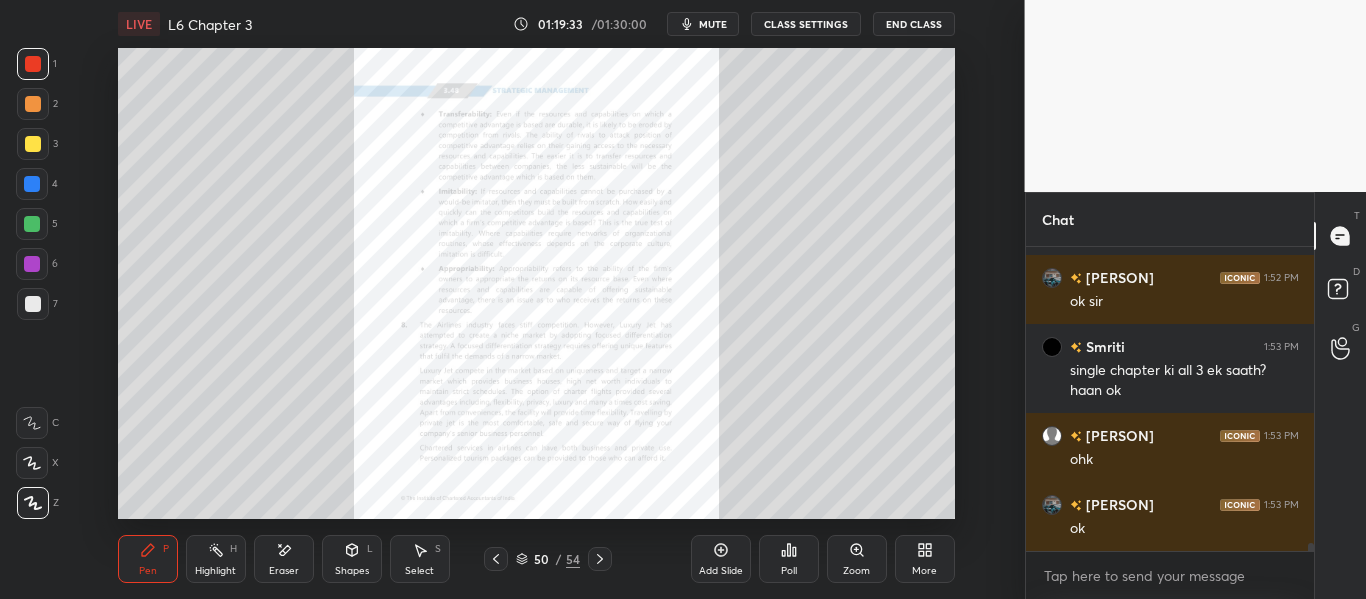 scroll, scrollTop: 10965, scrollLeft: 0, axis: vertical 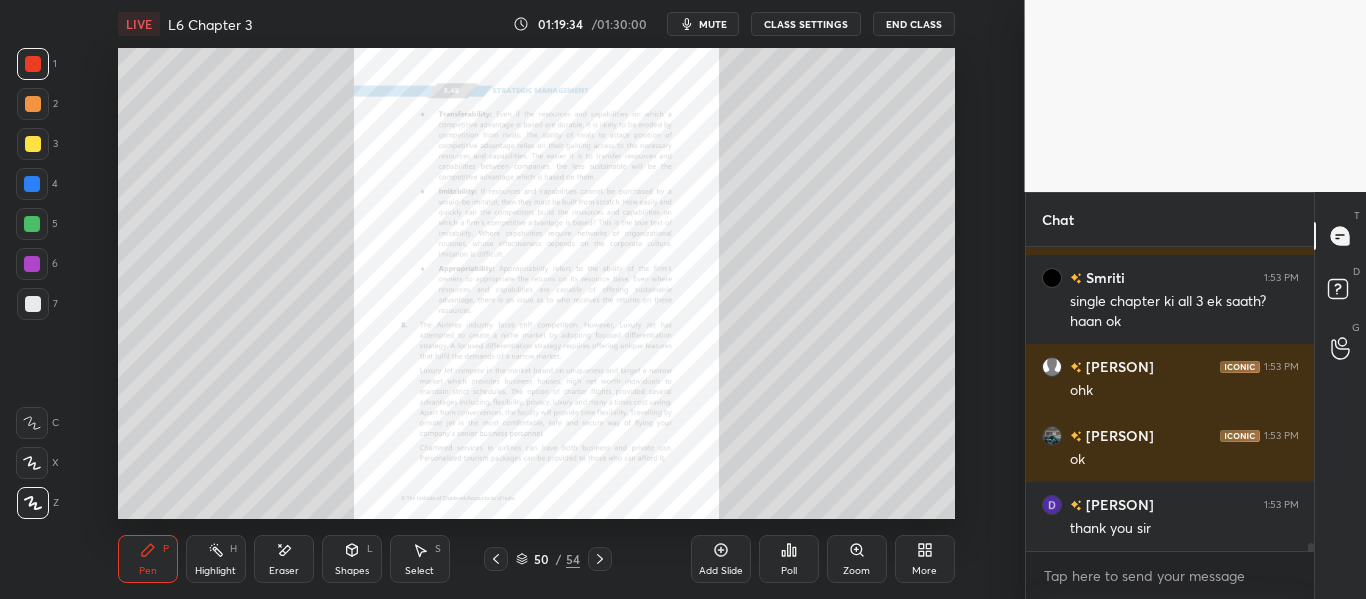 click 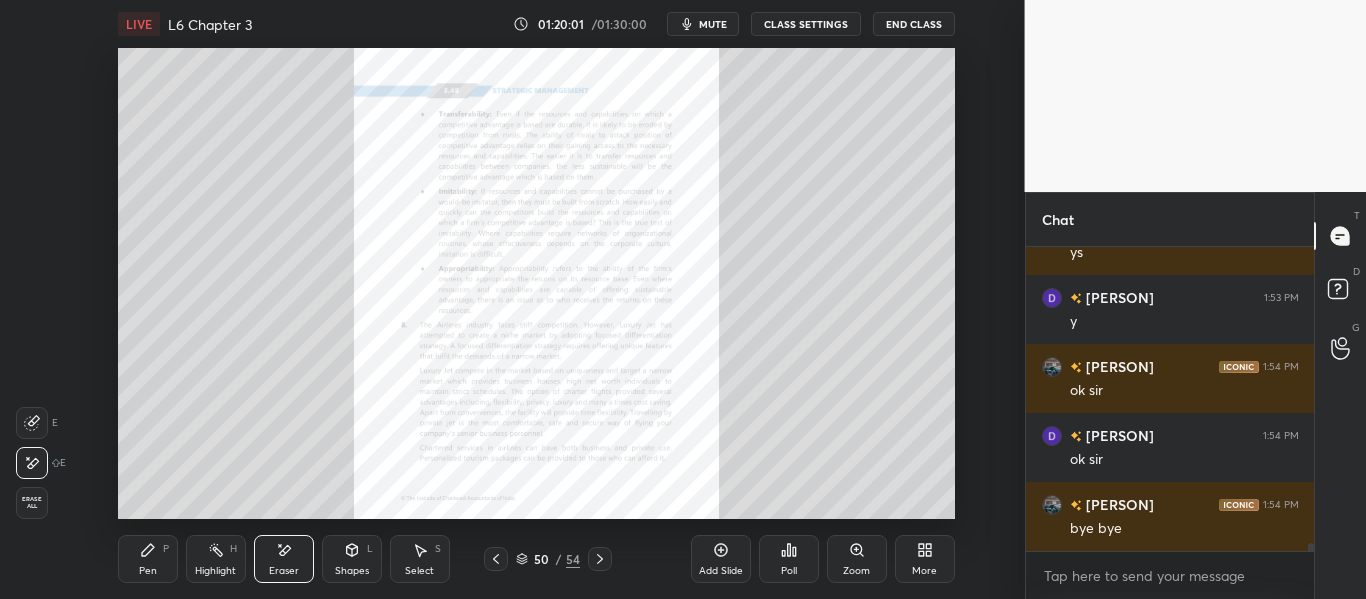 scroll, scrollTop: 11379, scrollLeft: 0, axis: vertical 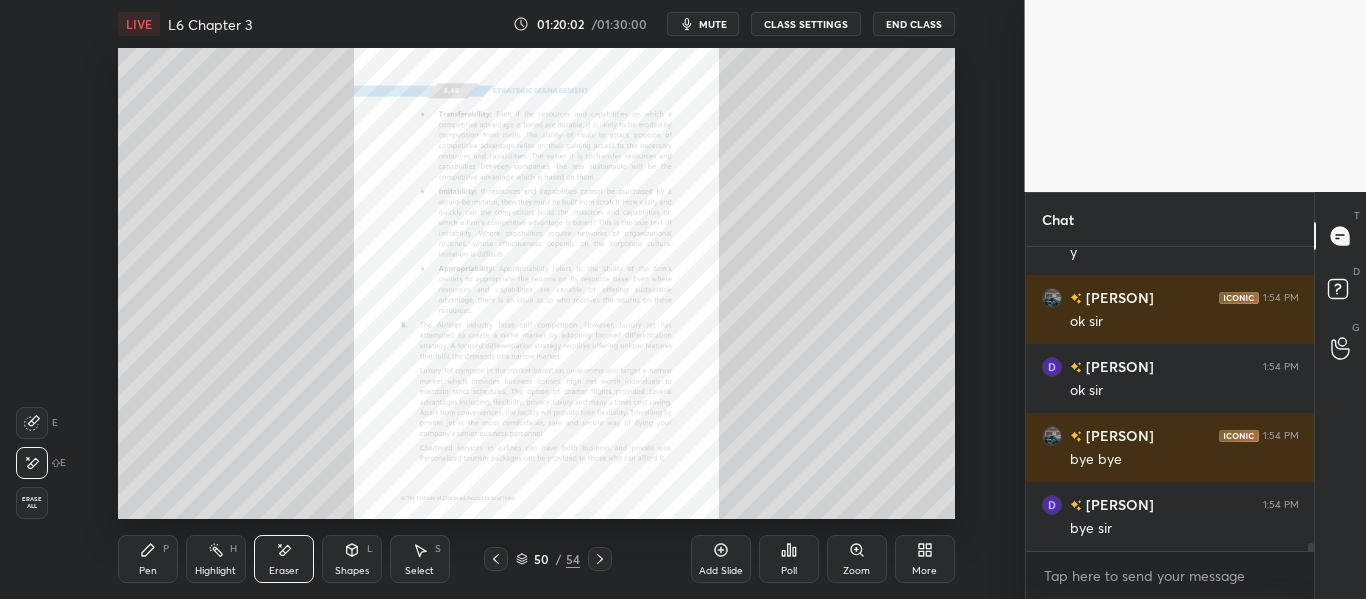 click on "End Class" at bounding box center [914, 24] 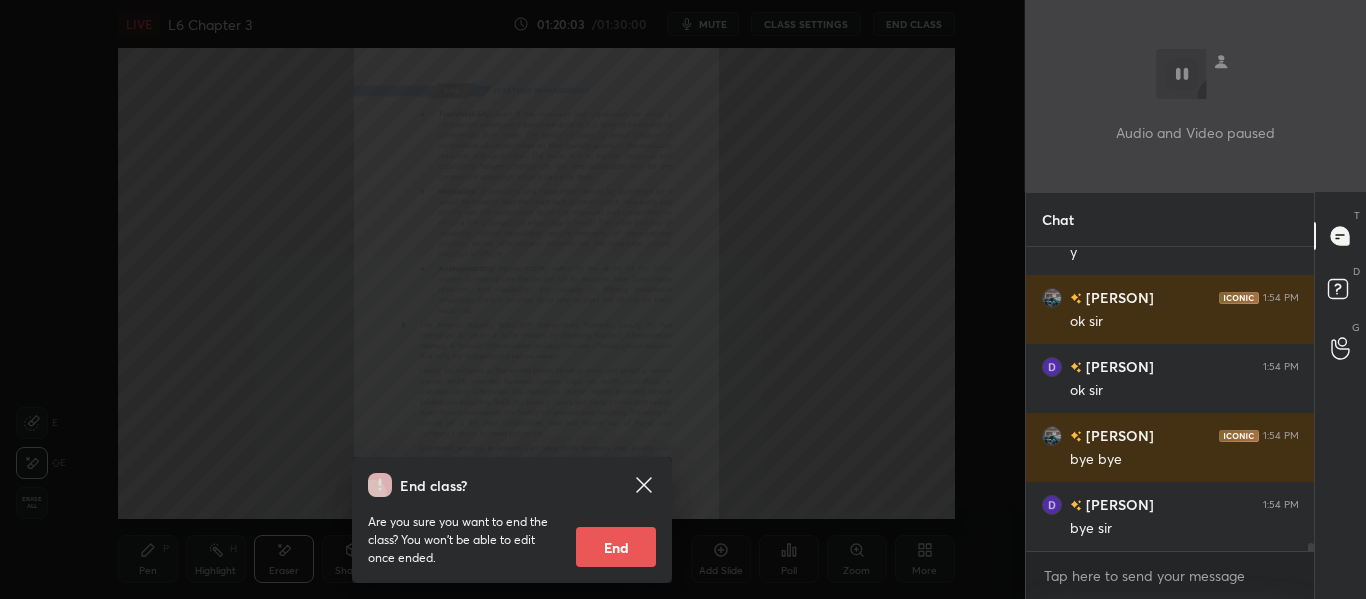 click on "End" at bounding box center [616, 547] 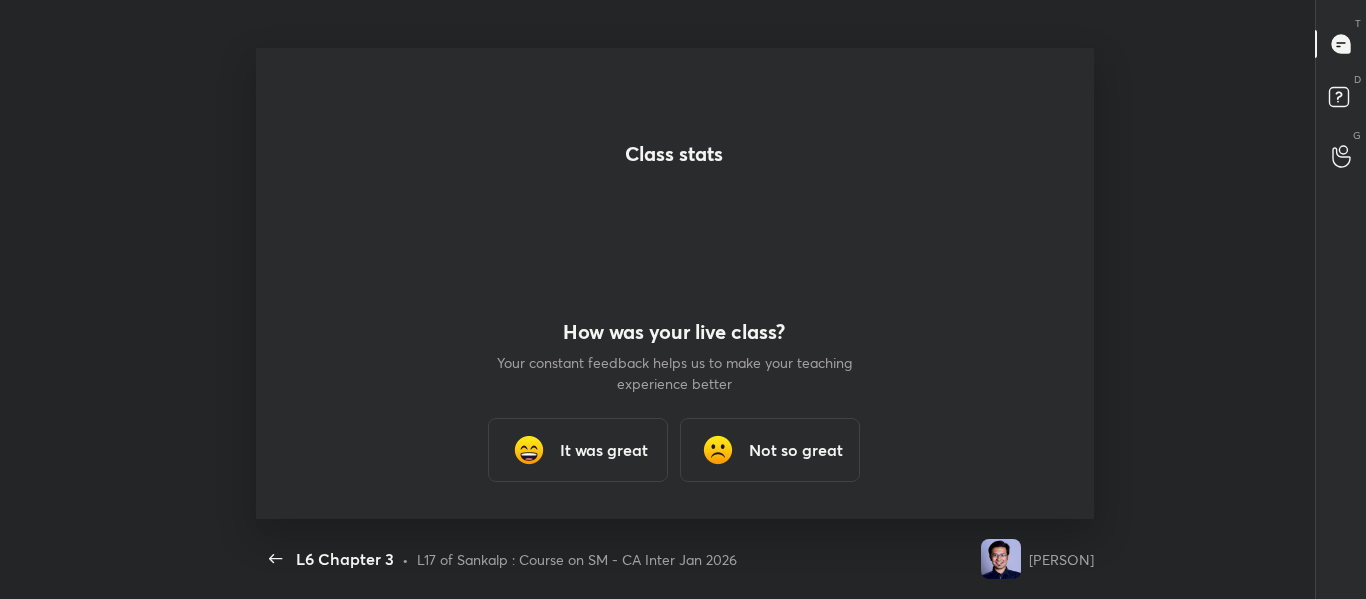 scroll, scrollTop: 99529, scrollLeft: 98964, axis: both 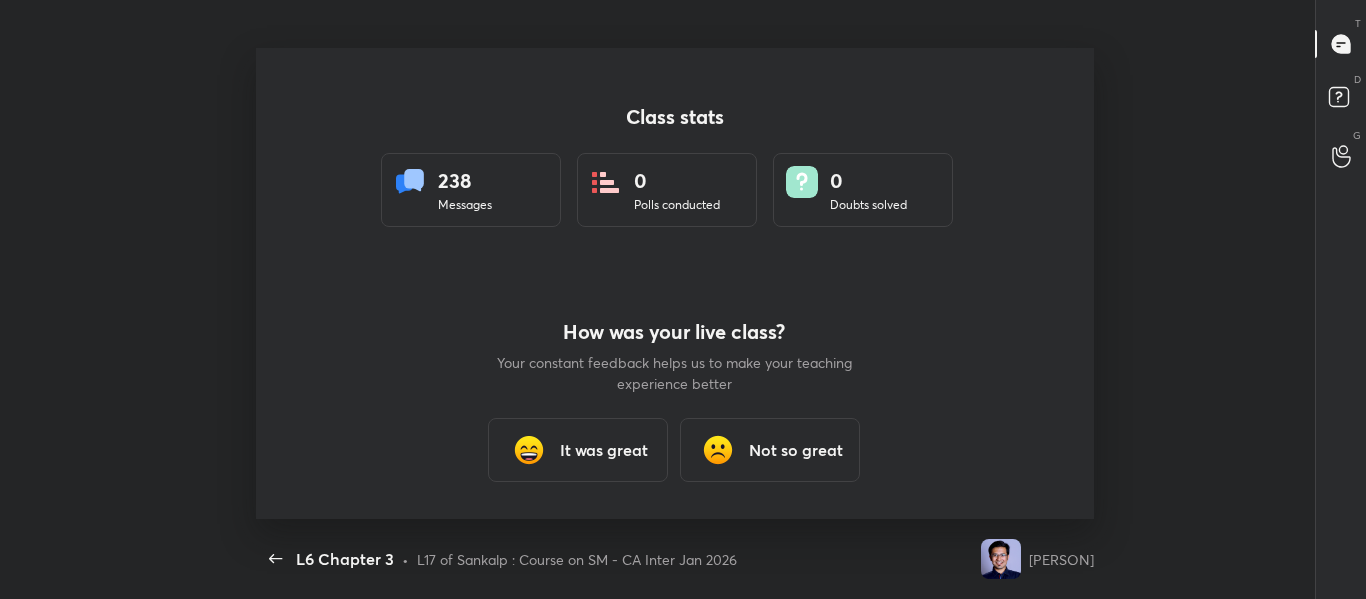 type 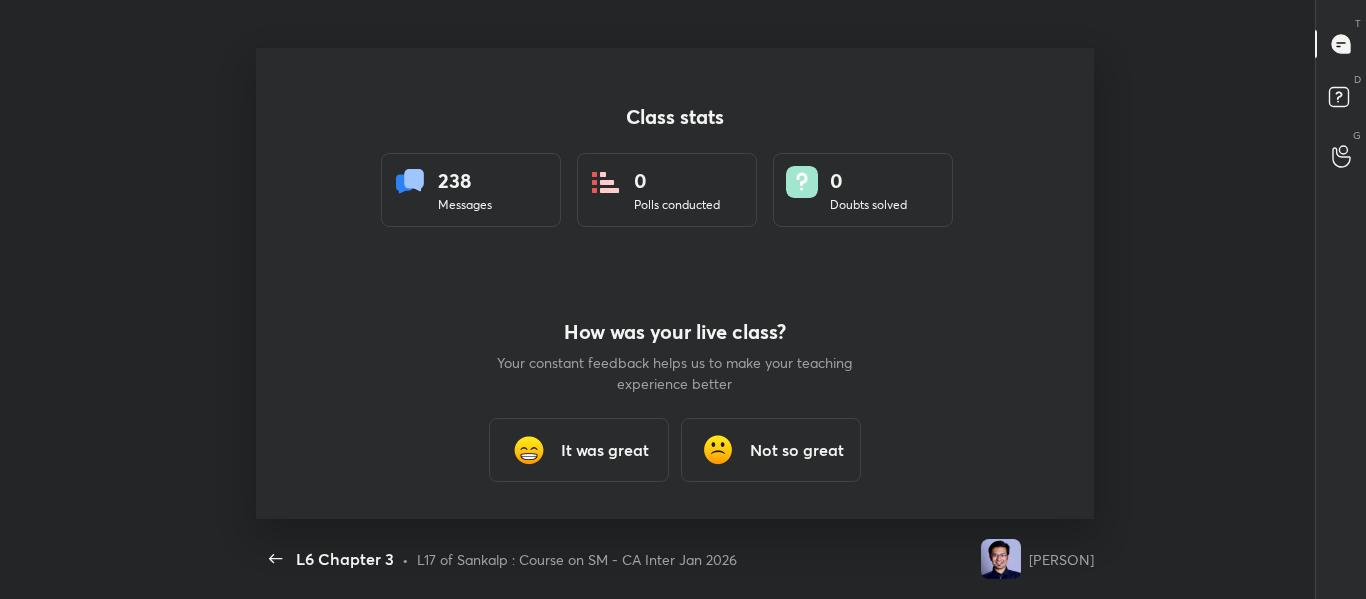 click on "It was great" at bounding box center [579, 450] 